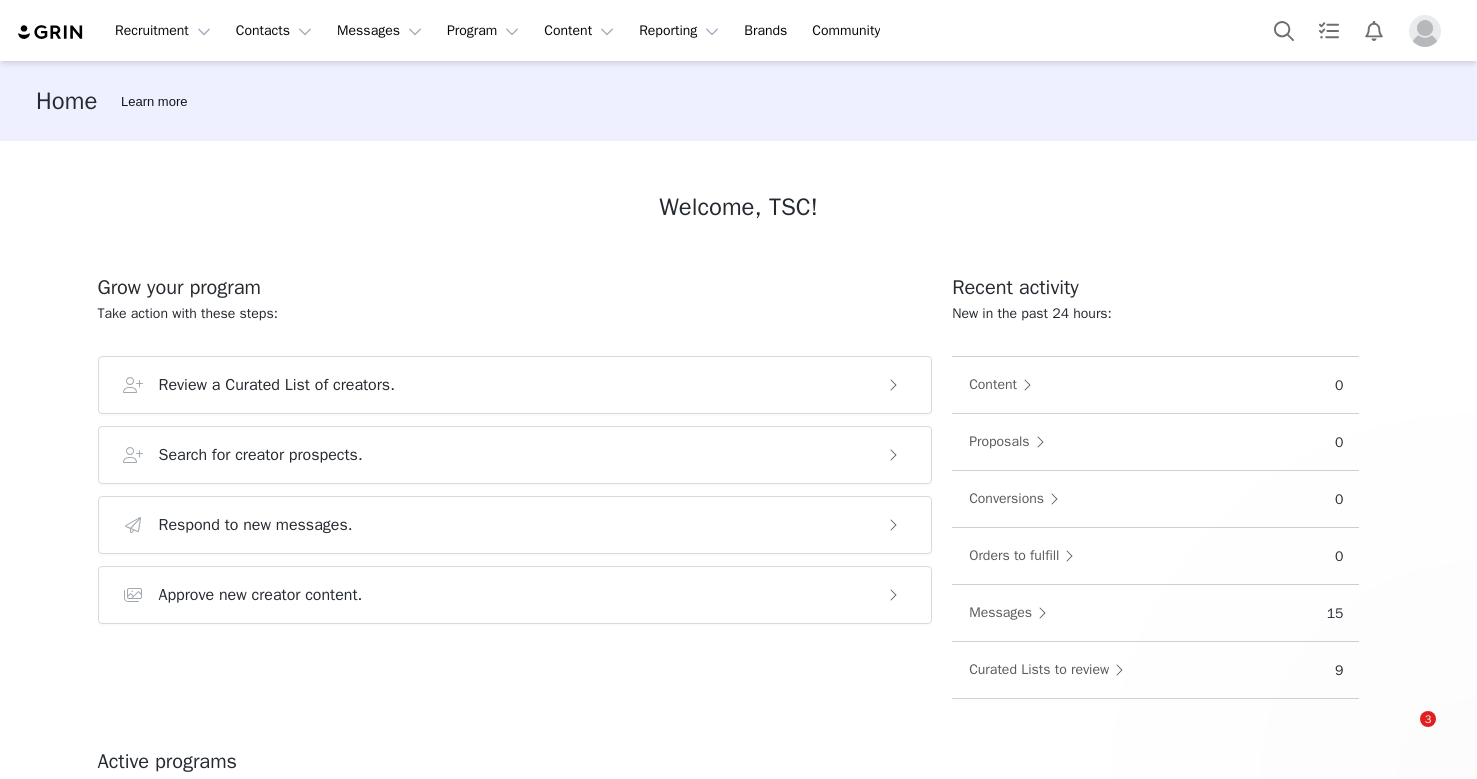 scroll, scrollTop: 0, scrollLeft: 0, axis: both 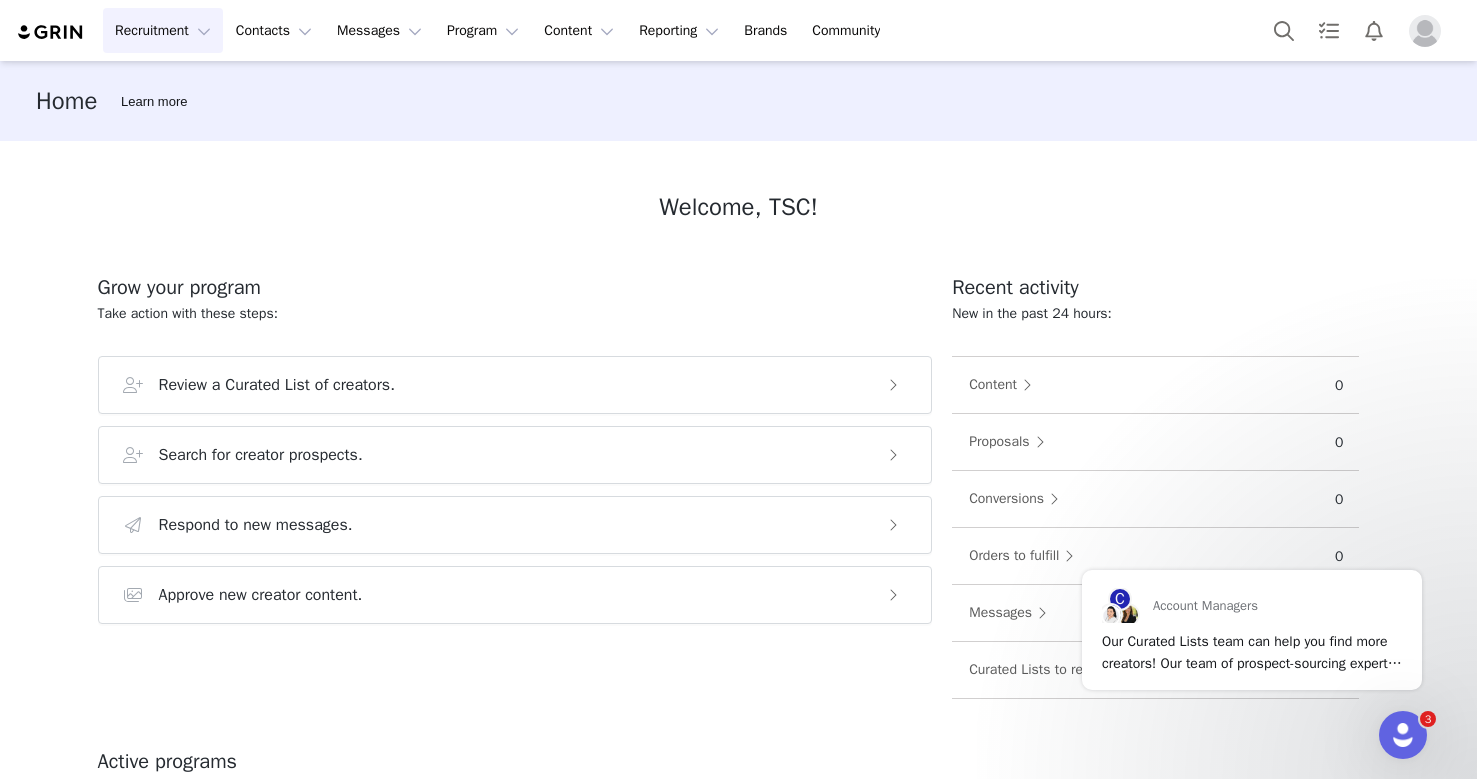 click on "Recruitment Recruitment" at bounding box center [163, 30] 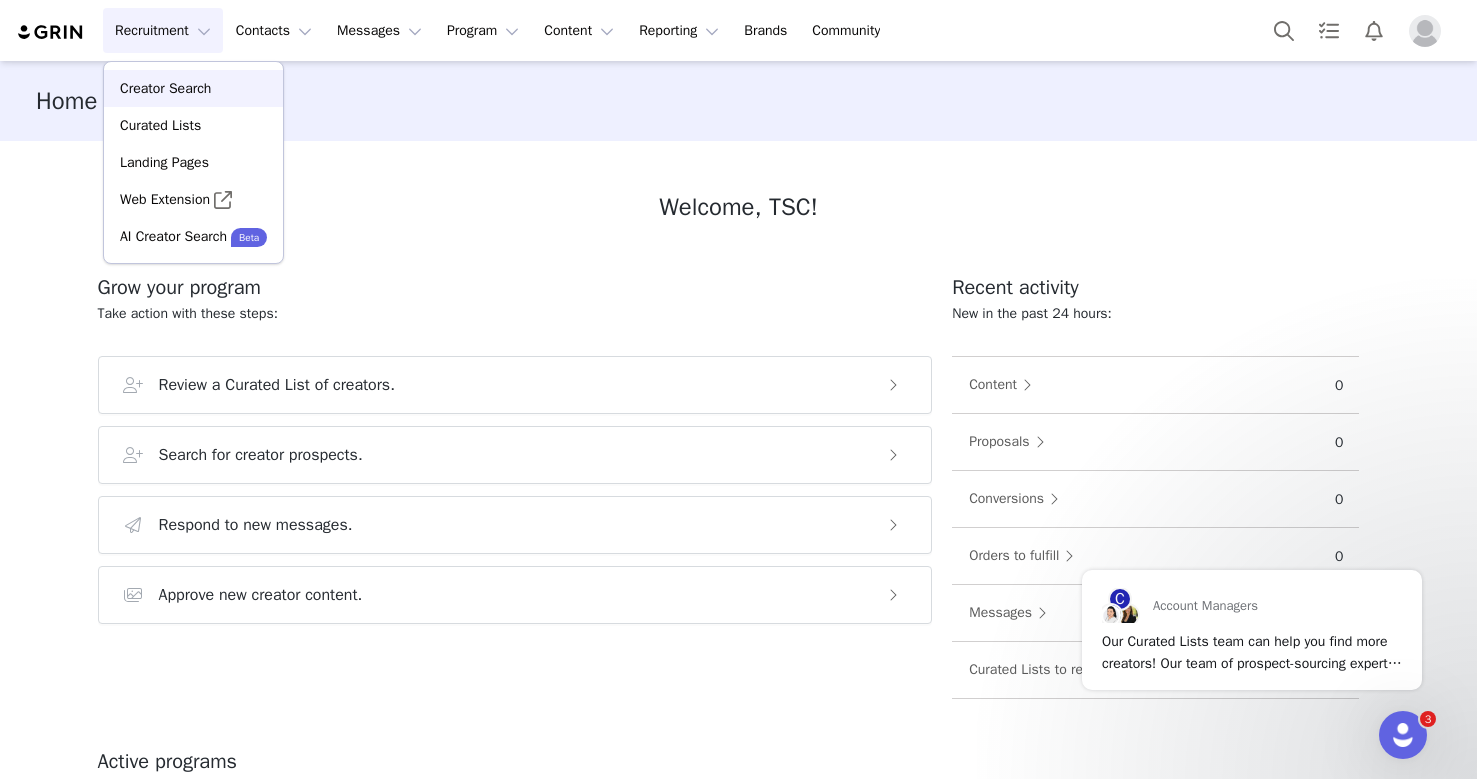 click on "Creator Search" at bounding box center [165, 88] 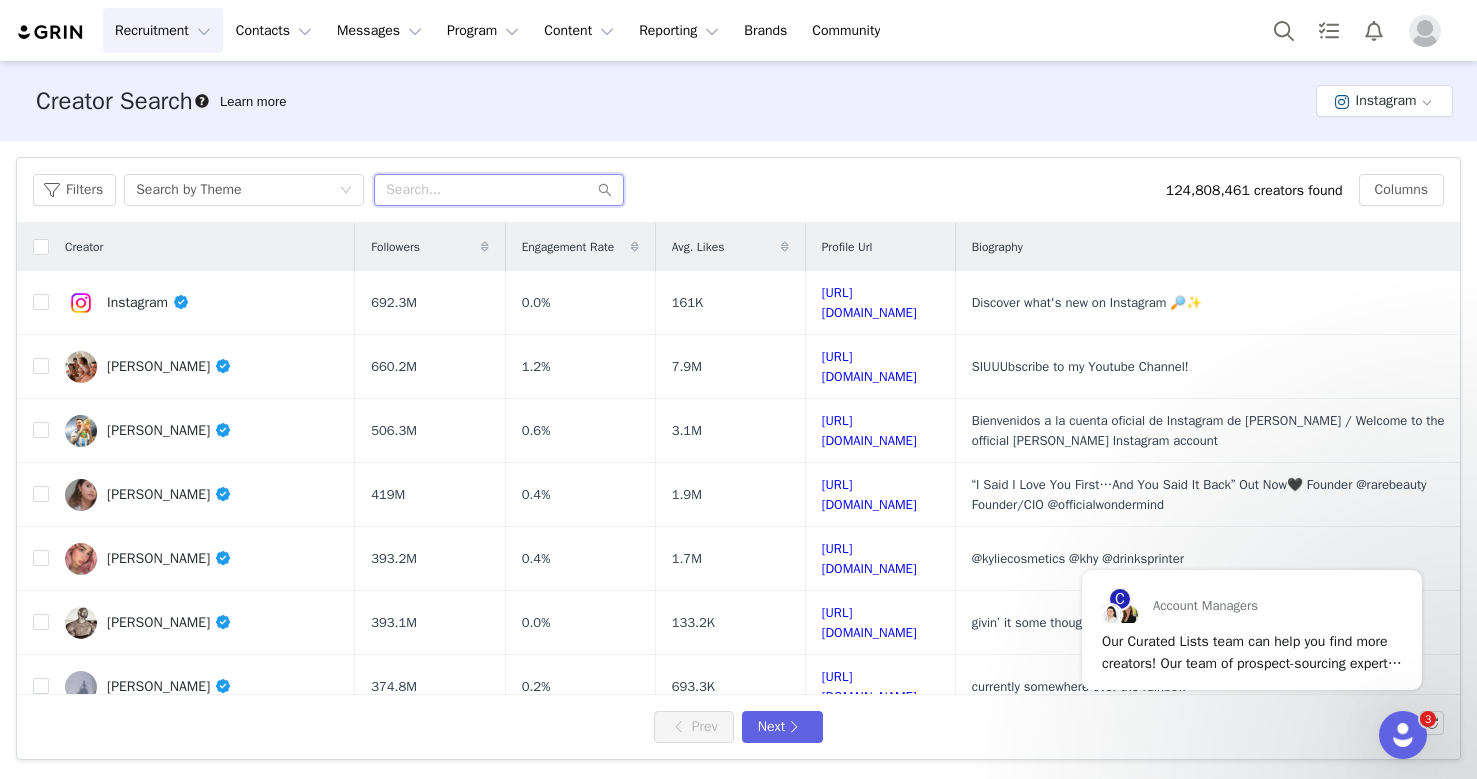 click at bounding box center (499, 190) 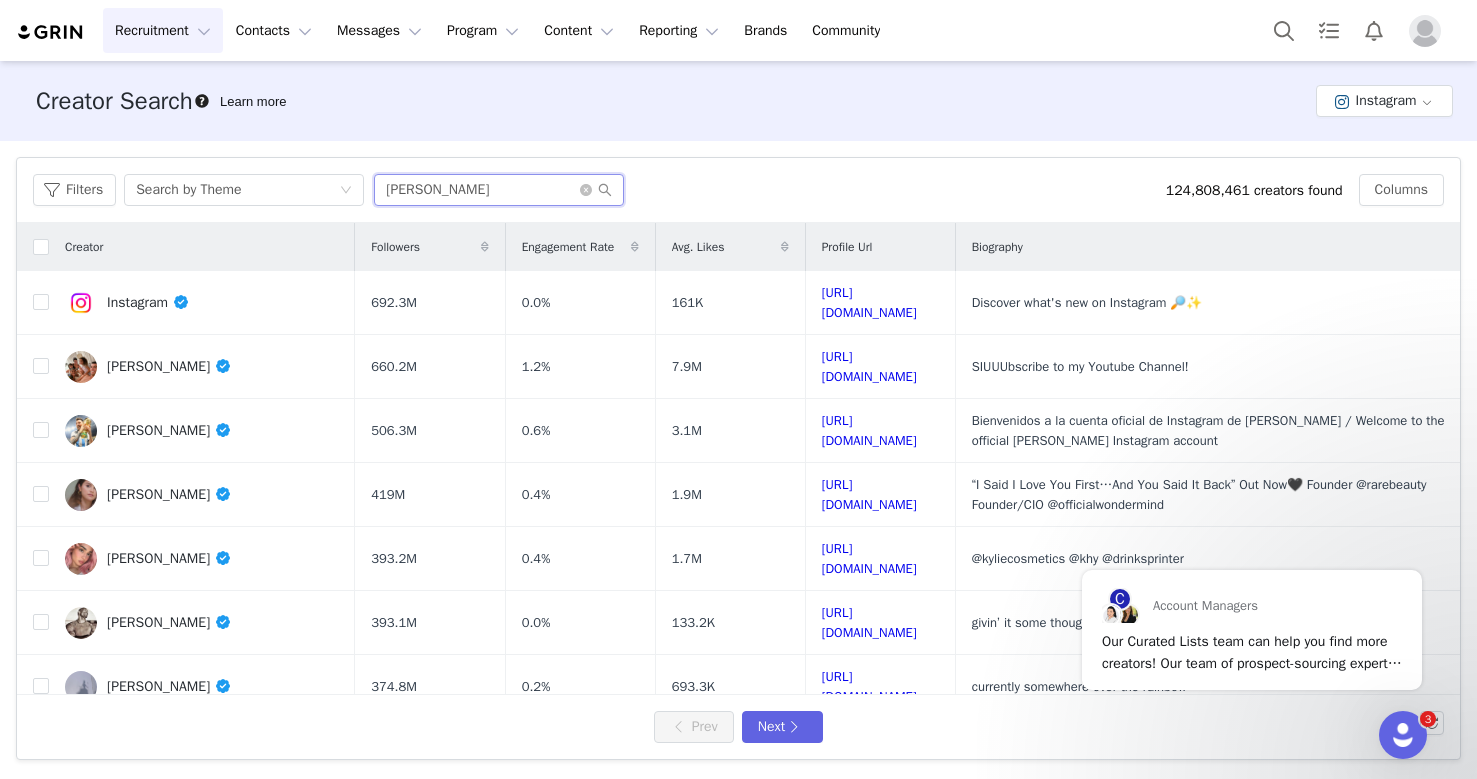 type on "[PERSON_NAME]" 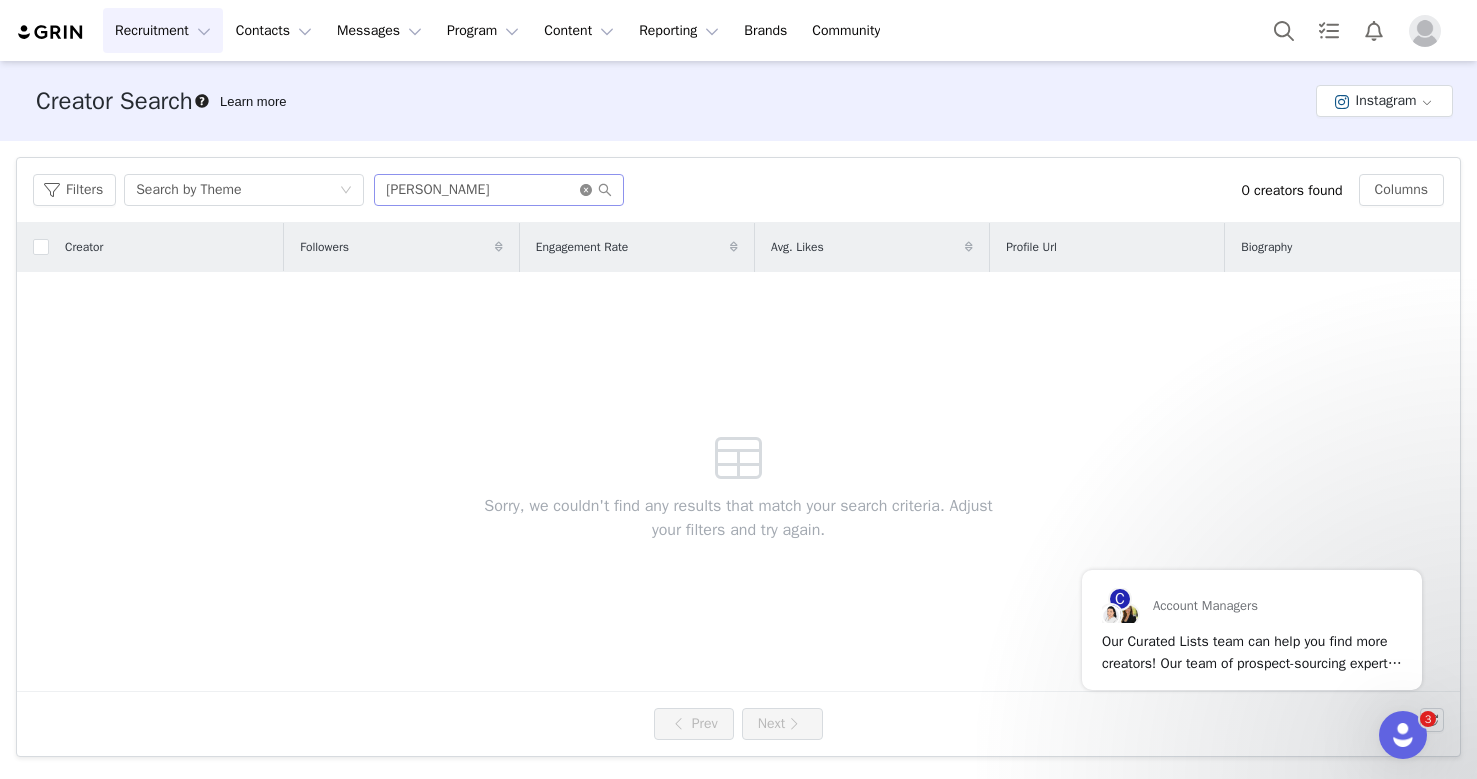 click 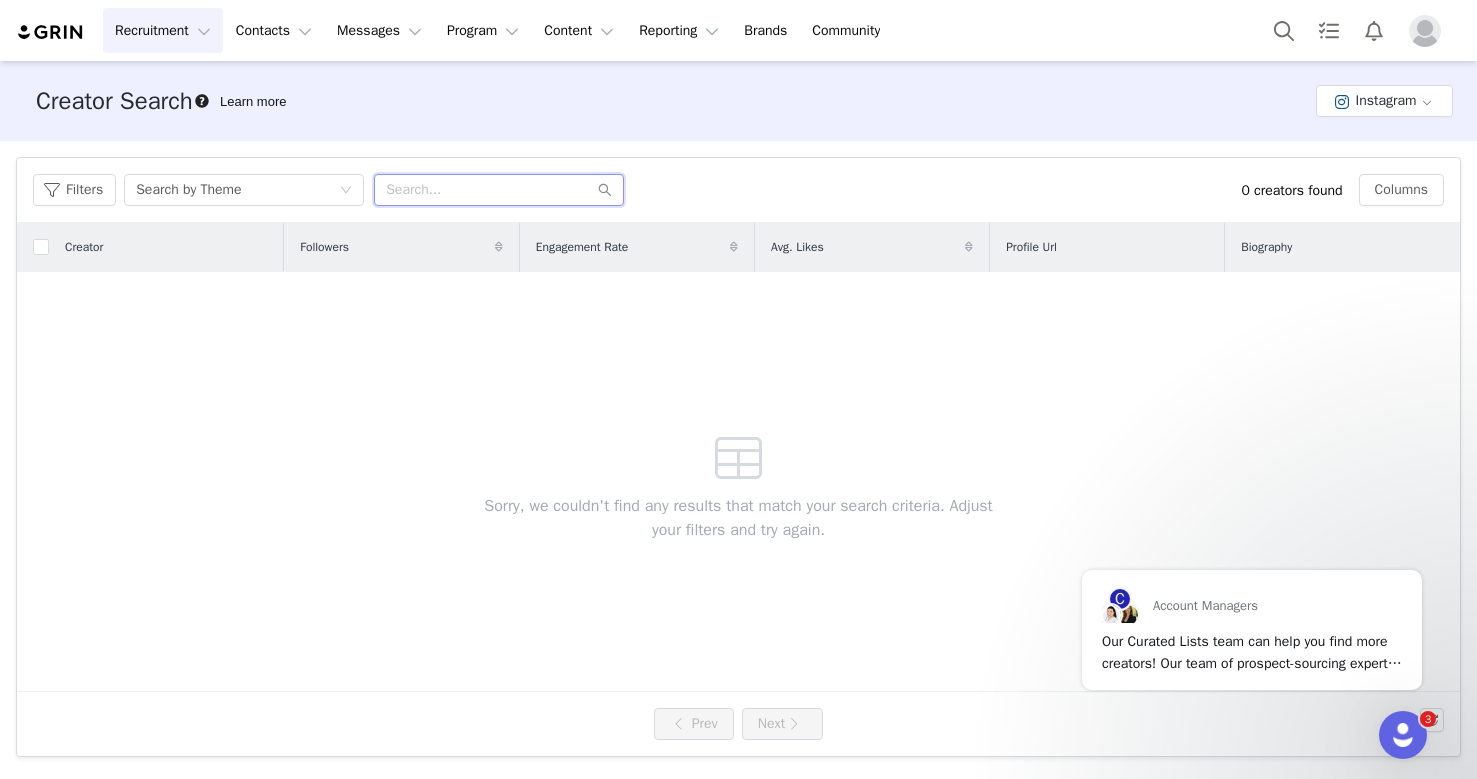click at bounding box center (499, 190) 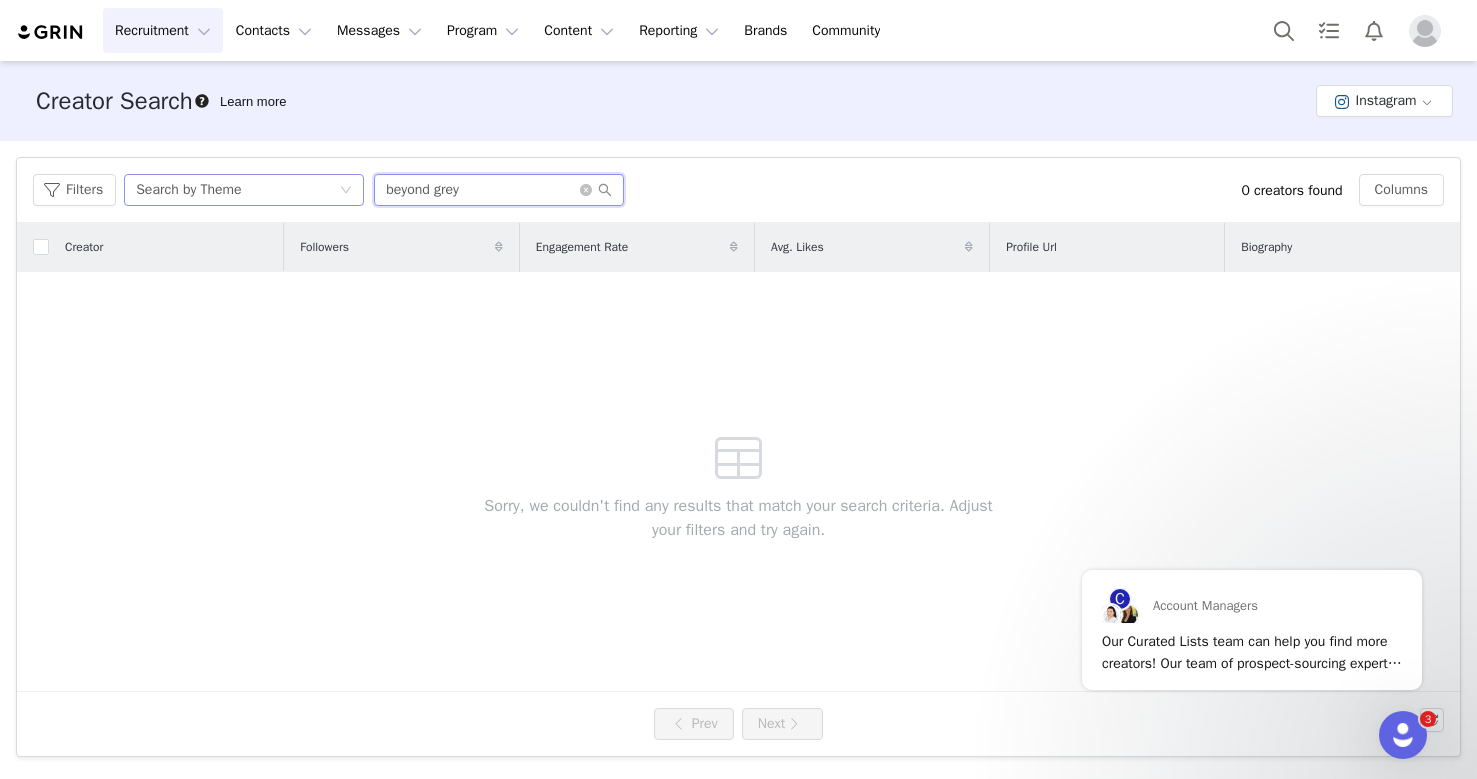 drag, startPoint x: 505, startPoint y: 186, endPoint x: 348, endPoint y: 186, distance: 157 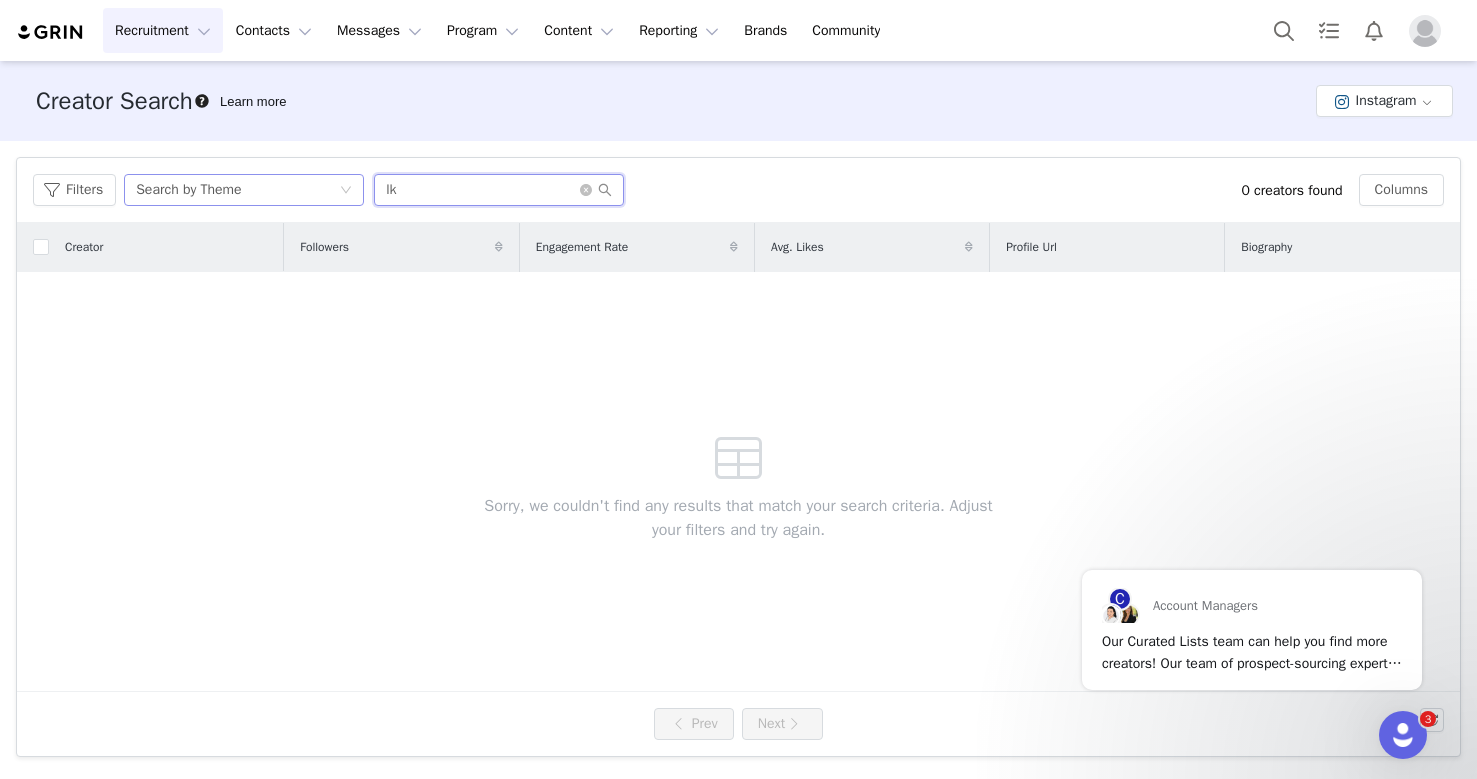 type on "l" 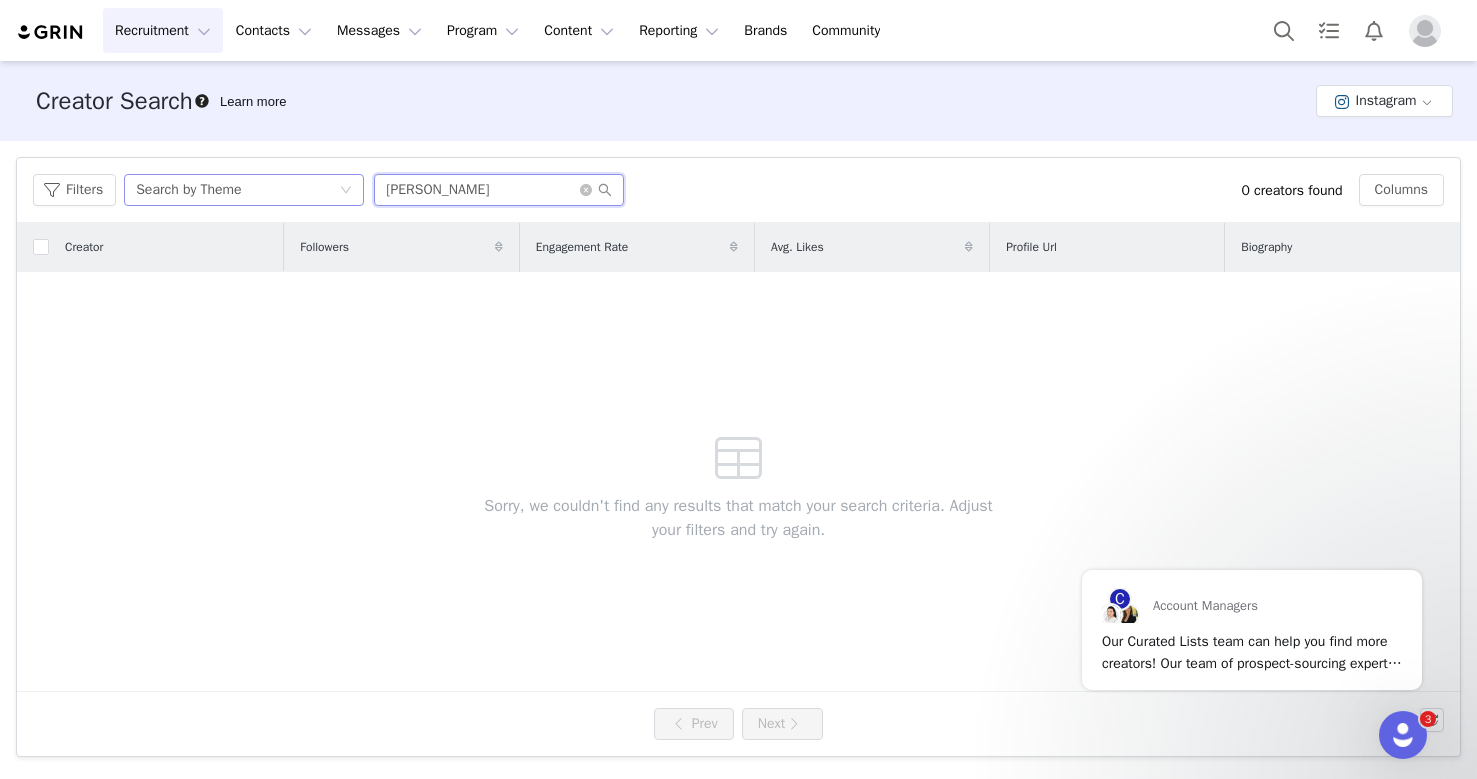type on "[PERSON_NAME]" 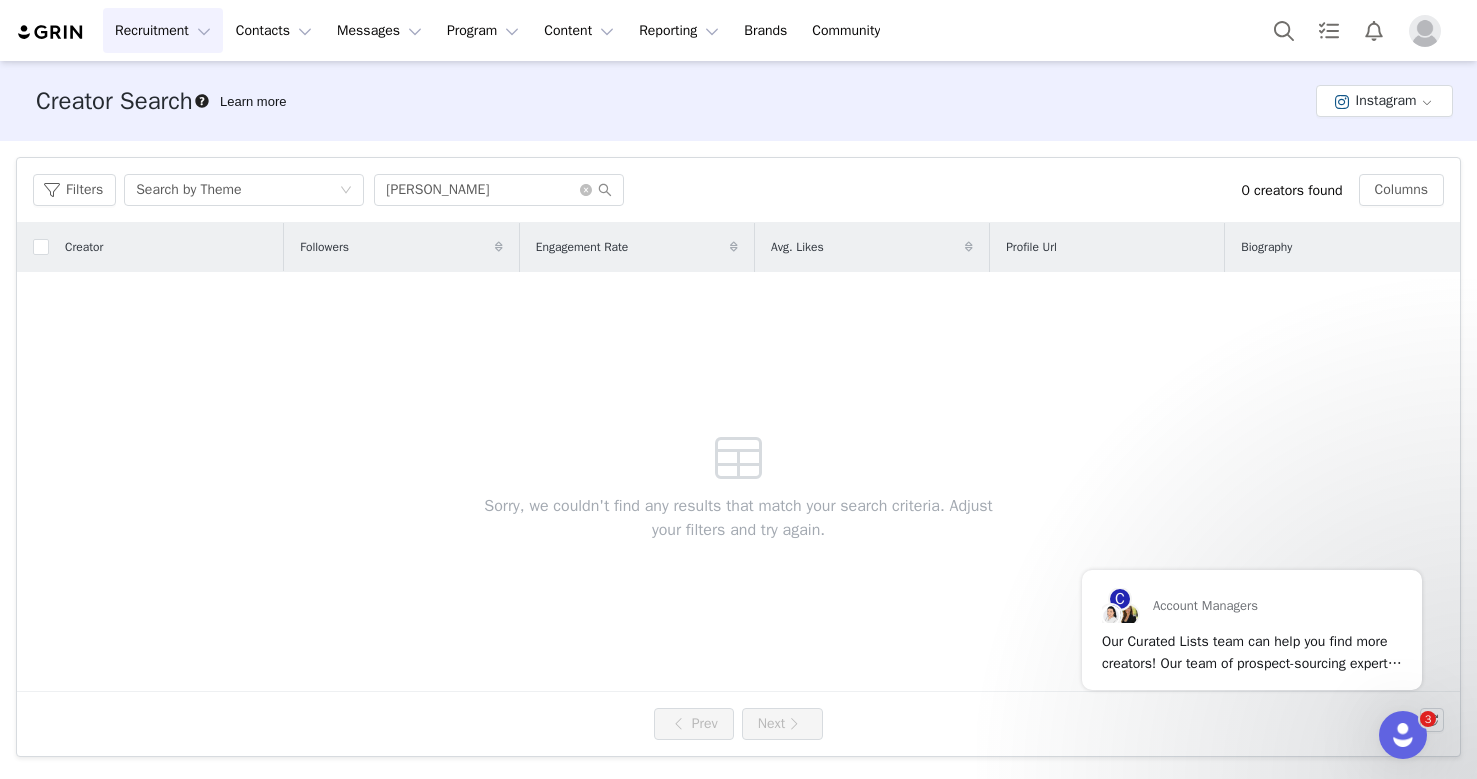 click at bounding box center [596, 190] 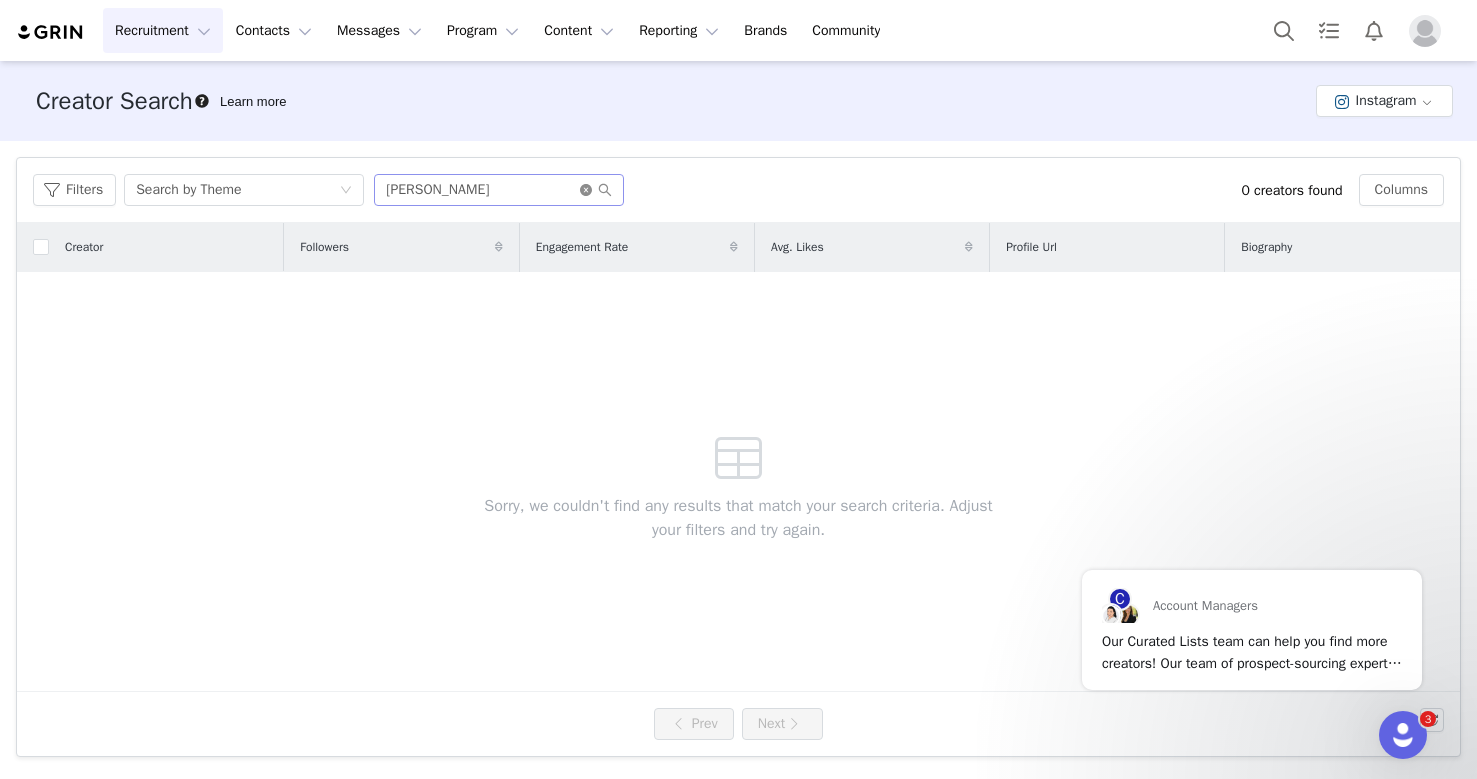click 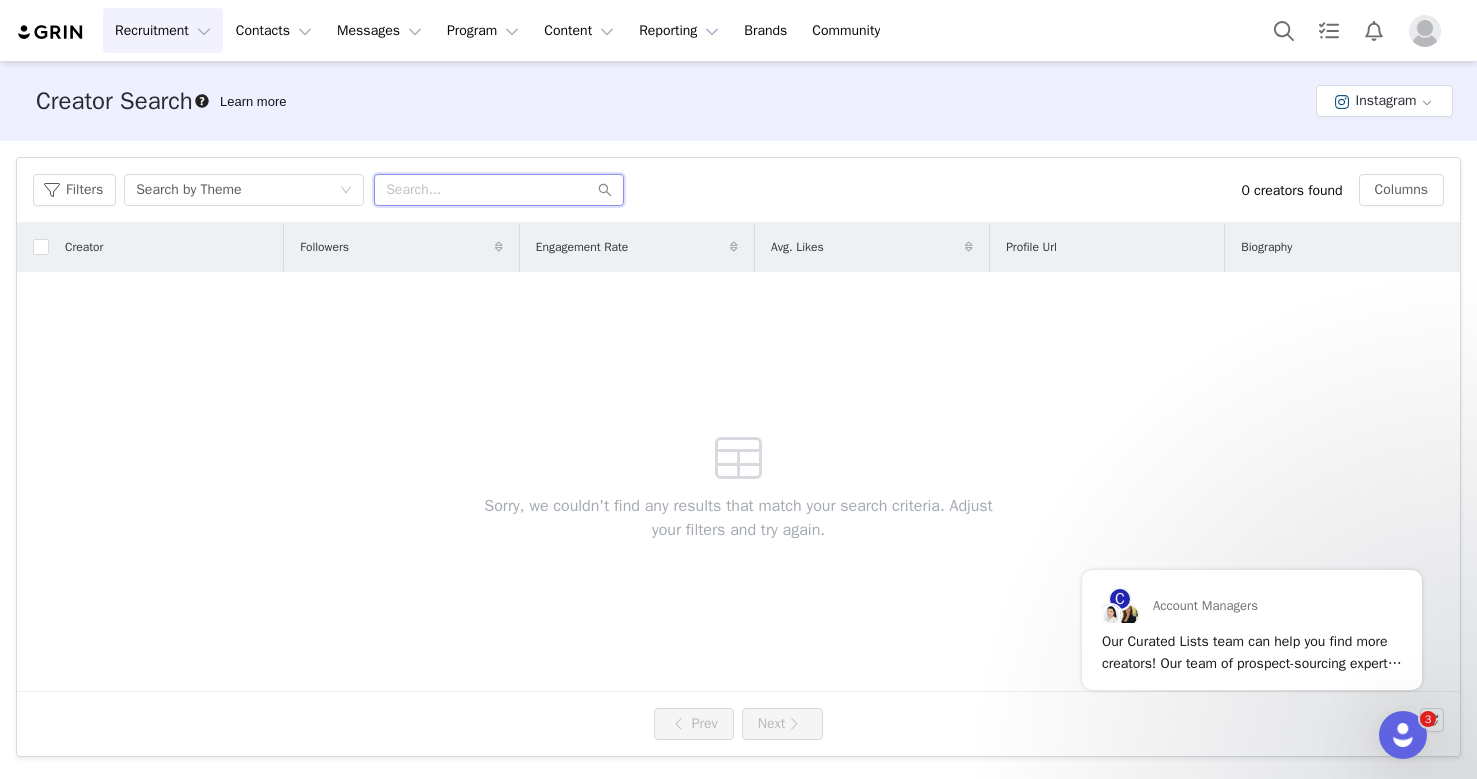 click at bounding box center [499, 190] 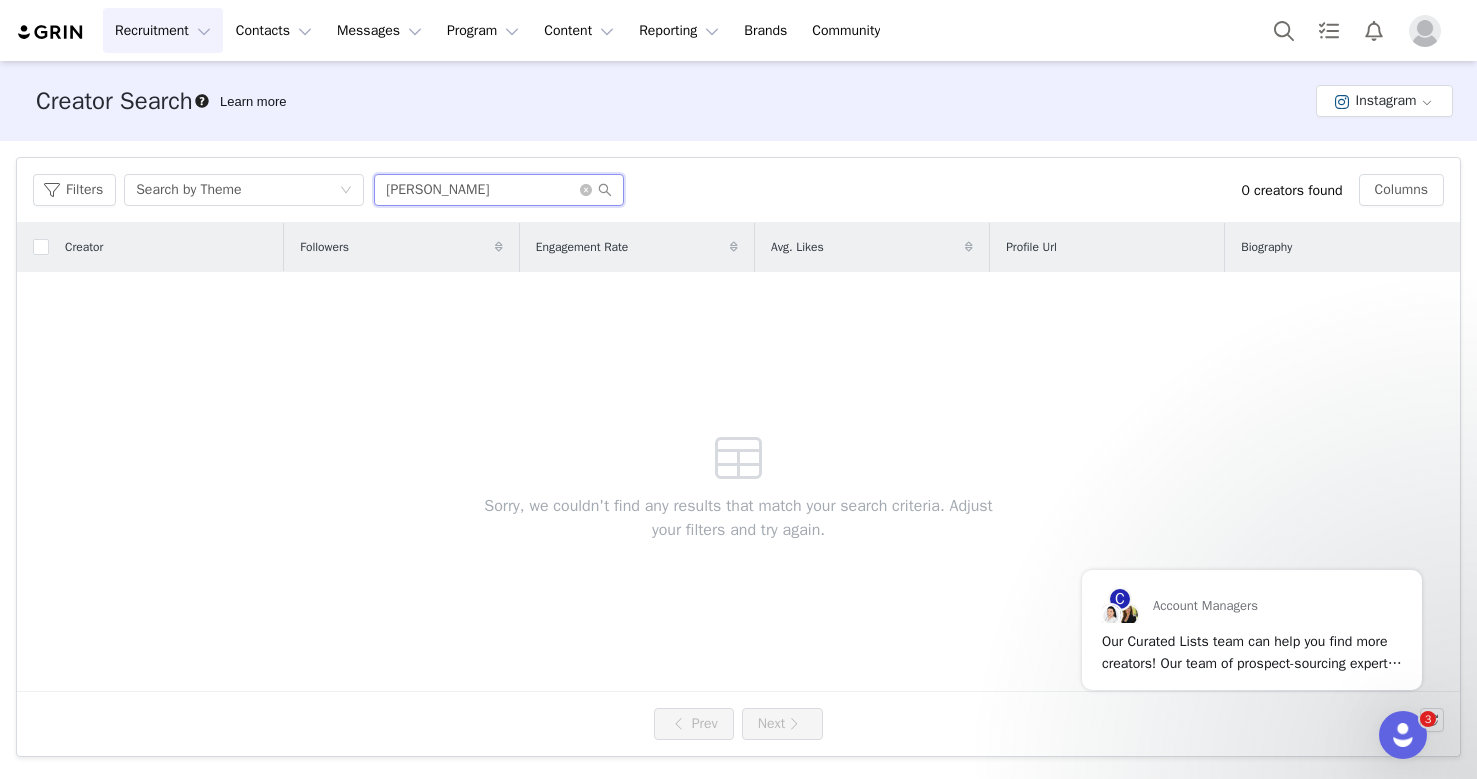 type on "[PERSON_NAME]" 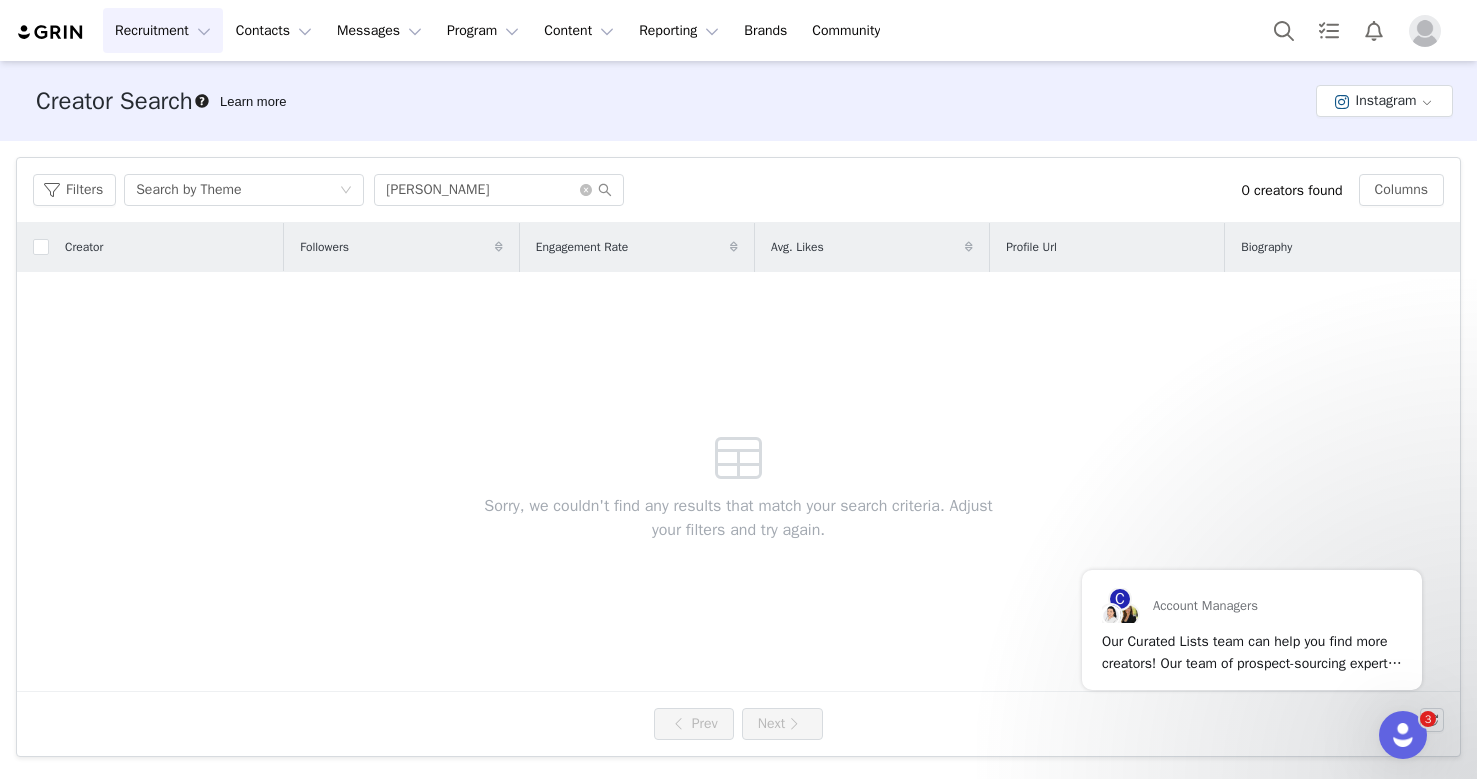 click at bounding box center [596, 190] 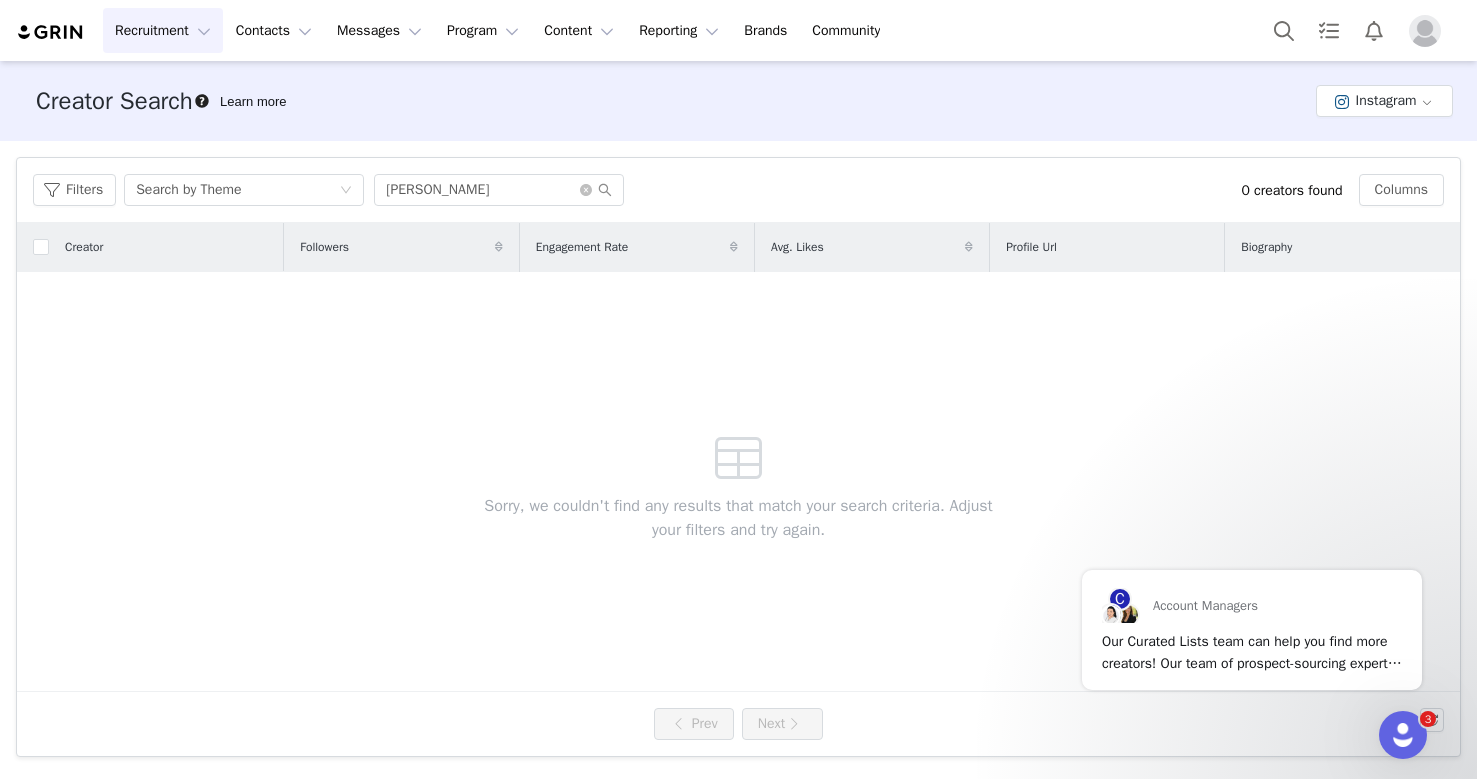 click on "Recruitment Recruitment" at bounding box center (163, 30) 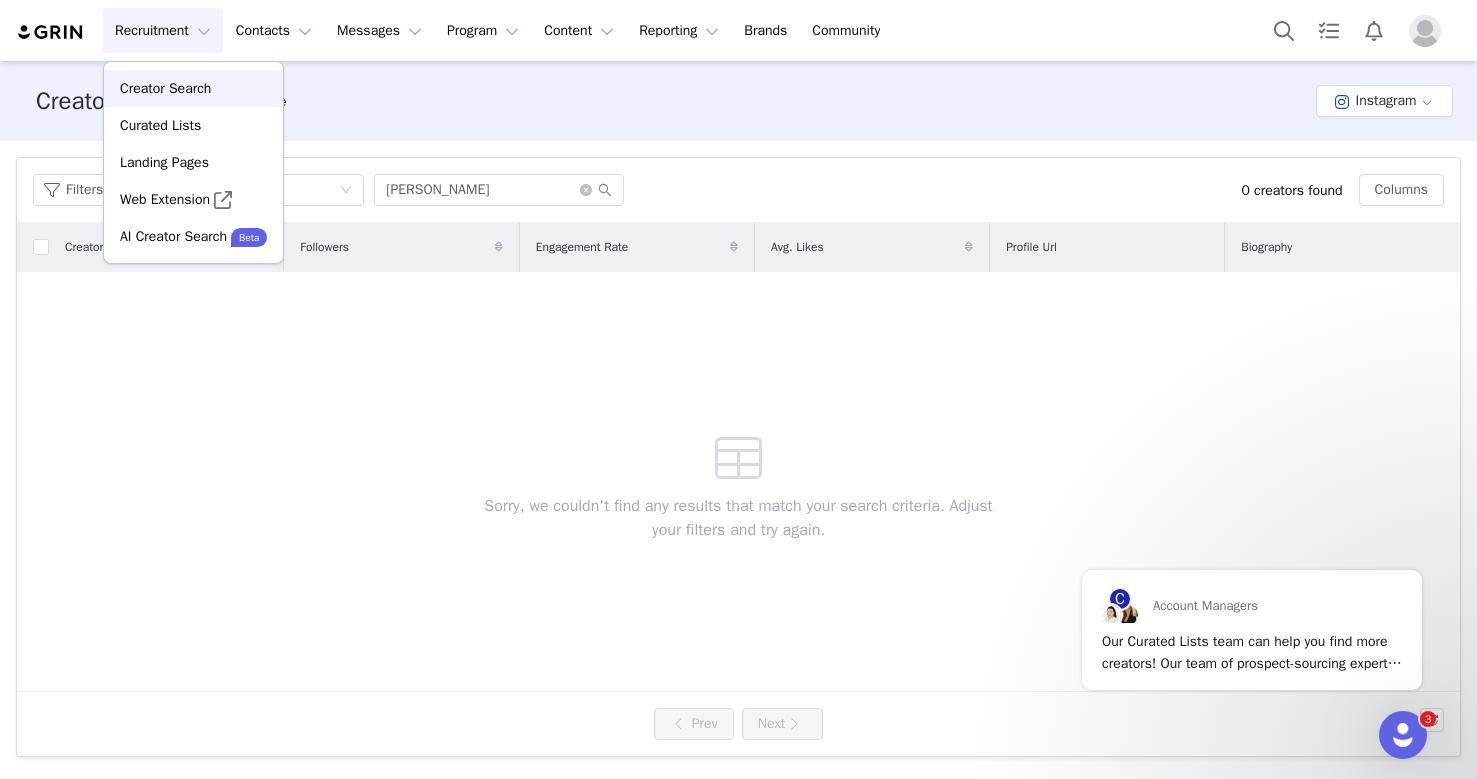 click on "Creator Search" at bounding box center (165, 88) 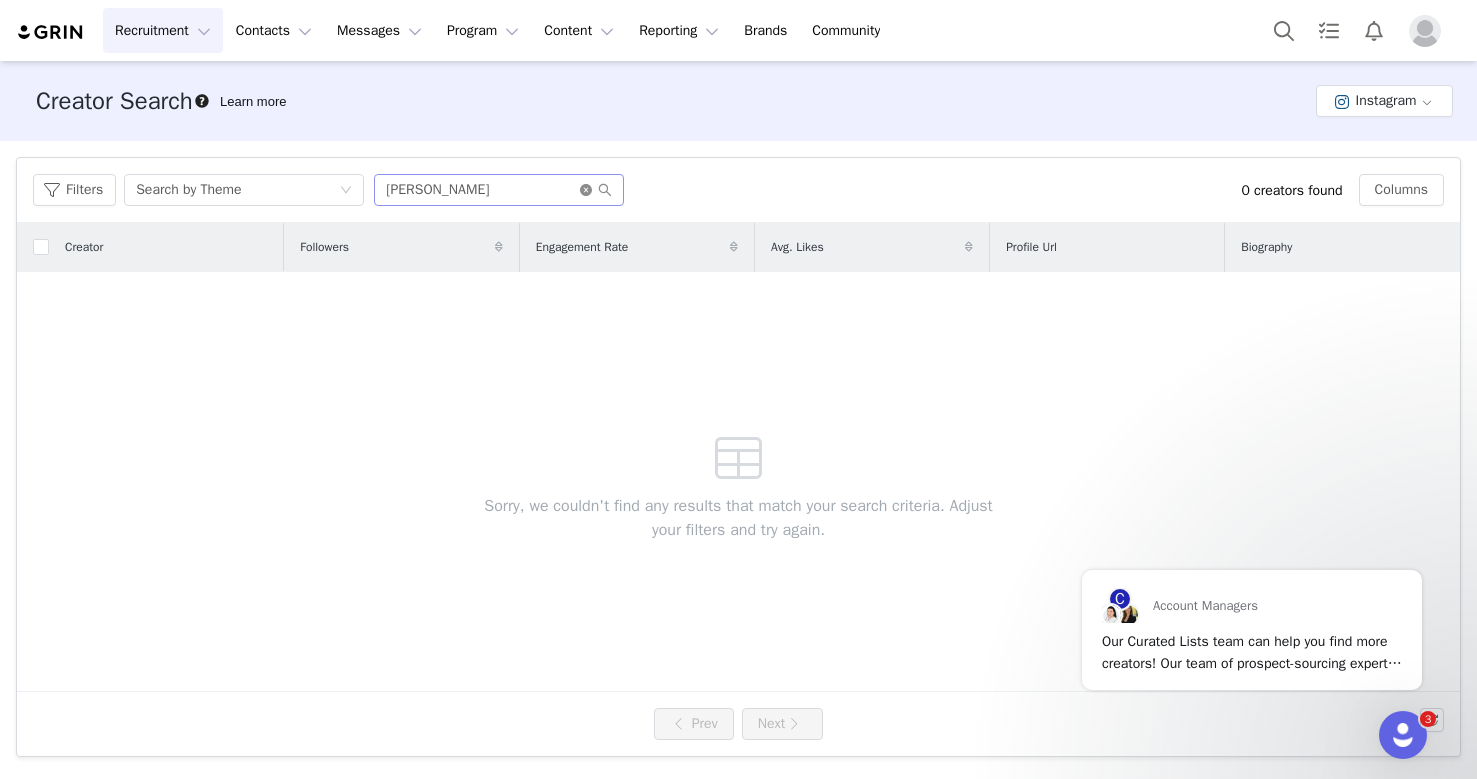 click 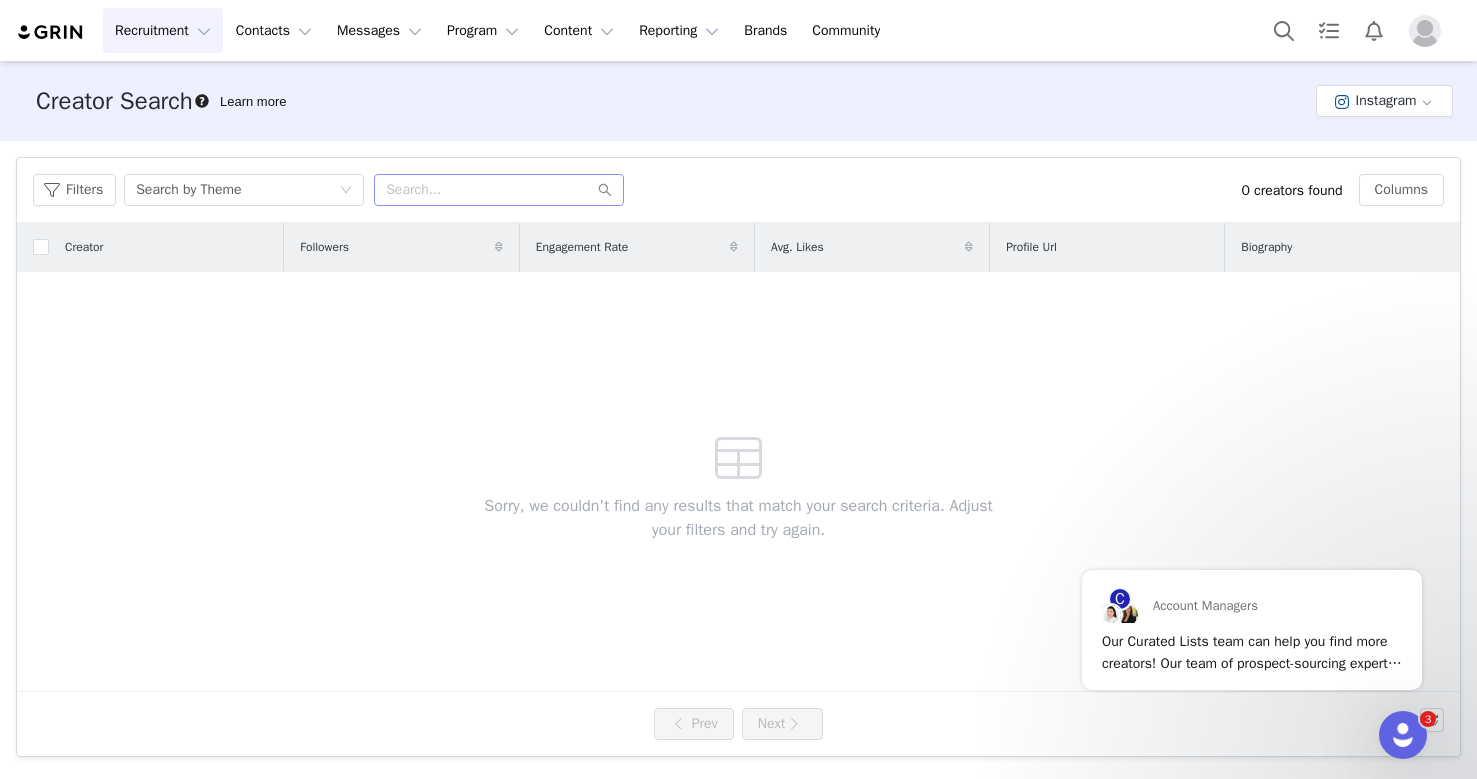 click on "Recruitment Recruitment" at bounding box center [163, 30] 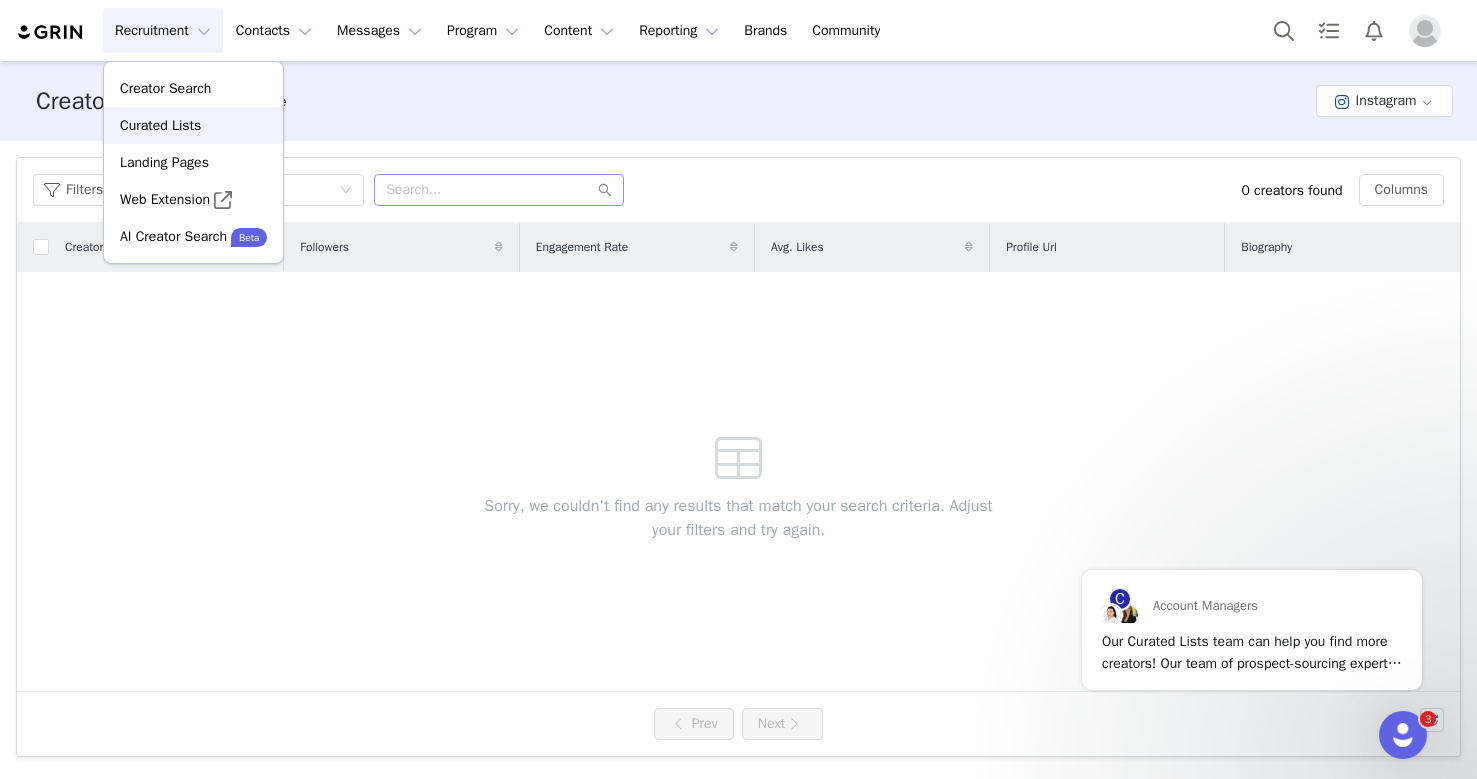 click on "Curated Lists" at bounding box center [193, 125] 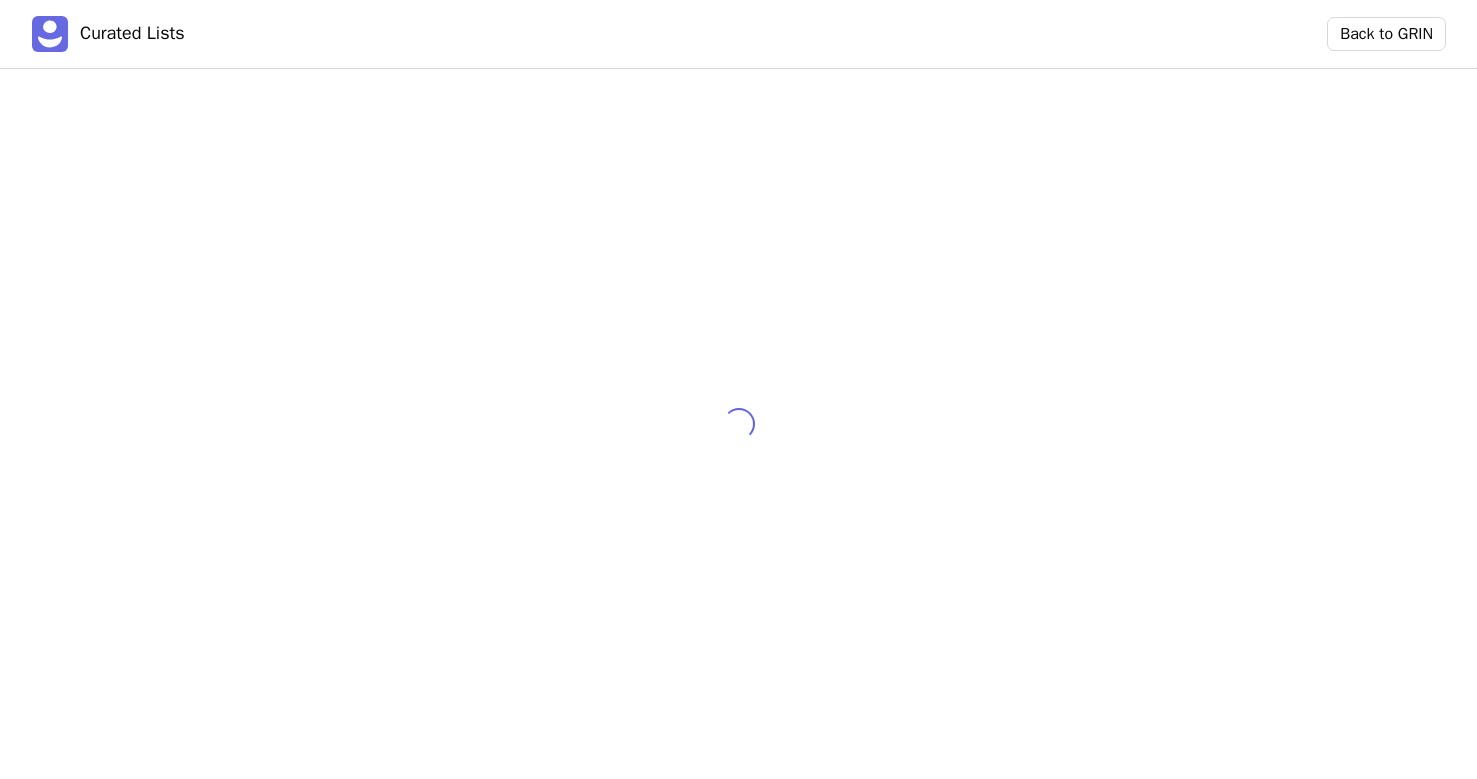scroll, scrollTop: 0, scrollLeft: 0, axis: both 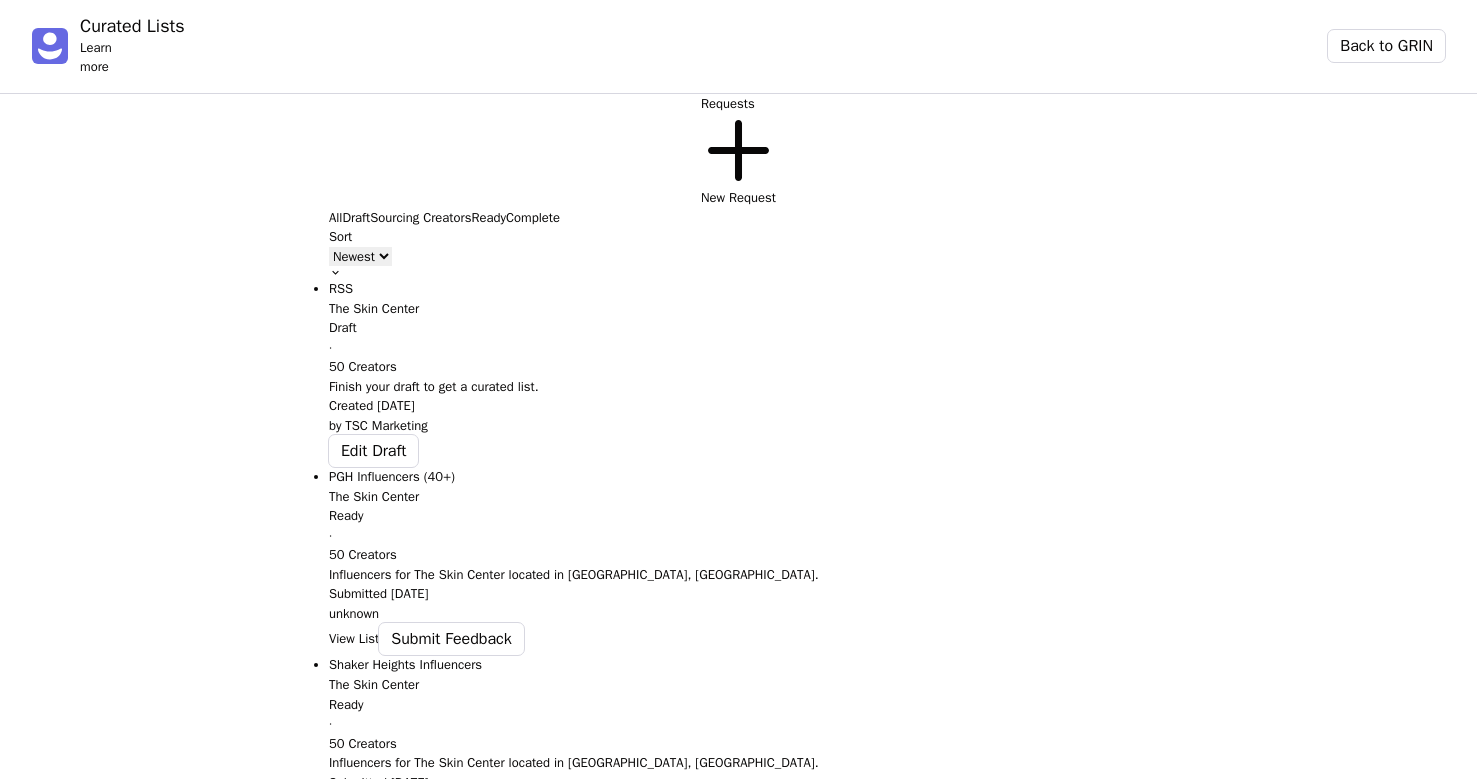 click on "View List" at bounding box center (354, 639) 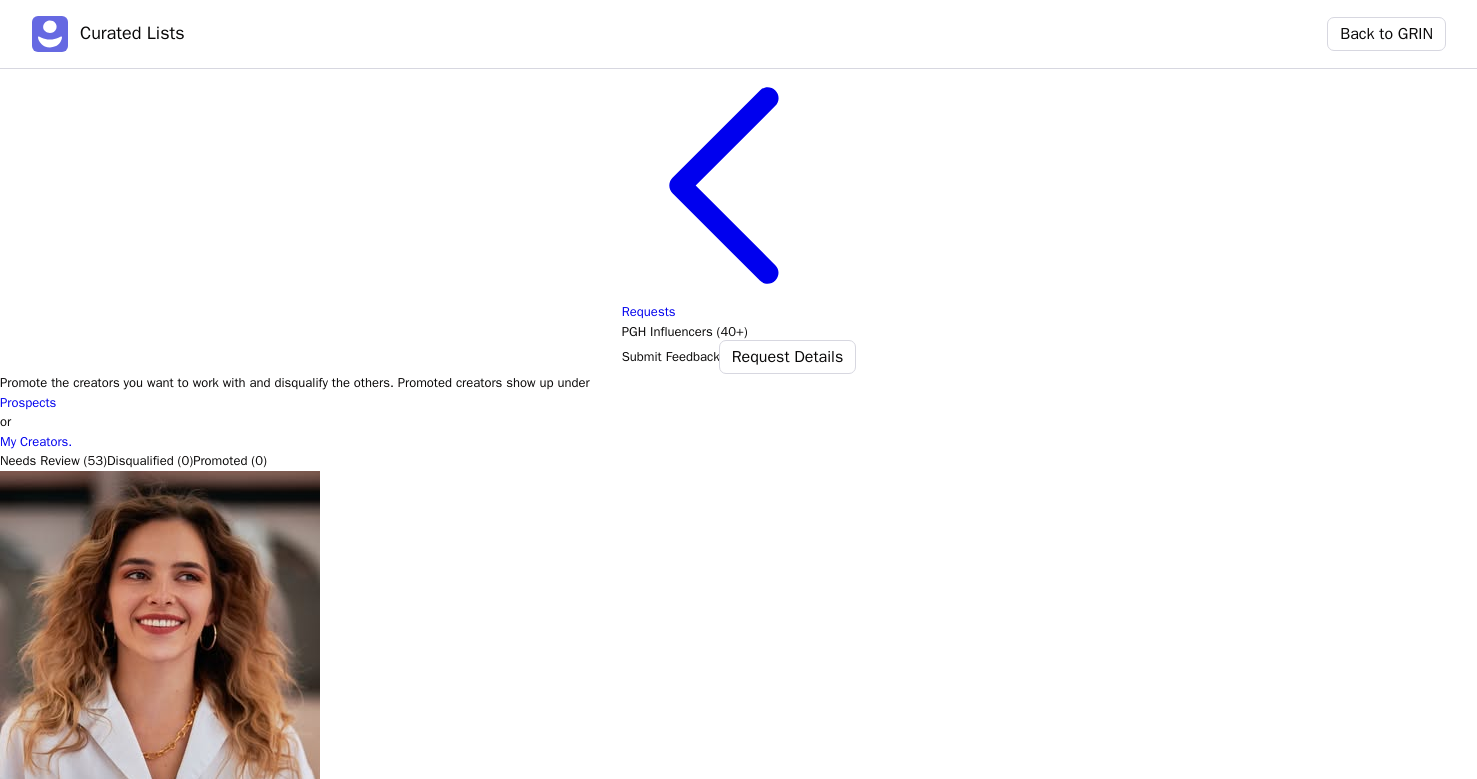 scroll, scrollTop: 0, scrollLeft: 0, axis: both 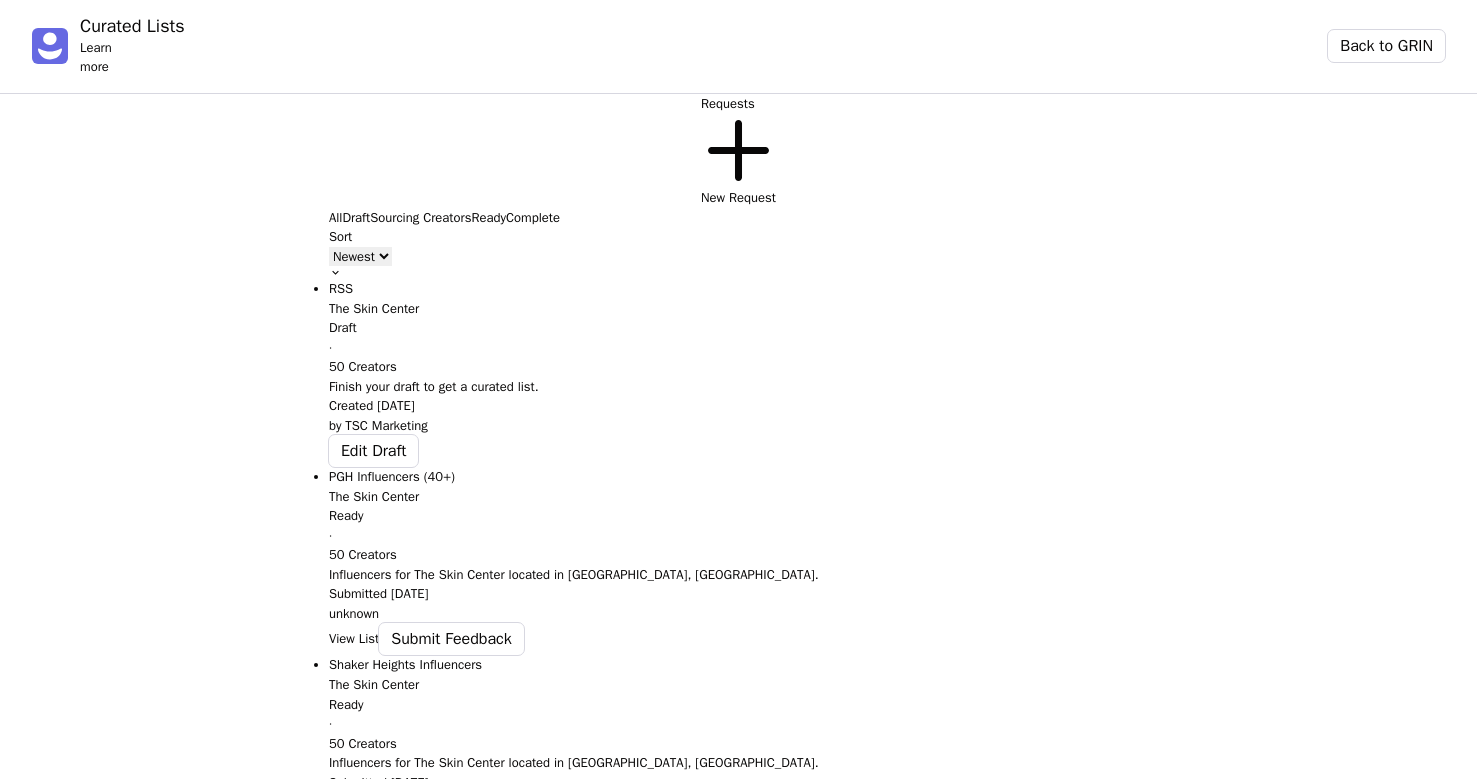 click on "Sourcing Creators" at bounding box center (420, 218) 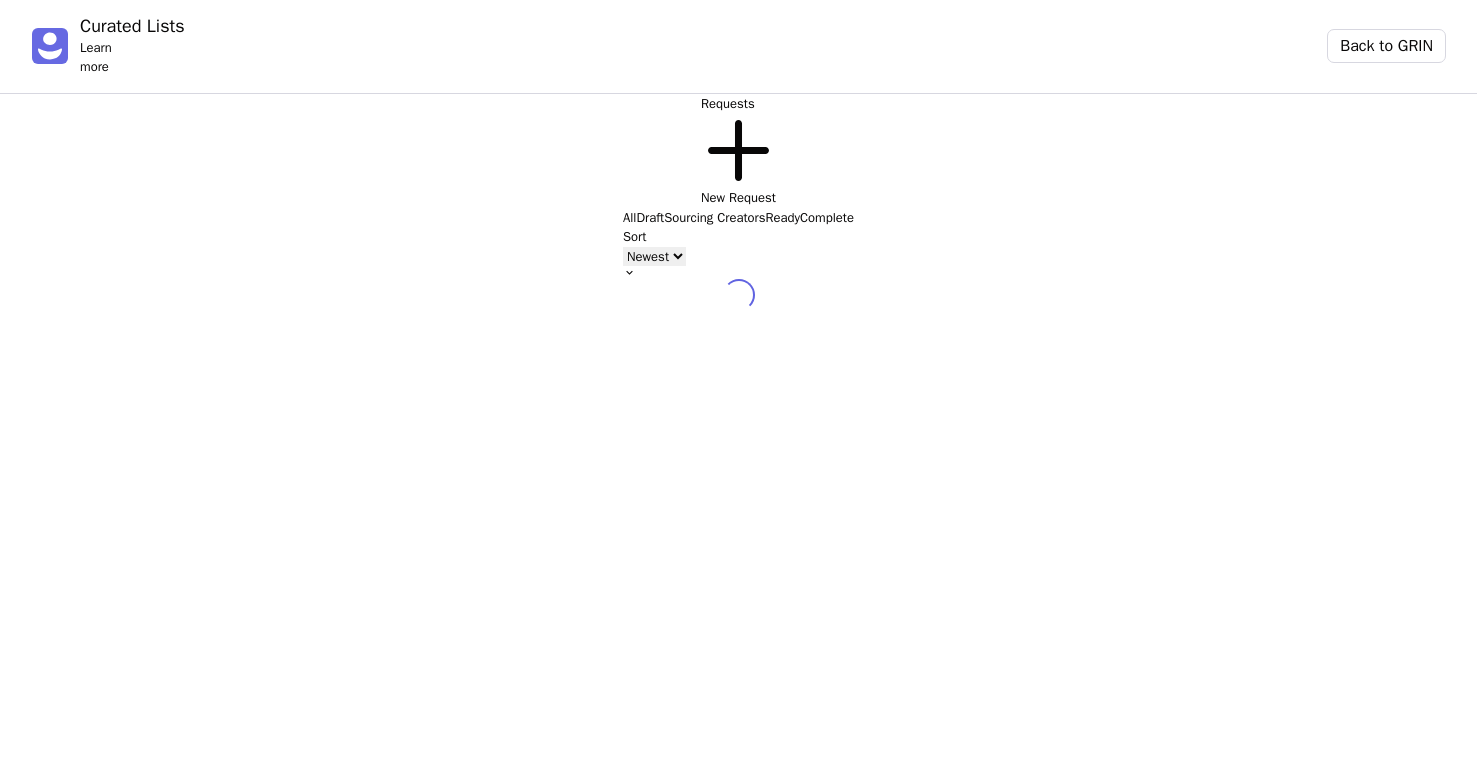click on "Ready" at bounding box center [783, 218] 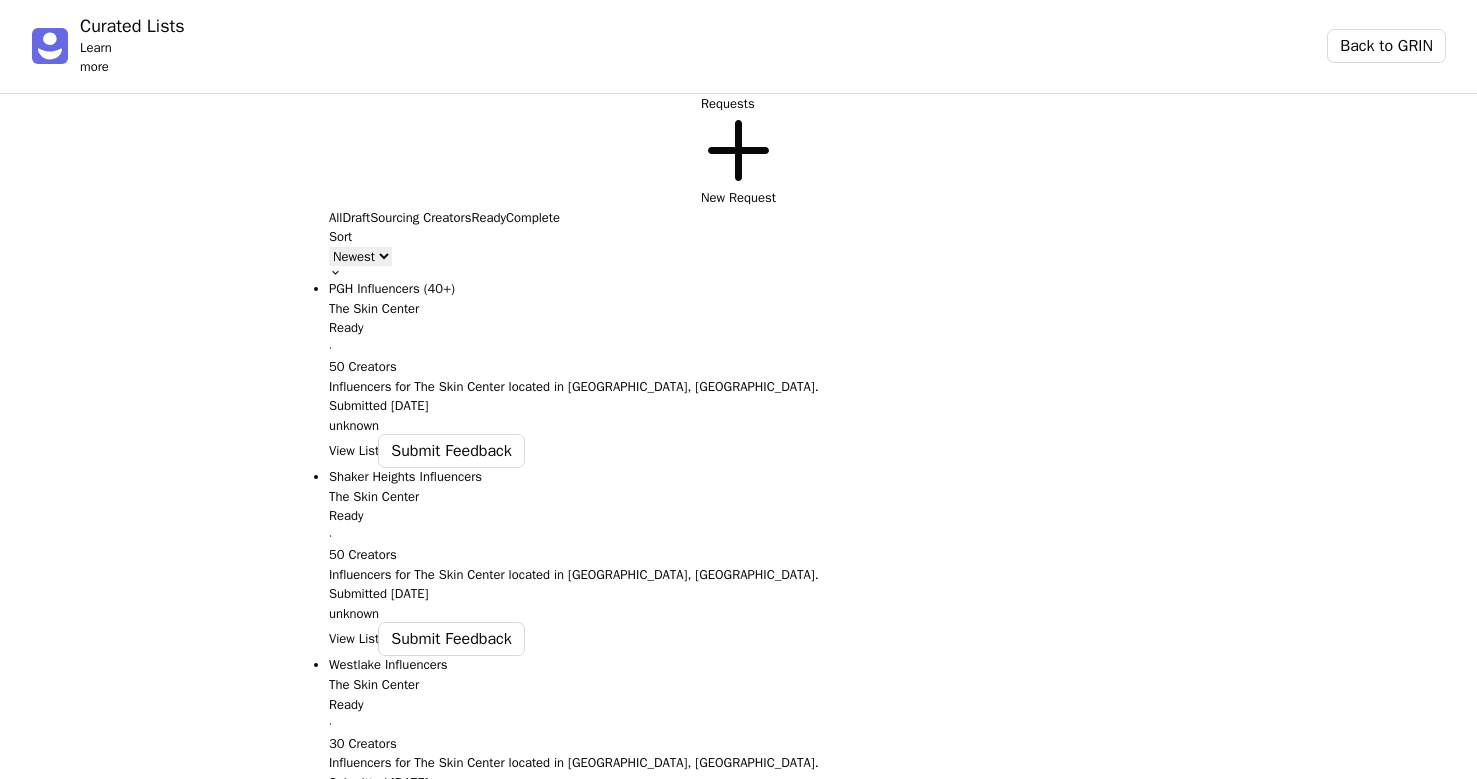 click on "Complete" at bounding box center [533, 218] 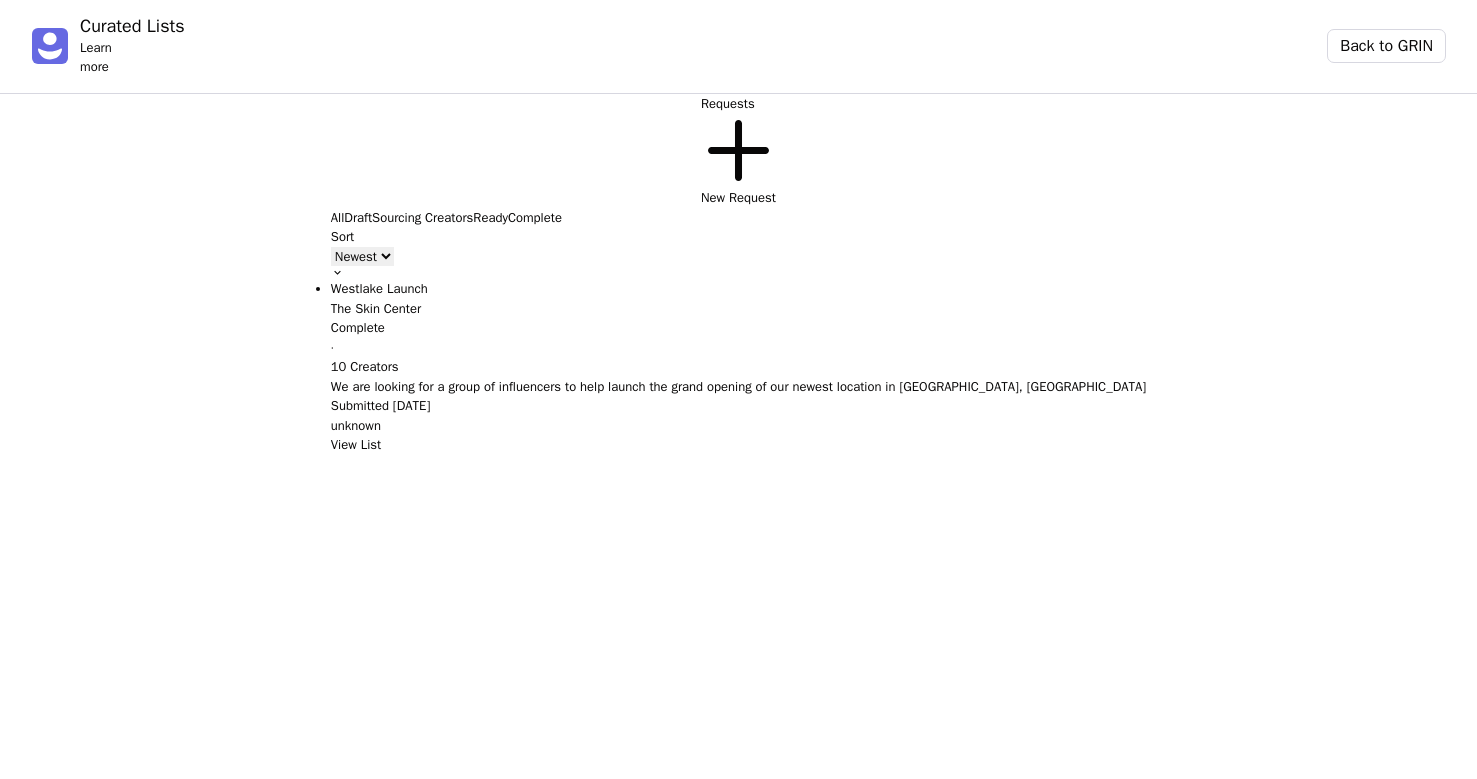 click on "Ready" at bounding box center [490, 218] 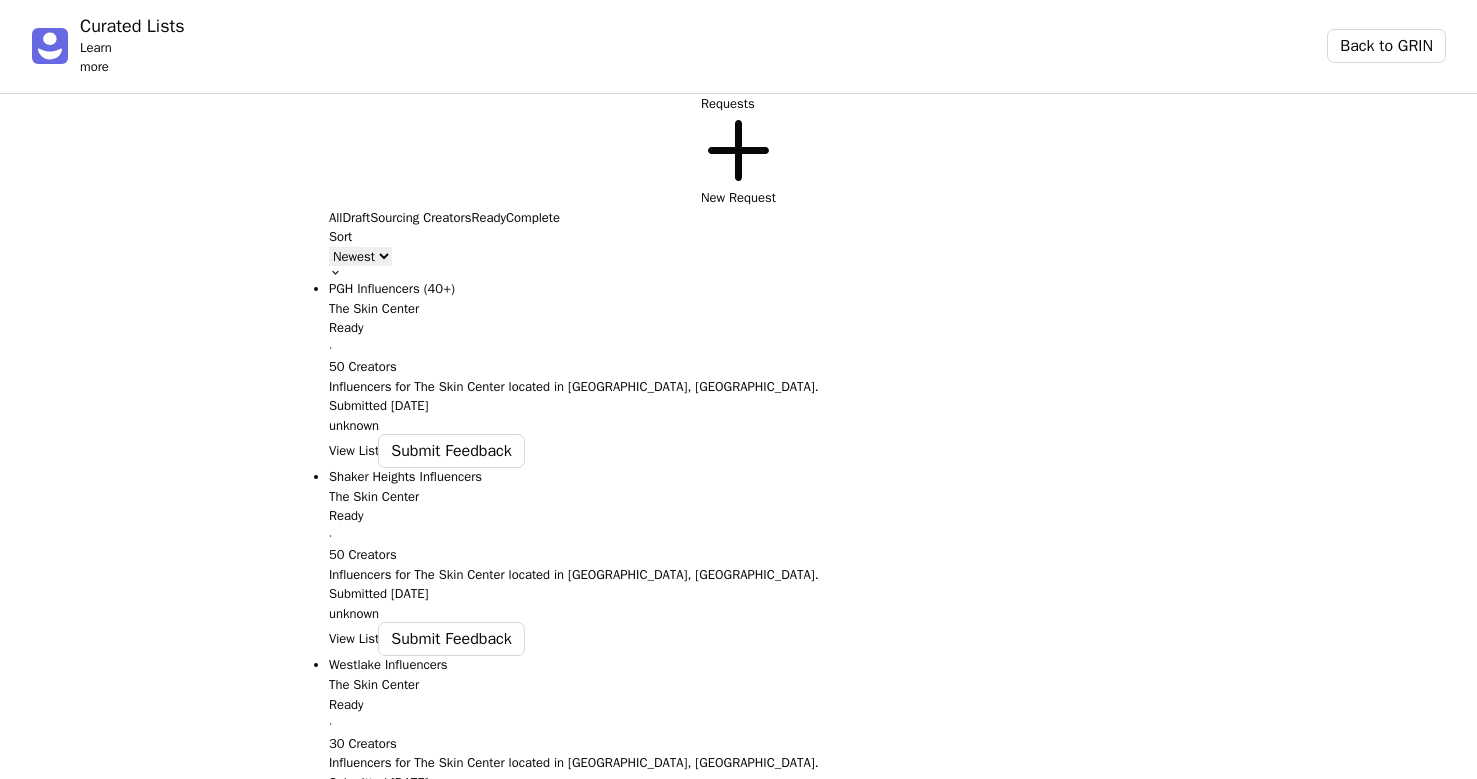 click on "Draft" at bounding box center (356, 218) 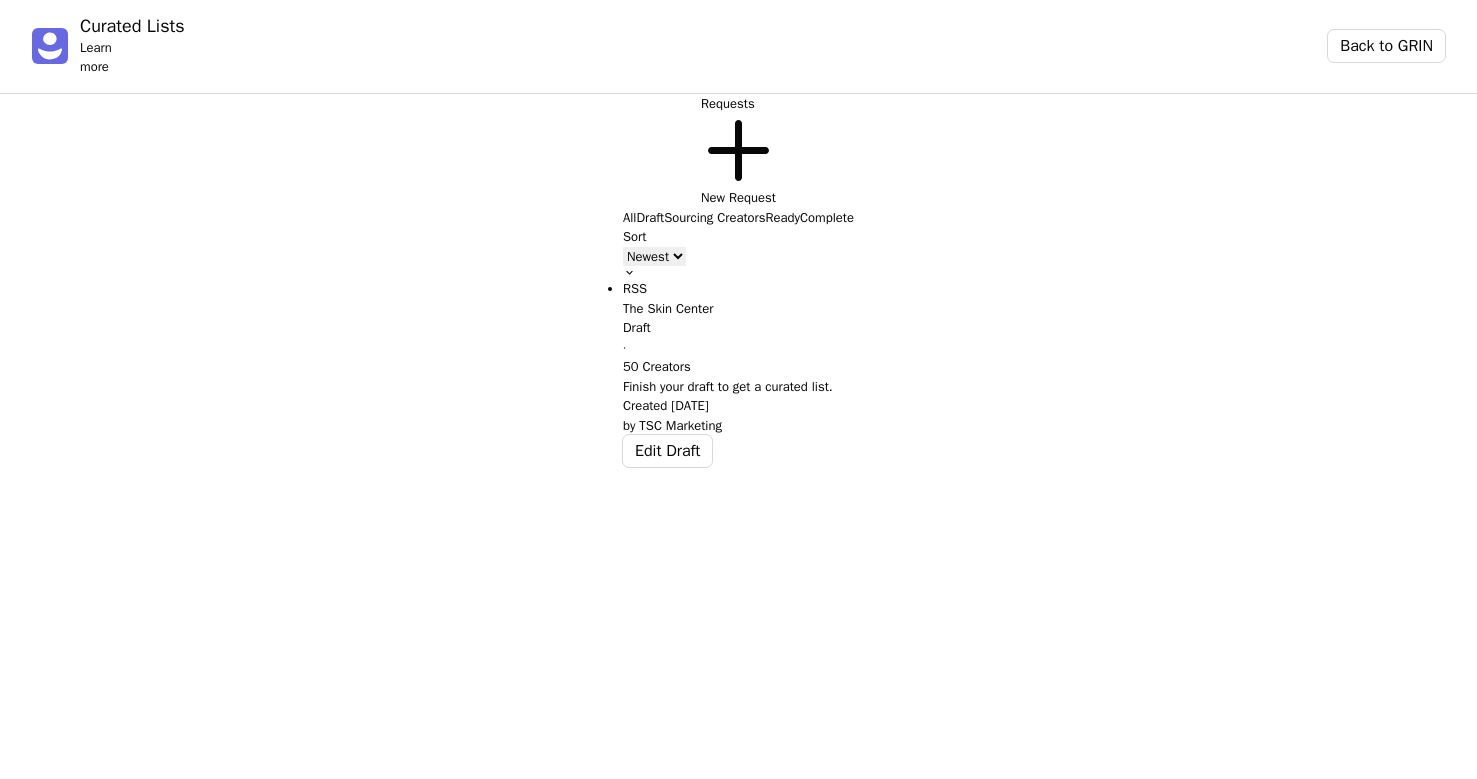 click on "Ready" at bounding box center [783, 218] 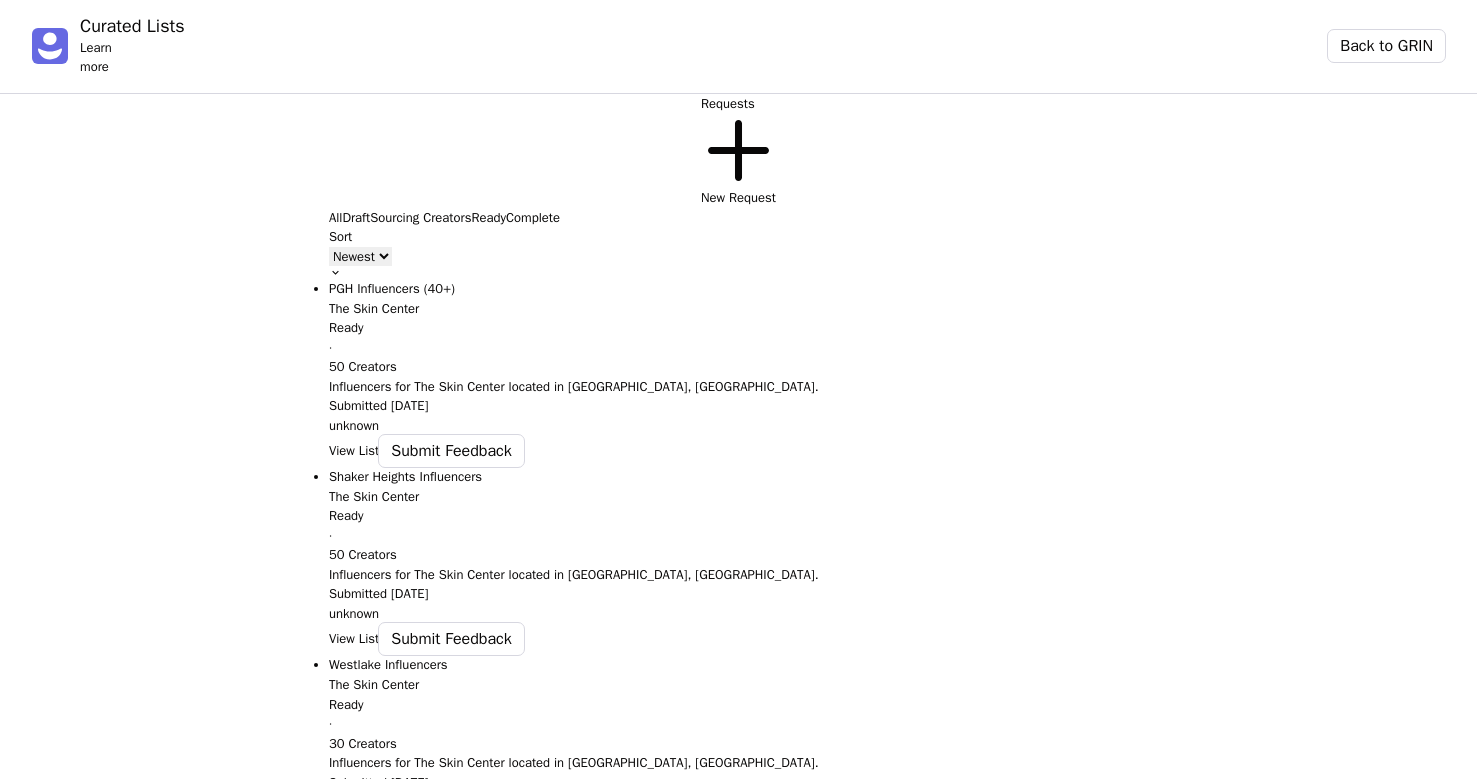 scroll, scrollTop: 0, scrollLeft: 0, axis: both 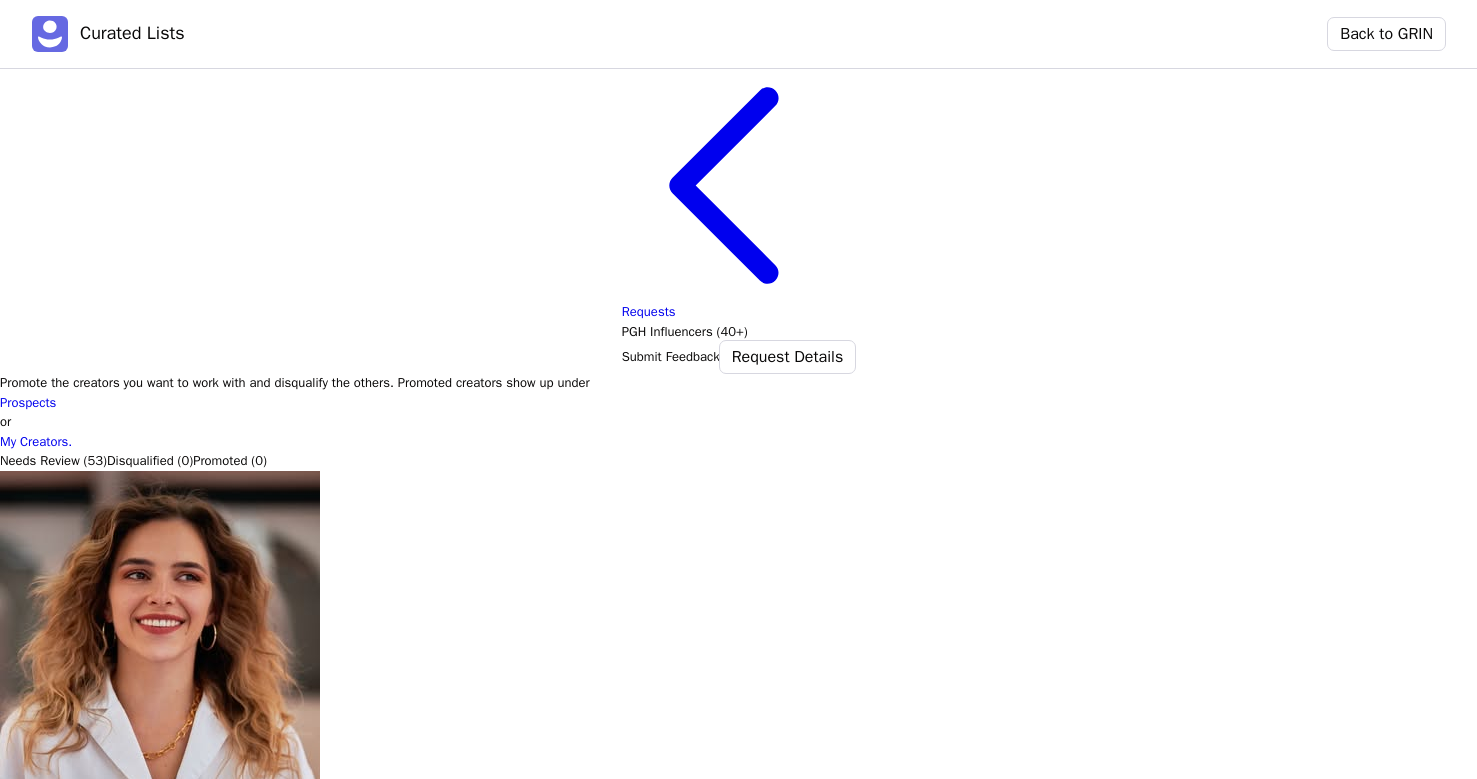 click on "Promote" at bounding box center [23, 126370] 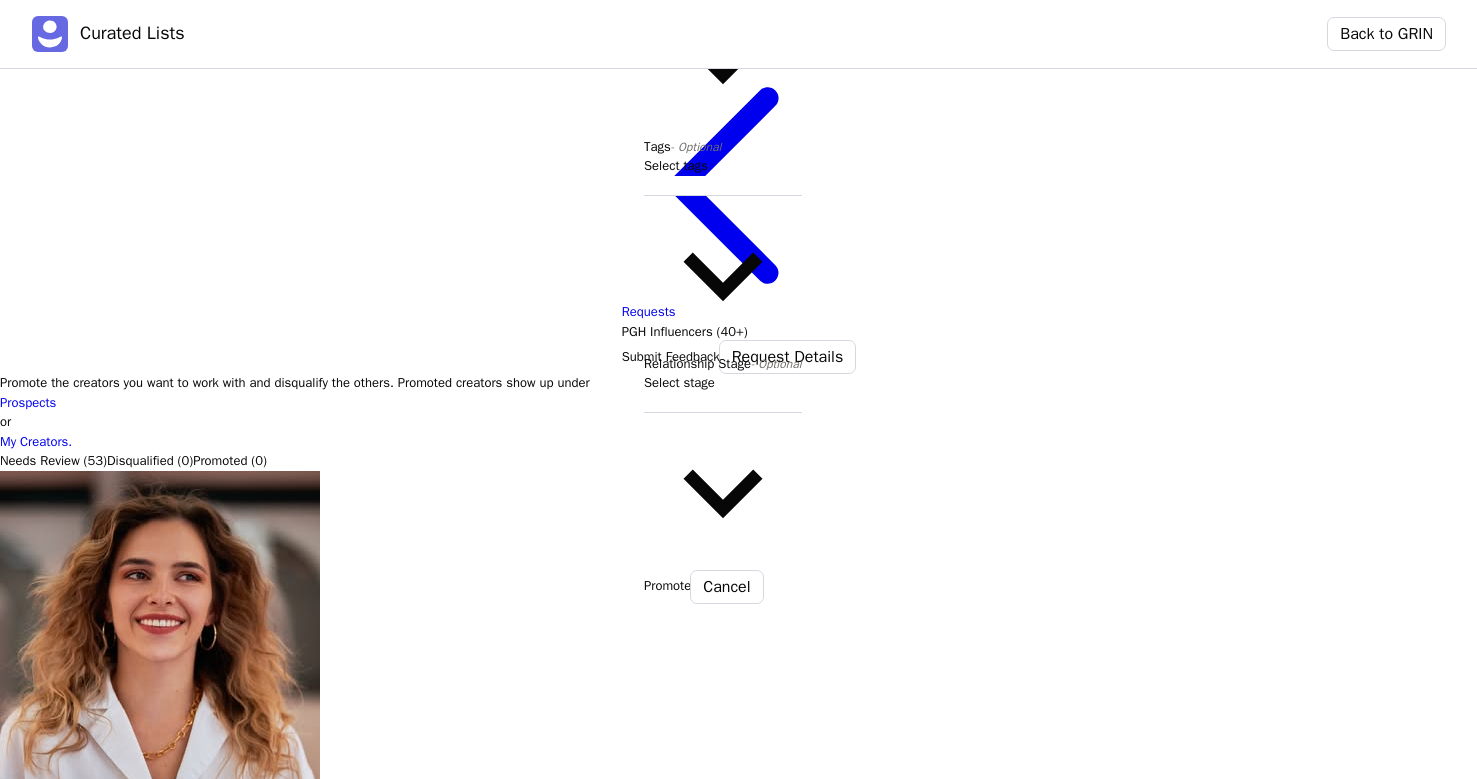 click at bounding box center (723, -31) 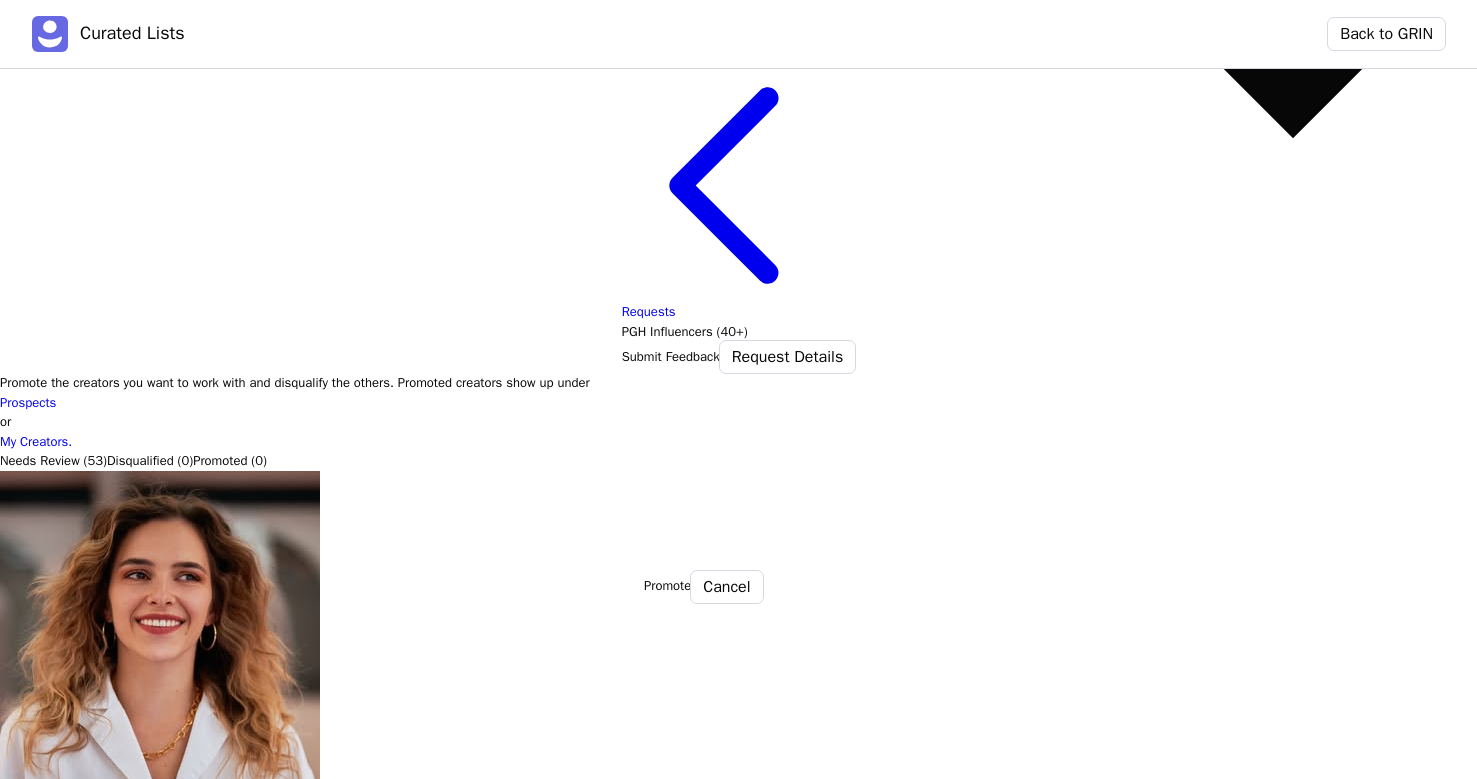 click on "TSC Marketing" at bounding box center (1293, -2174) 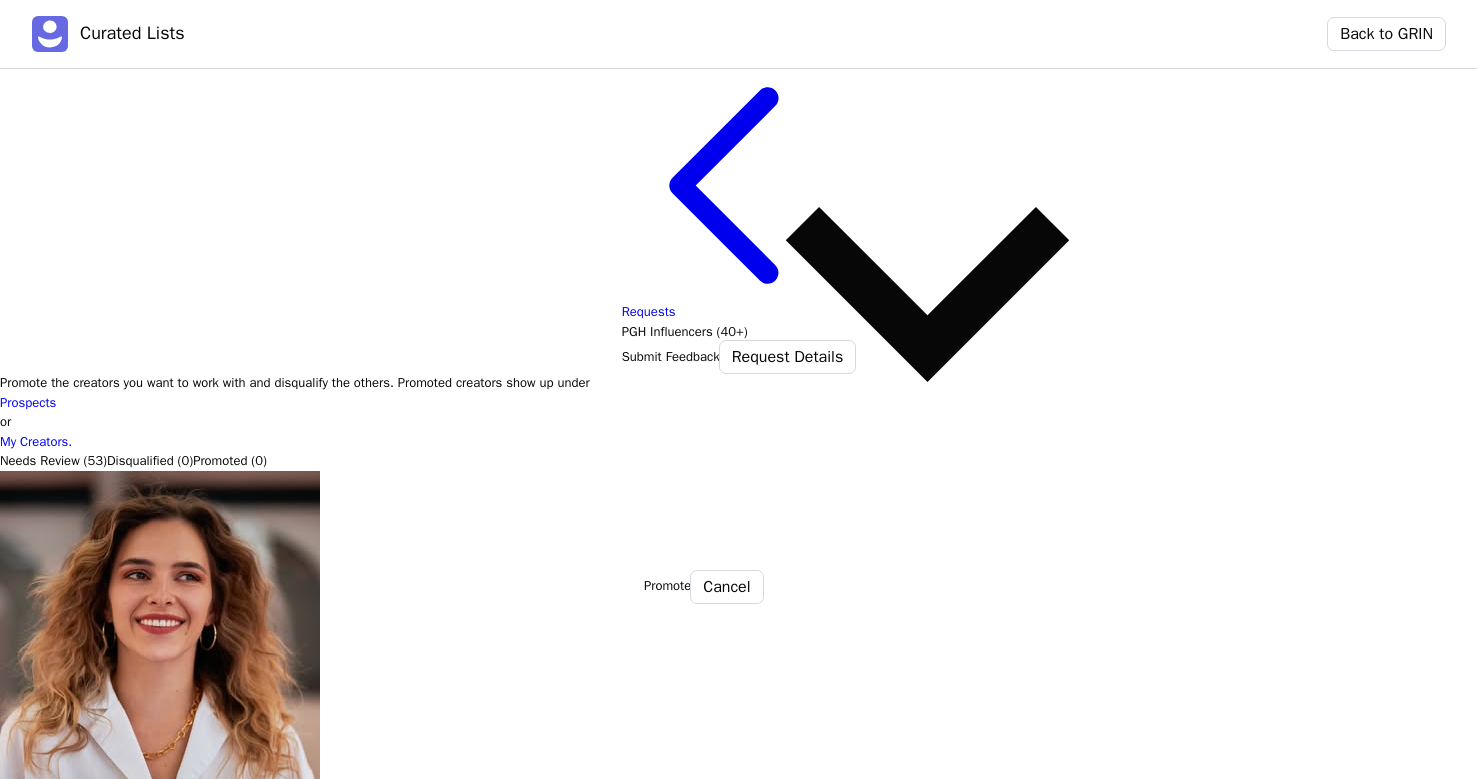 click at bounding box center [927, -632] 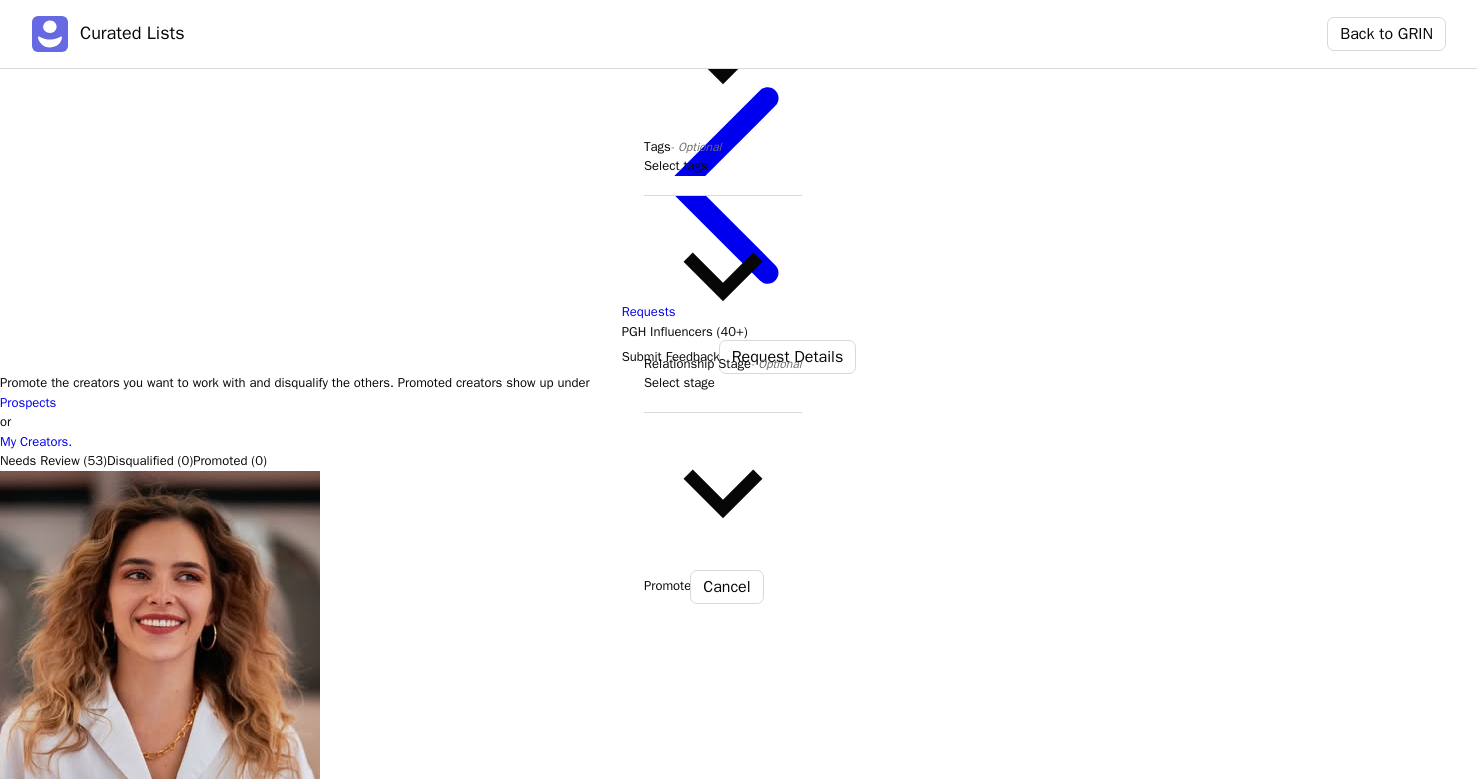 click on "Tags  - Optional" at bounding box center (682, 146) 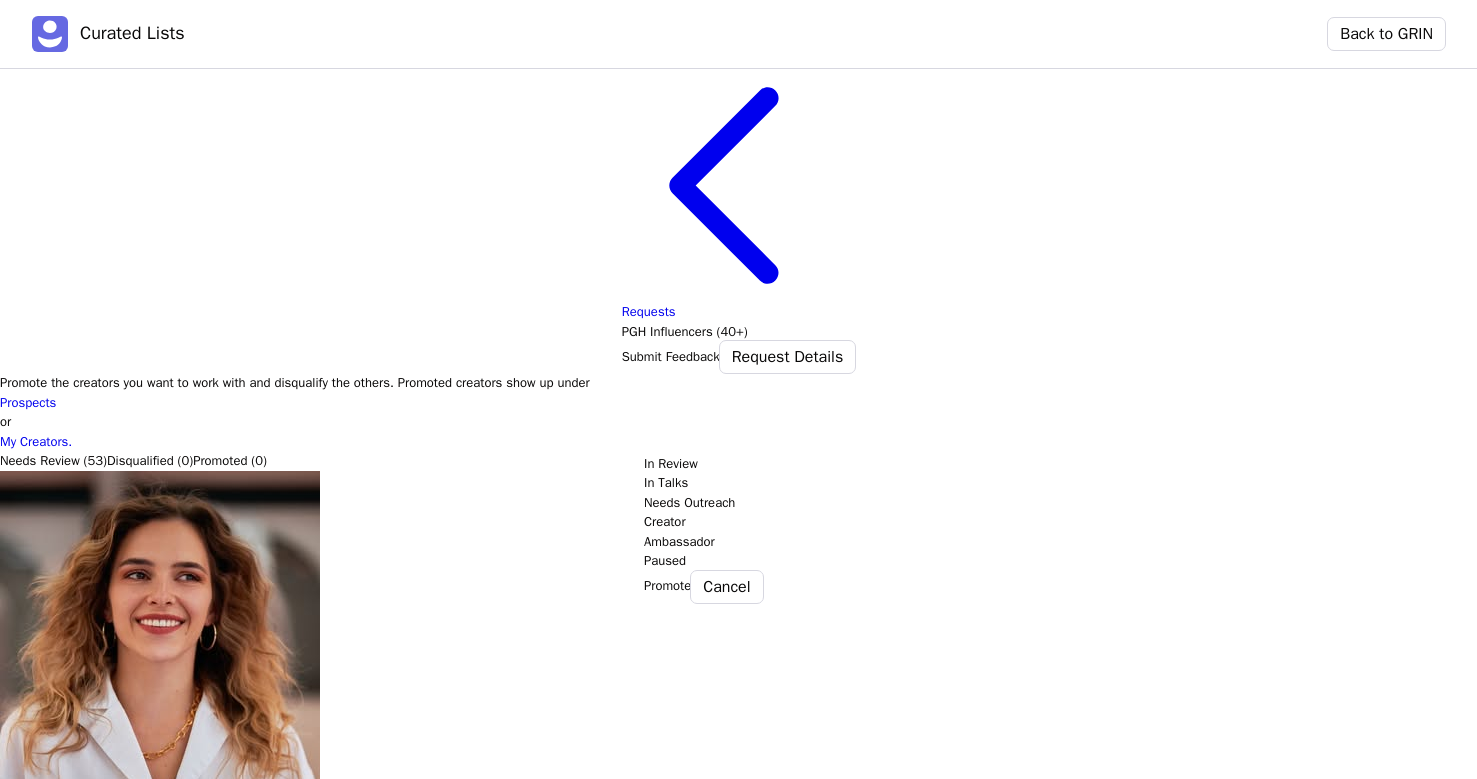 click at bounding box center [1279, -826] 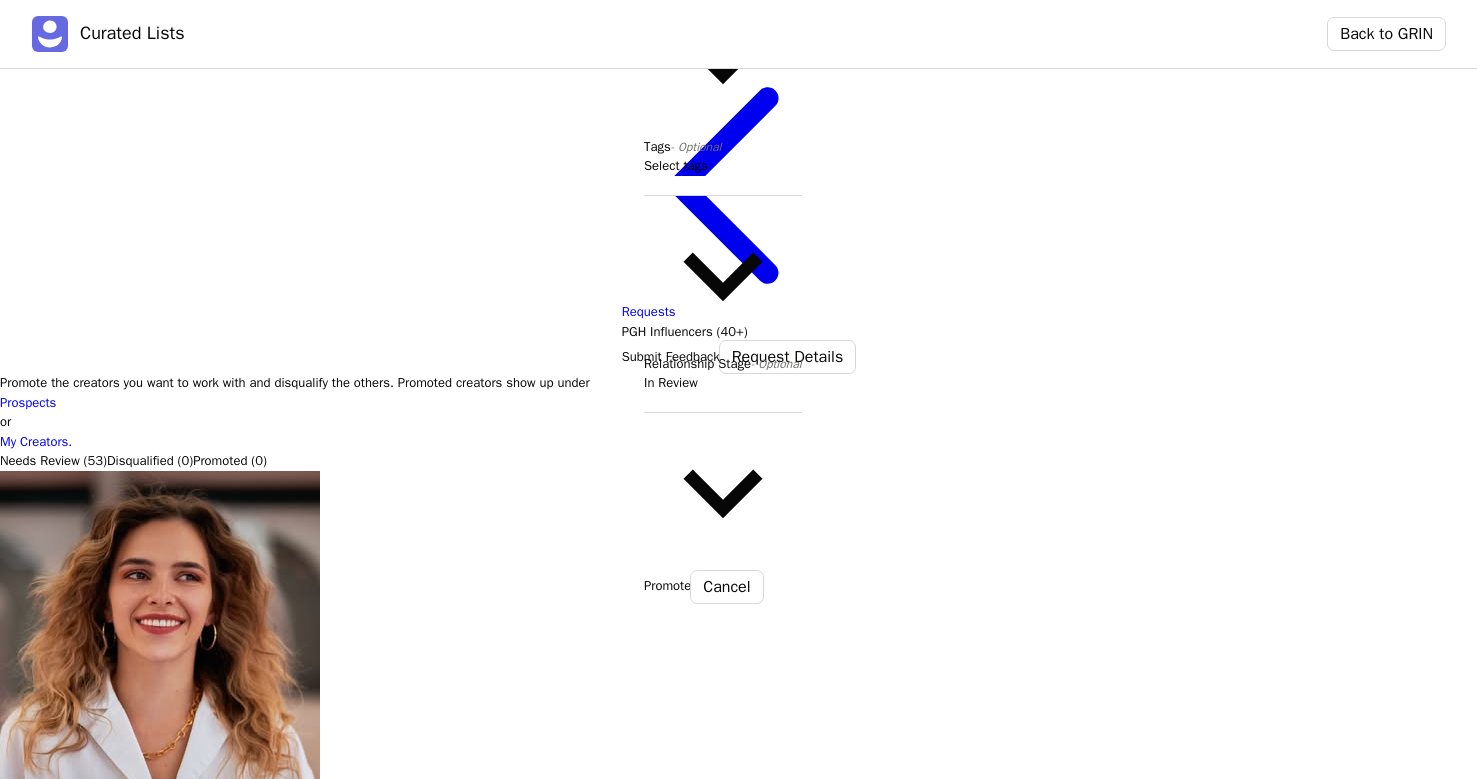 click on "Promote" at bounding box center (667, 586) 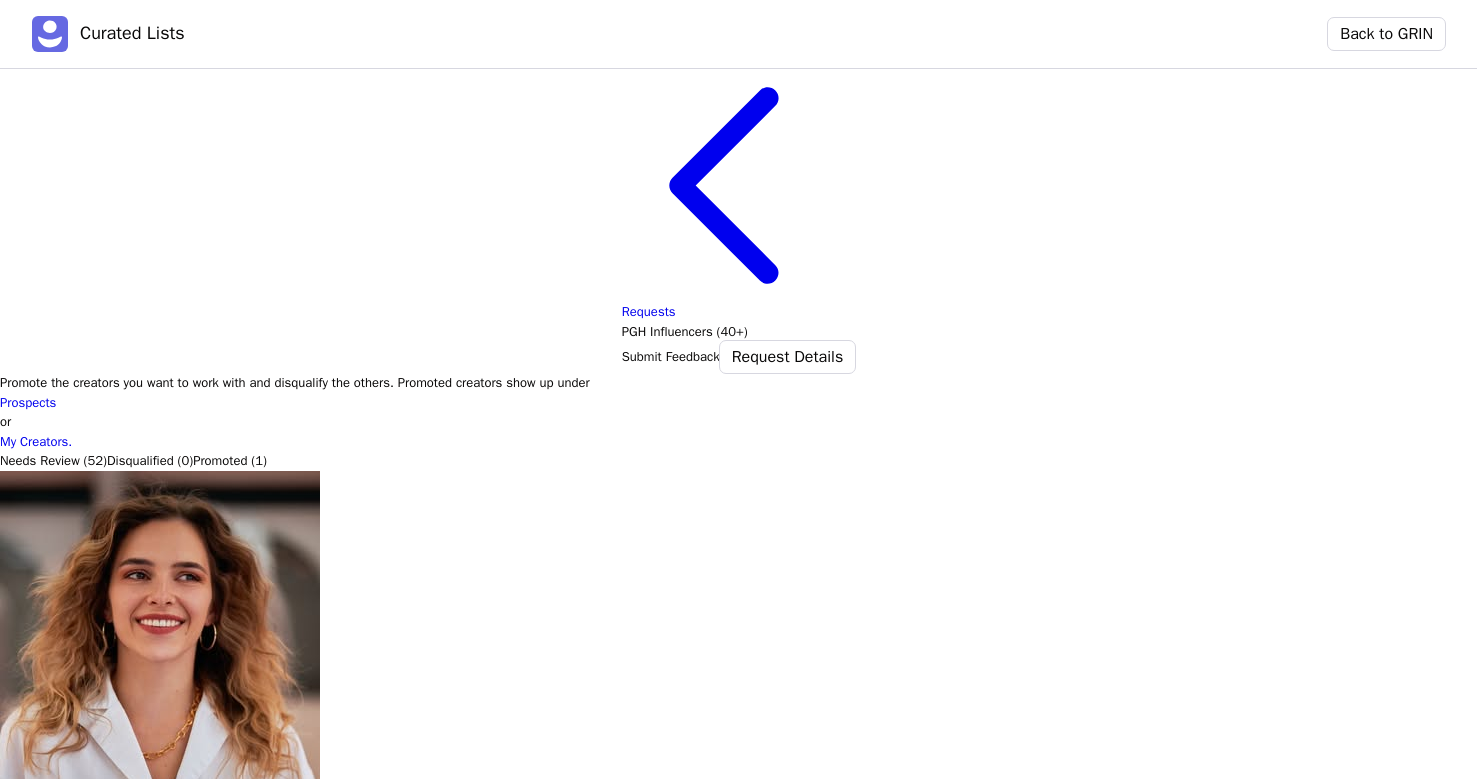 scroll, scrollTop: 1929, scrollLeft: 0, axis: vertical 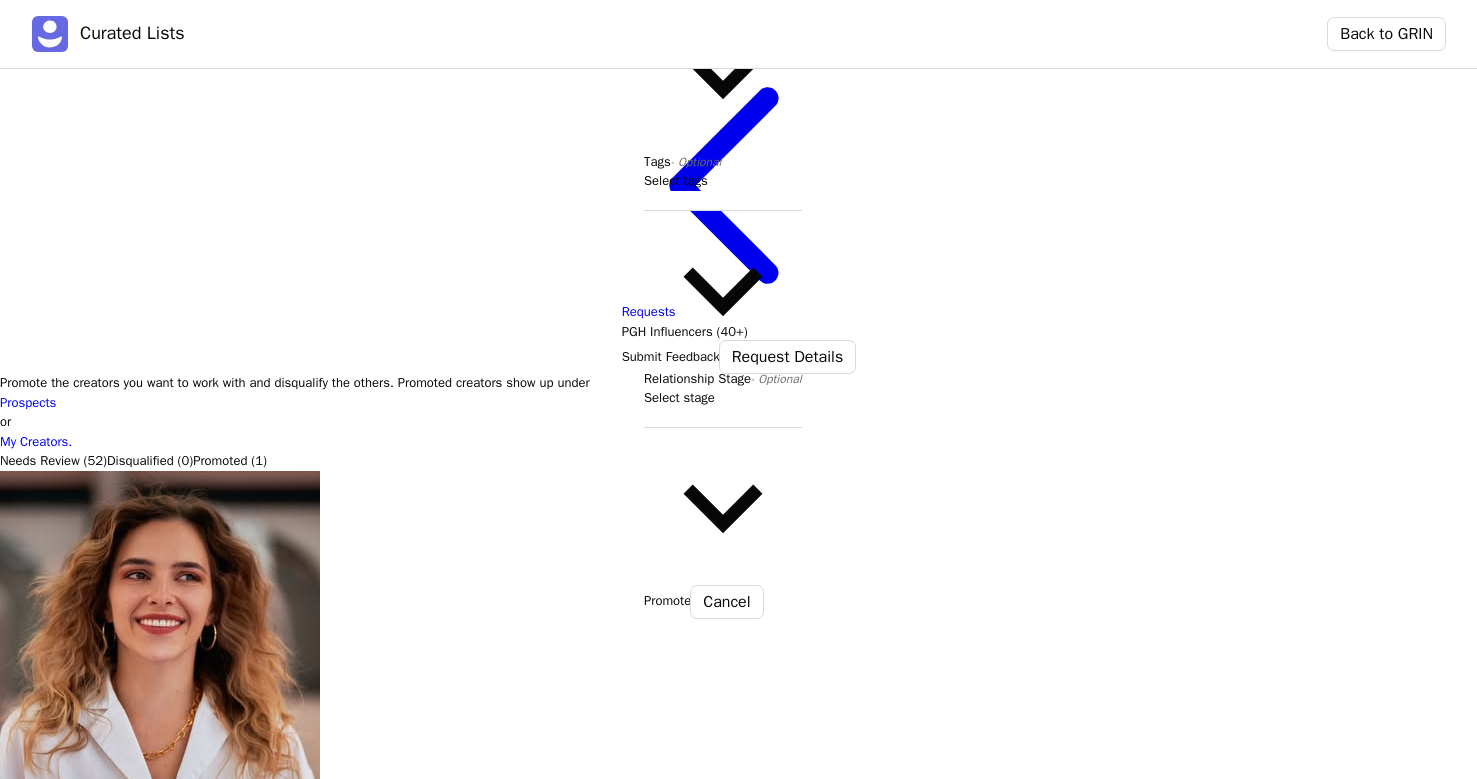 click at bounding box center (723, -16) 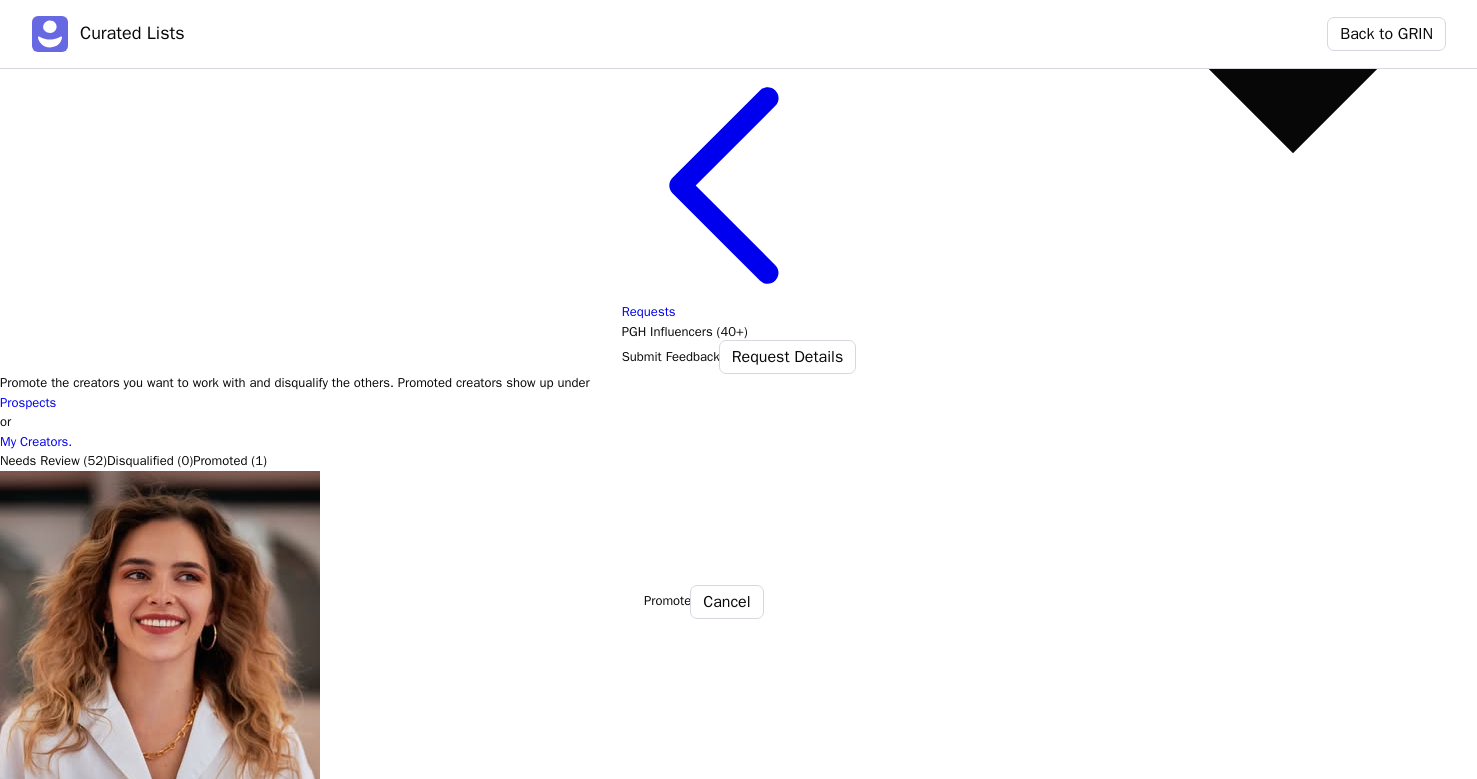 click on "TSC Marketing" at bounding box center (1293, -2159) 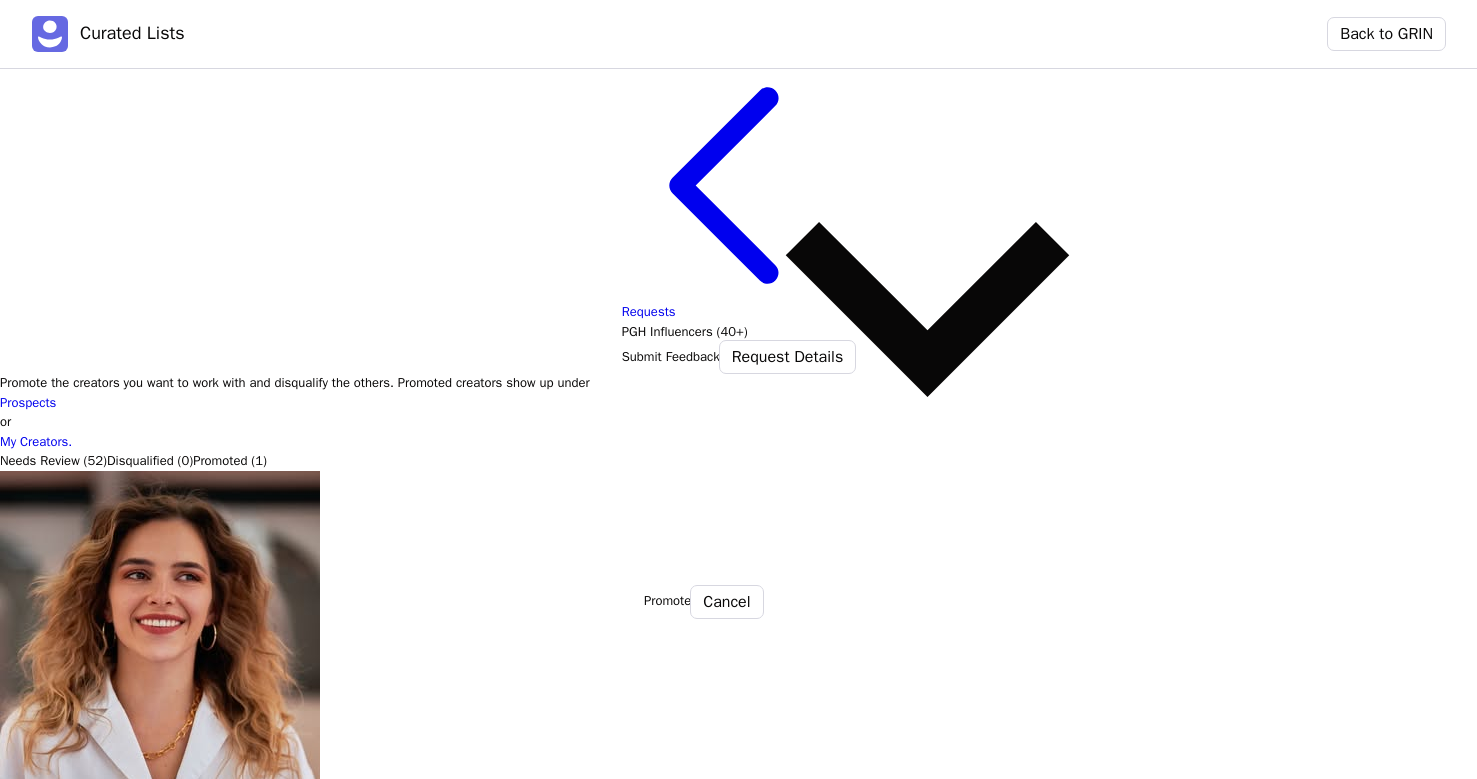 click at bounding box center [927, -617] 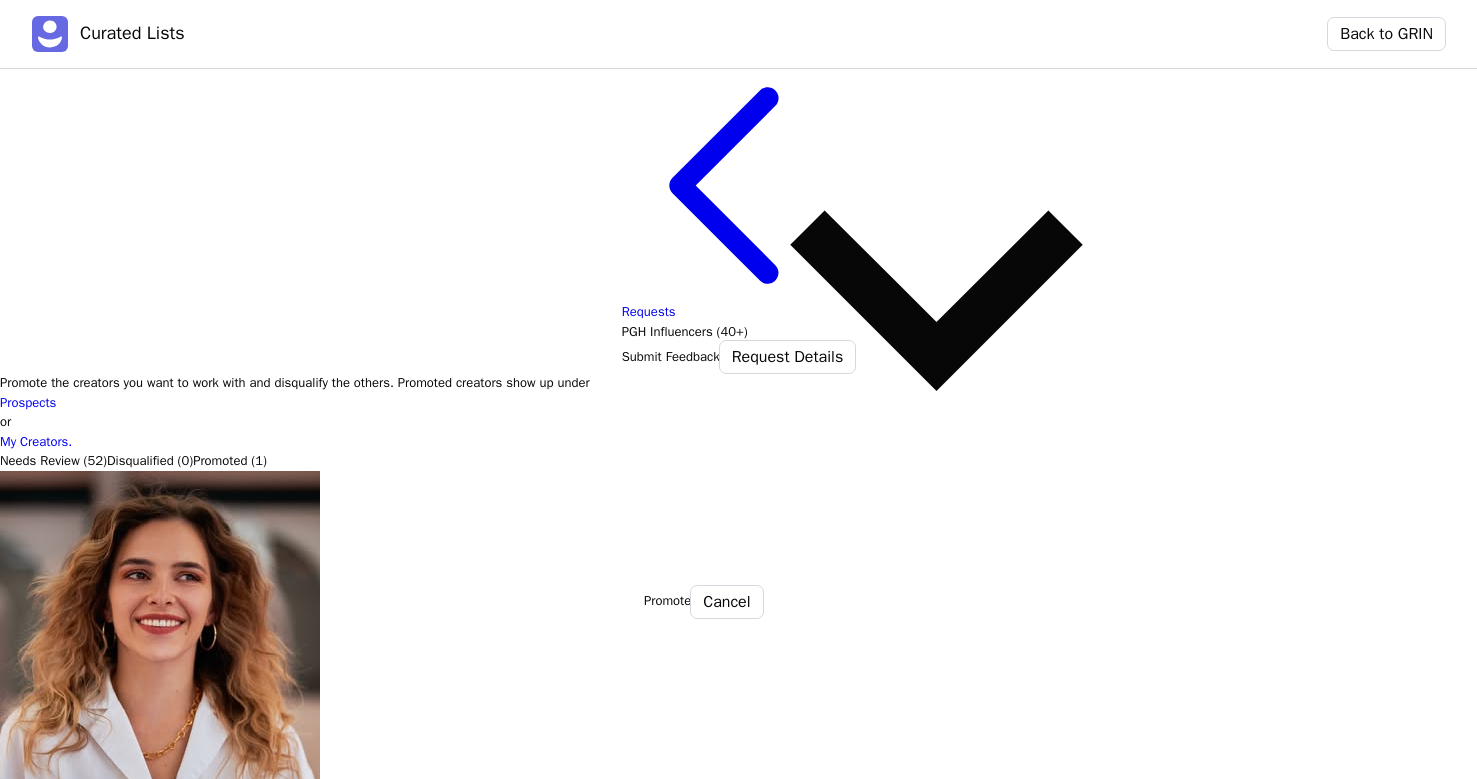 click at bounding box center (936, -654) 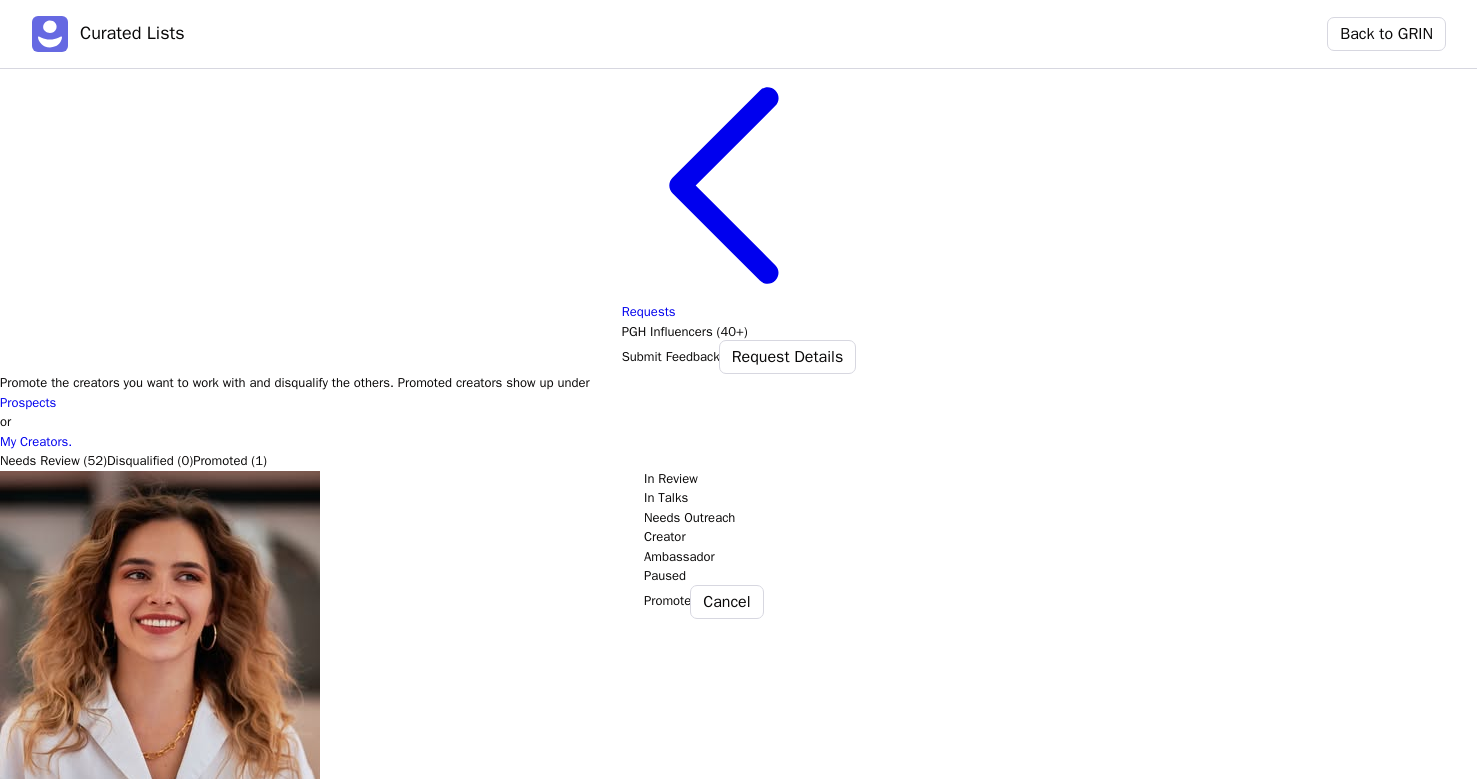 click on "In Review" at bounding box center (1279, 479) 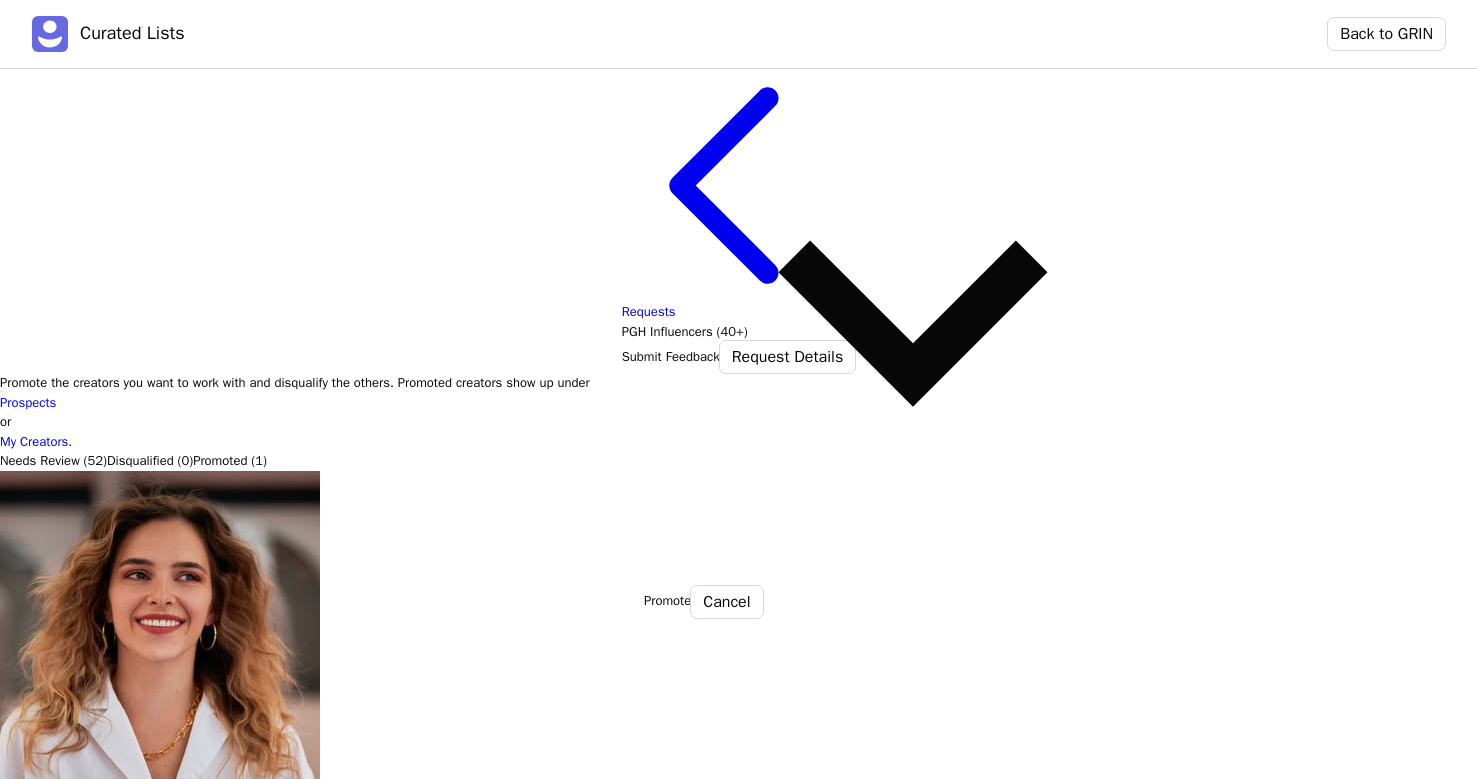 click on "Promote" at bounding box center [667, 601] 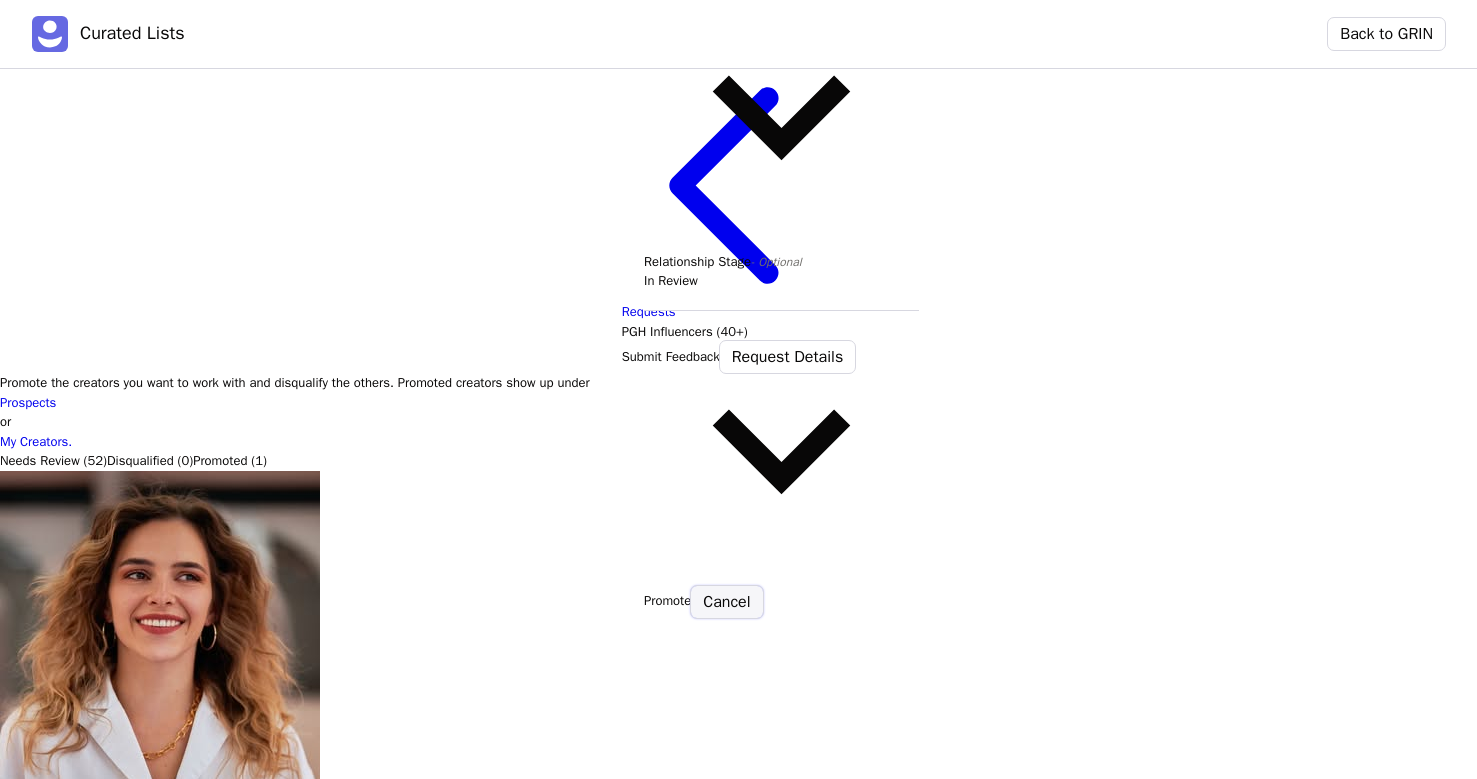 click on "Cancel" at bounding box center (726, 602) 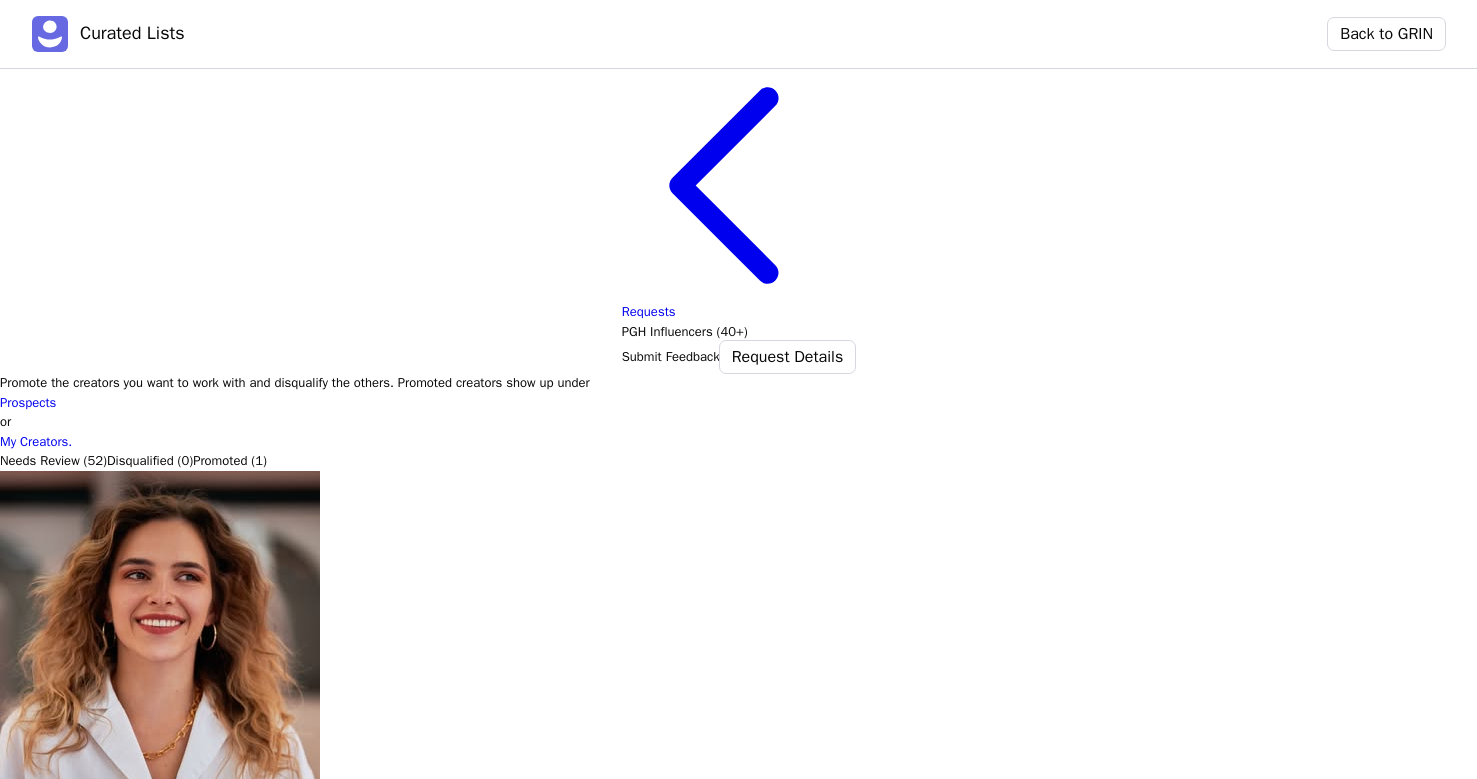 scroll, scrollTop: 3028, scrollLeft: 0, axis: vertical 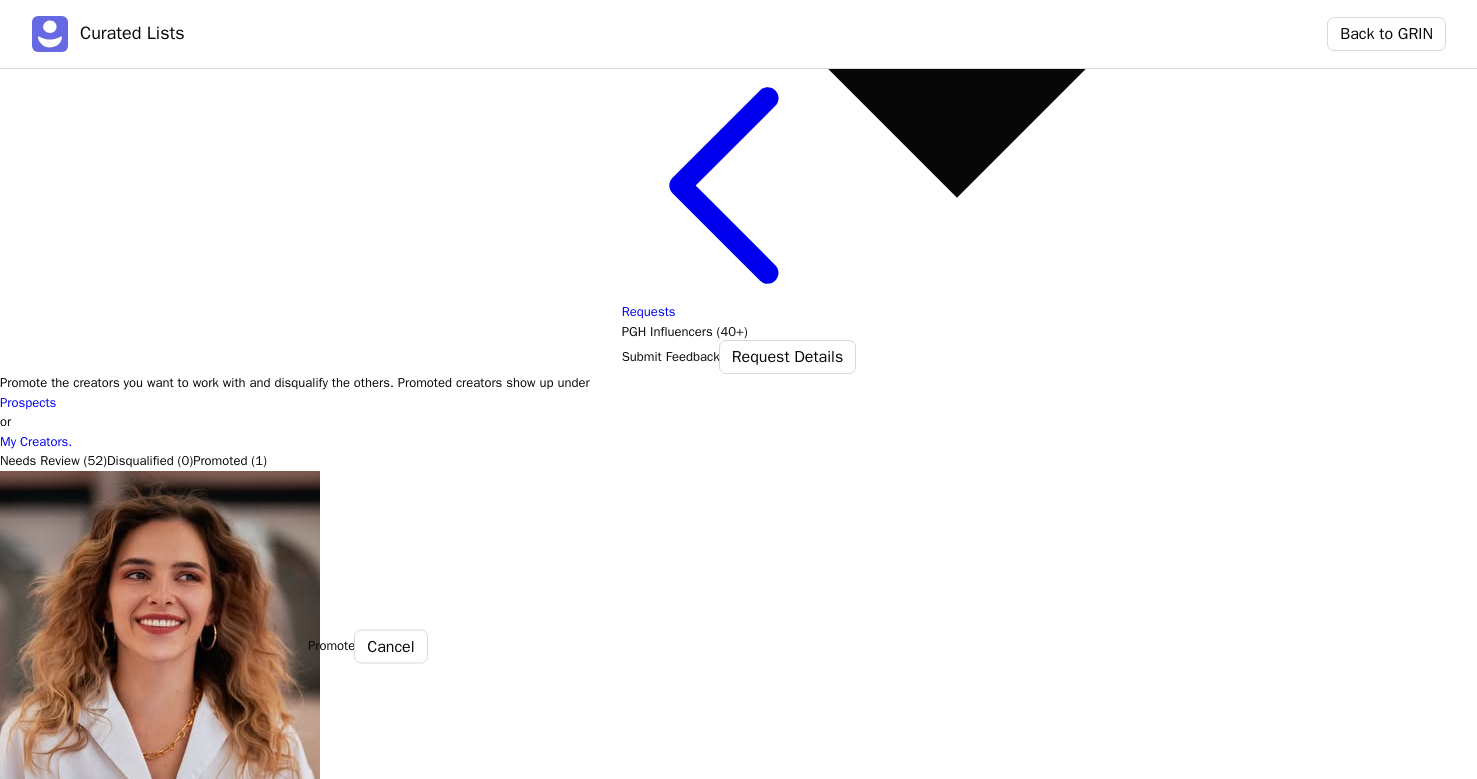 click at bounding box center (957, -3433) 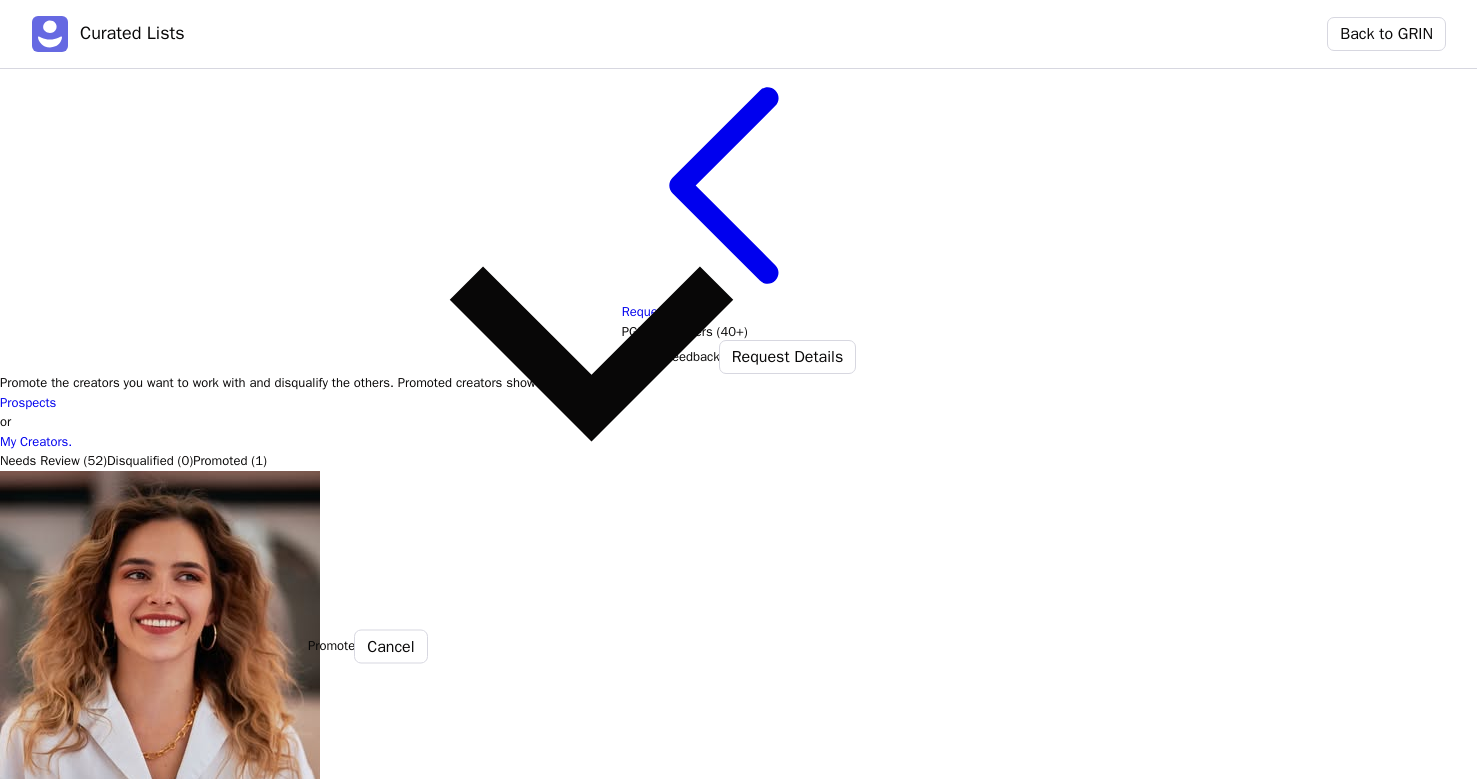 click at bounding box center [591, 53] 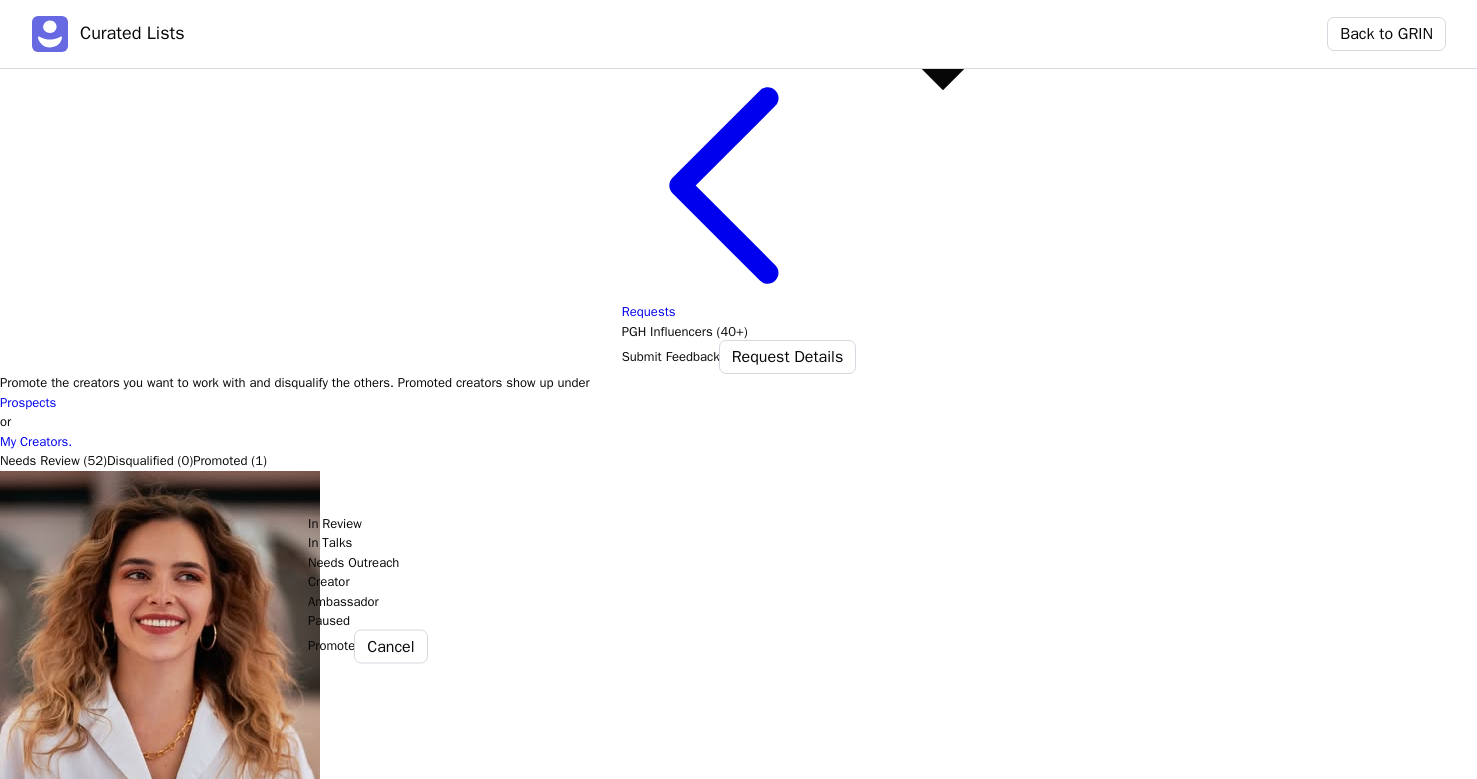 click on "In Review" at bounding box center [943, 523] 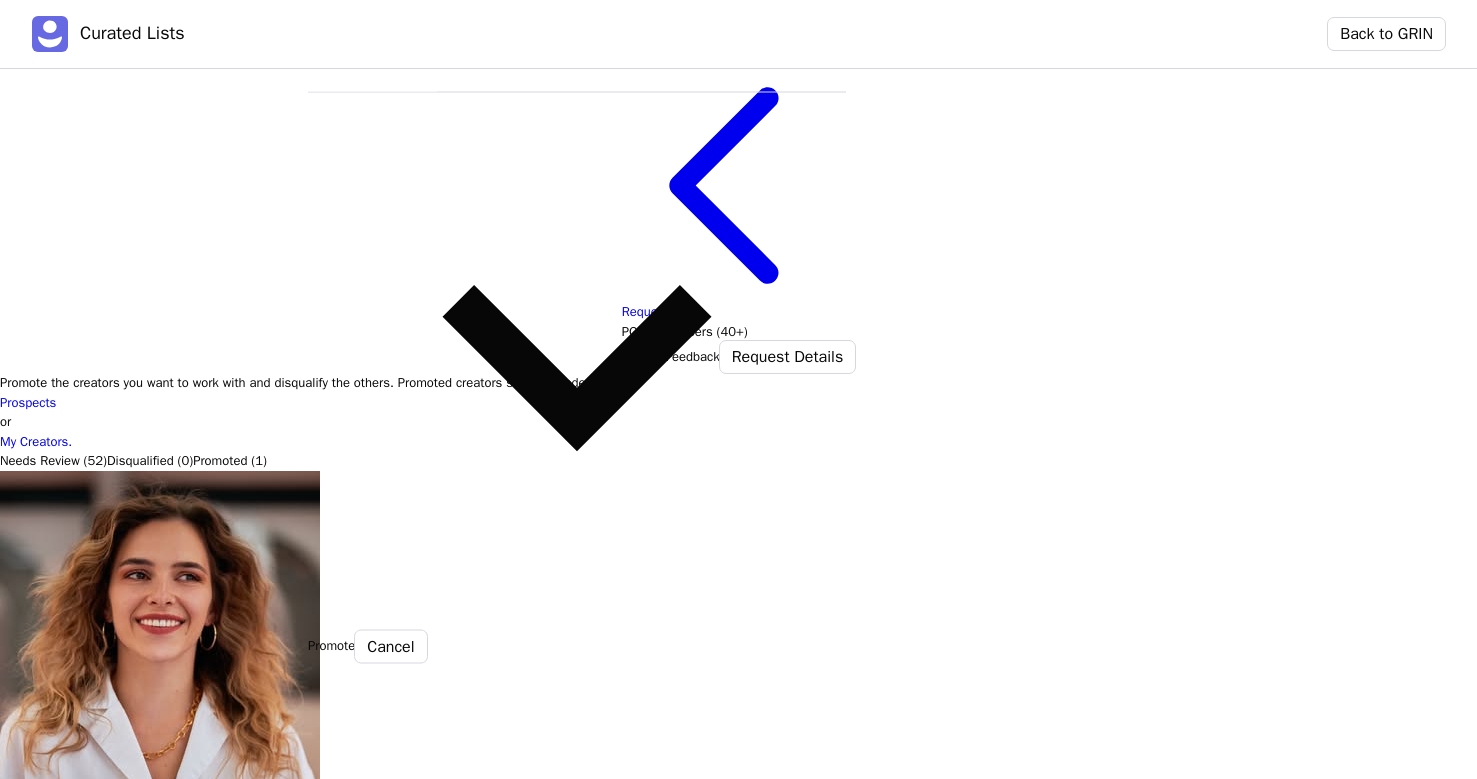 click on "Promote" at bounding box center [331, 646] 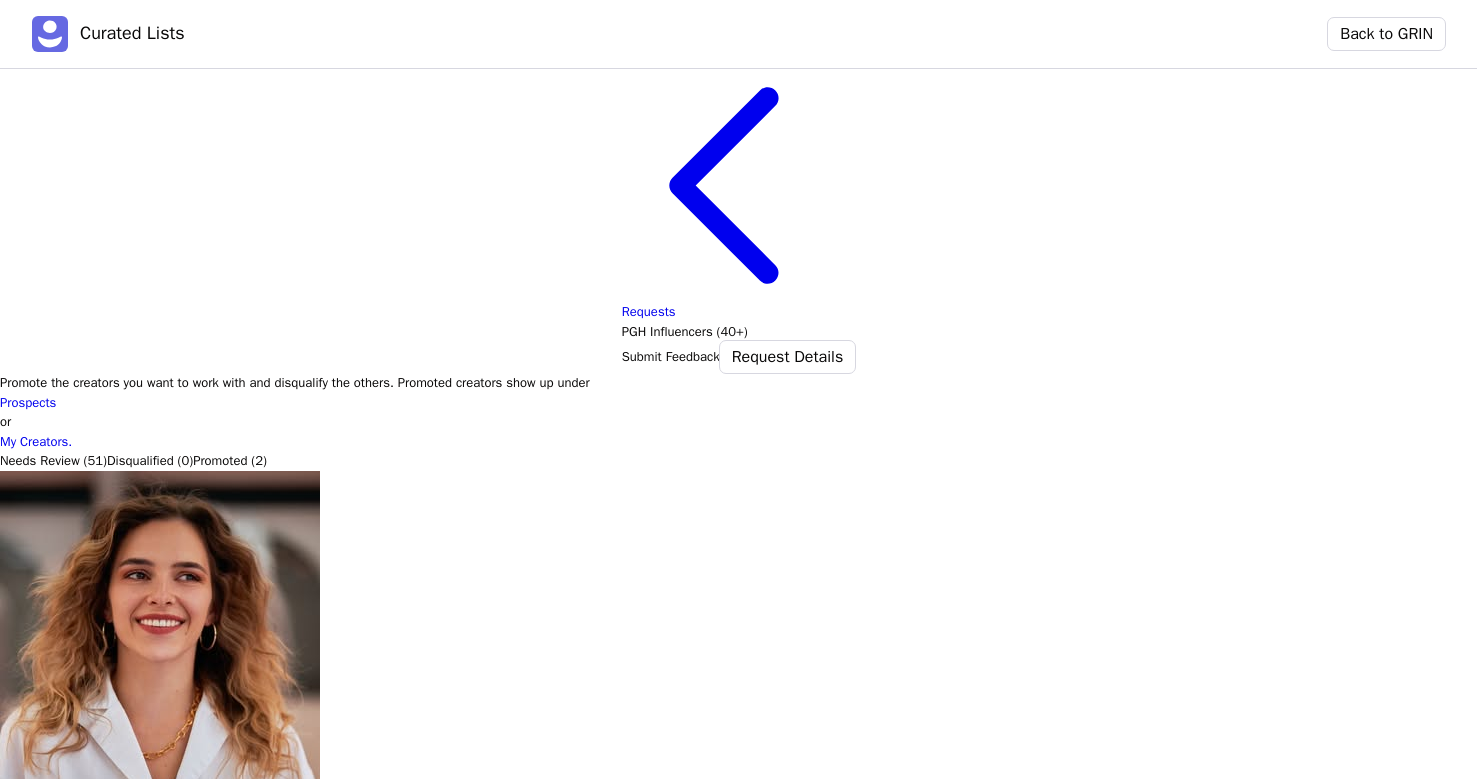 click 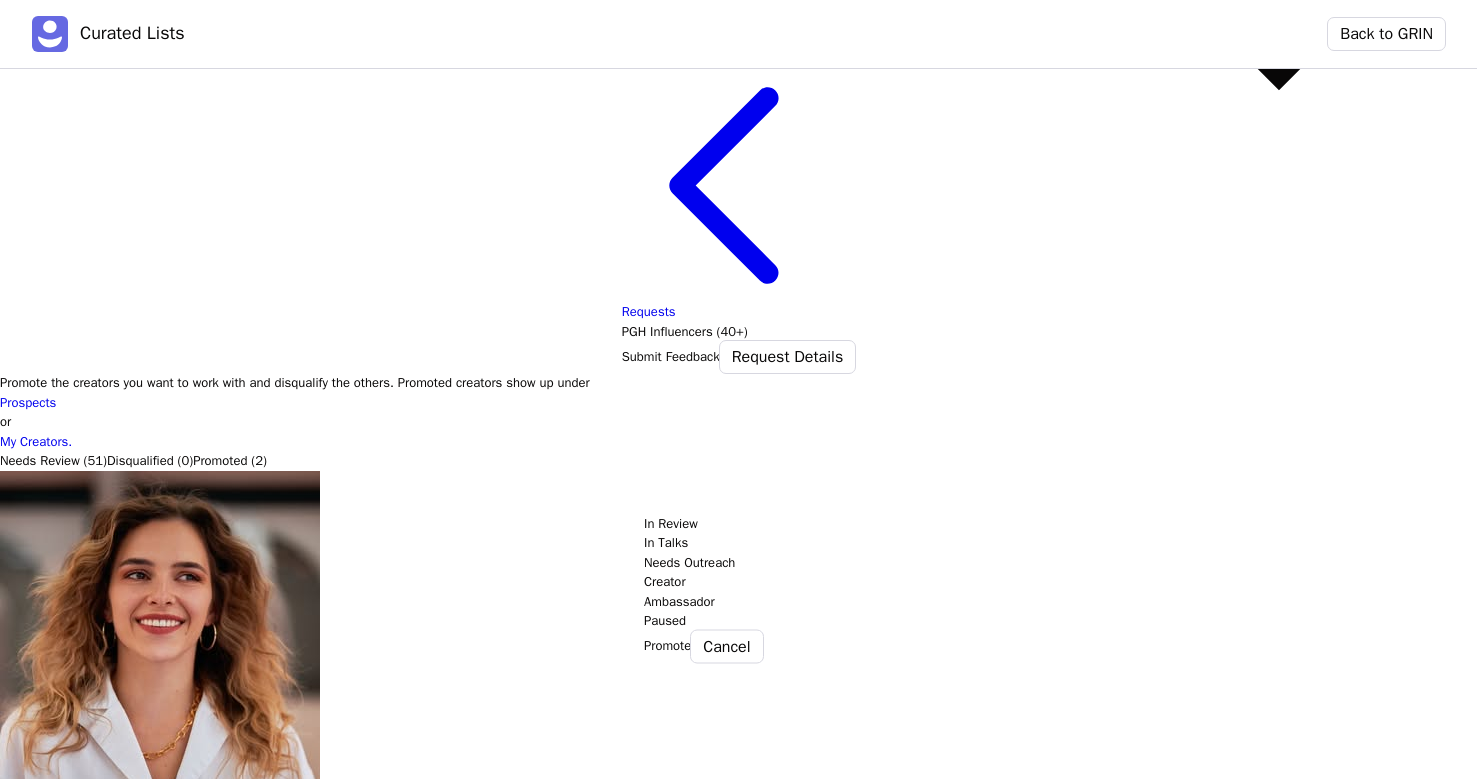 click at bounding box center (1279, -767) 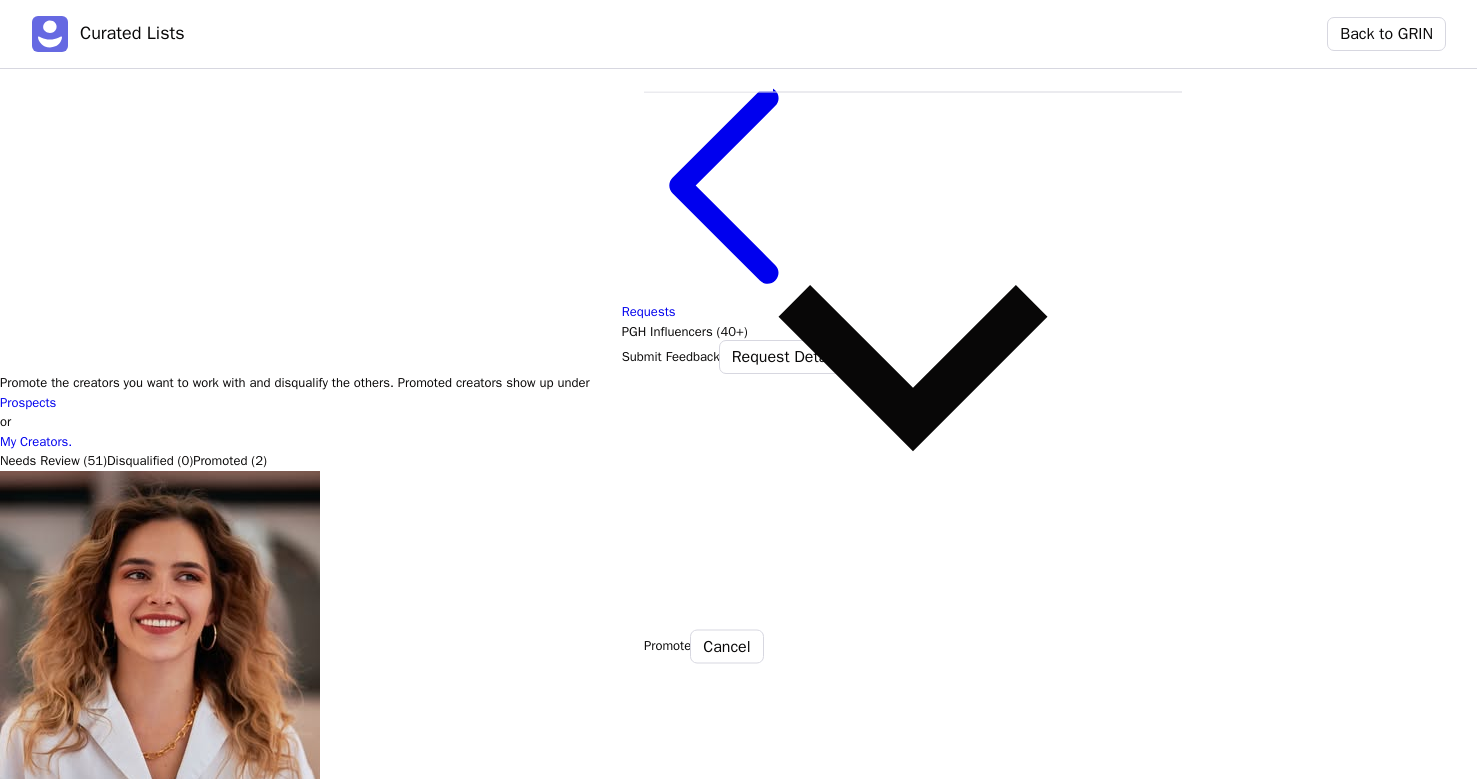 click at bounding box center (913, -1132) 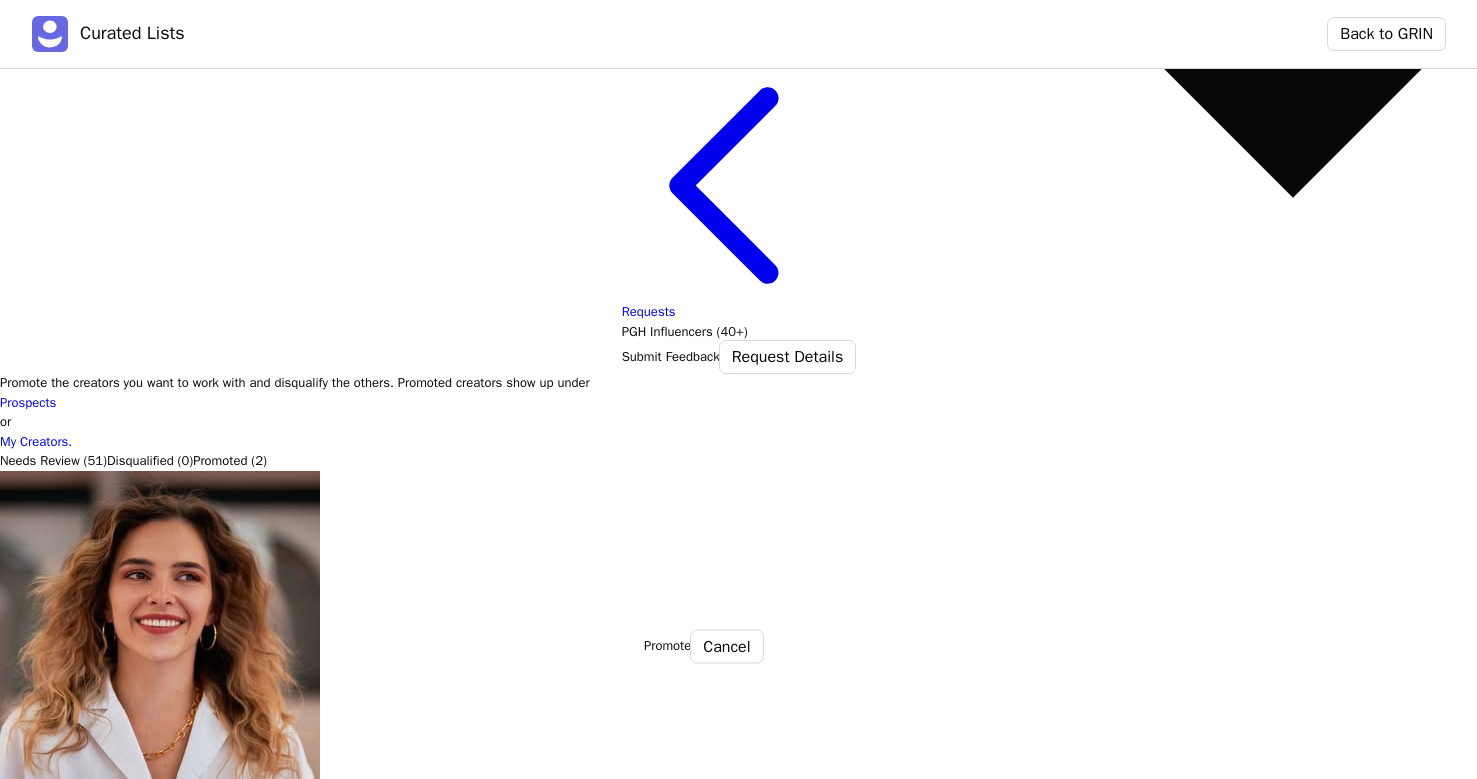 click on "TSC Marketing" at bounding box center (1293, -2114) 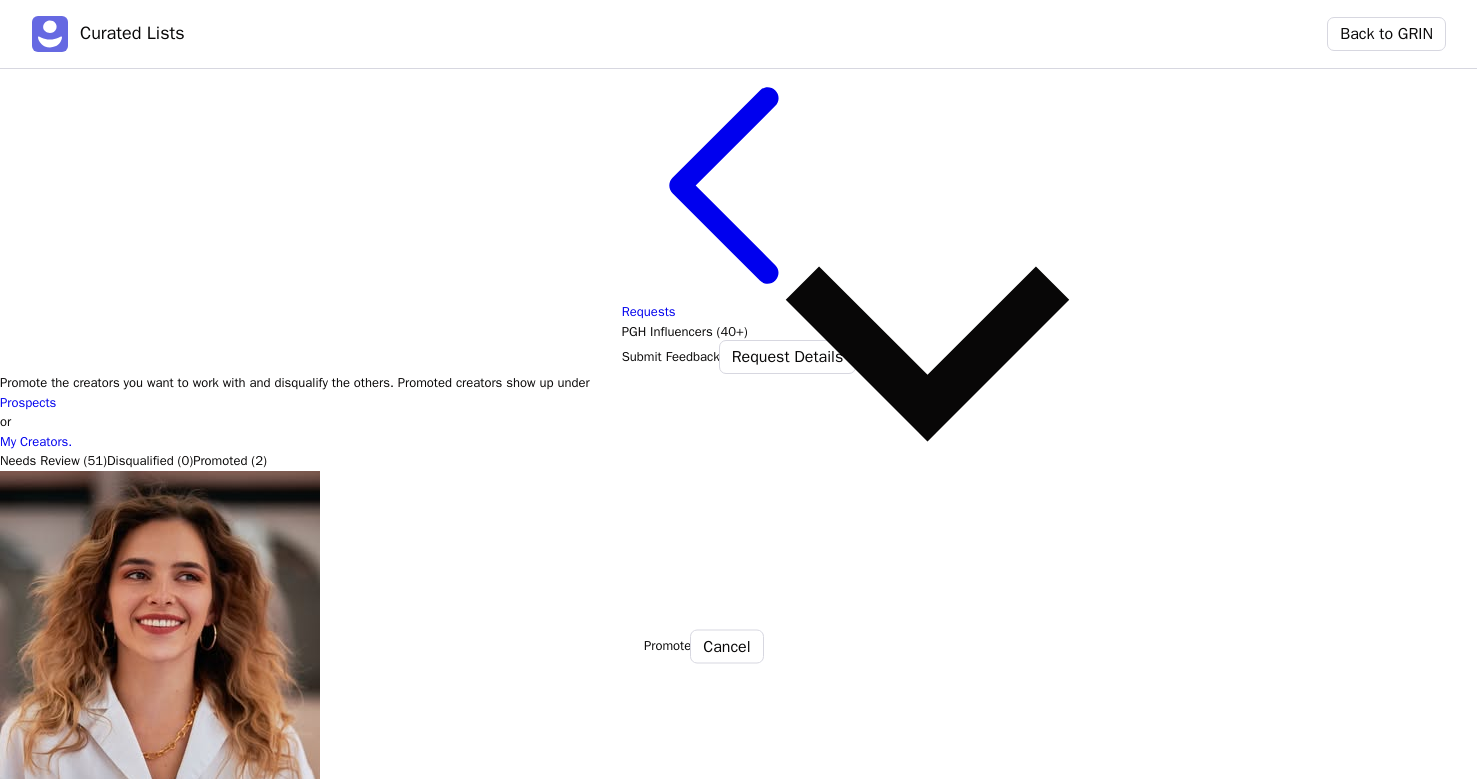 click on "Promote" at bounding box center (667, 646) 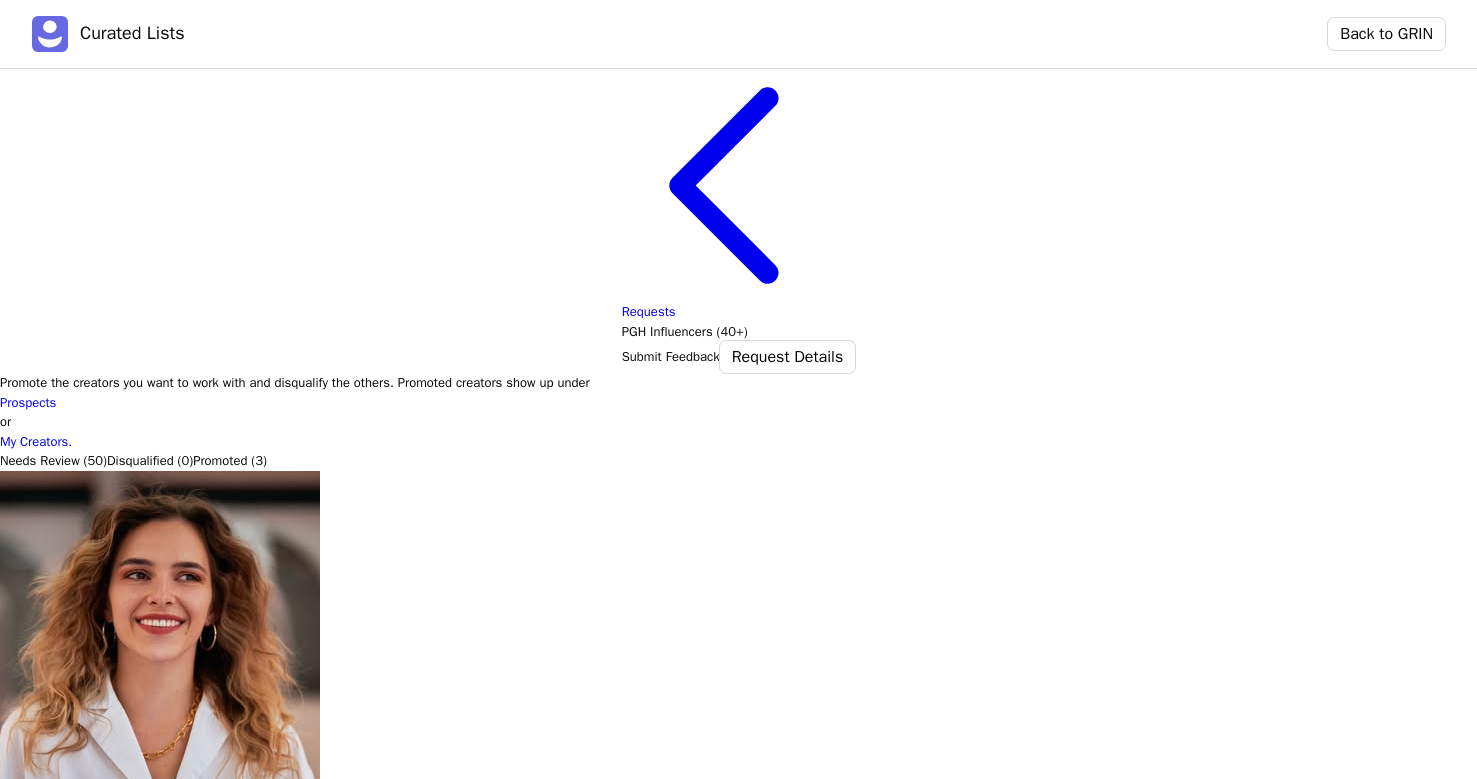 click 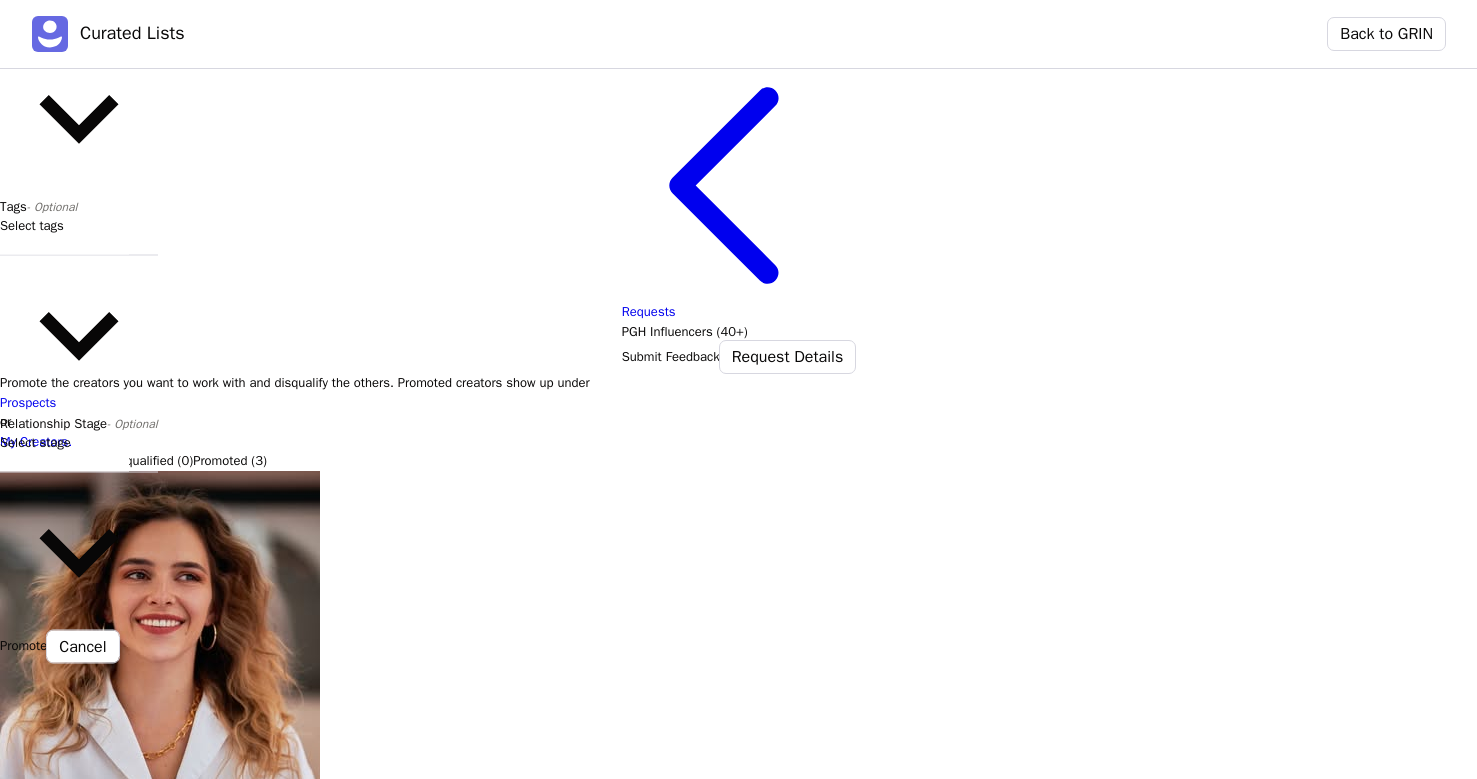click at bounding box center (79, 28) 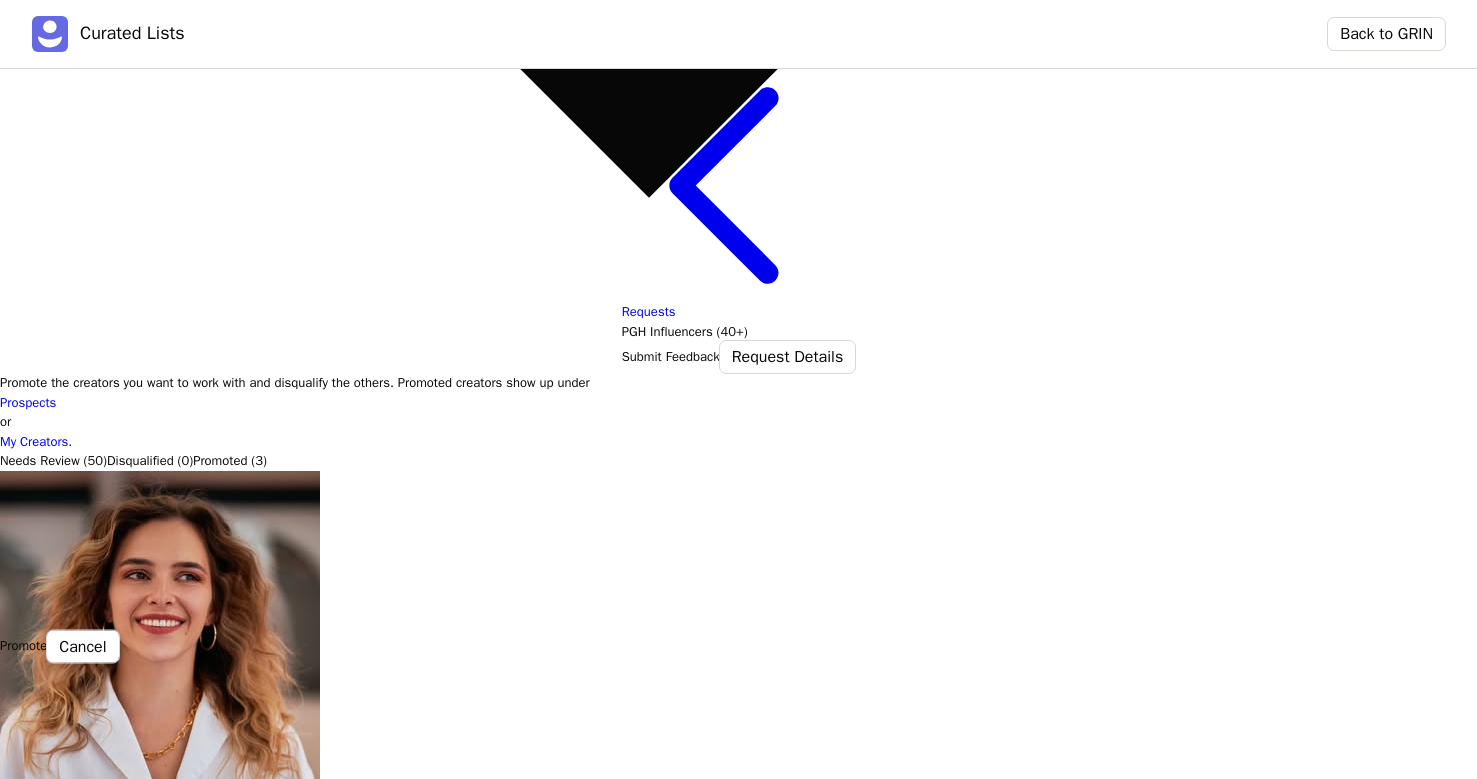 click on "TSC Marketing" at bounding box center [649, -2114] 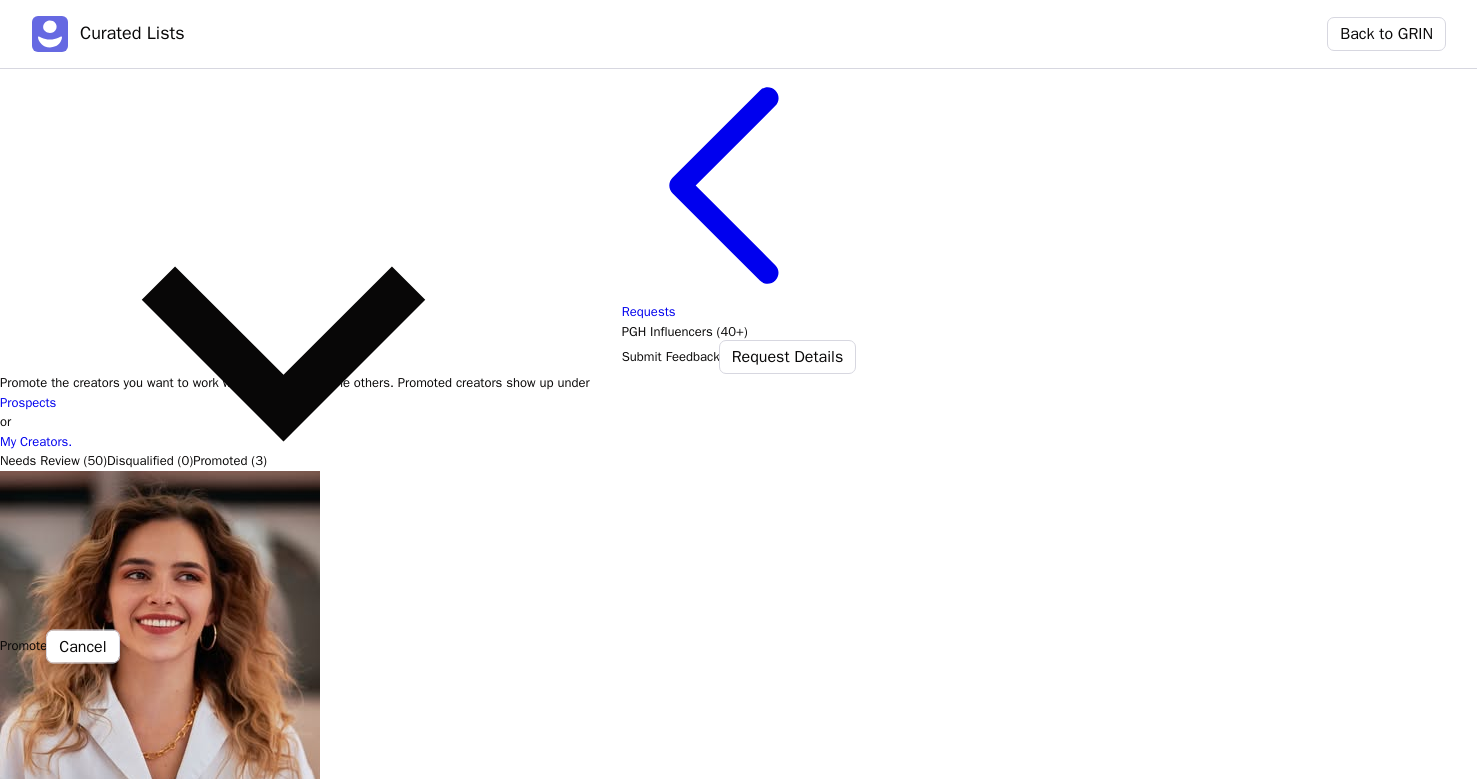 click on "Contact Type  - Optional Prospect Creator Owner  - Optional option TSC Marketing, selected.   Select is focused ,type to refine list, press Down to open the menu,  TSC Marketing Tags  - Optional Select tags Relationship Stage  - Optional Select stage" at bounding box center [283, -348] 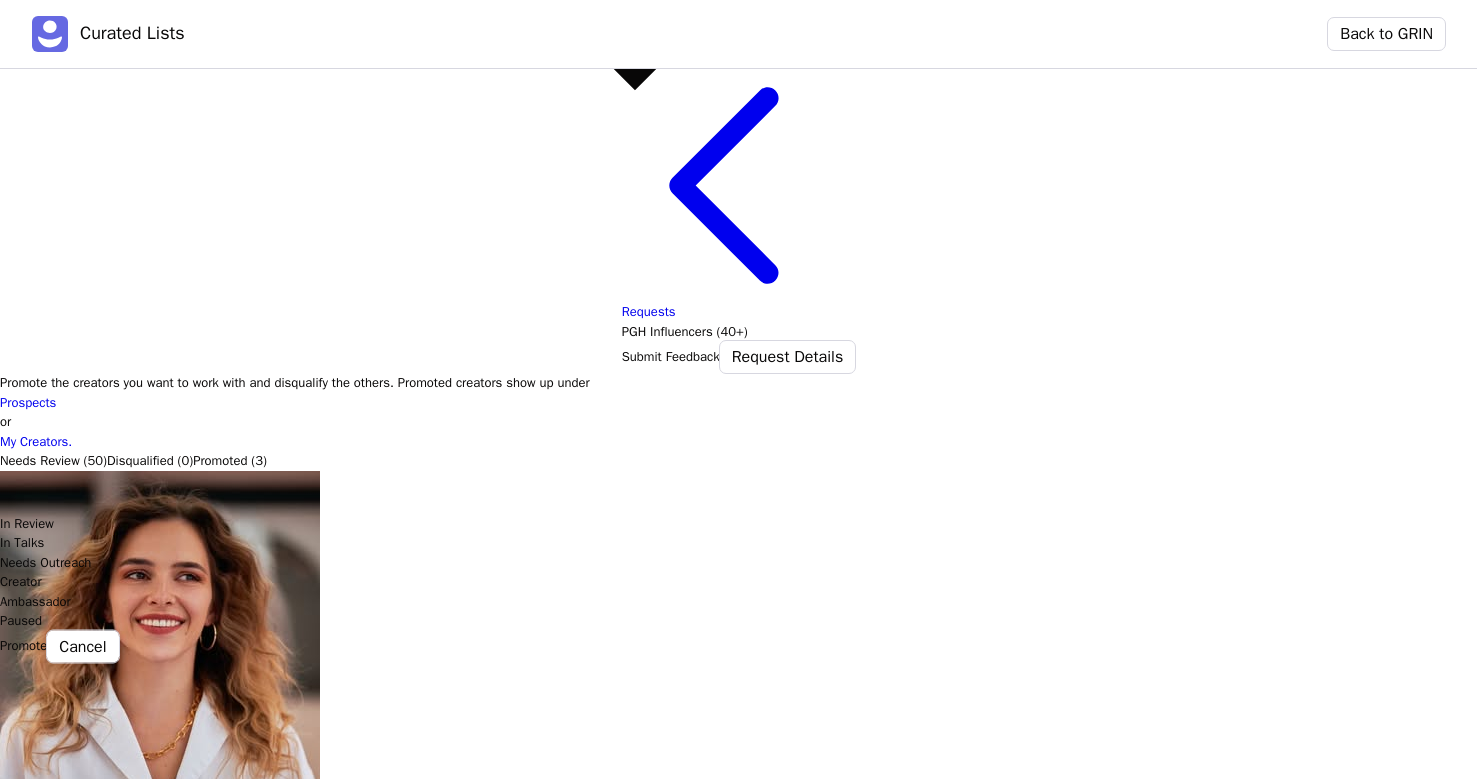 click at bounding box center (635, -767) 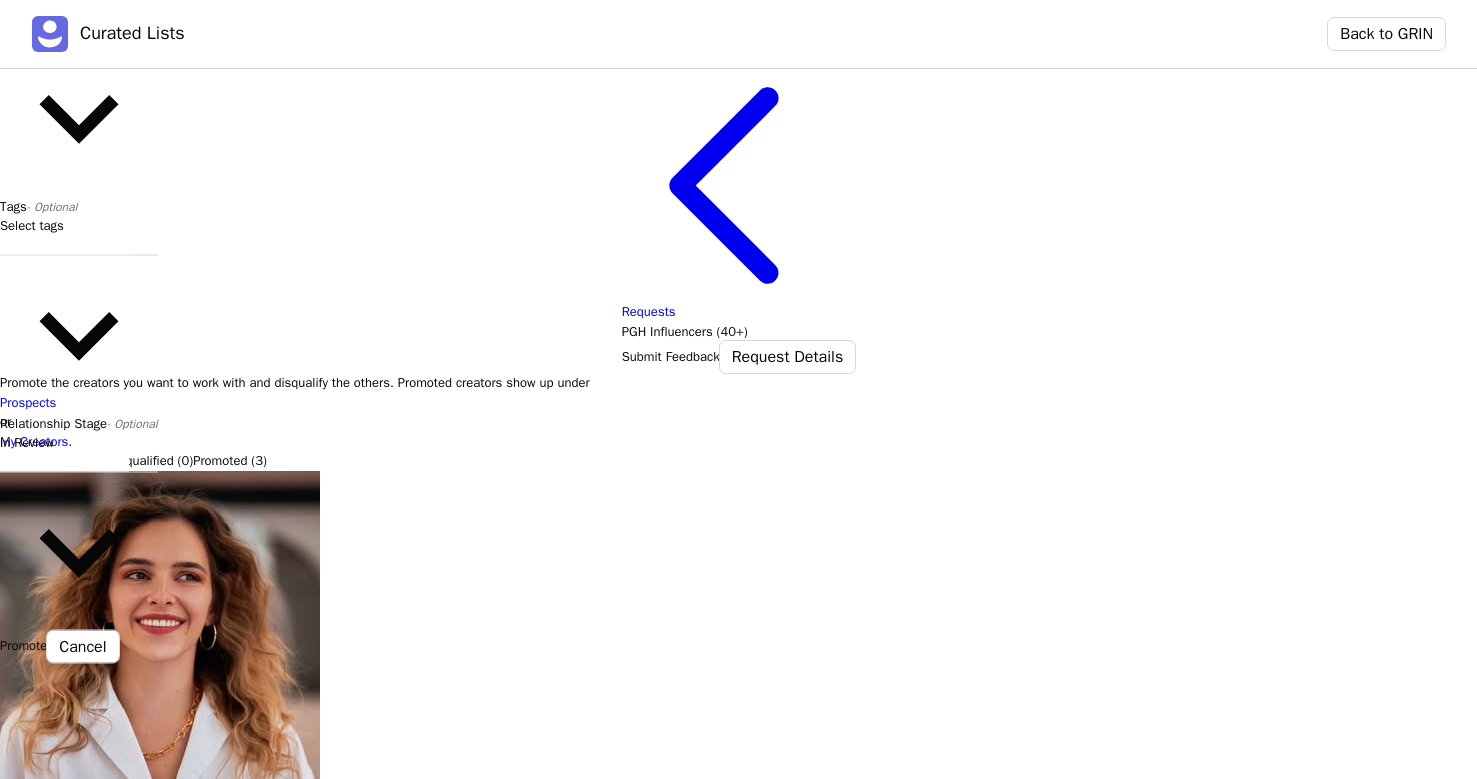 click on "Promote" at bounding box center (23, 646) 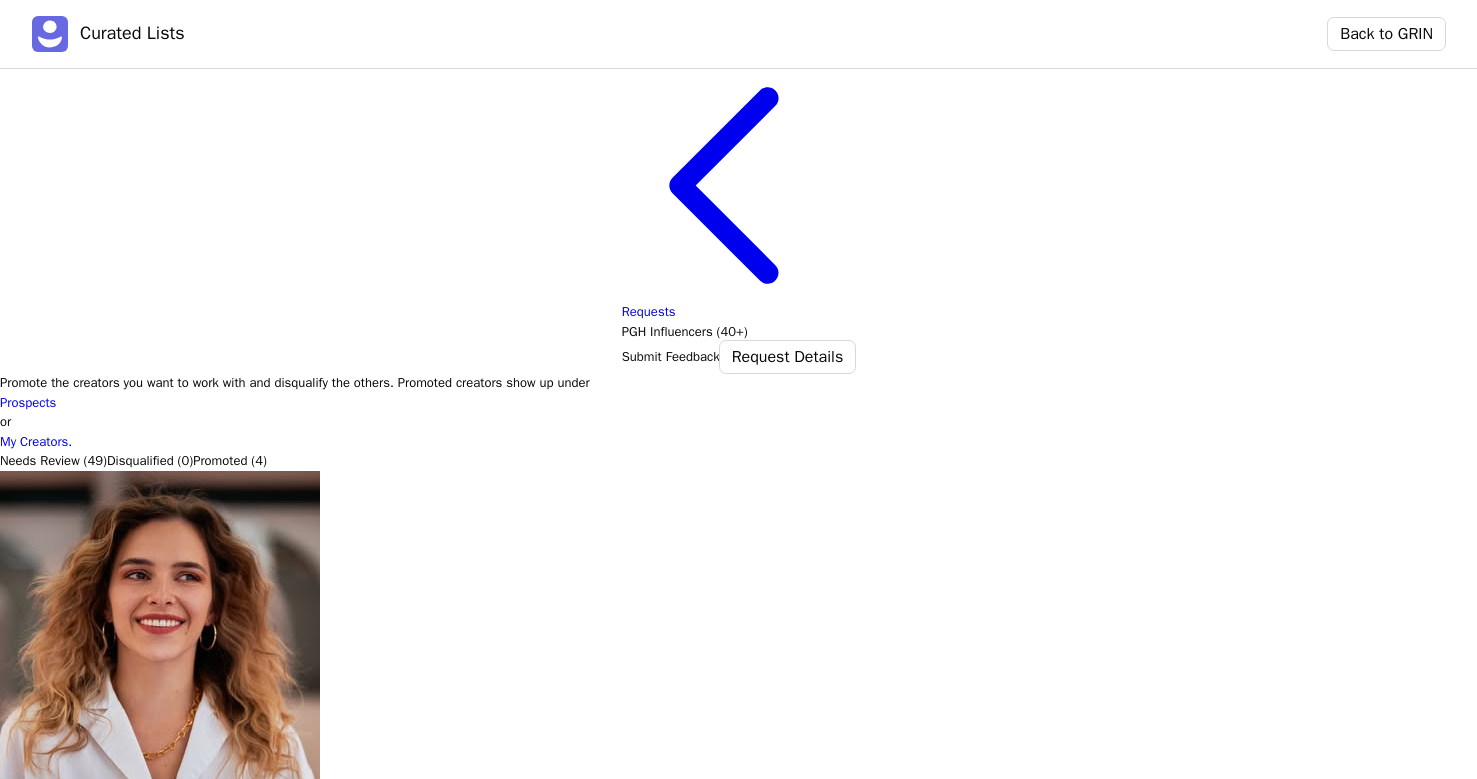 click 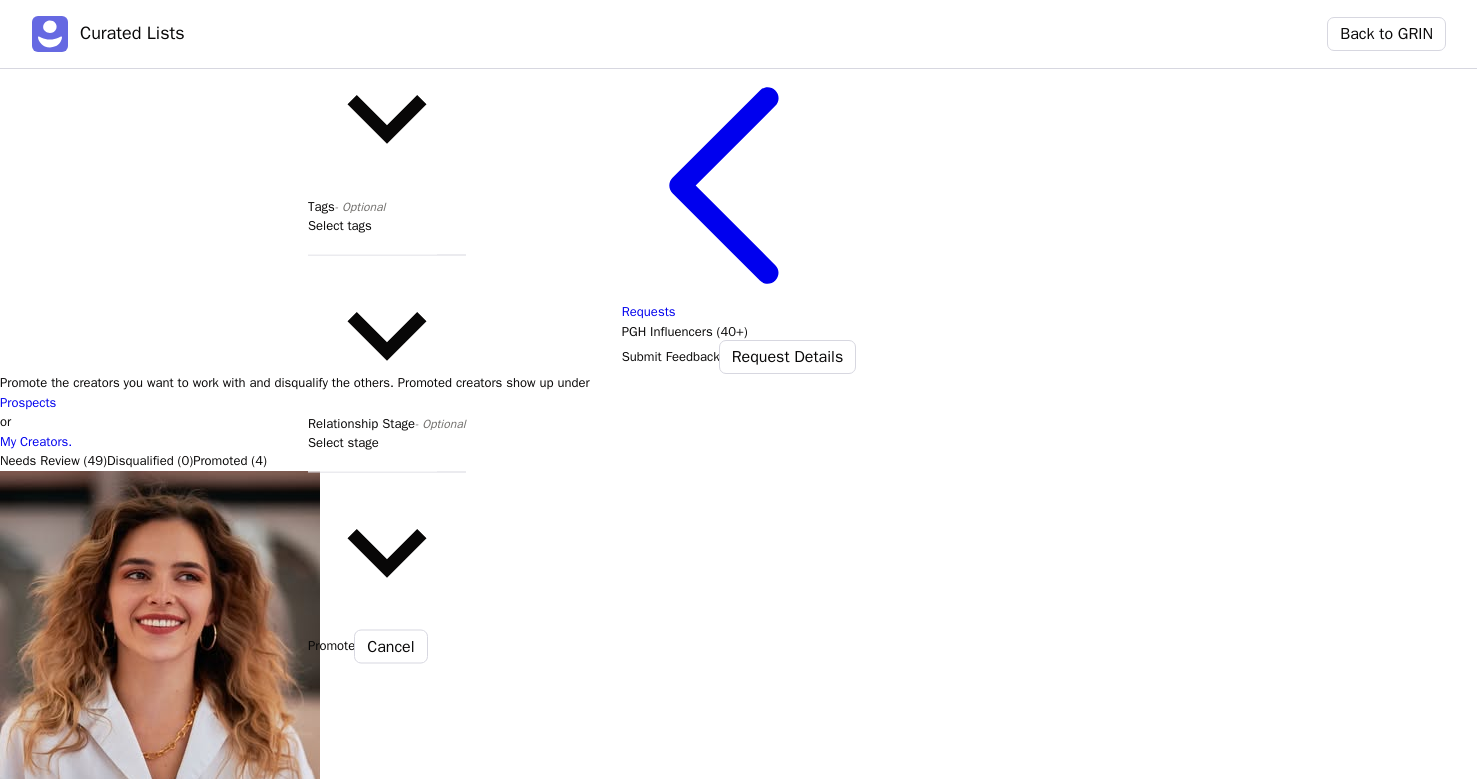 click at bounding box center (387, 28) 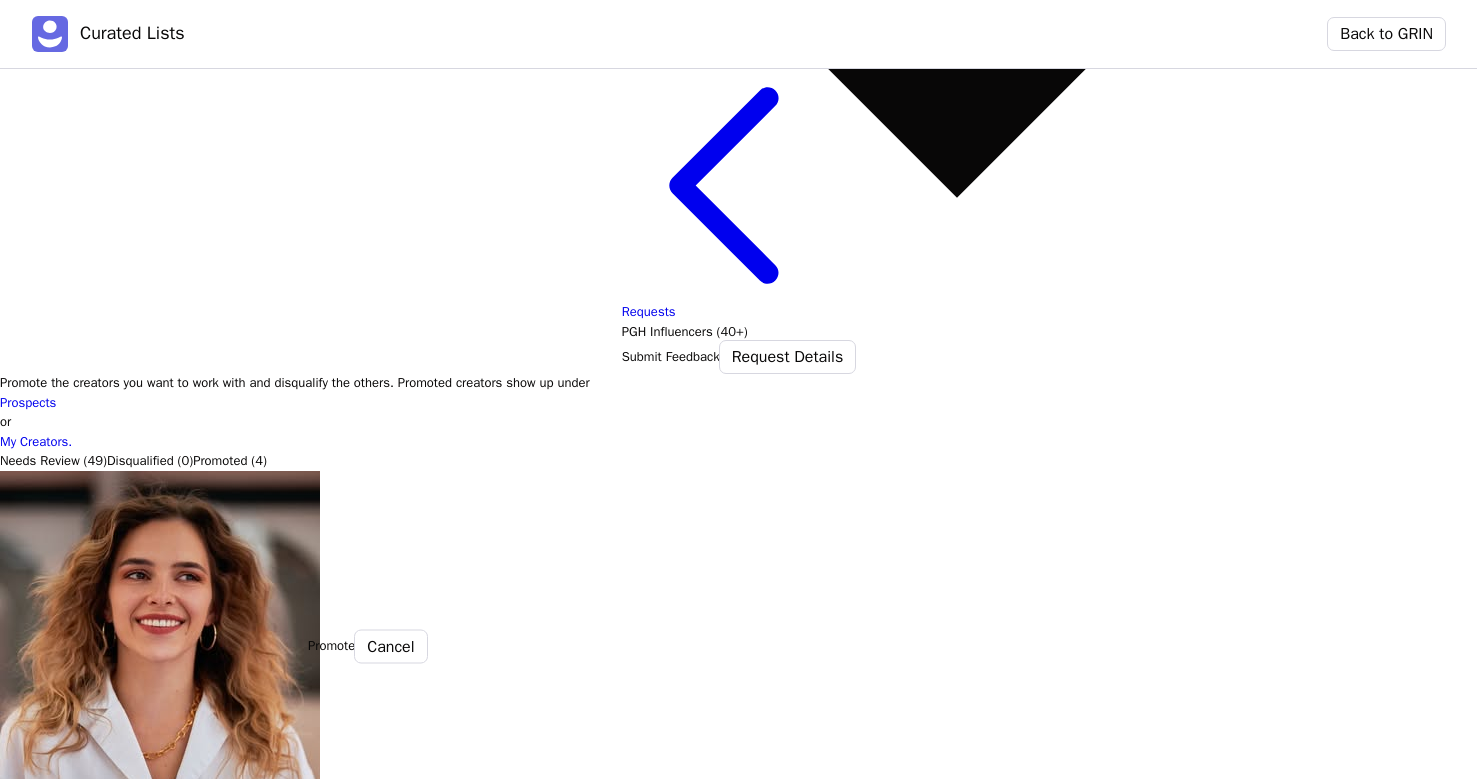 click on "TSC Marketing" at bounding box center (957, -2114) 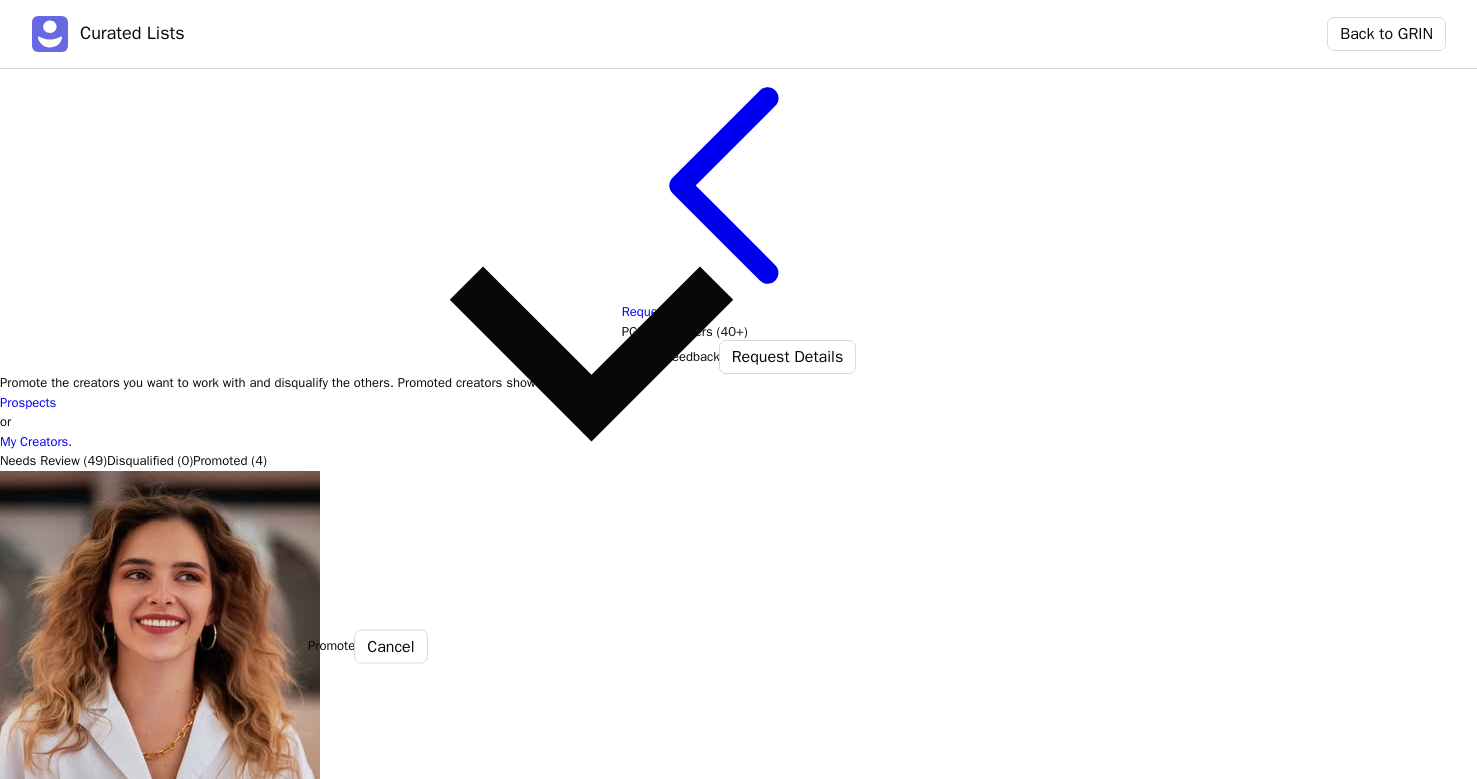 click at bounding box center (591, 53) 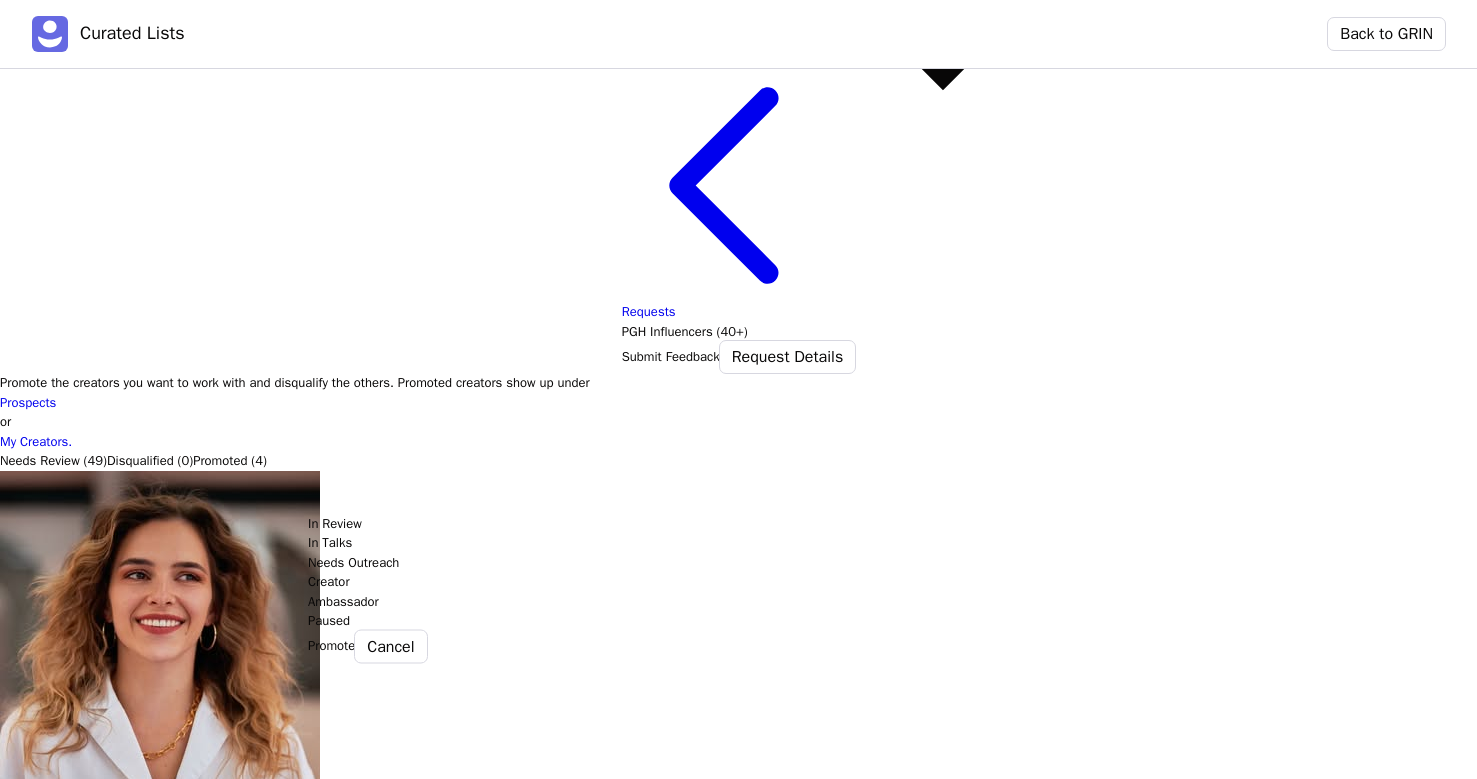 click on "In Review" at bounding box center [943, 523] 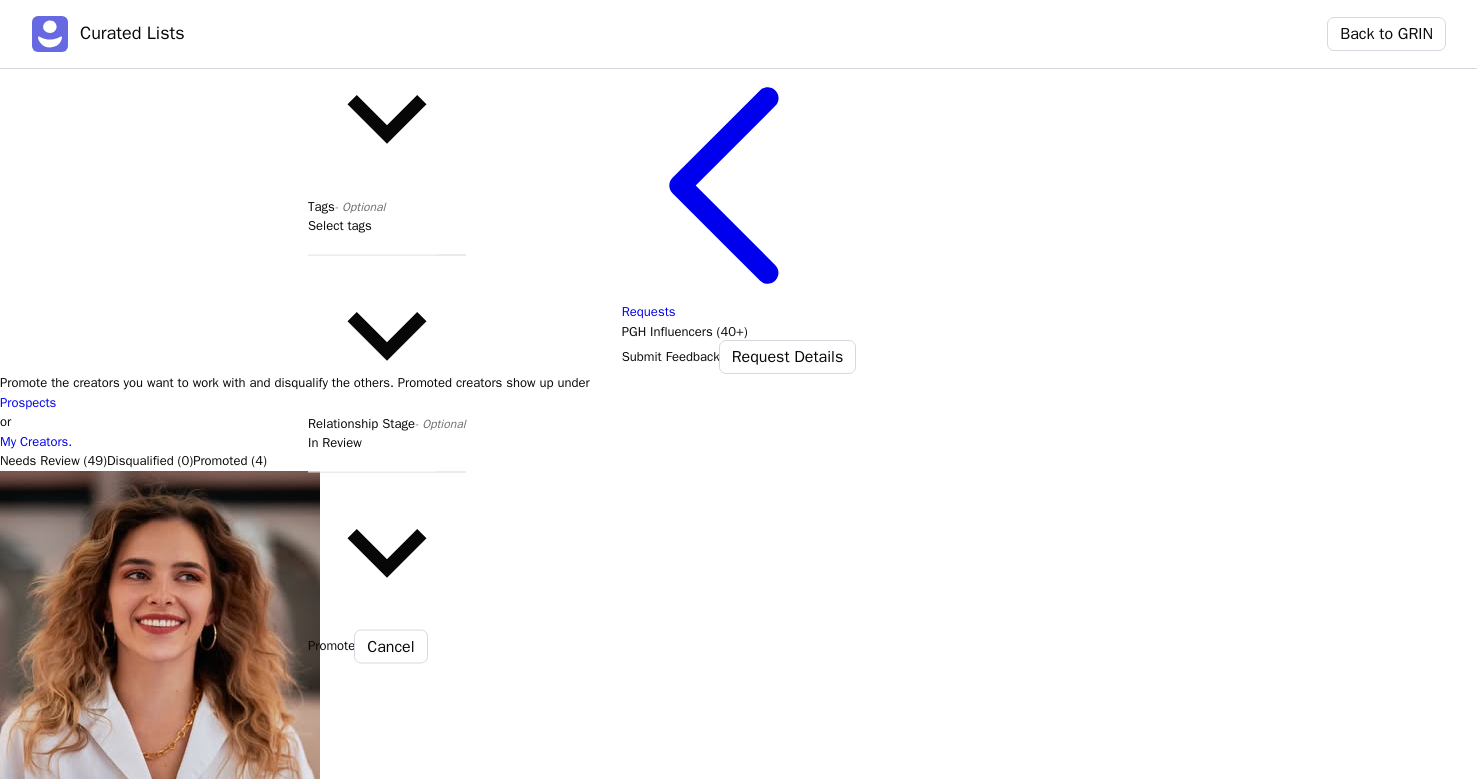 click on "Promote" at bounding box center [331, 646] 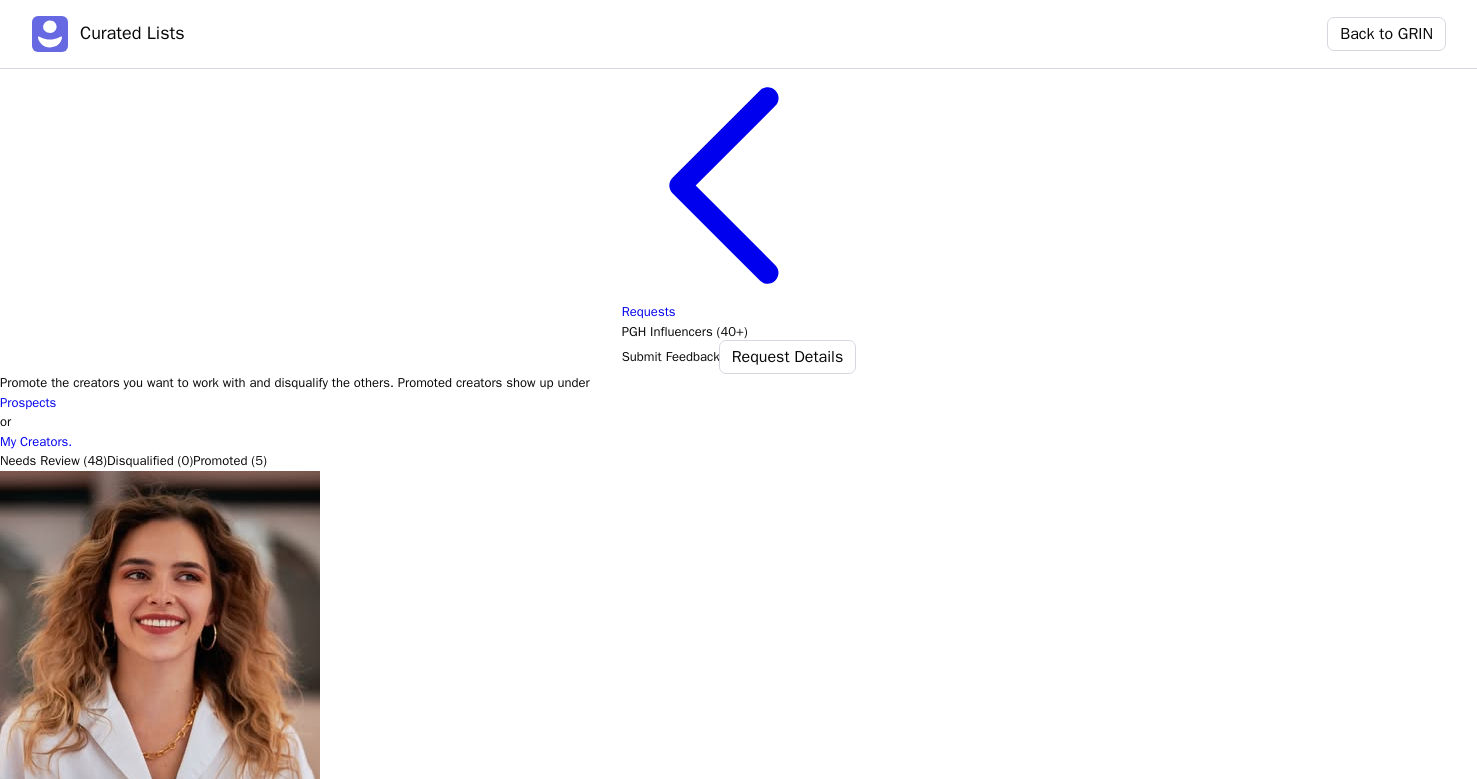 click 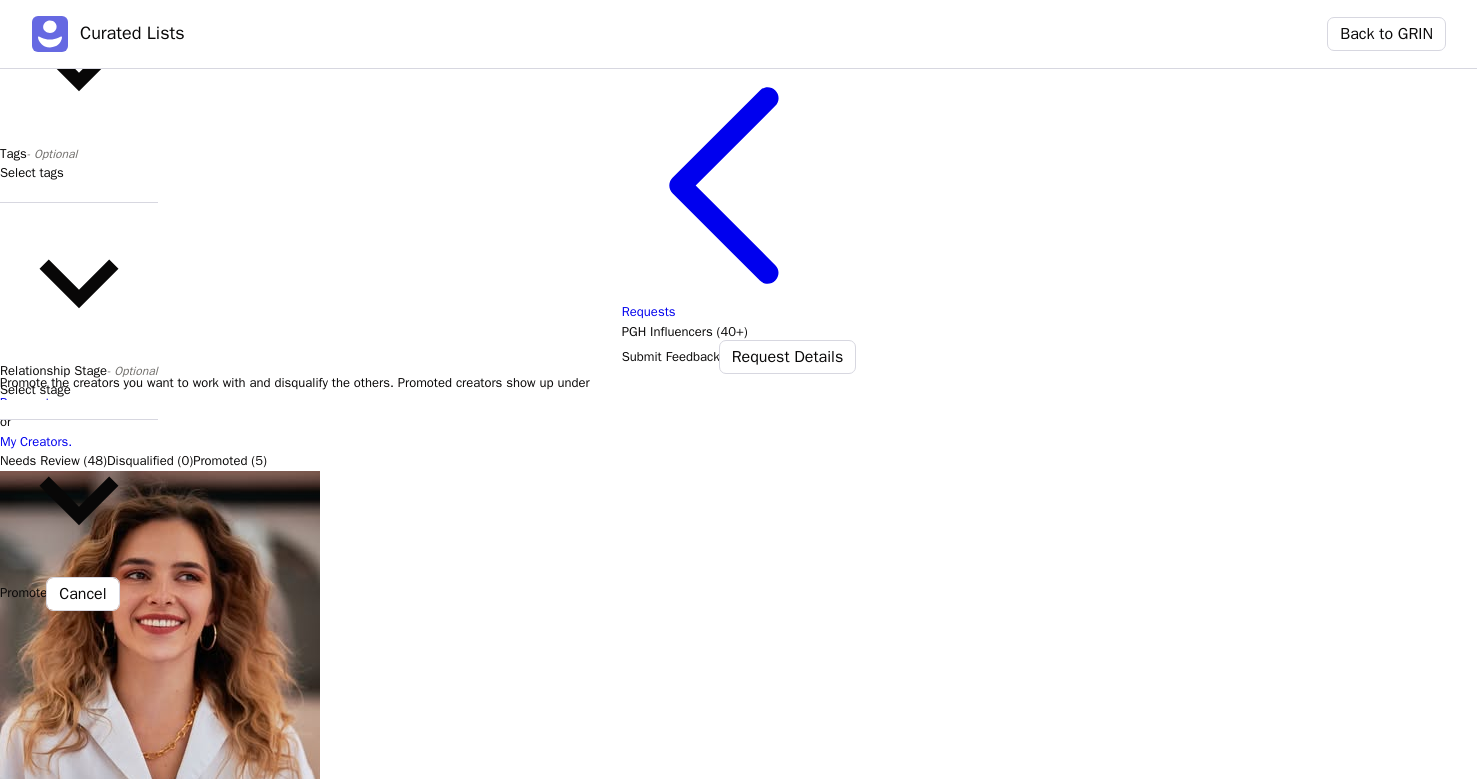 click at bounding box center [79, -24] 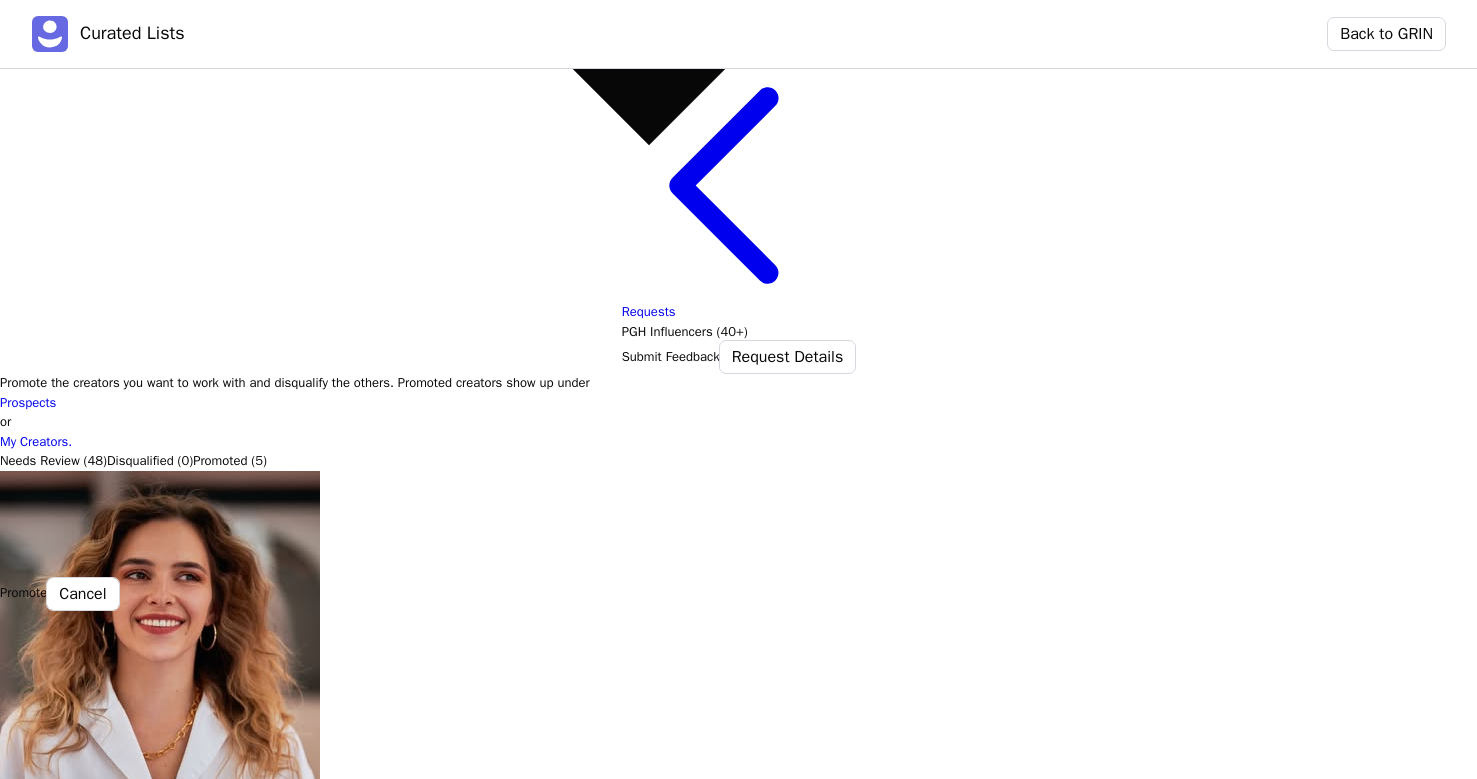 click on "TSC Marketing" at bounding box center [649, -2167] 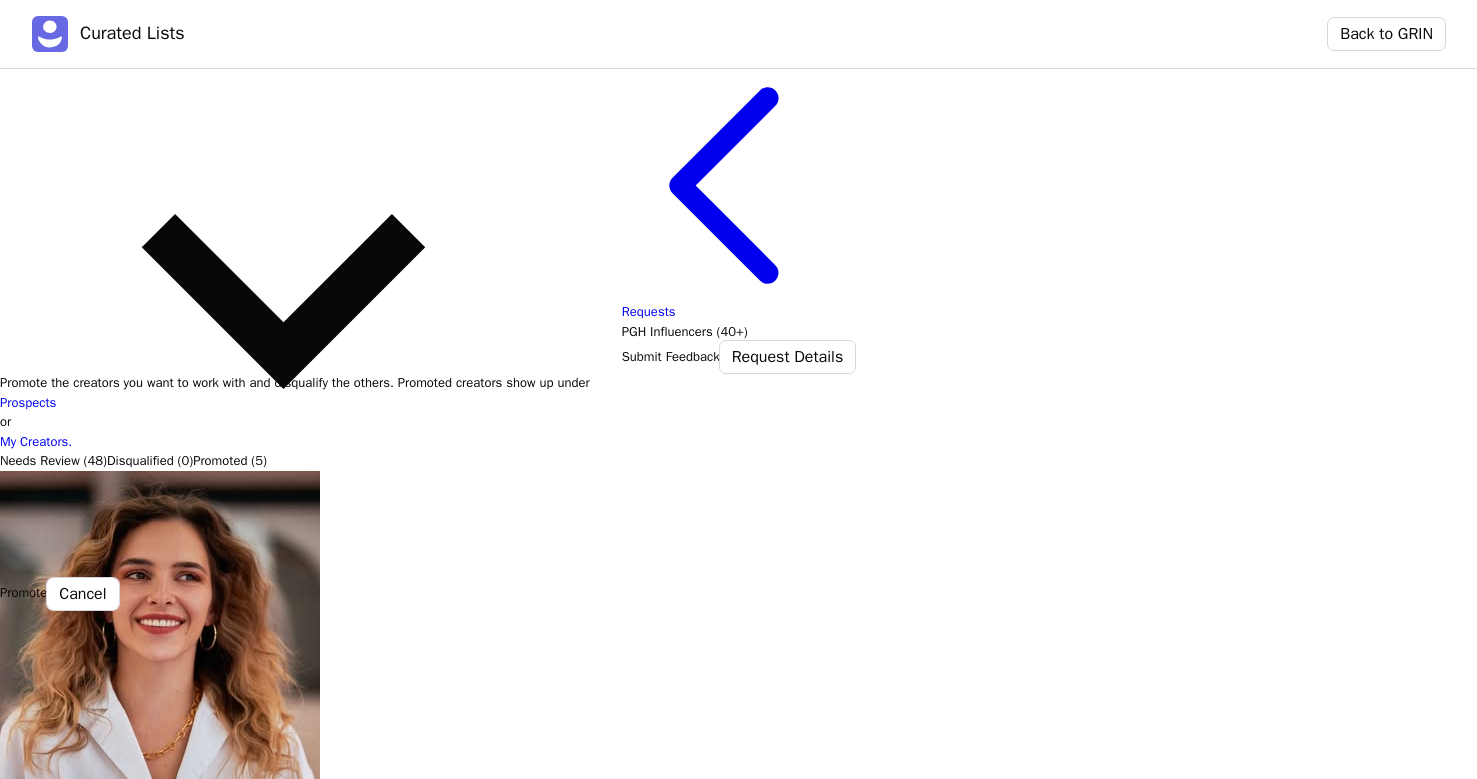 click at bounding box center [283, 1] 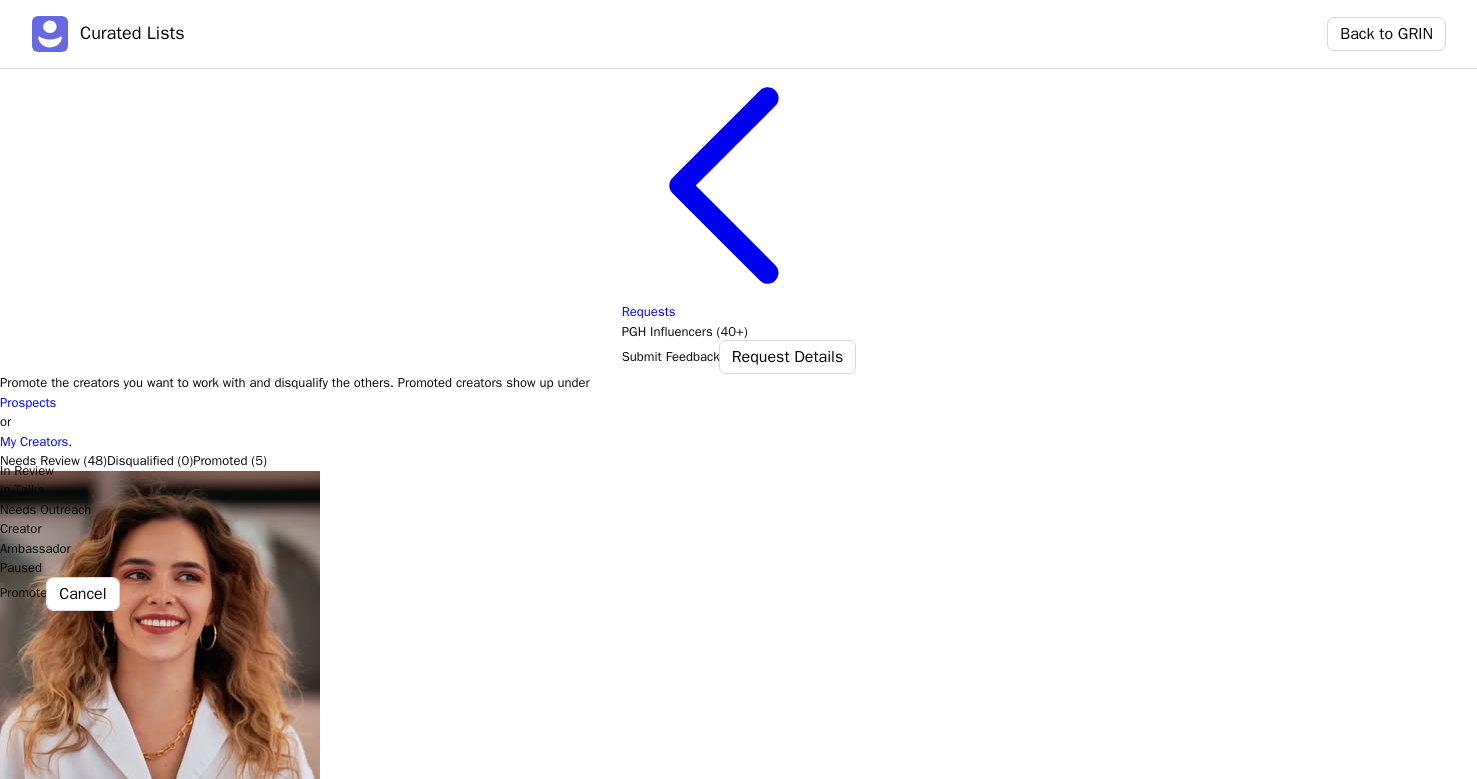 click on "In Review" at bounding box center [635, 471] 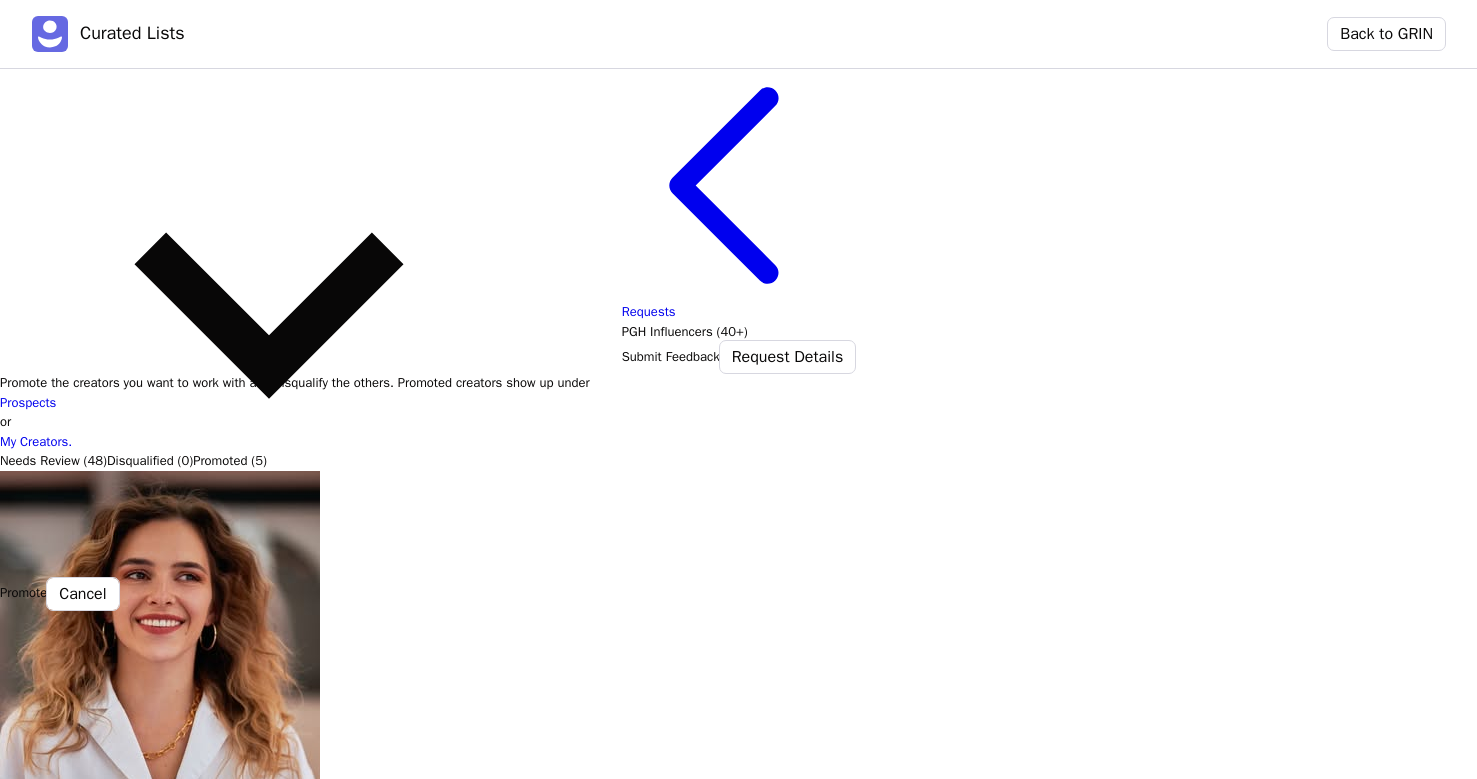 click on "Promote" at bounding box center (23, 593) 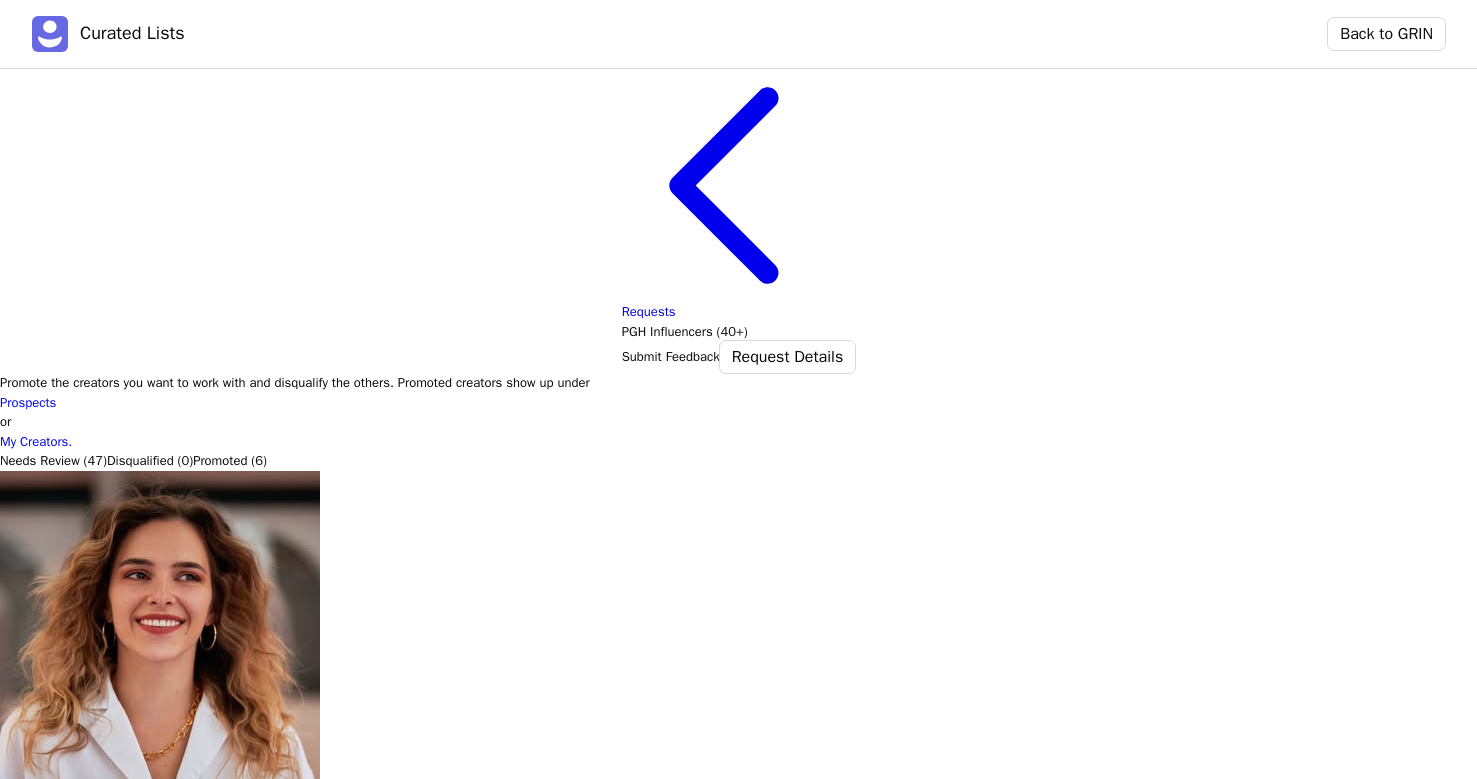 scroll, scrollTop: 3756, scrollLeft: 0, axis: vertical 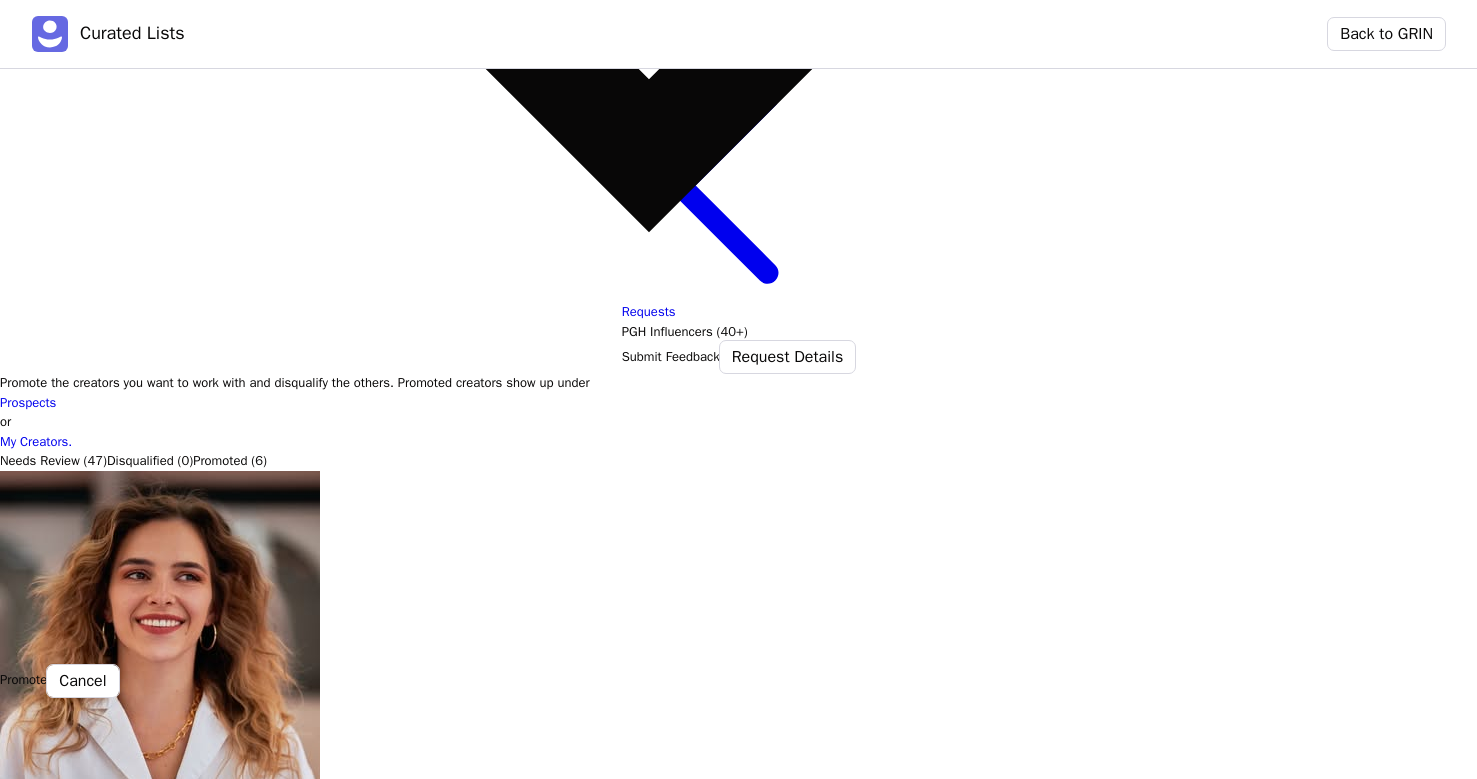 click at bounding box center (649, -3399) 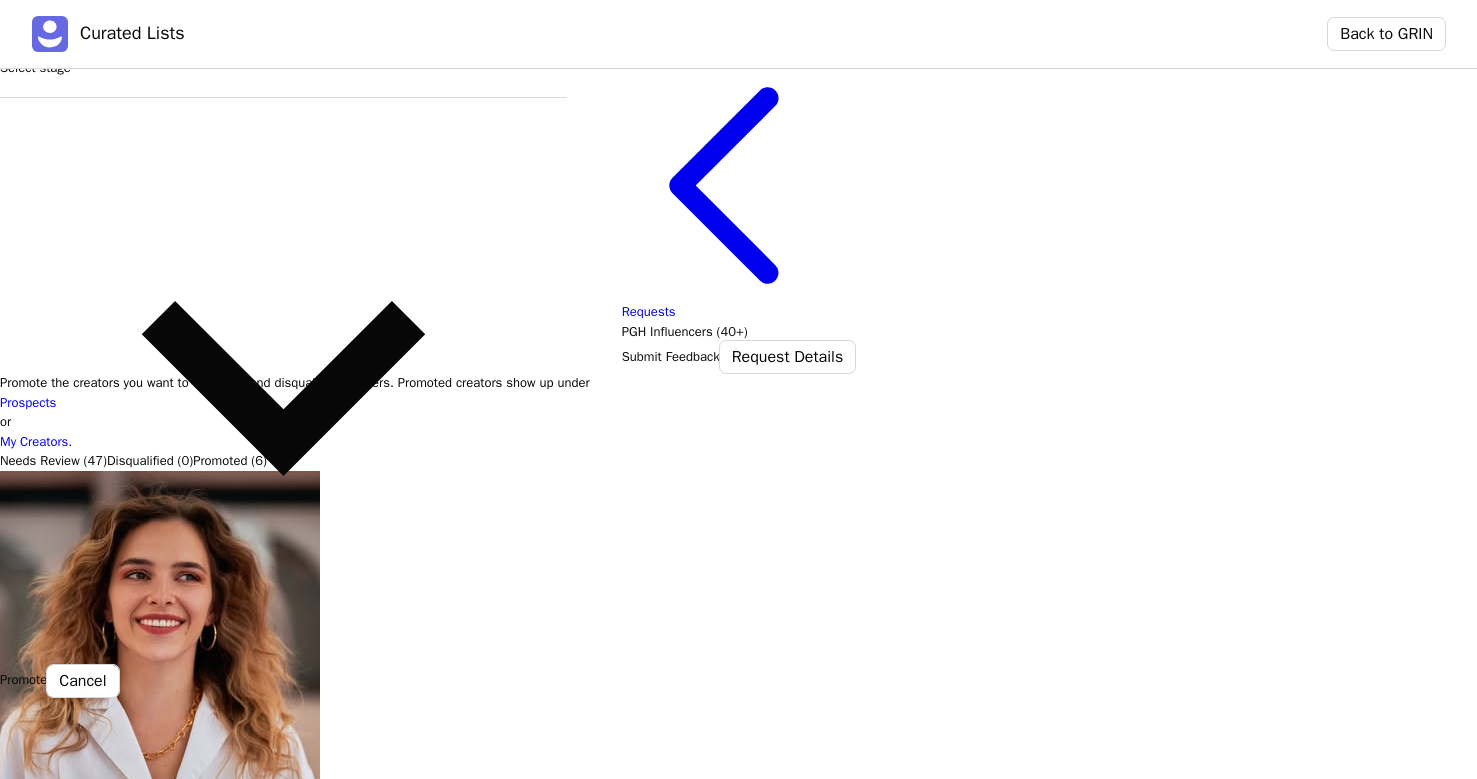 click at bounding box center (283, 88) 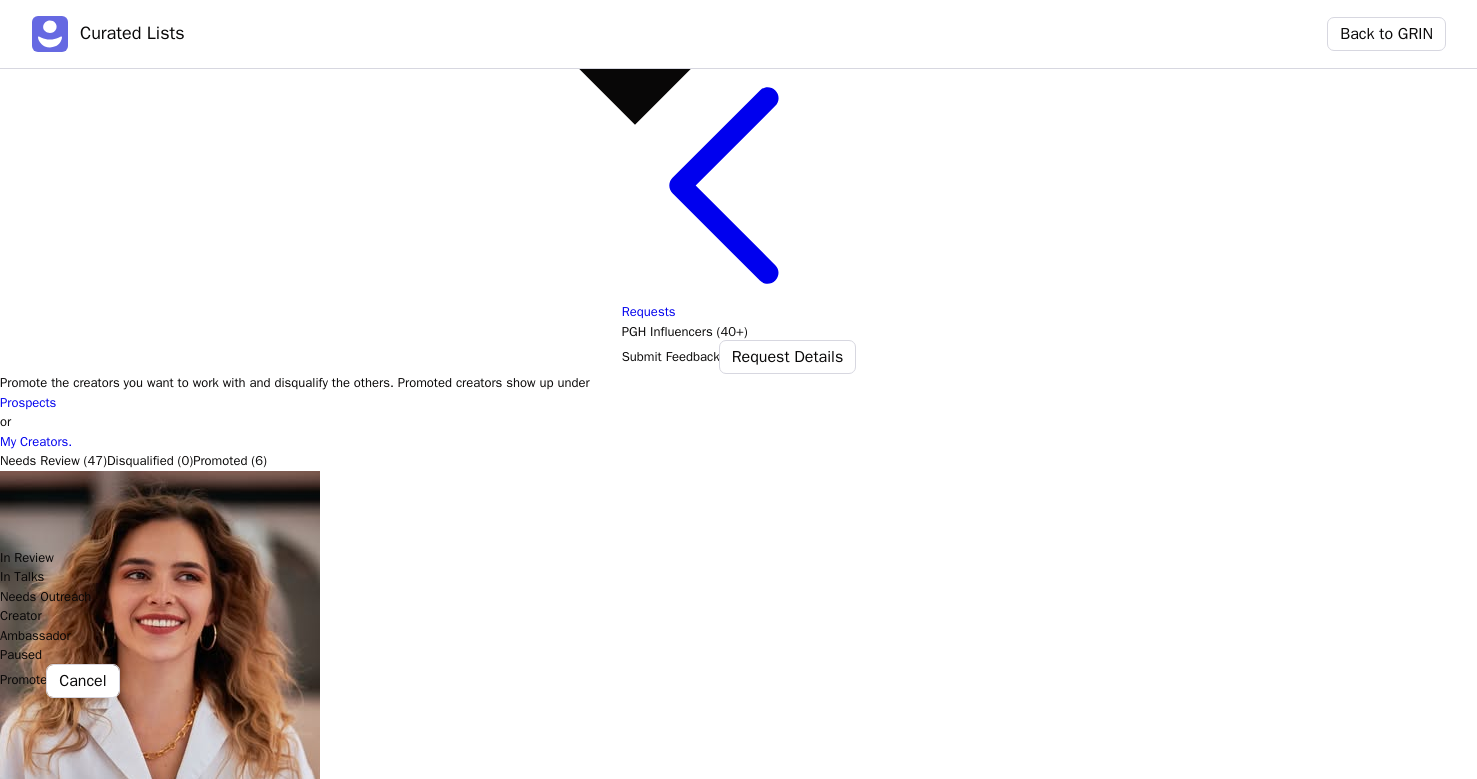 click on "In Review" at bounding box center (635, 558) 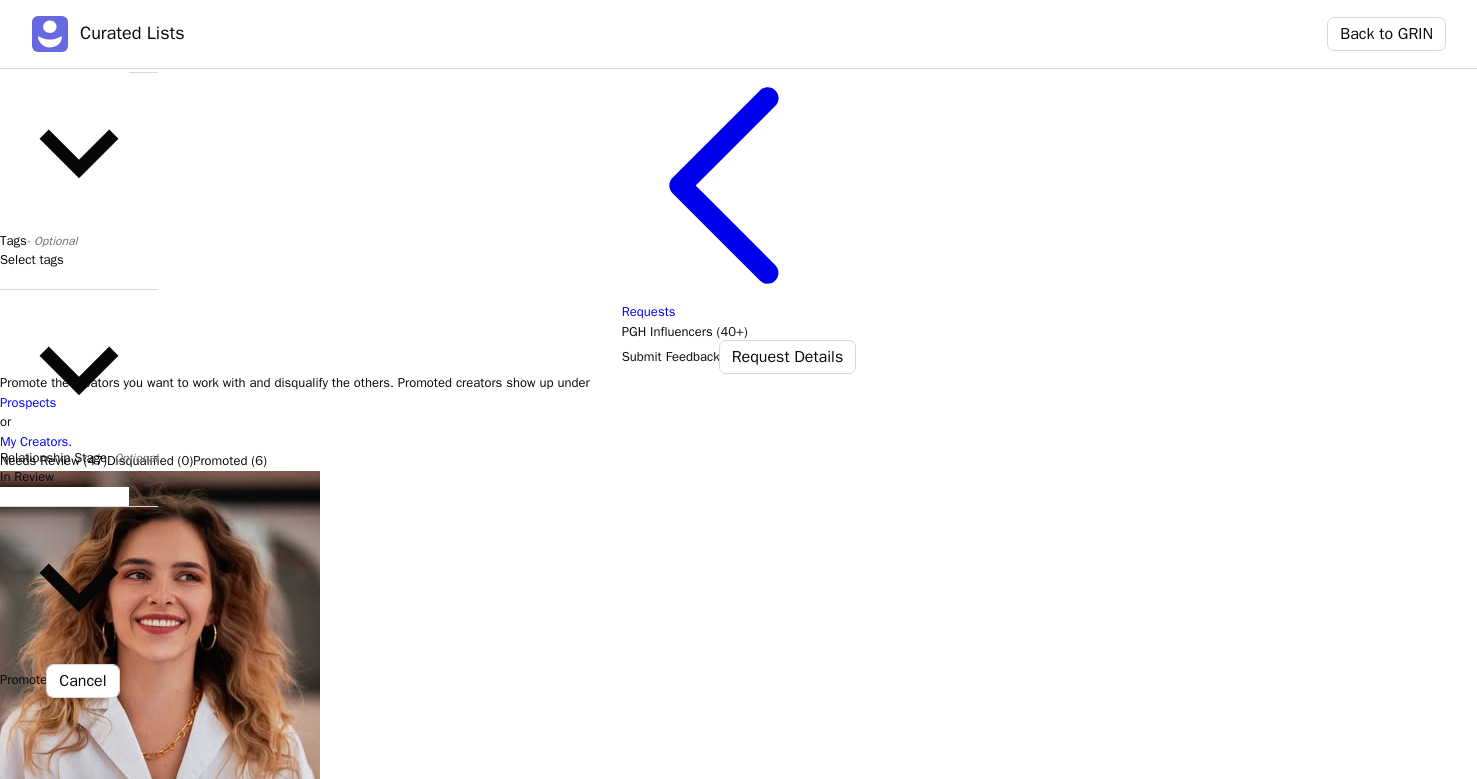 click on "Promote" at bounding box center [23, 680] 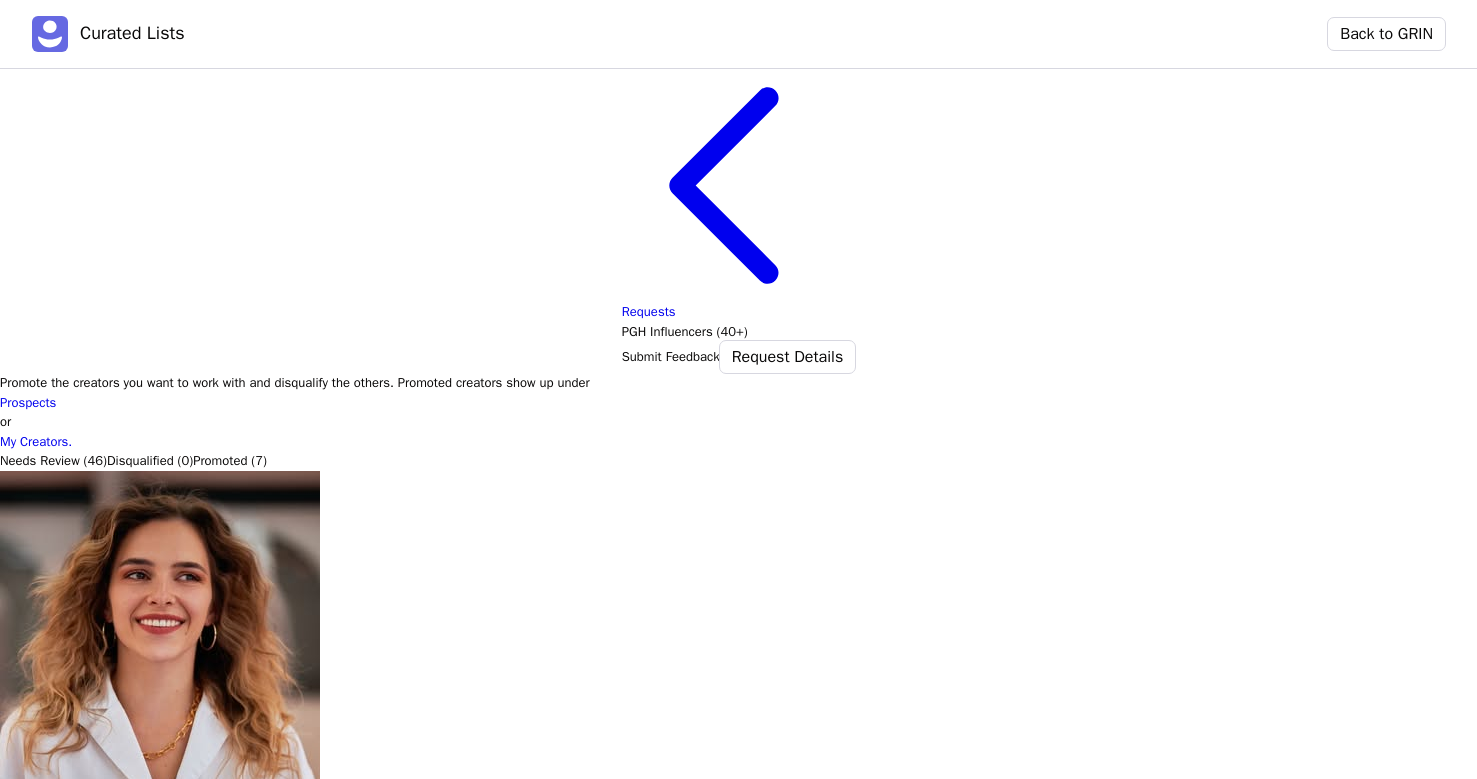 click 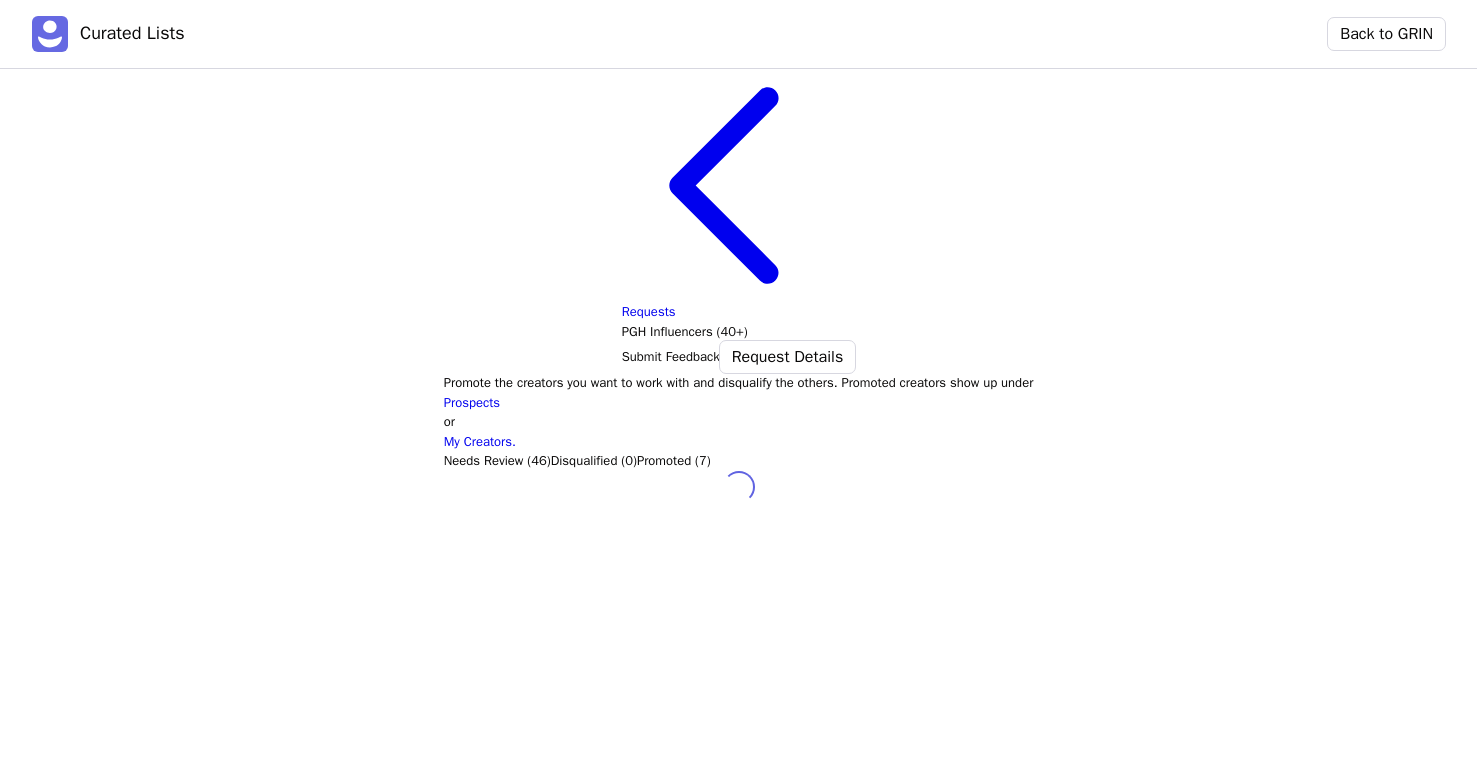 click on "Promoted (7)" at bounding box center (674, 461) 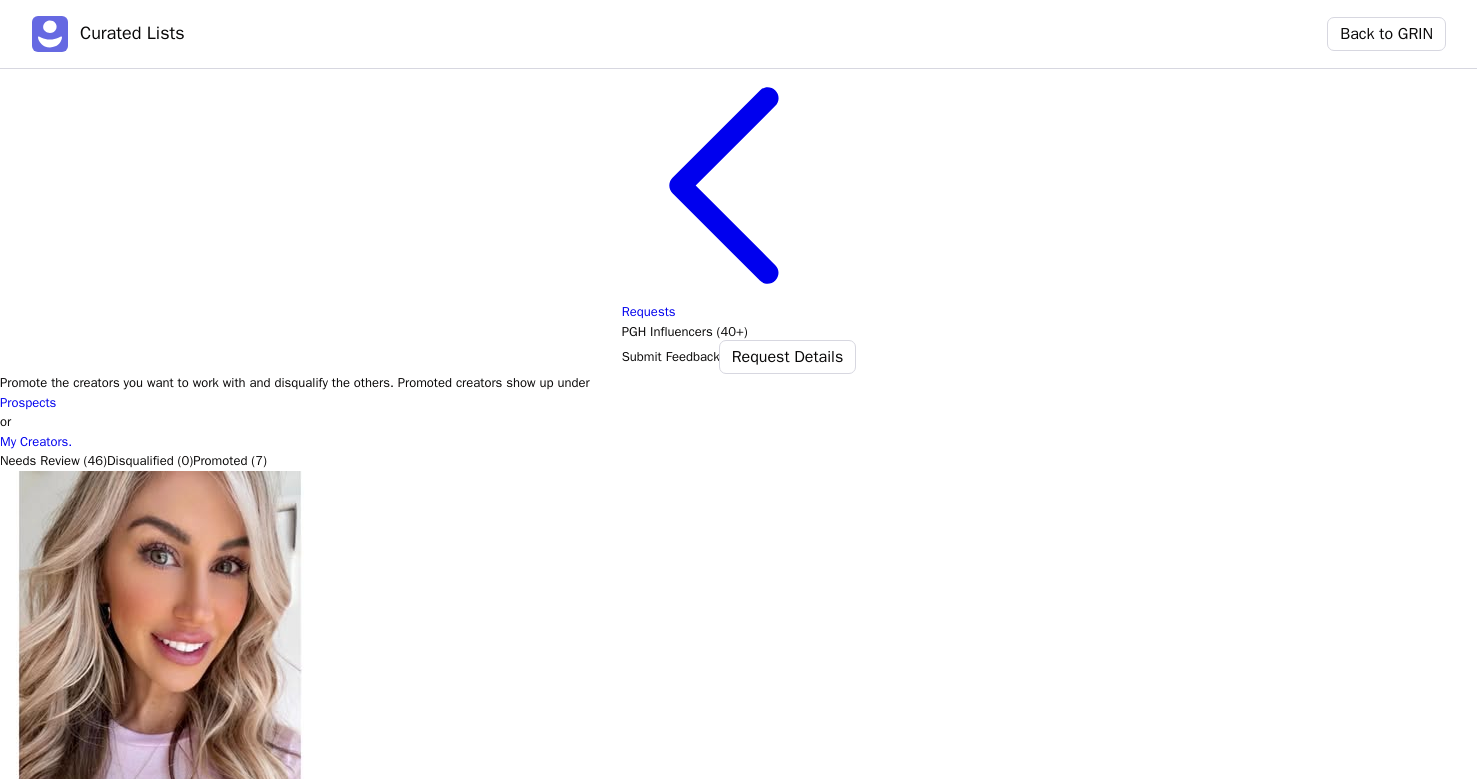 scroll, scrollTop: 0, scrollLeft: 0, axis: both 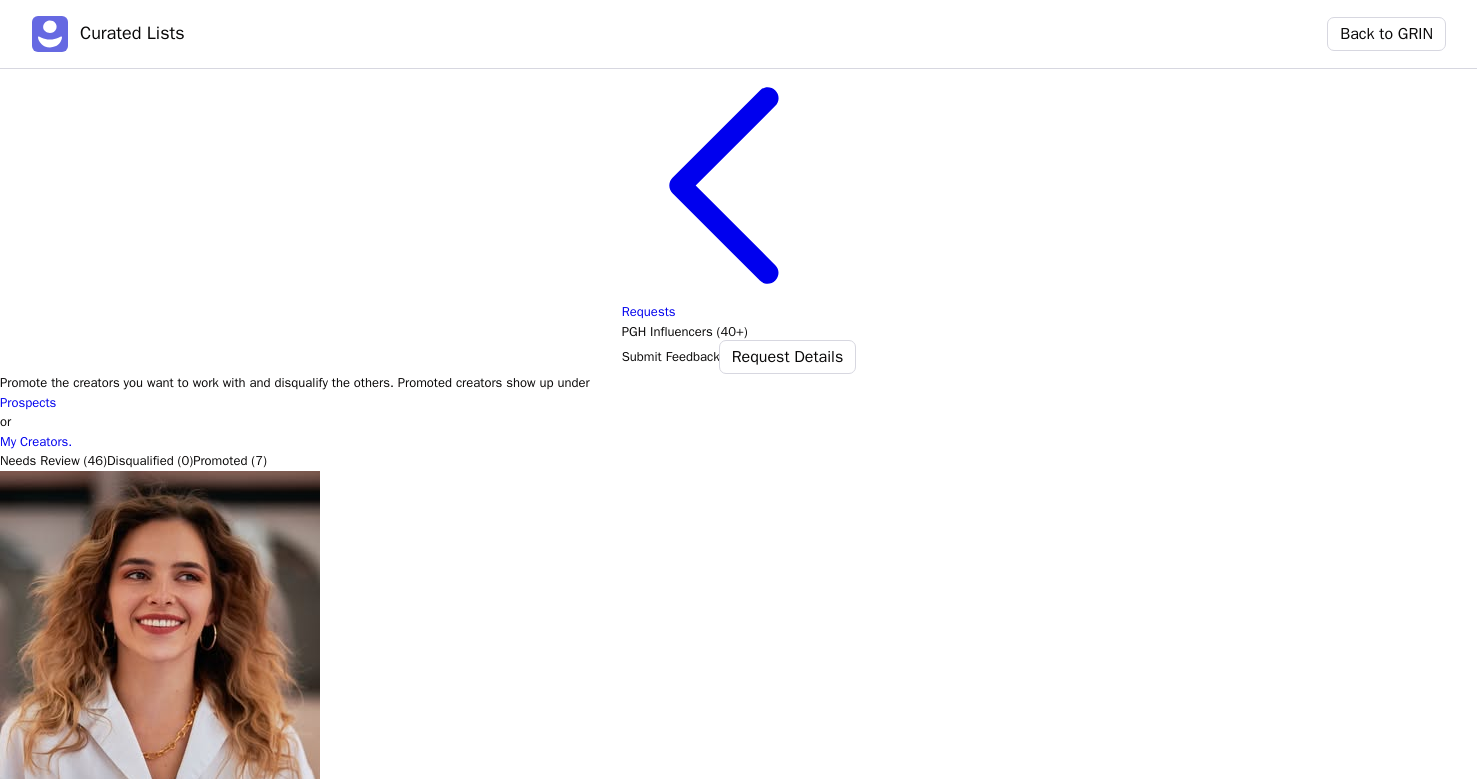 click 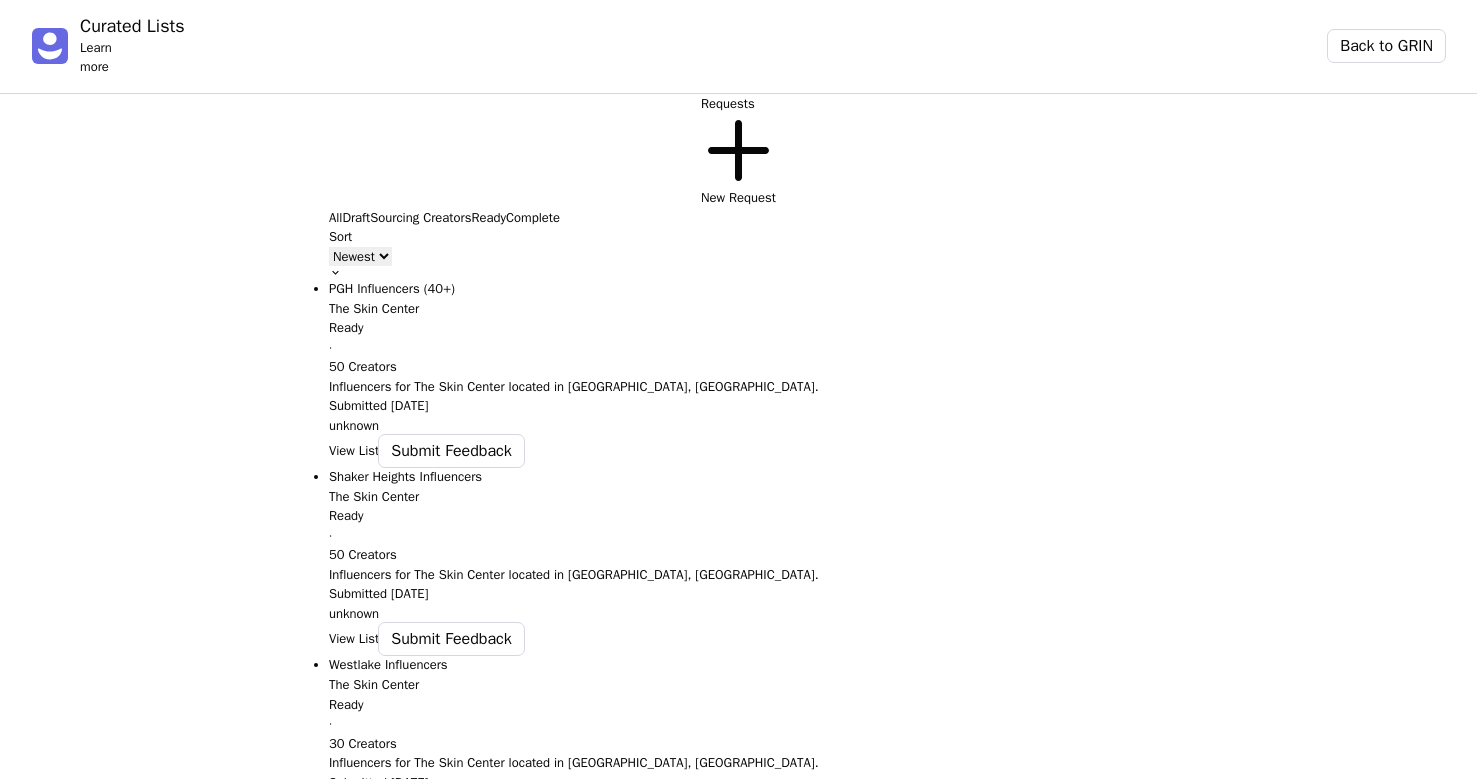 scroll, scrollTop: 182, scrollLeft: 0, axis: vertical 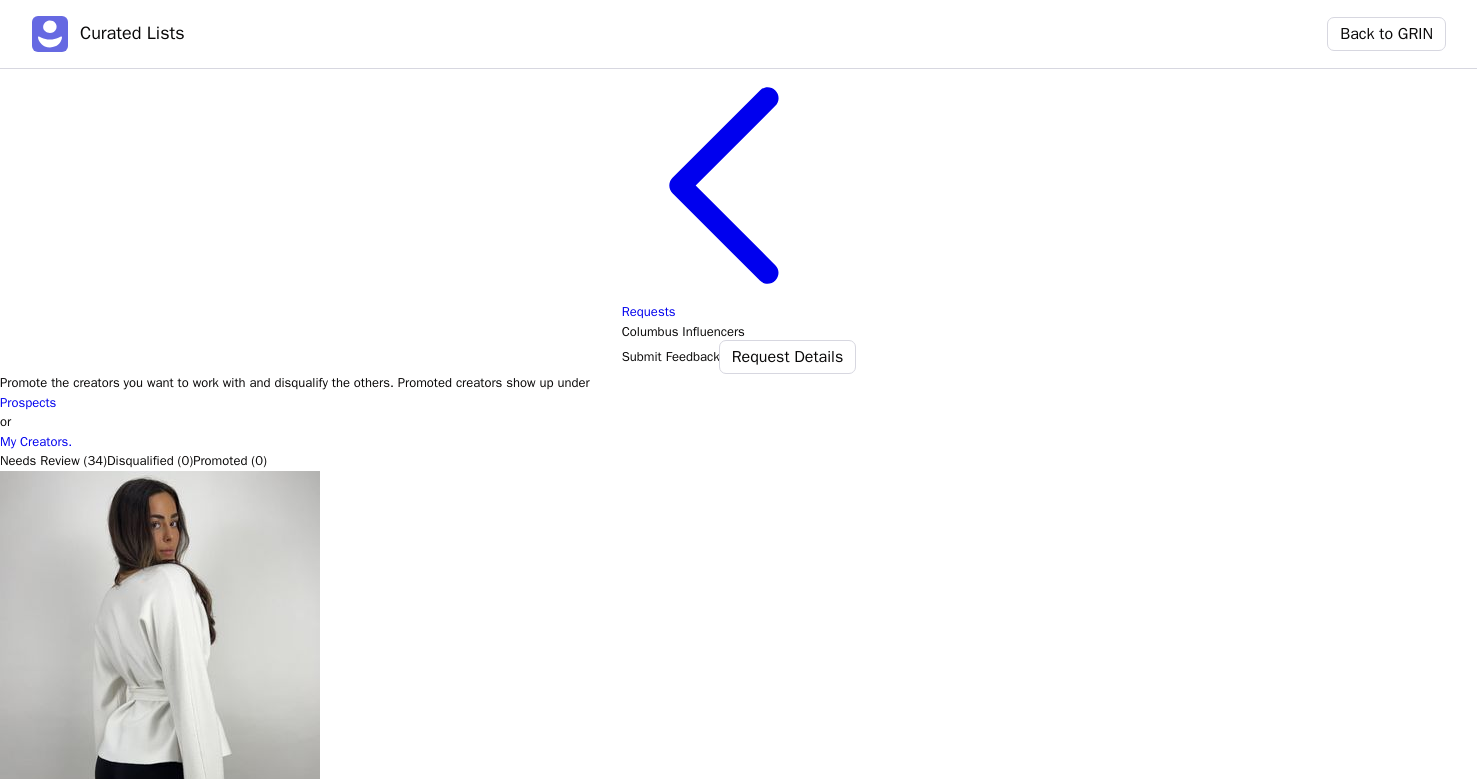 click on "Requests" at bounding box center [738, 312] 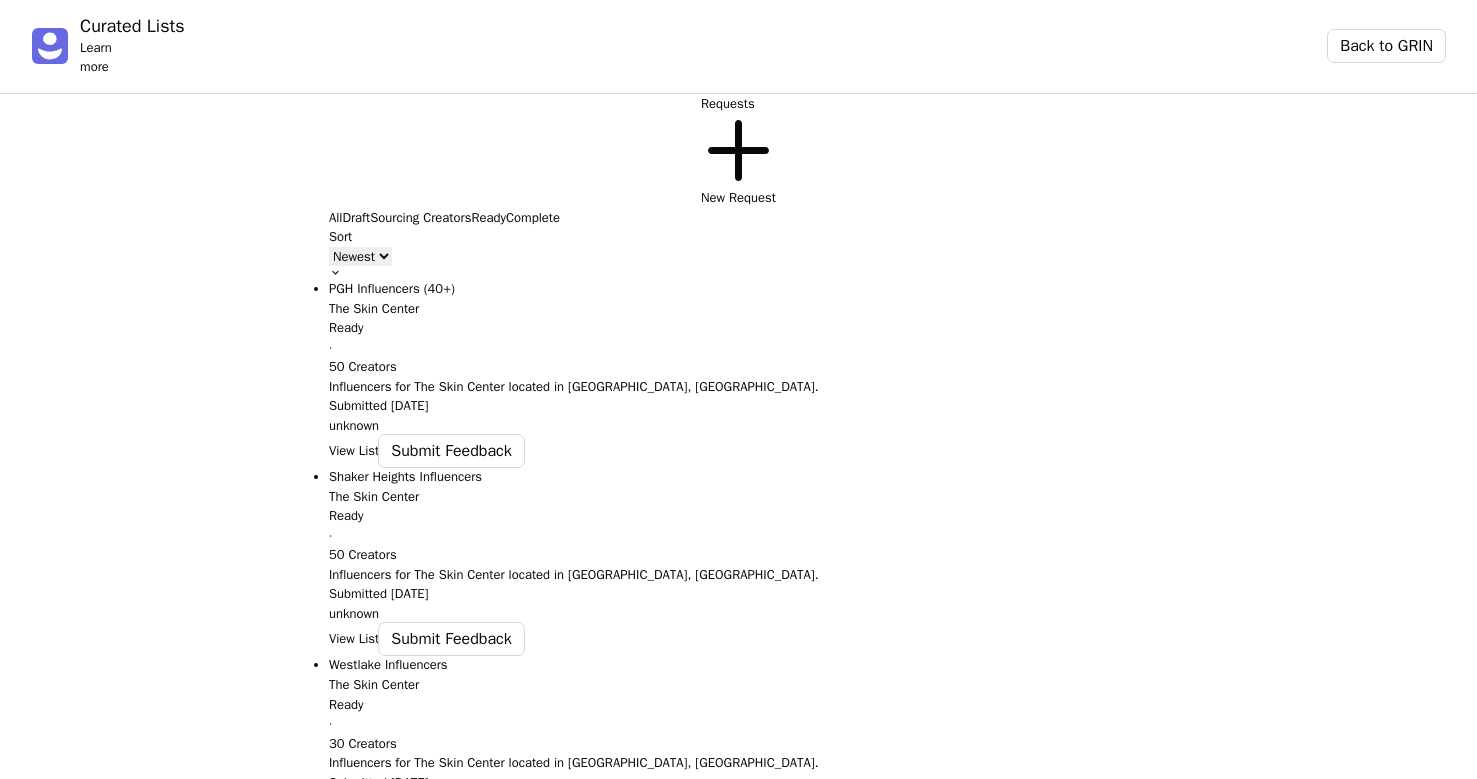 scroll, scrollTop: 0, scrollLeft: 0, axis: both 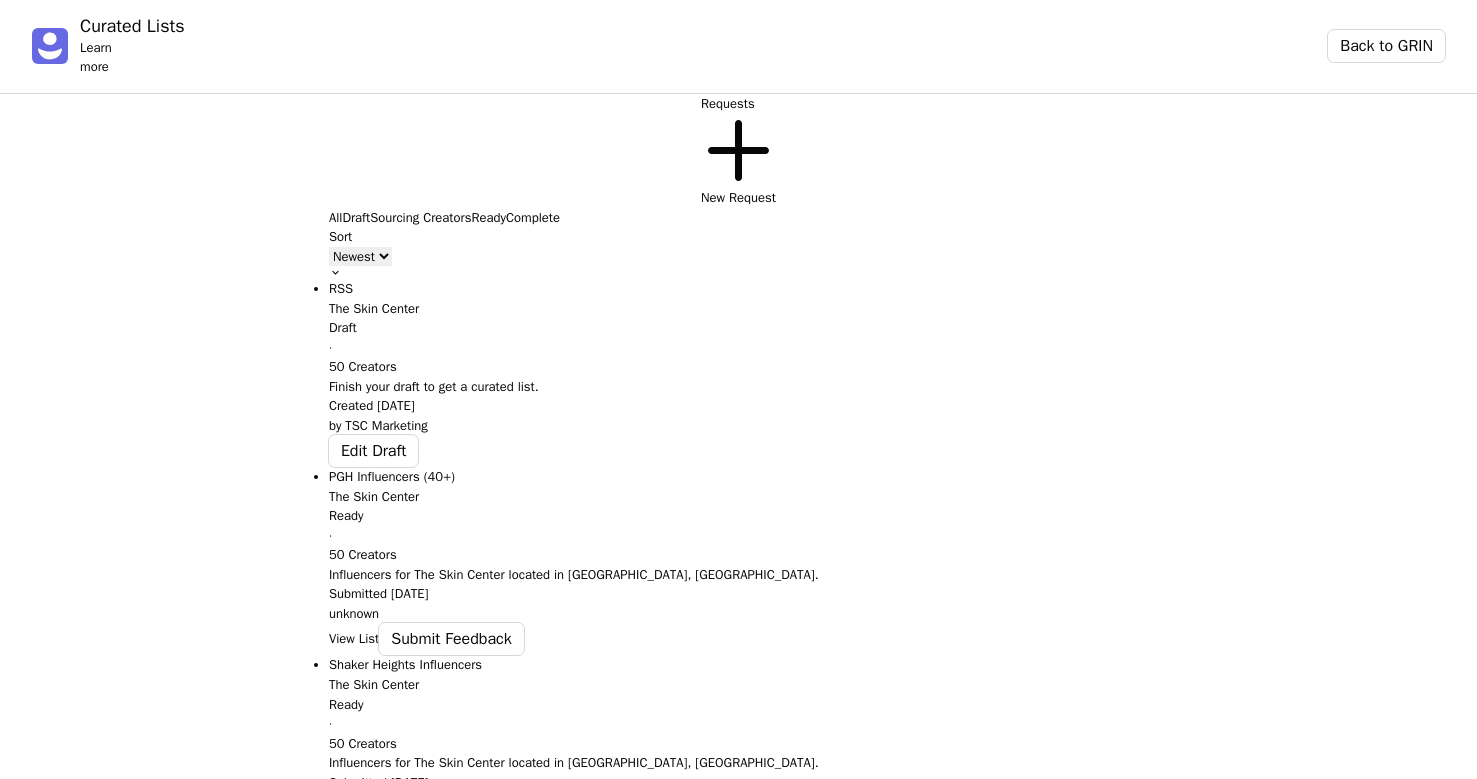 click on "All" at bounding box center [336, 218] 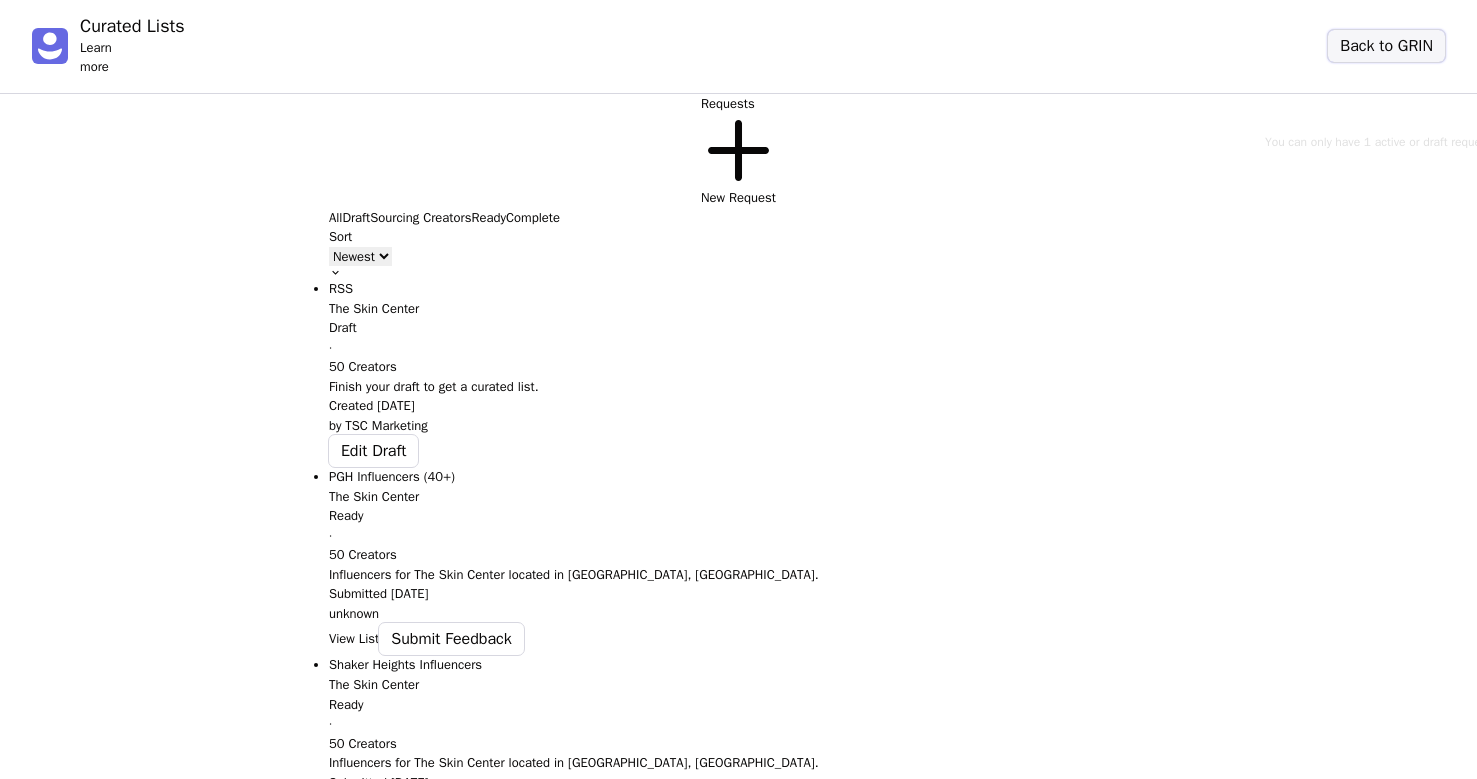 click on "Back to GRIN" at bounding box center (1386, 46) 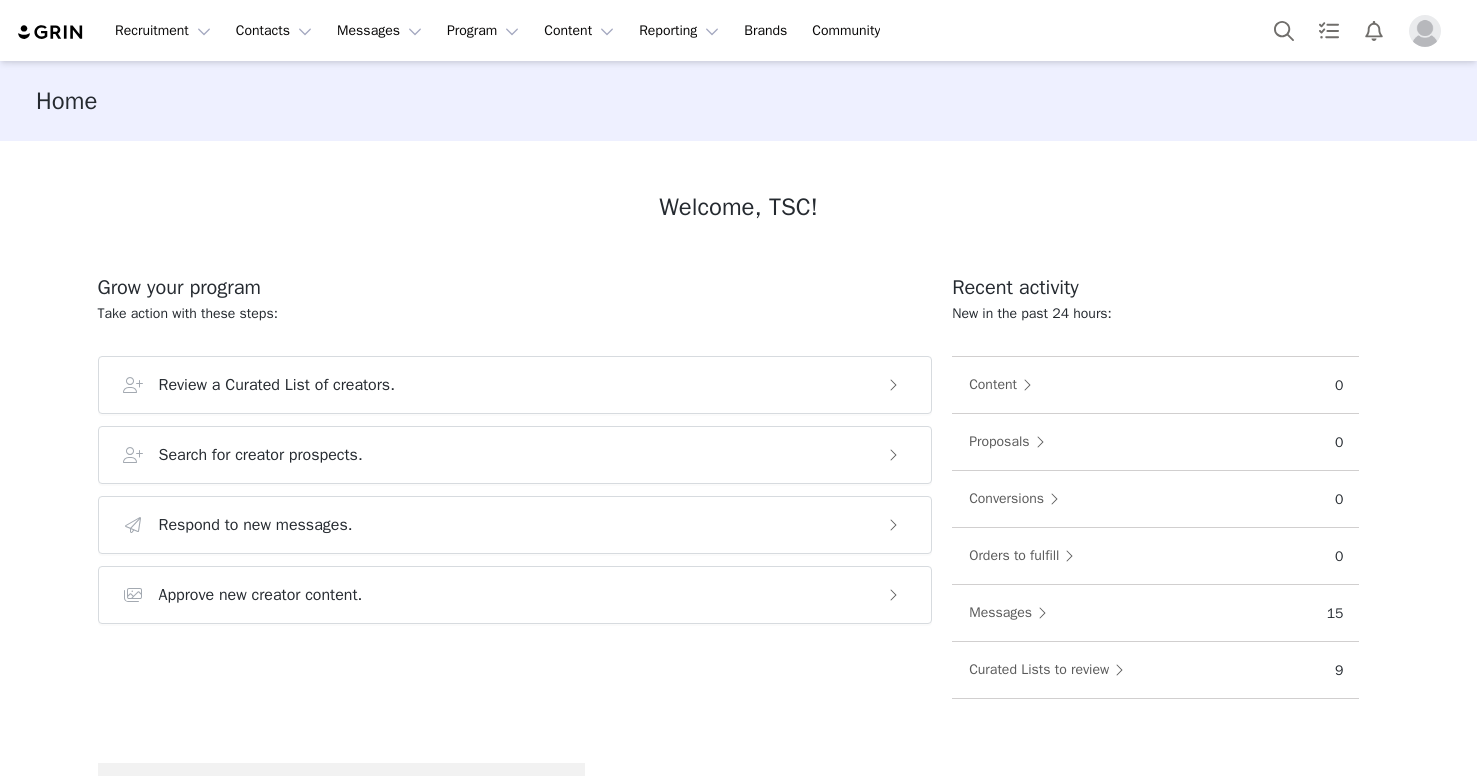 scroll, scrollTop: 0, scrollLeft: 0, axis: both 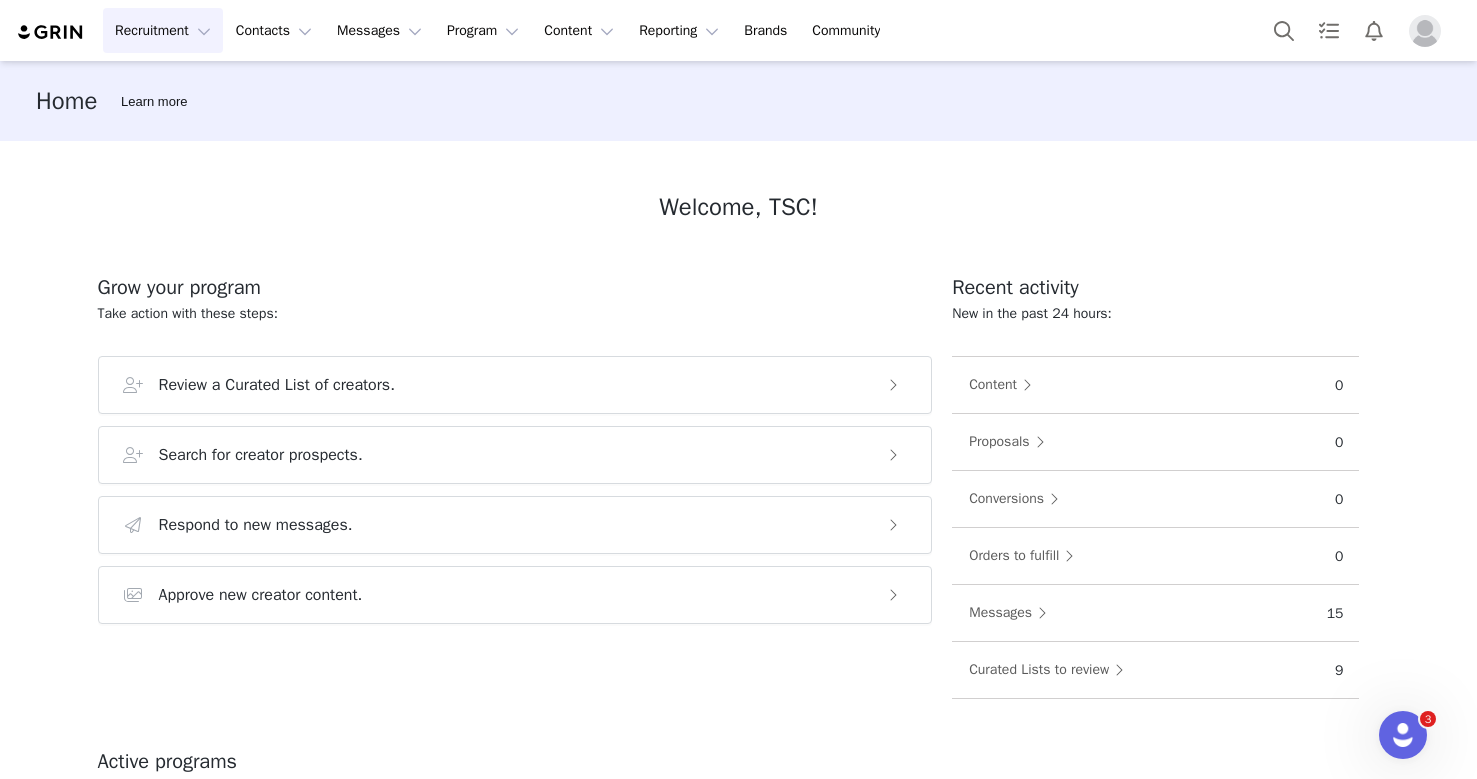click on "Recruitment Recruitment" at bounding box center [163, 30] 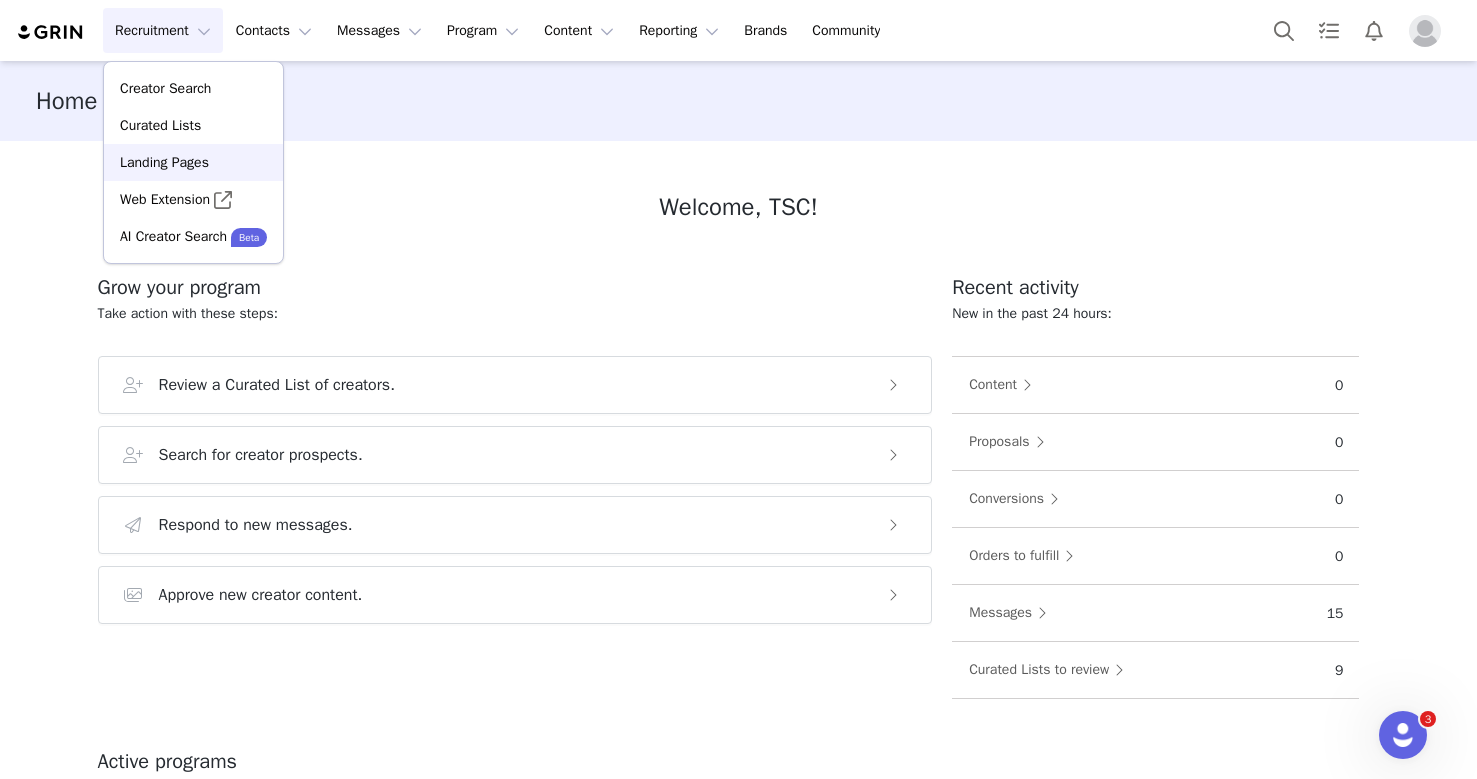 click on "Landing Pages" at bounding box center [164, 162] 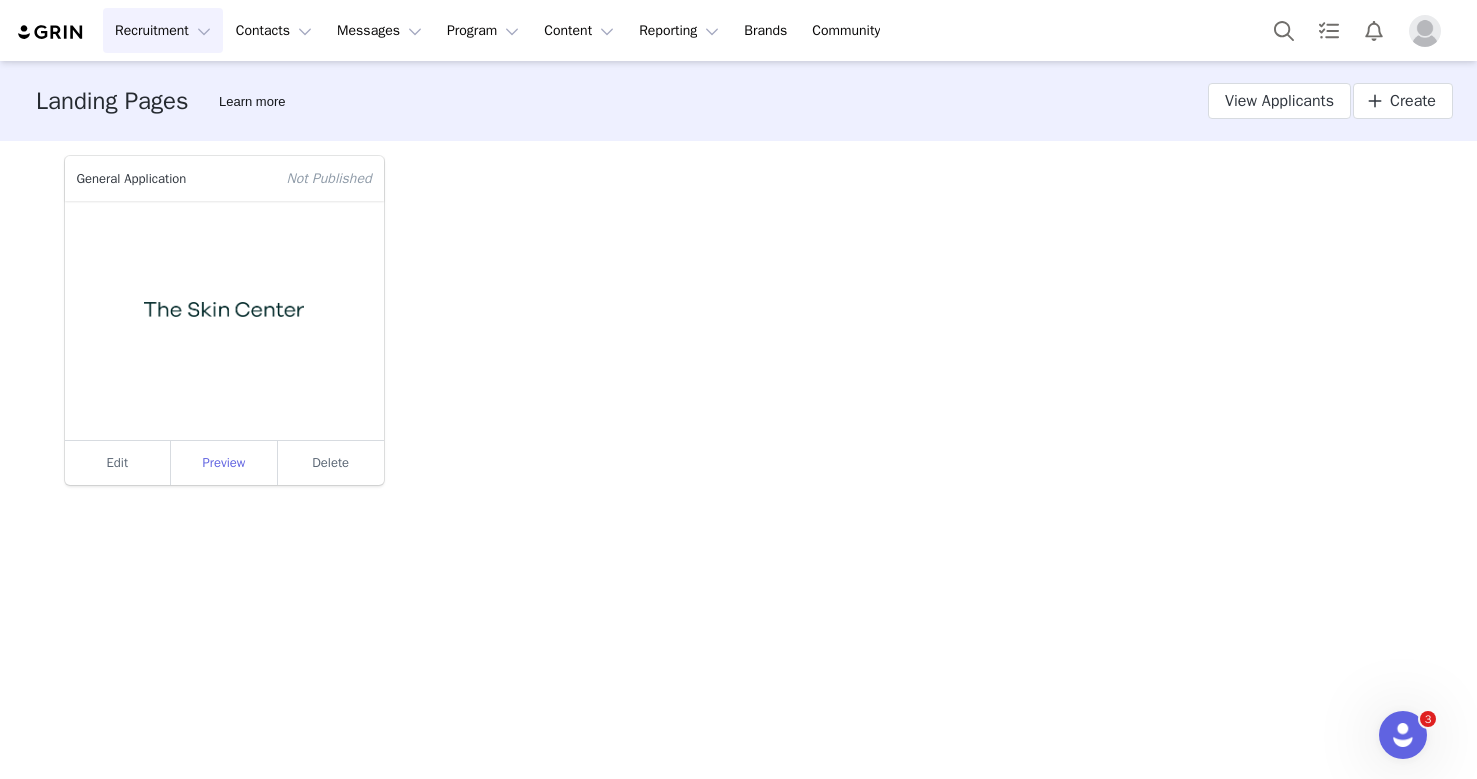 click on "Preview" at bounding box center (224, 463) 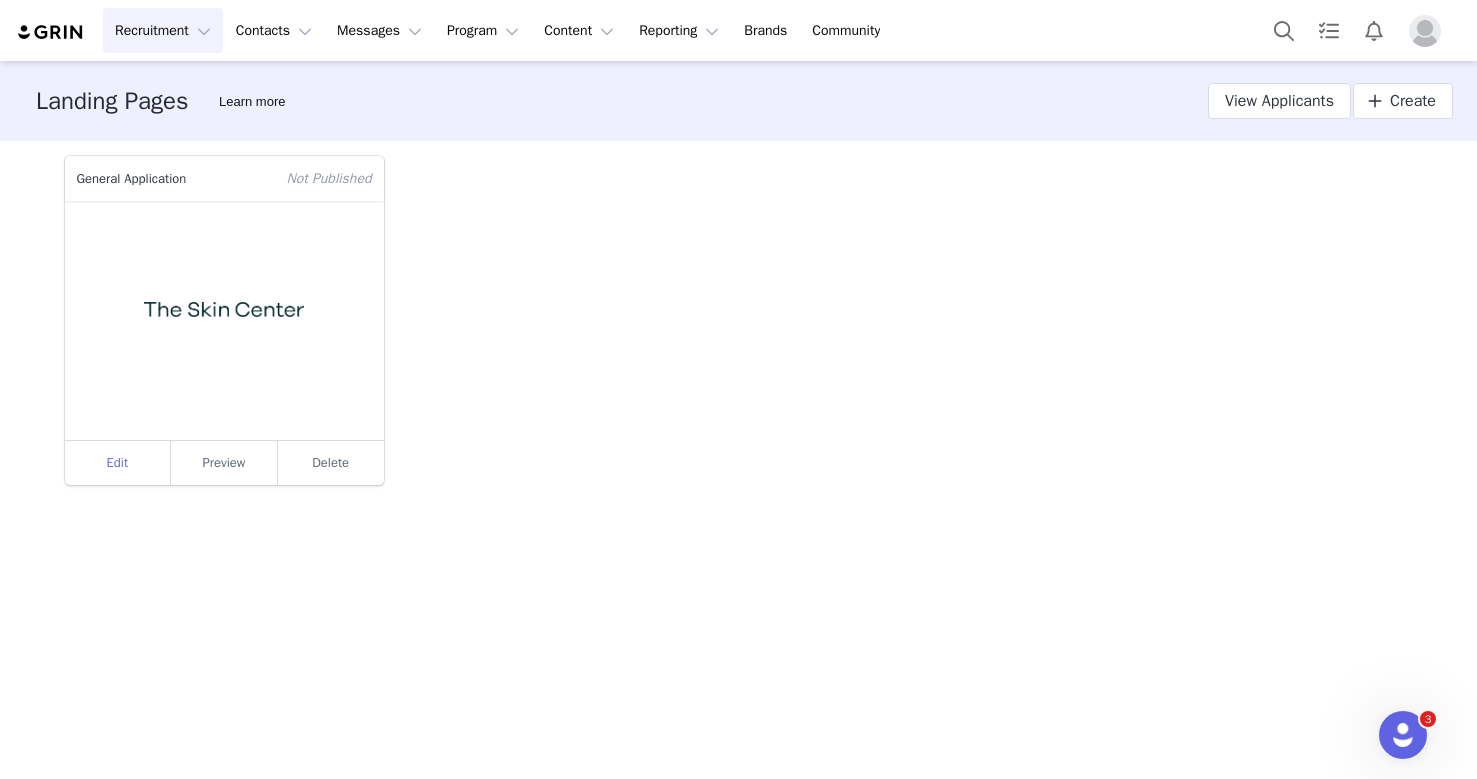 click on "Edit" at bounding box center (118, 463) 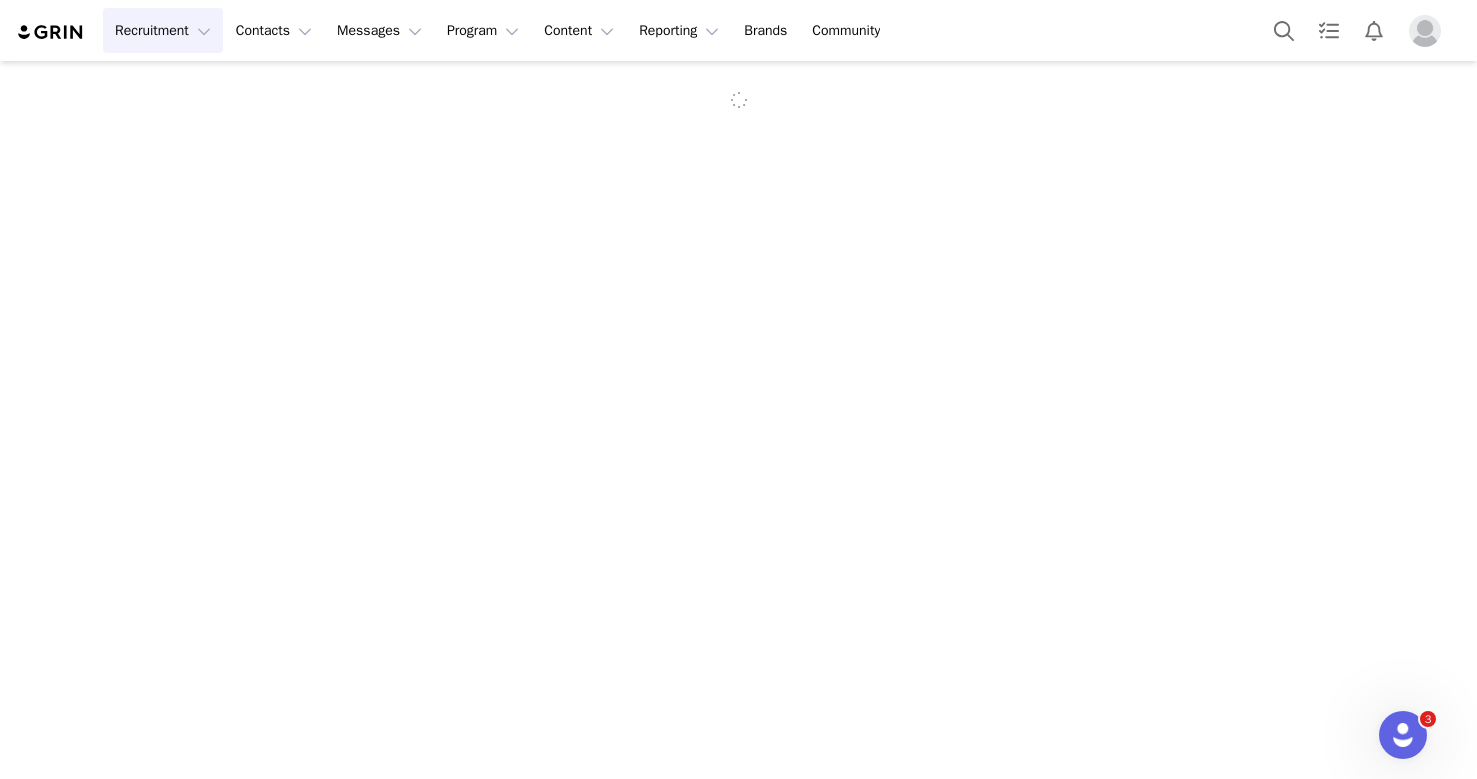 select on "2fb18dd8-6aa5-4c8a-af06-07353472ceb8" 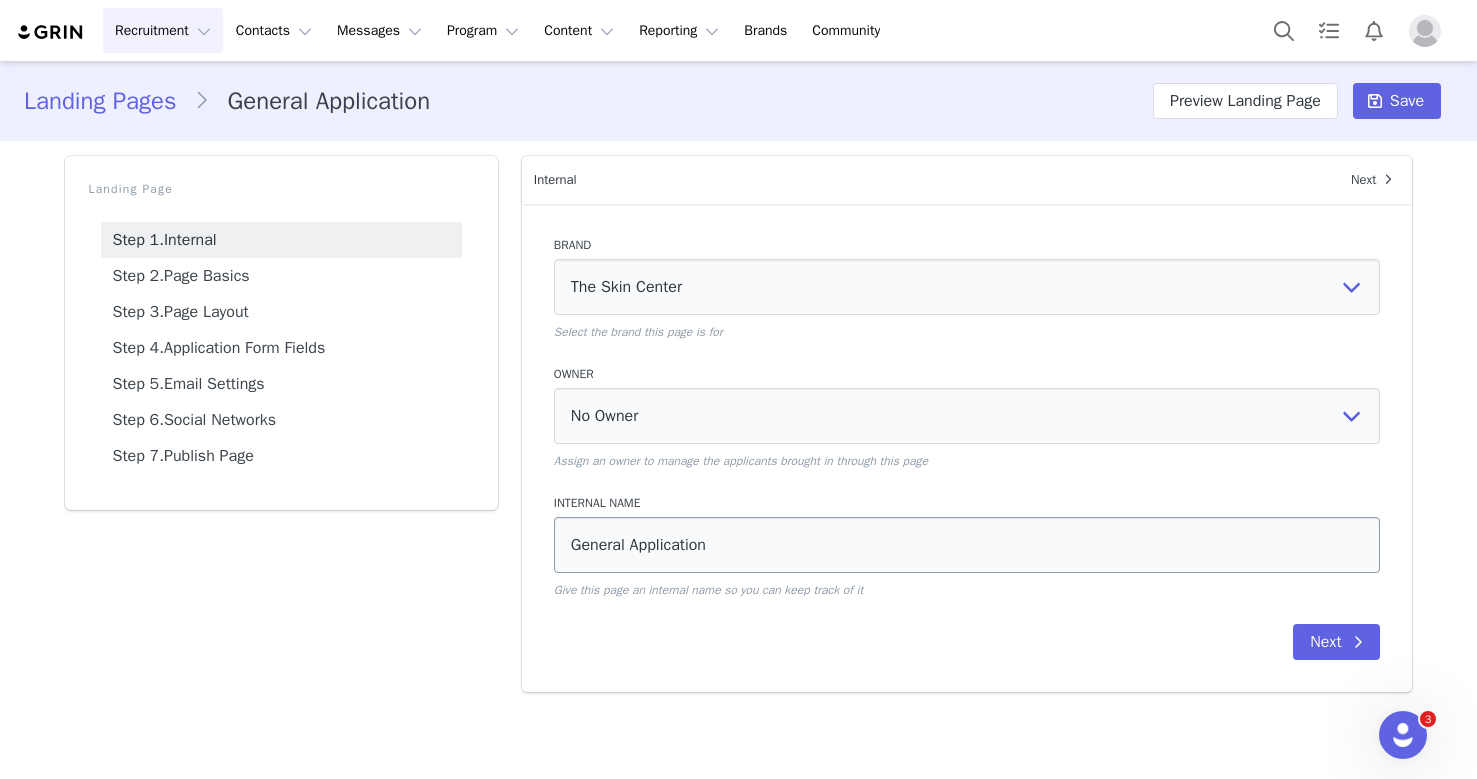 scroll, scrollTop: 0, scrollLeft: 0, axis: both 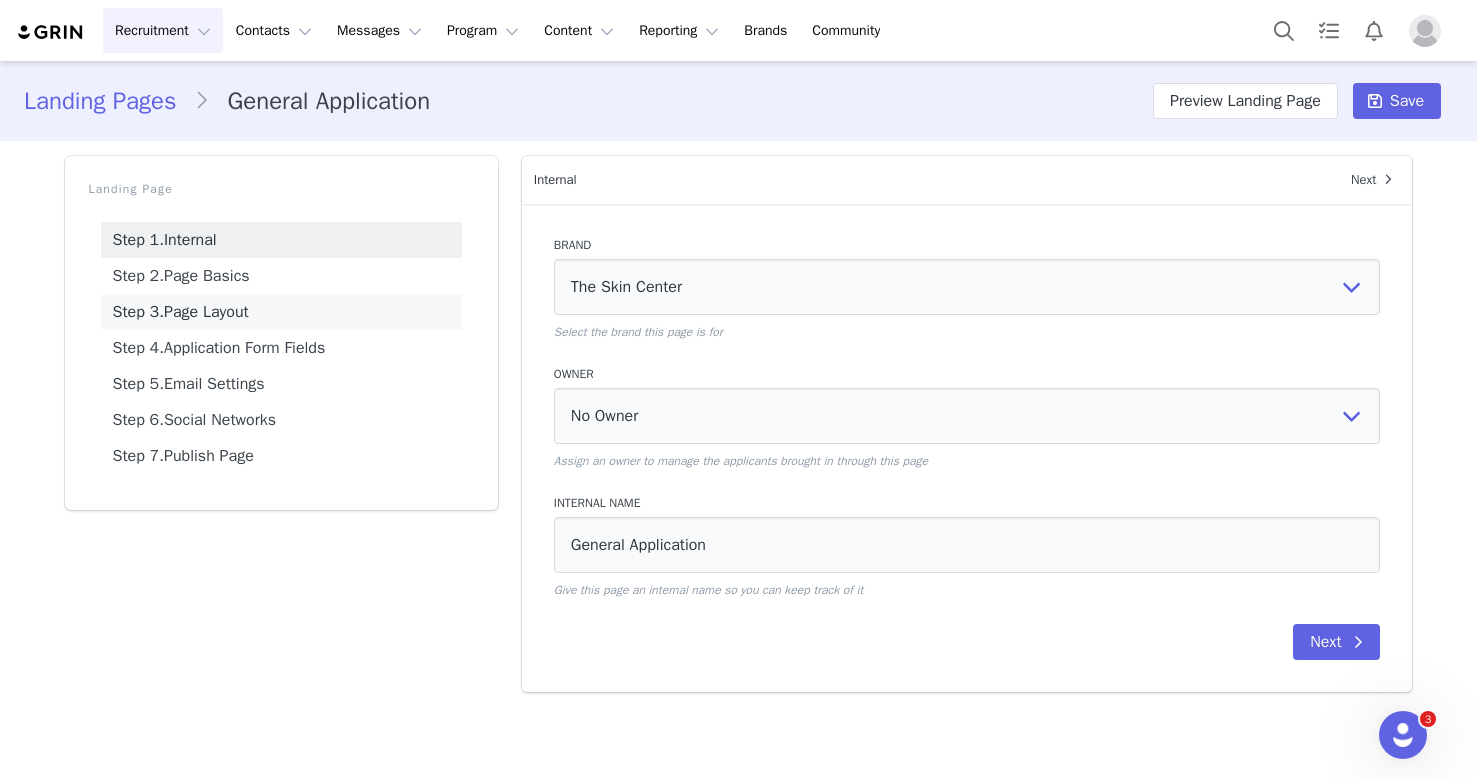 click on "Step 3.  Page Layout" at bounding box center (281, 312) 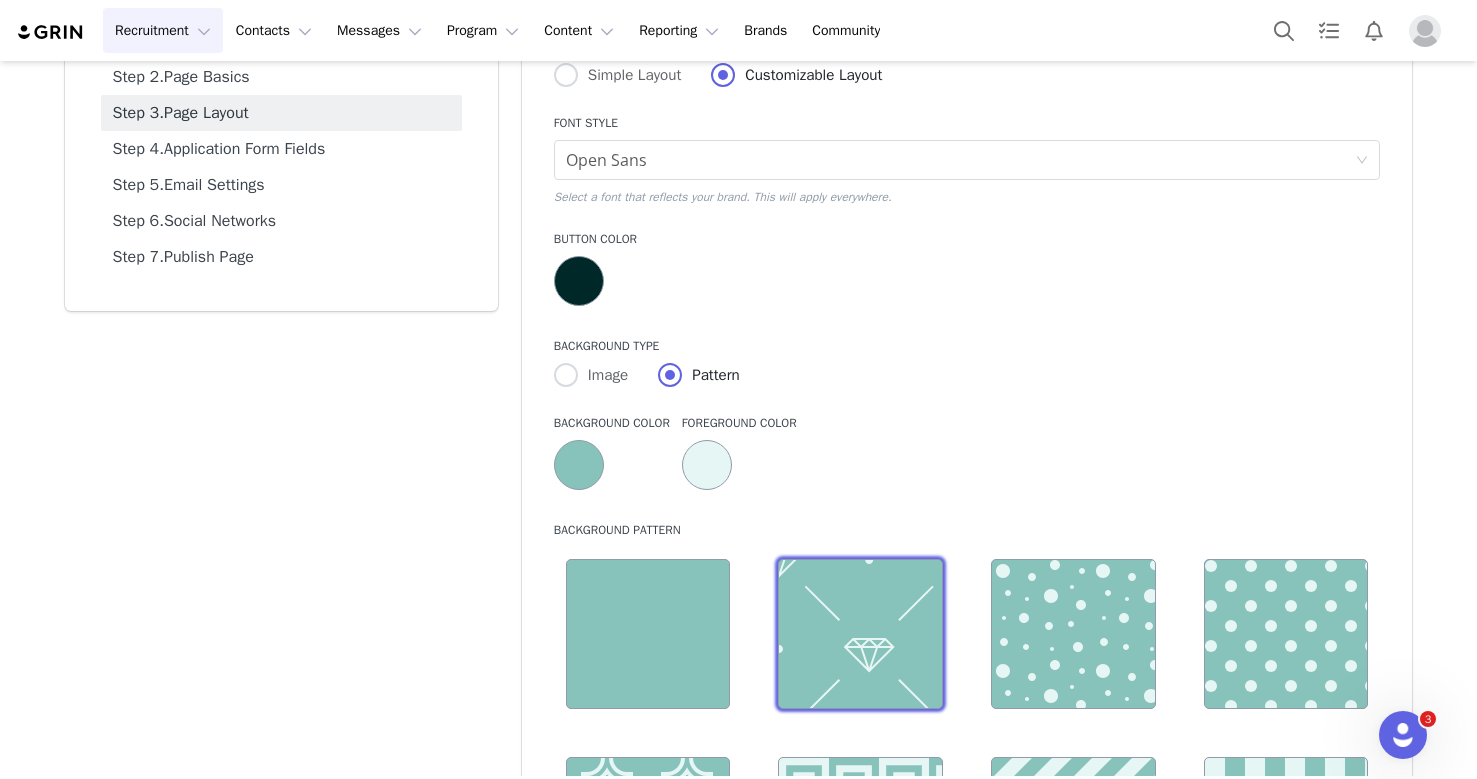 scroll, scrollTop: 0, scrollLeft: 0, axis: both 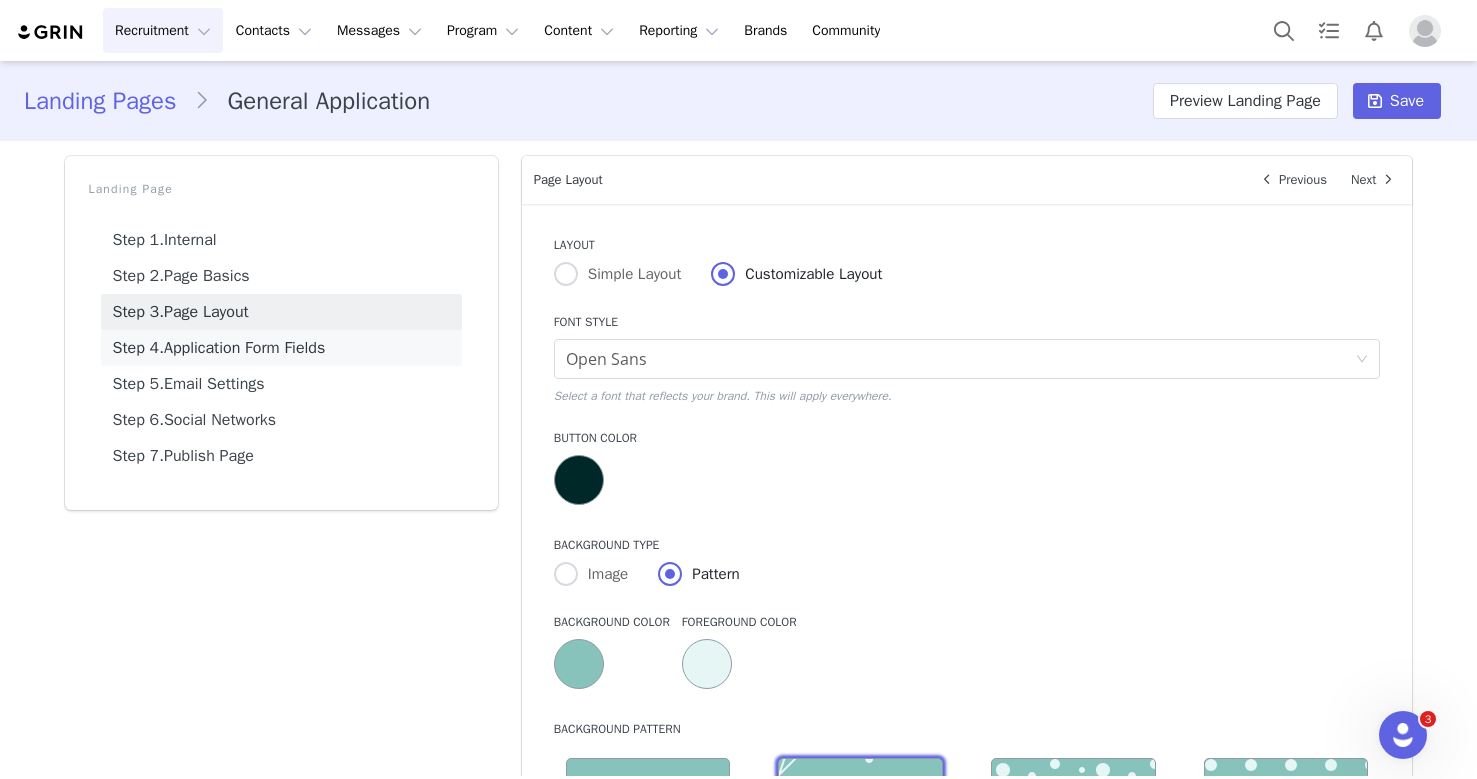 click on "Step 4.  Application Form Fields" at bounding box center [281, 348] 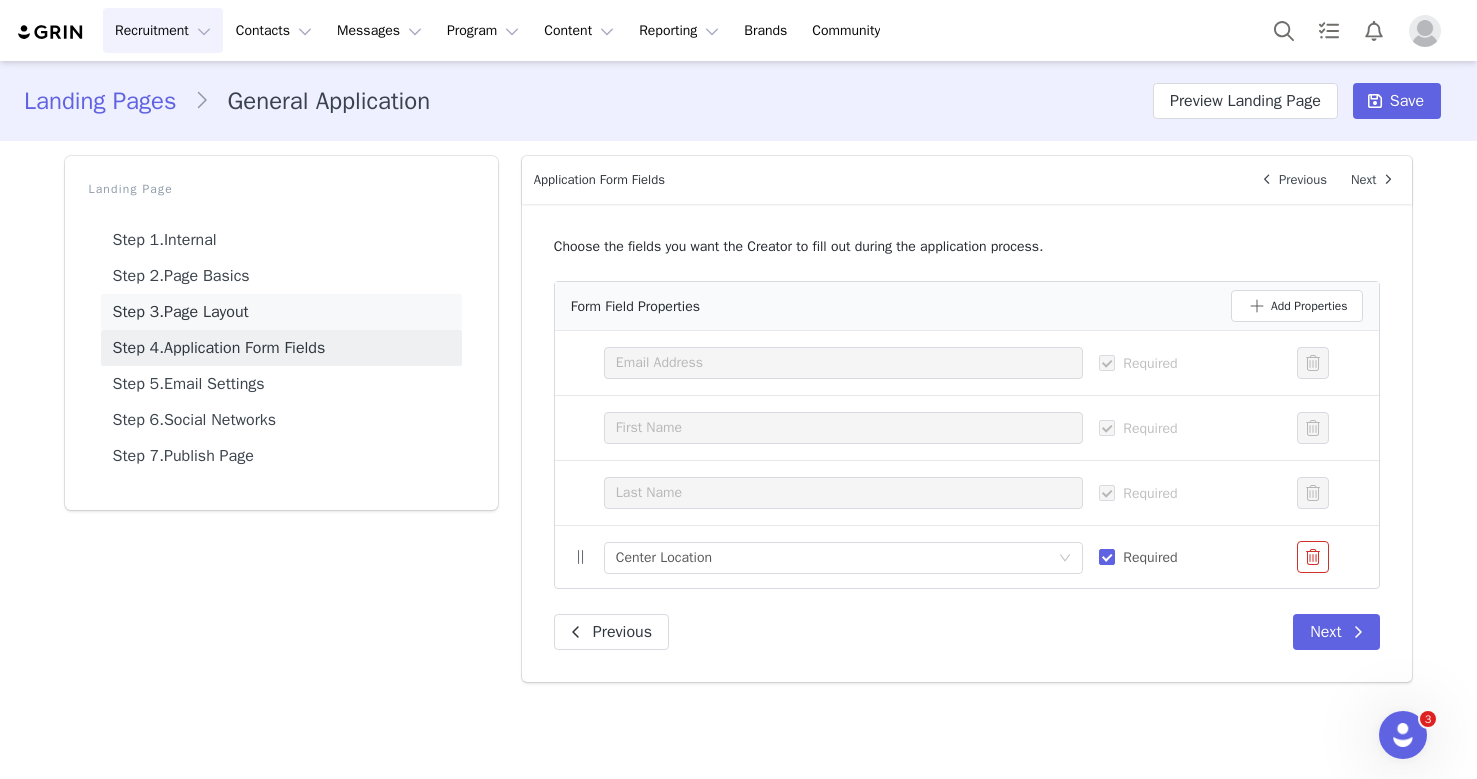 click on "Step 3.  Page Layout" at bounding box center [281, 312] 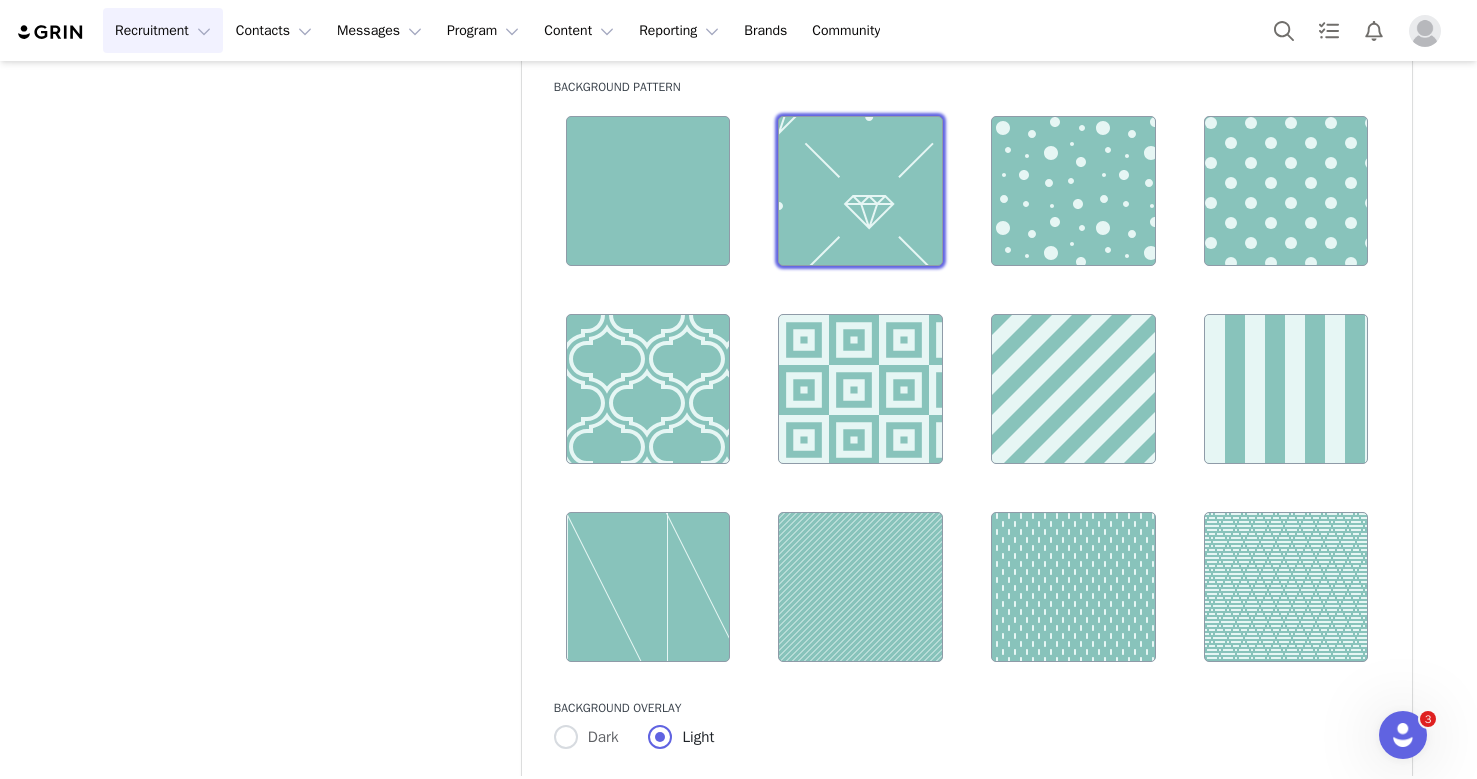 scroll, scrollTop: 646, scrollLeft: 0, axis: vertical 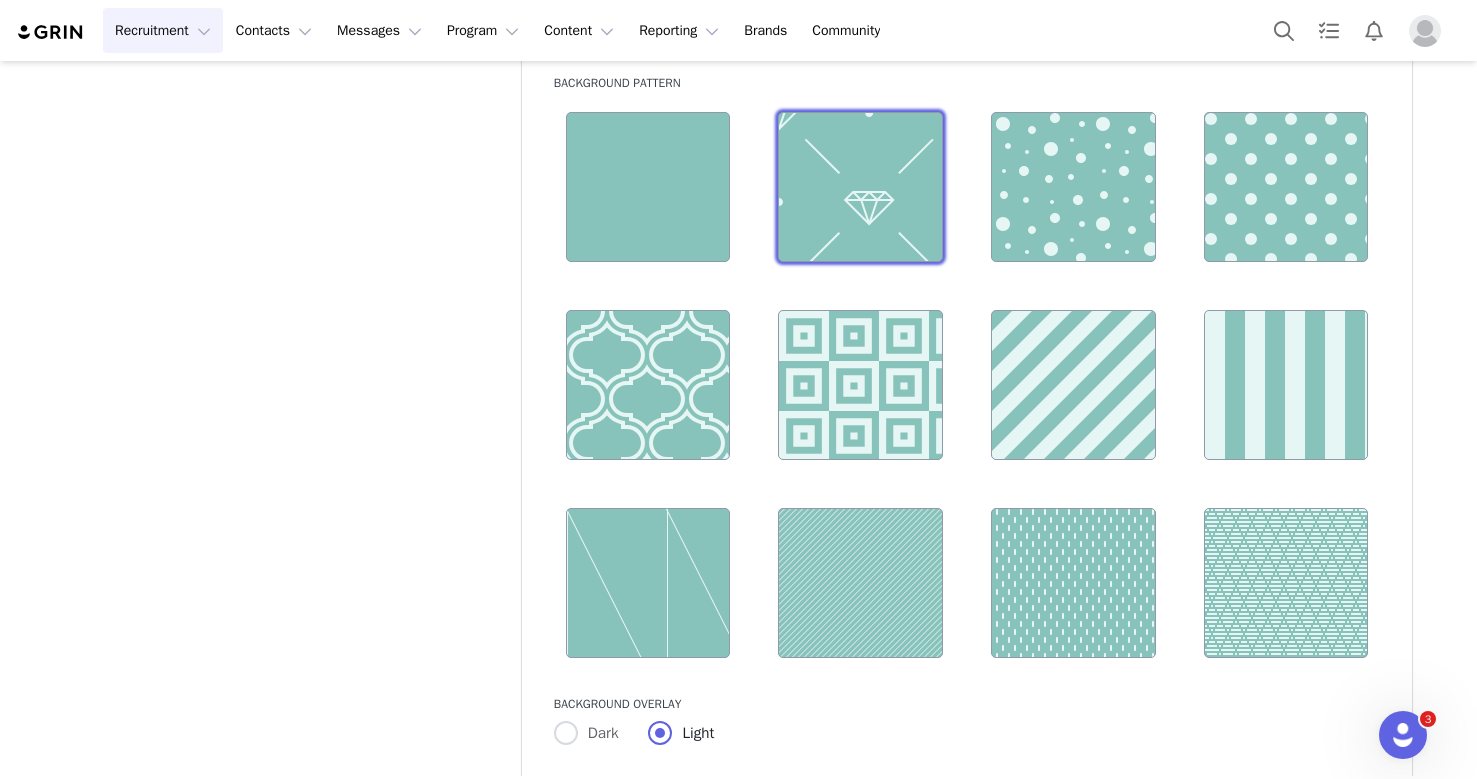 click at bounding box center [860, 583] 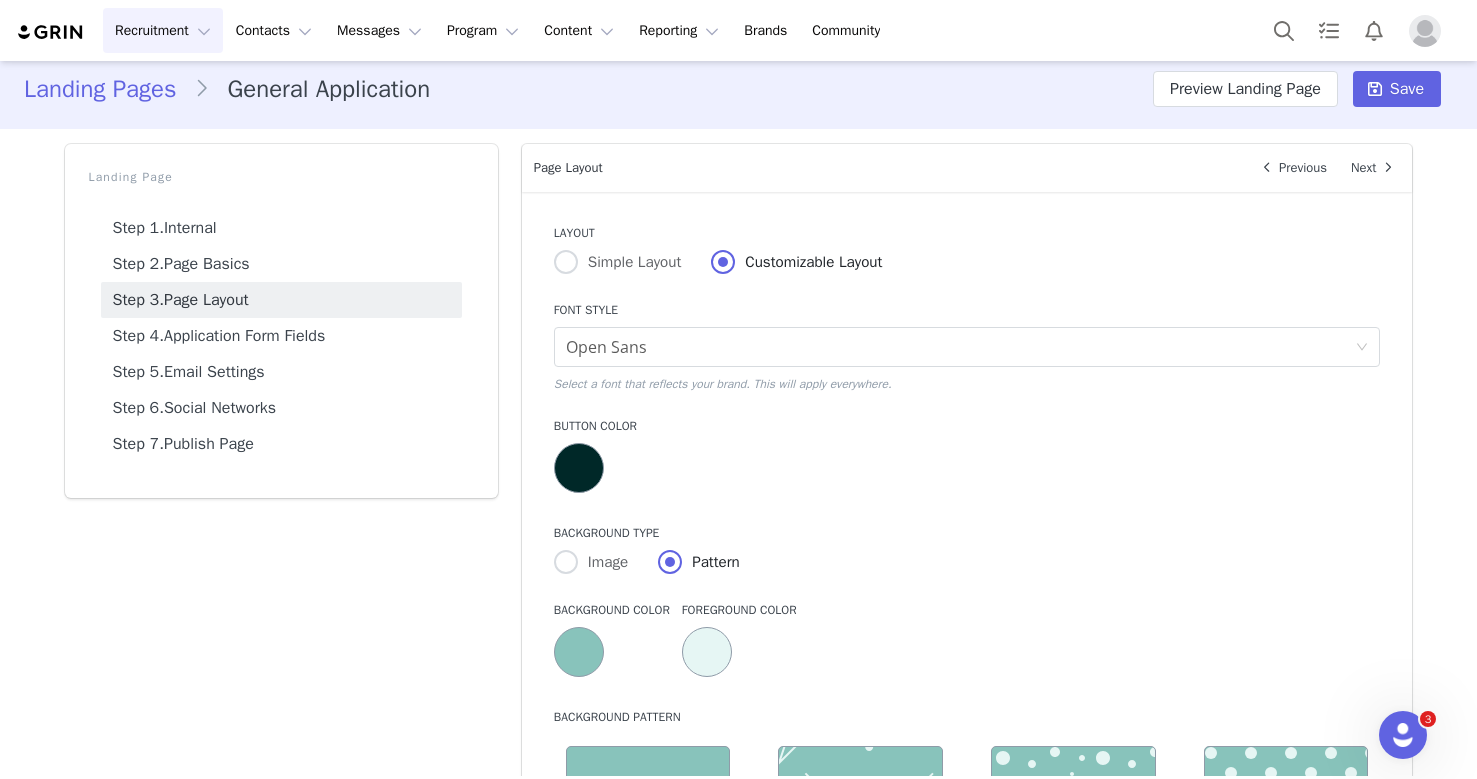 scroll, scrollTop: 0, scrollLeft: 0, axis: both 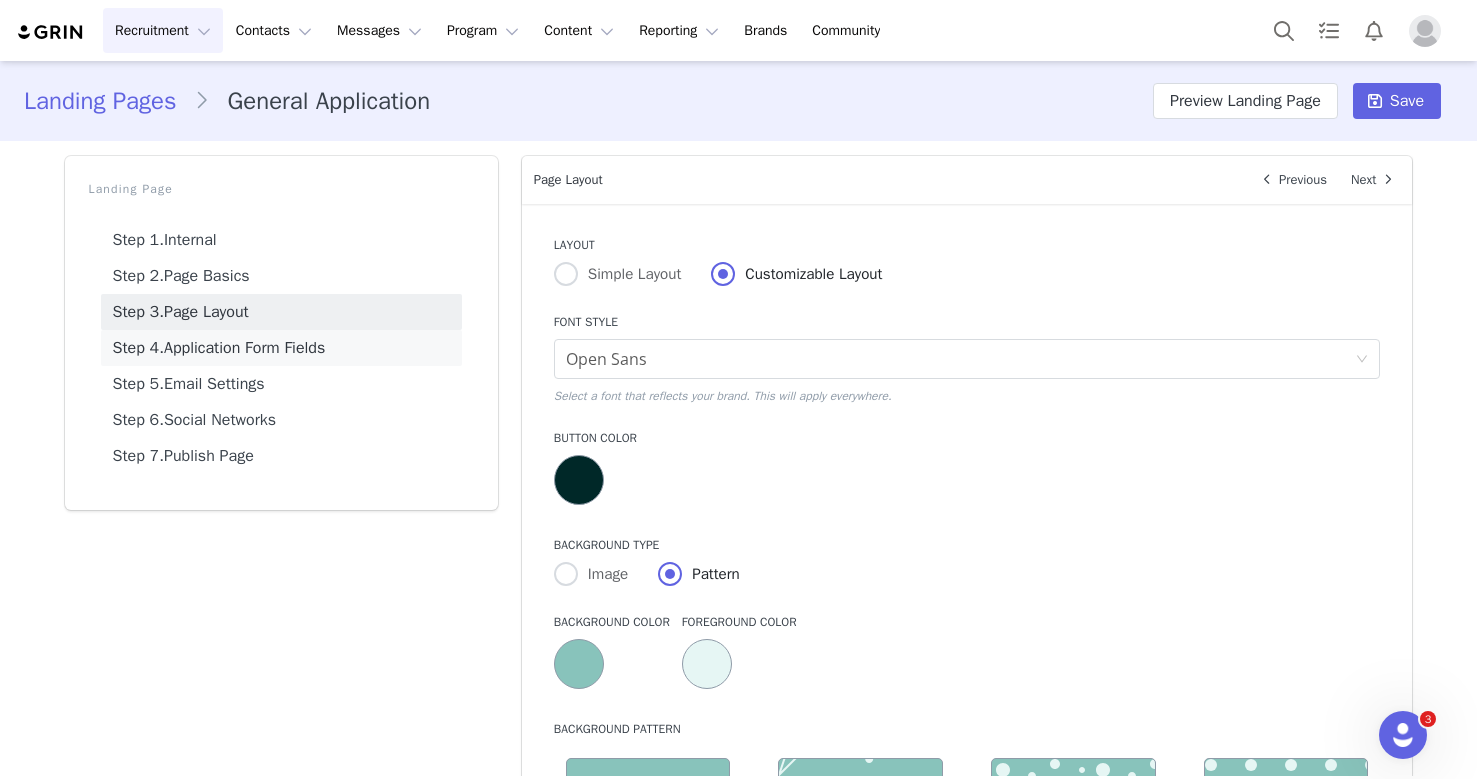 click on "Step 4.  Application Form Fields" at bounding box center (281, 348) 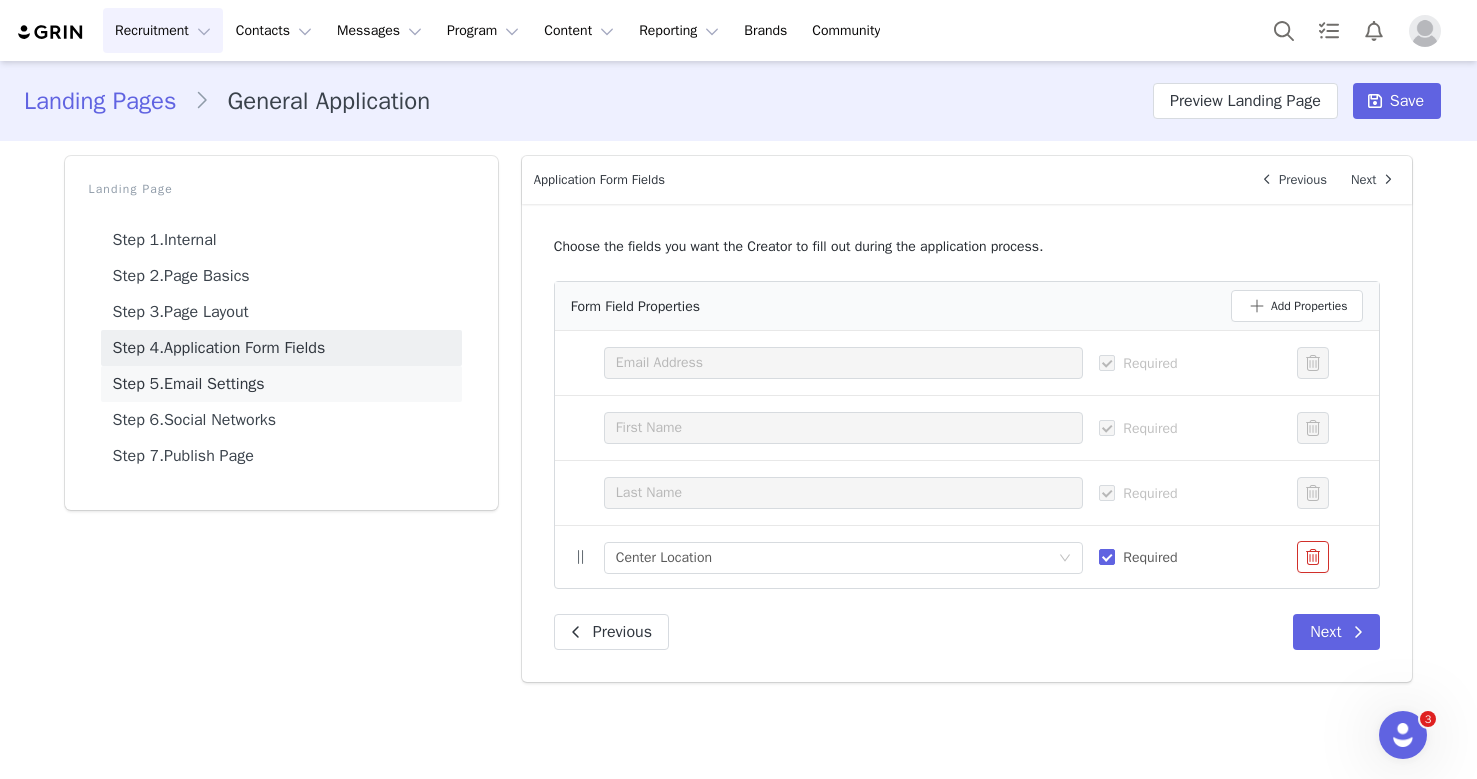 click on "Step 5.  Email Settings" at bounding box center [281, 384] 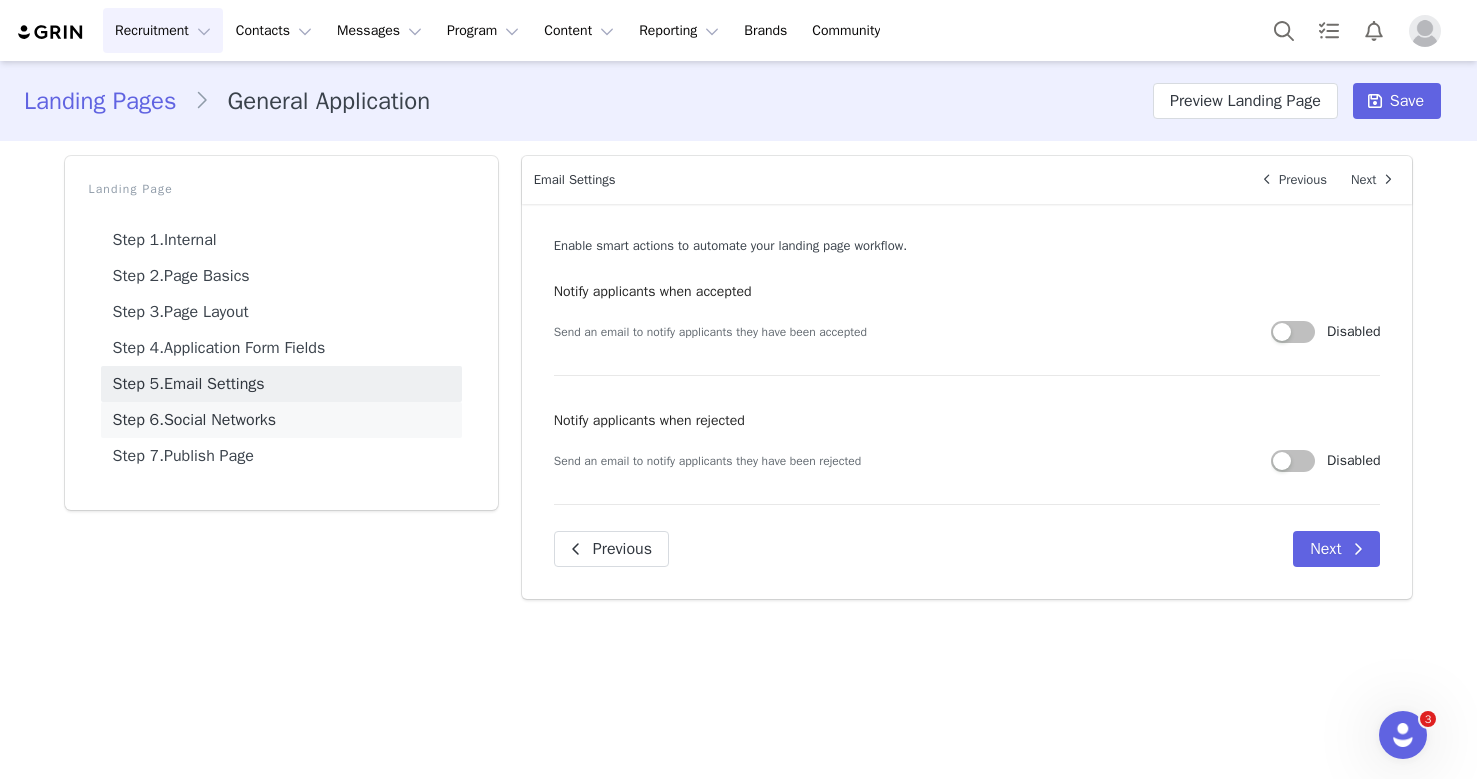 click on "Step 6.  Social Networks" at bounding box center (281, 420) 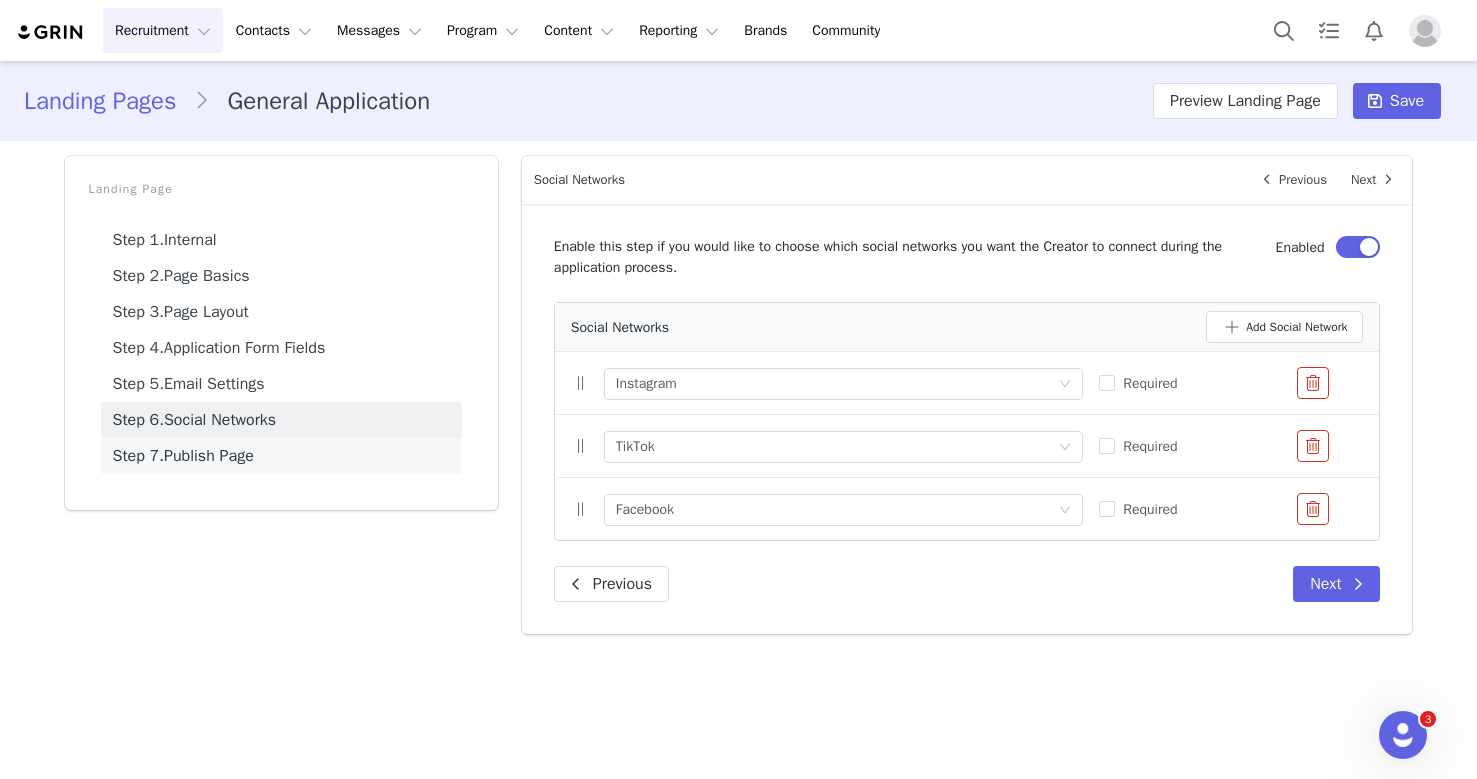 click on "Step 7.  Publish Page" at bounding box center (281, 456) 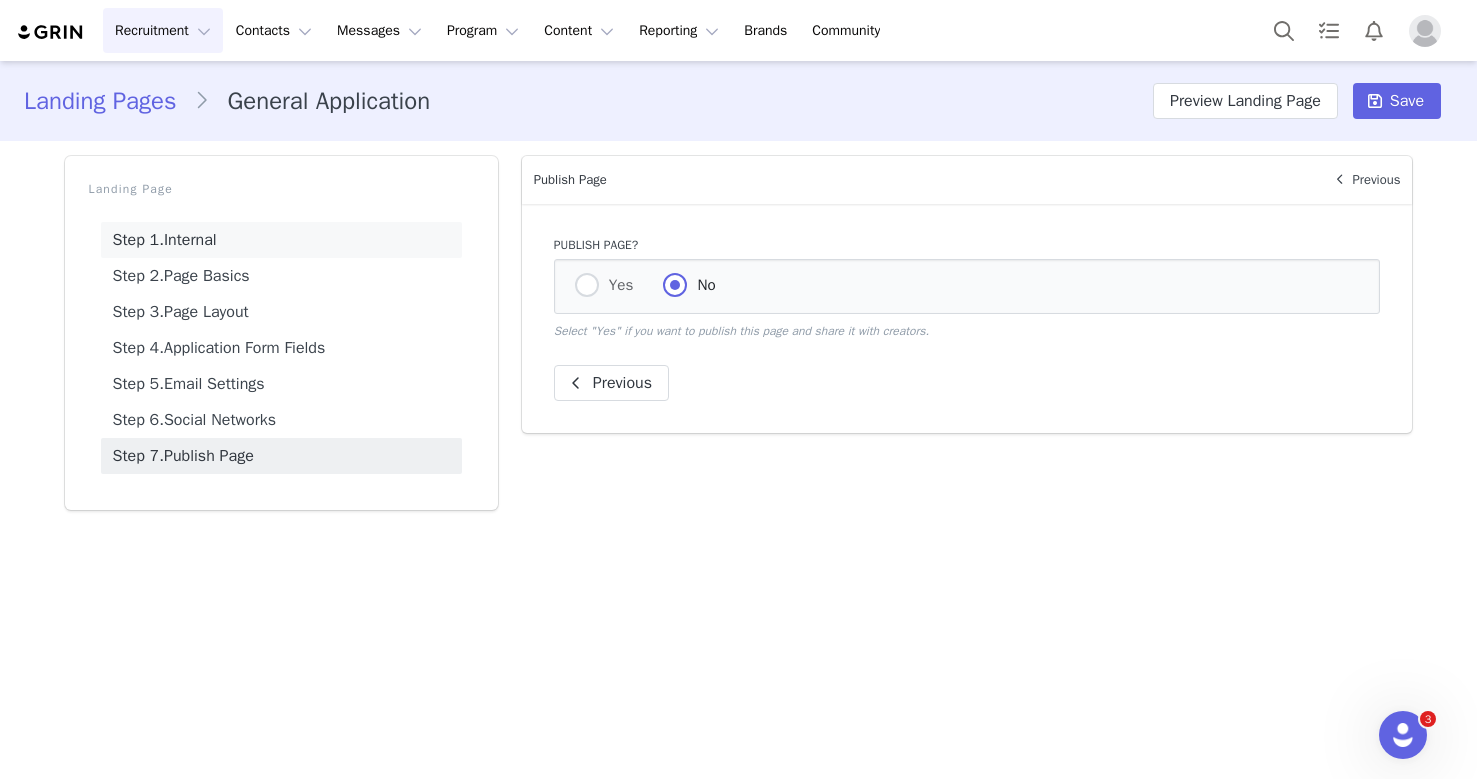 click on "Step 1.  Internal" at bounding box center [281, 240] 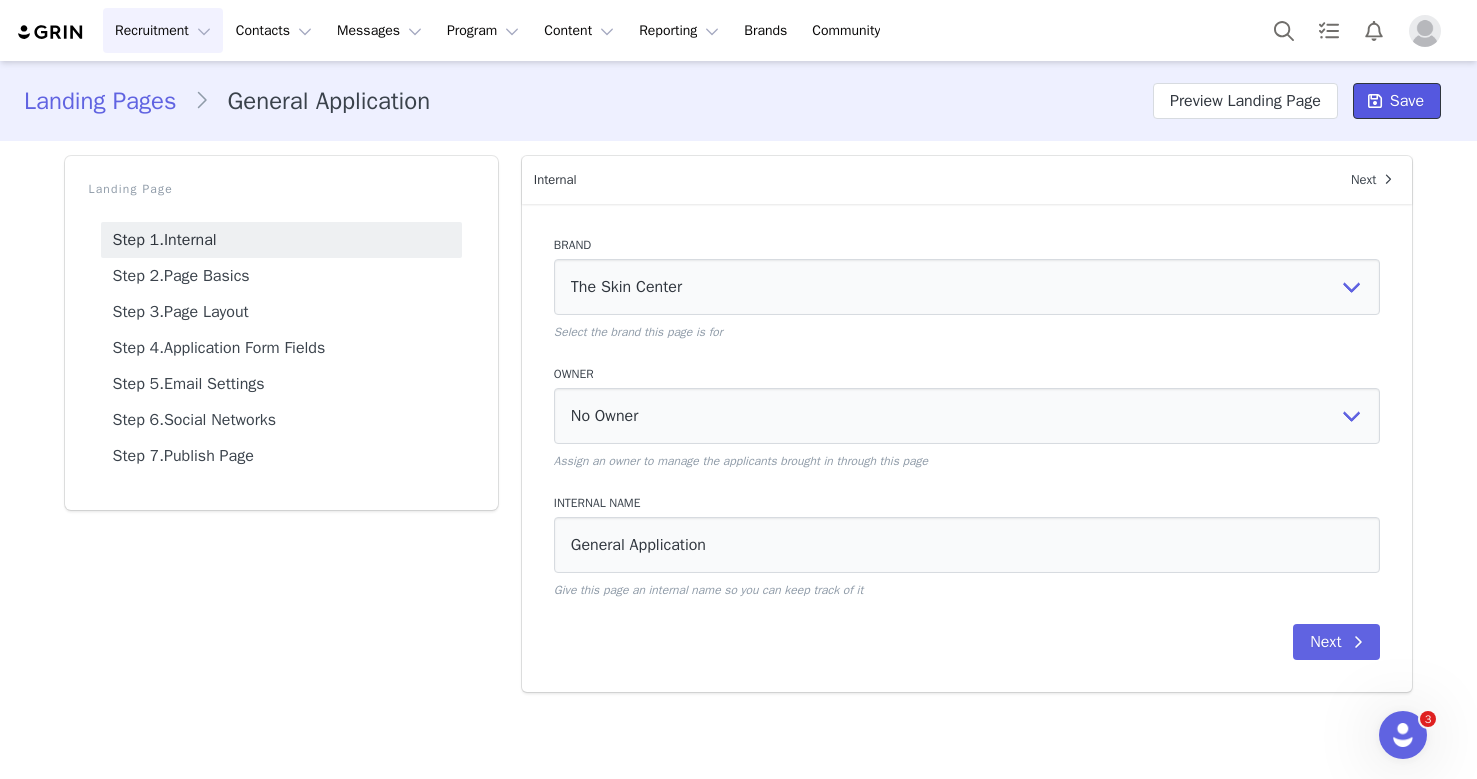 click on "Save" at bounding box center (1407, 101) 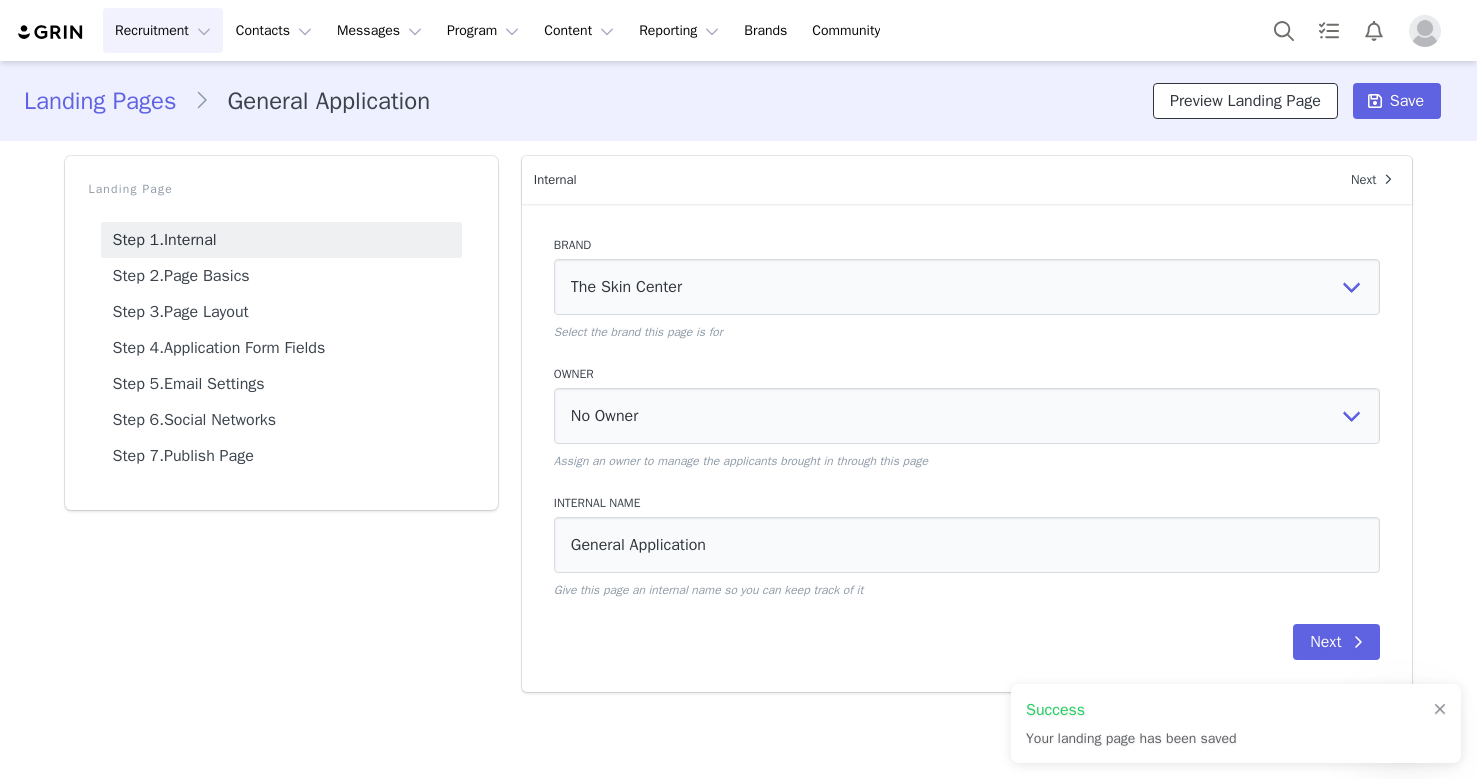 click on "Preview Landing Page" at bounding box center [1245, 101] 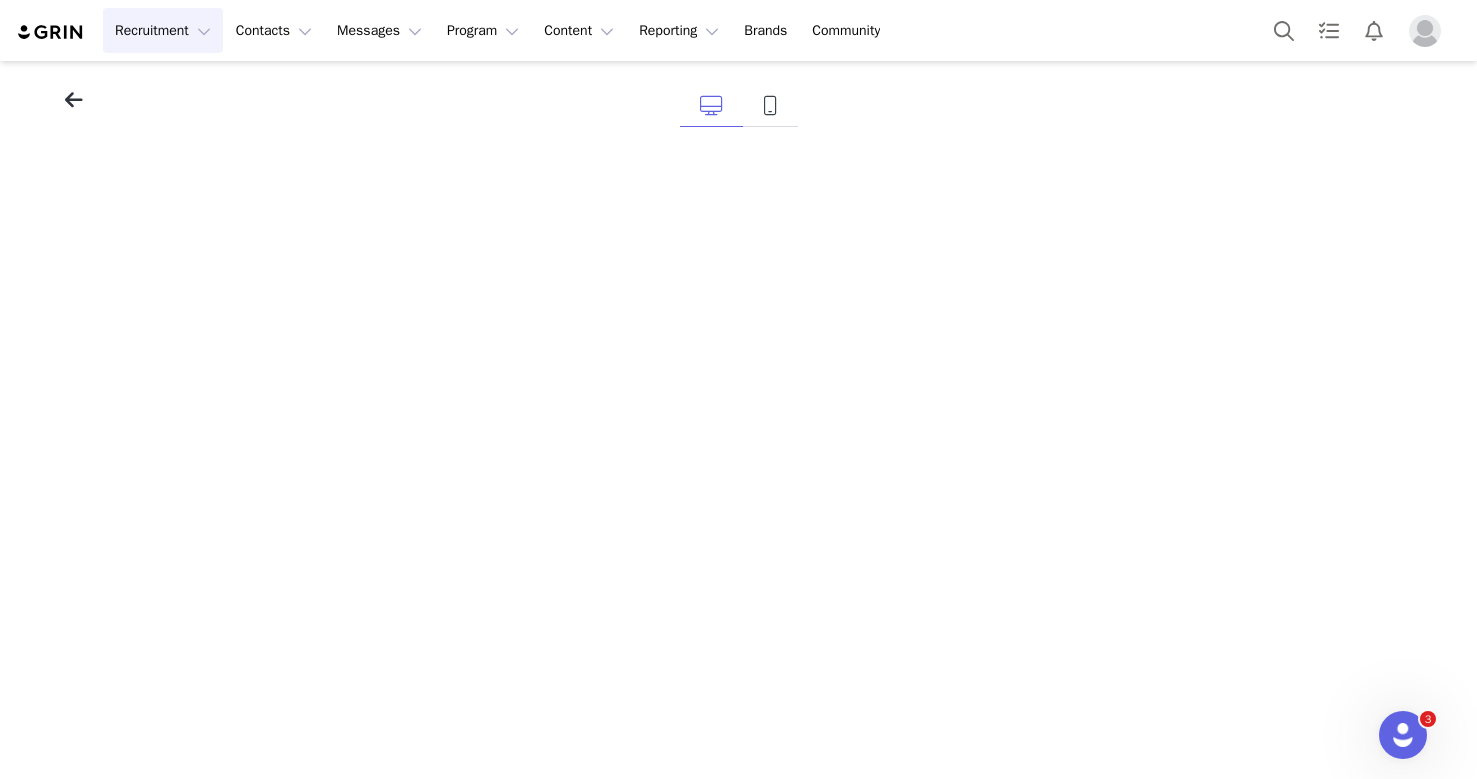 click at bounding box center (74, 100) 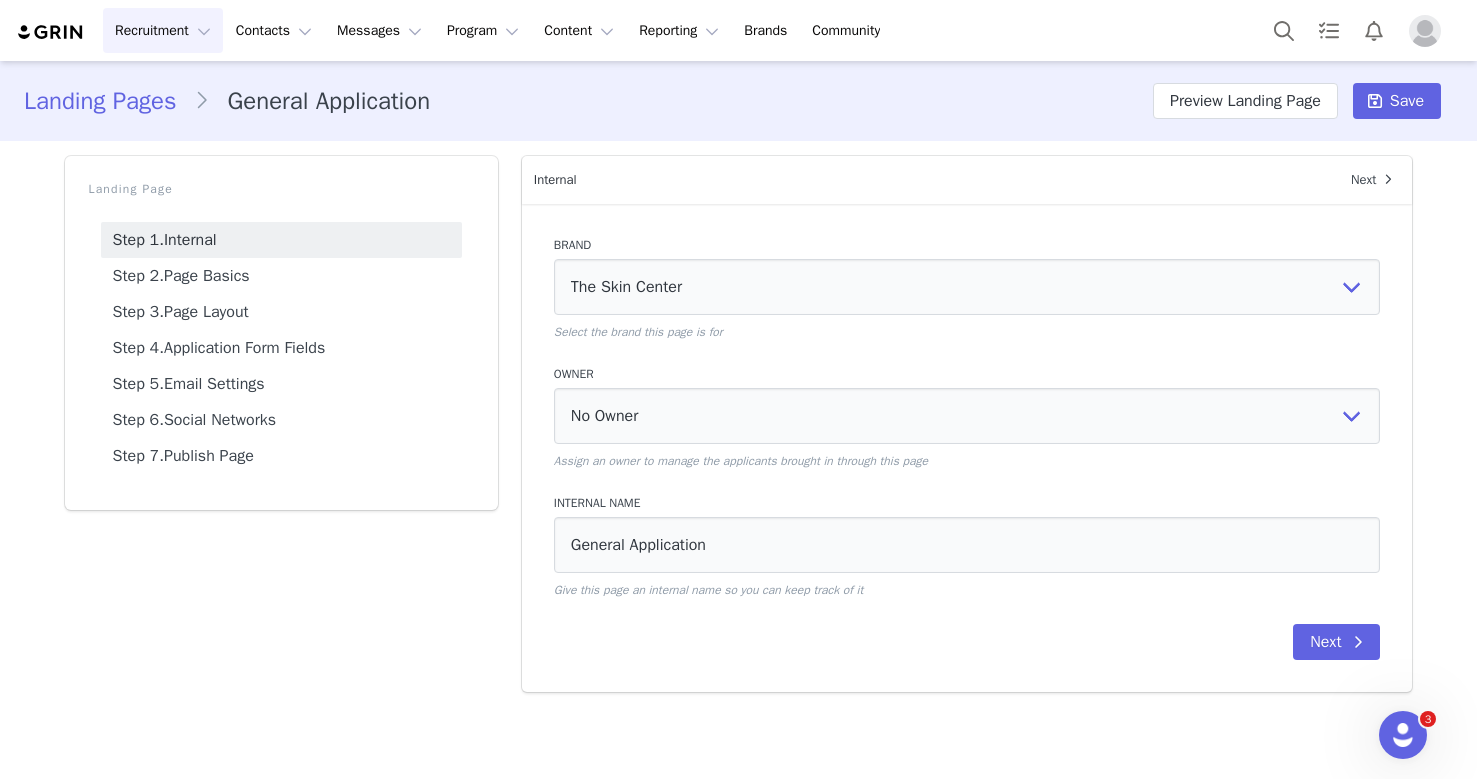 click on "Recruitment Recruitment" at bounding box center (163, 30) 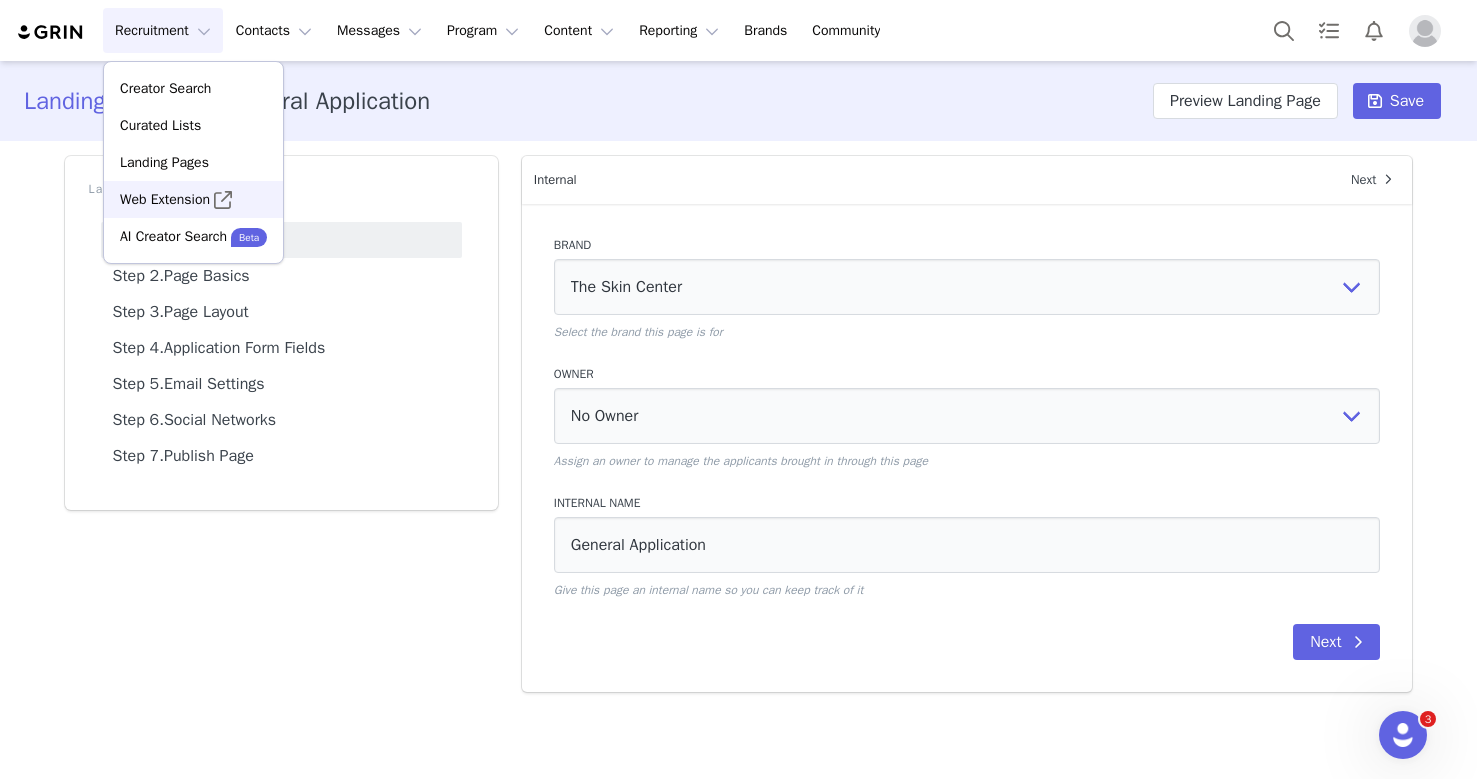 click on "Web Extension" at bounding box center (165, 199) 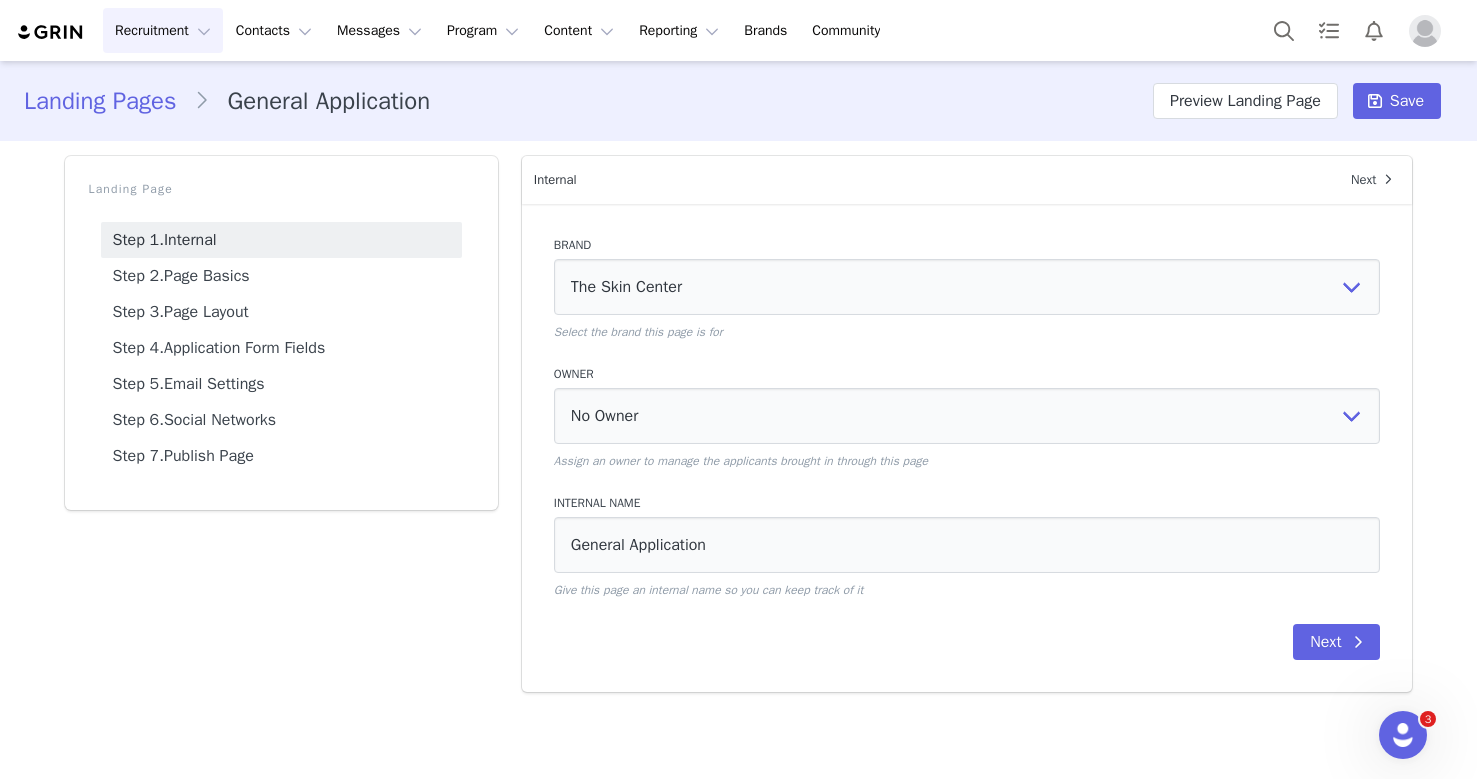 click on "Recruitment Recruitment" at bounding box center (163, 30) 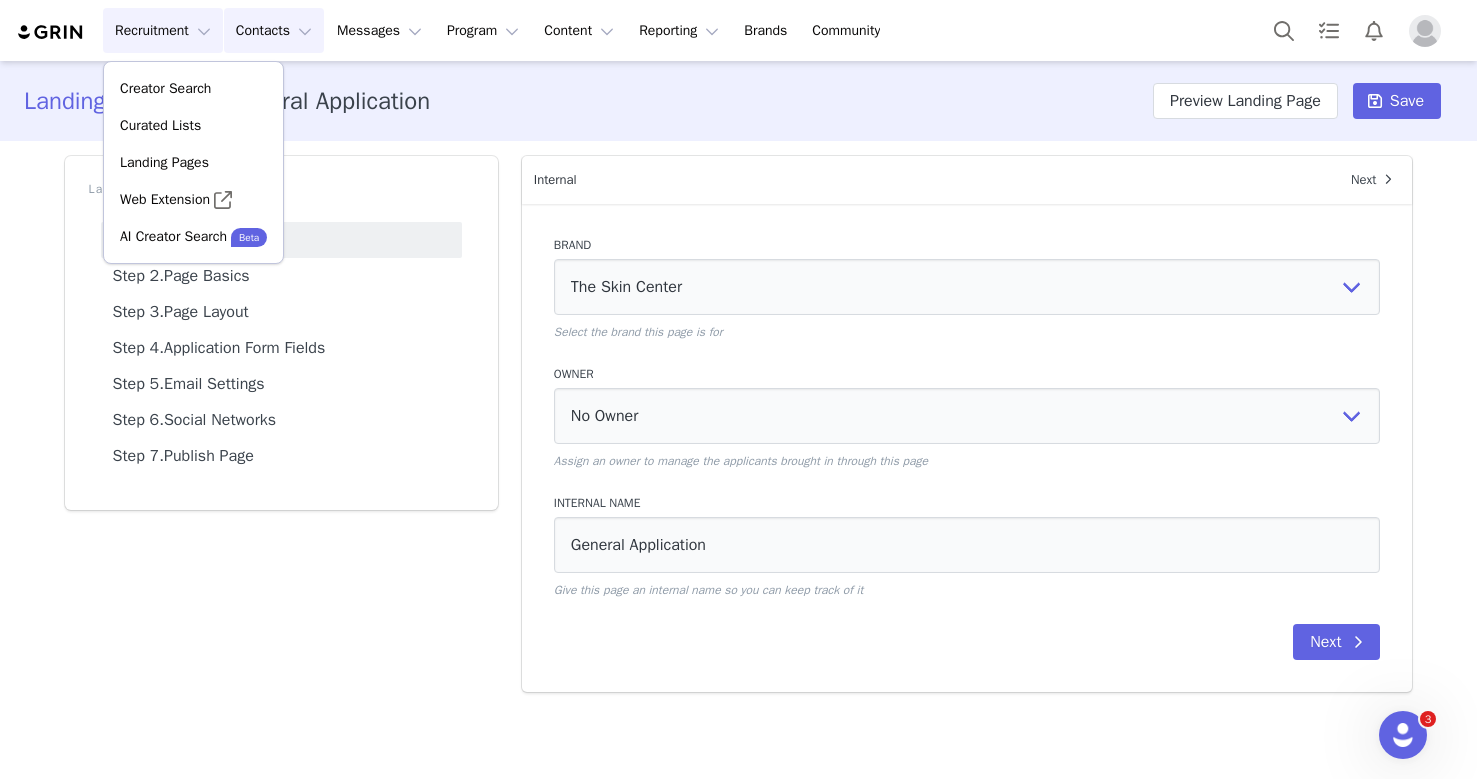 click on "Contacts Contacts" at bounding box center [274, 30] 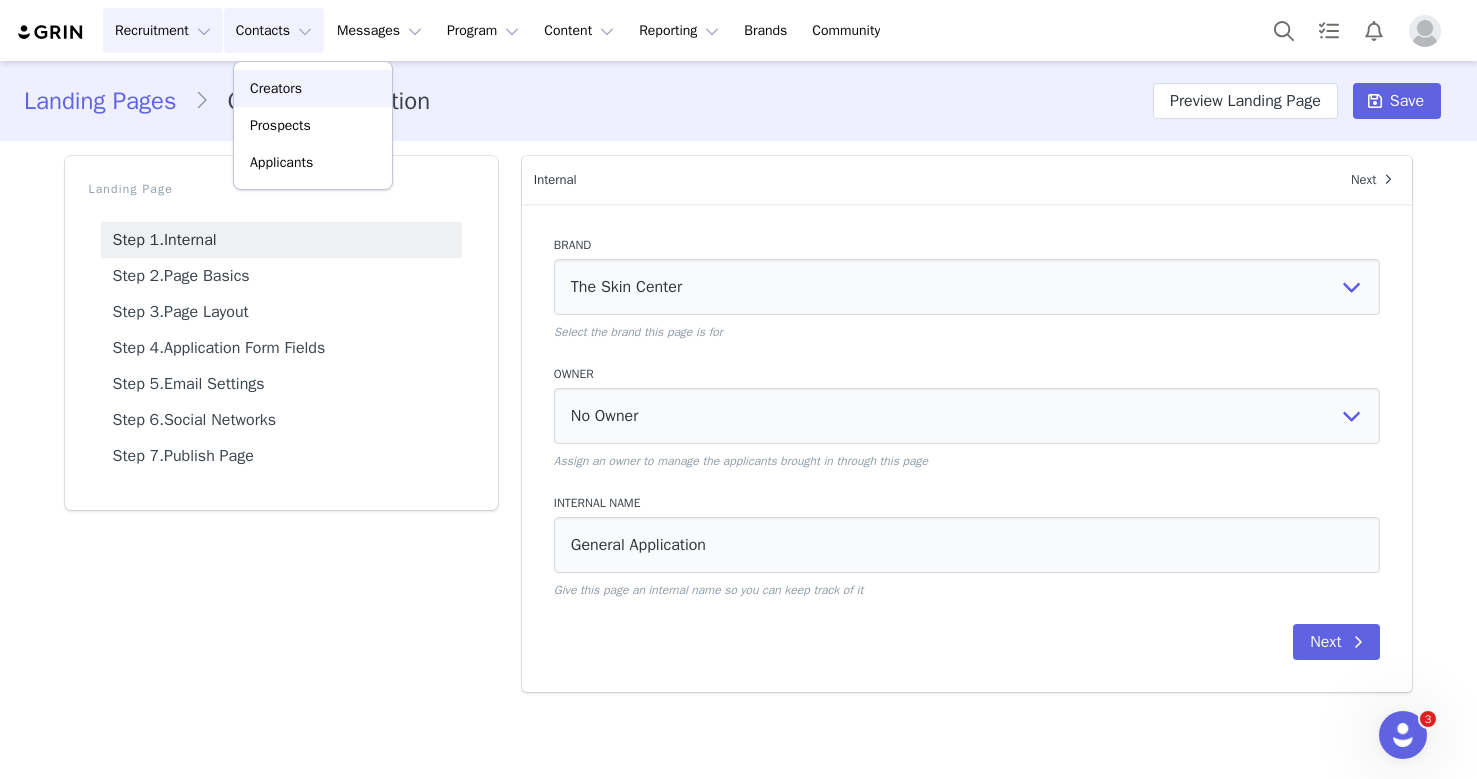 click on "Creators" at bounding box center [276, 88] 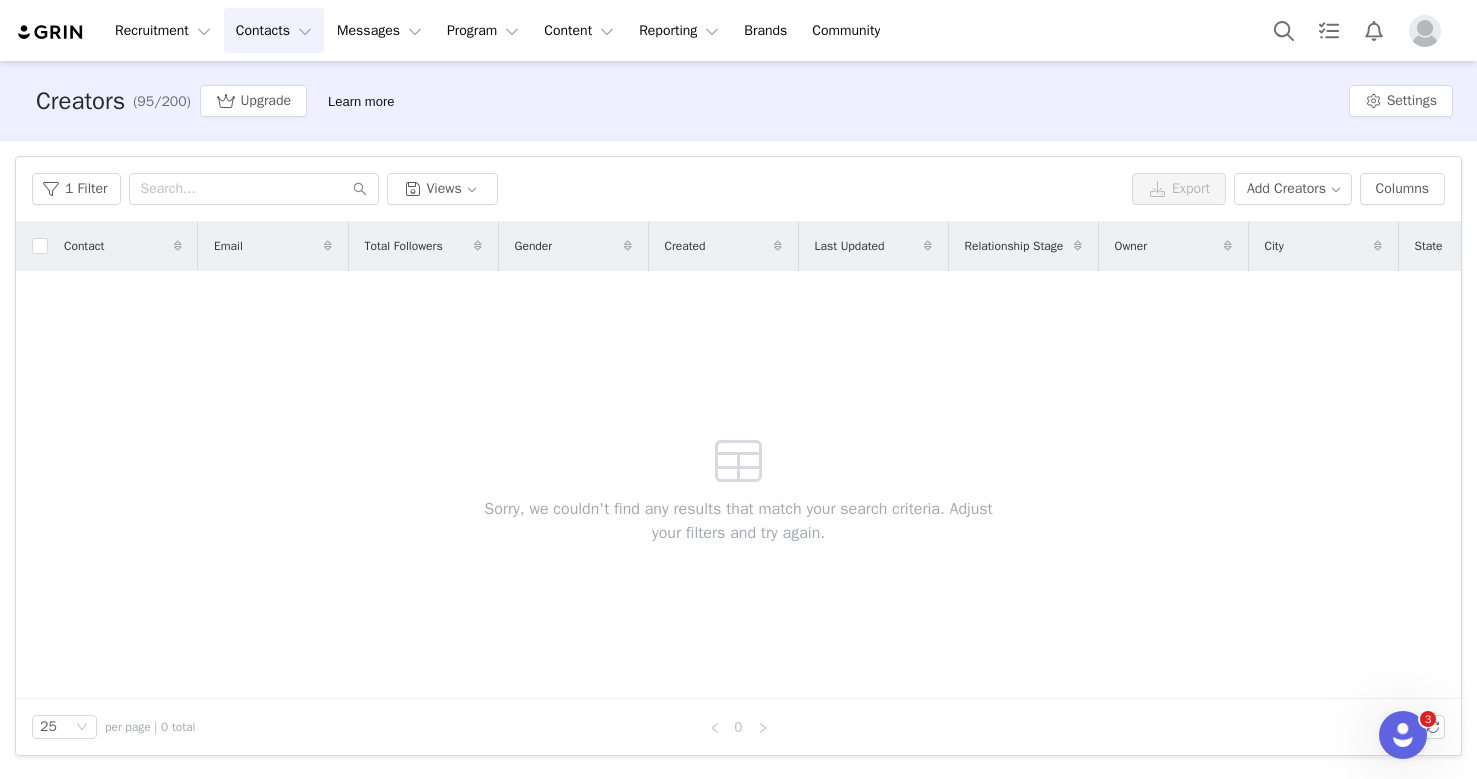 click on "Contacts Contacts" at bounding box center (274, 30) 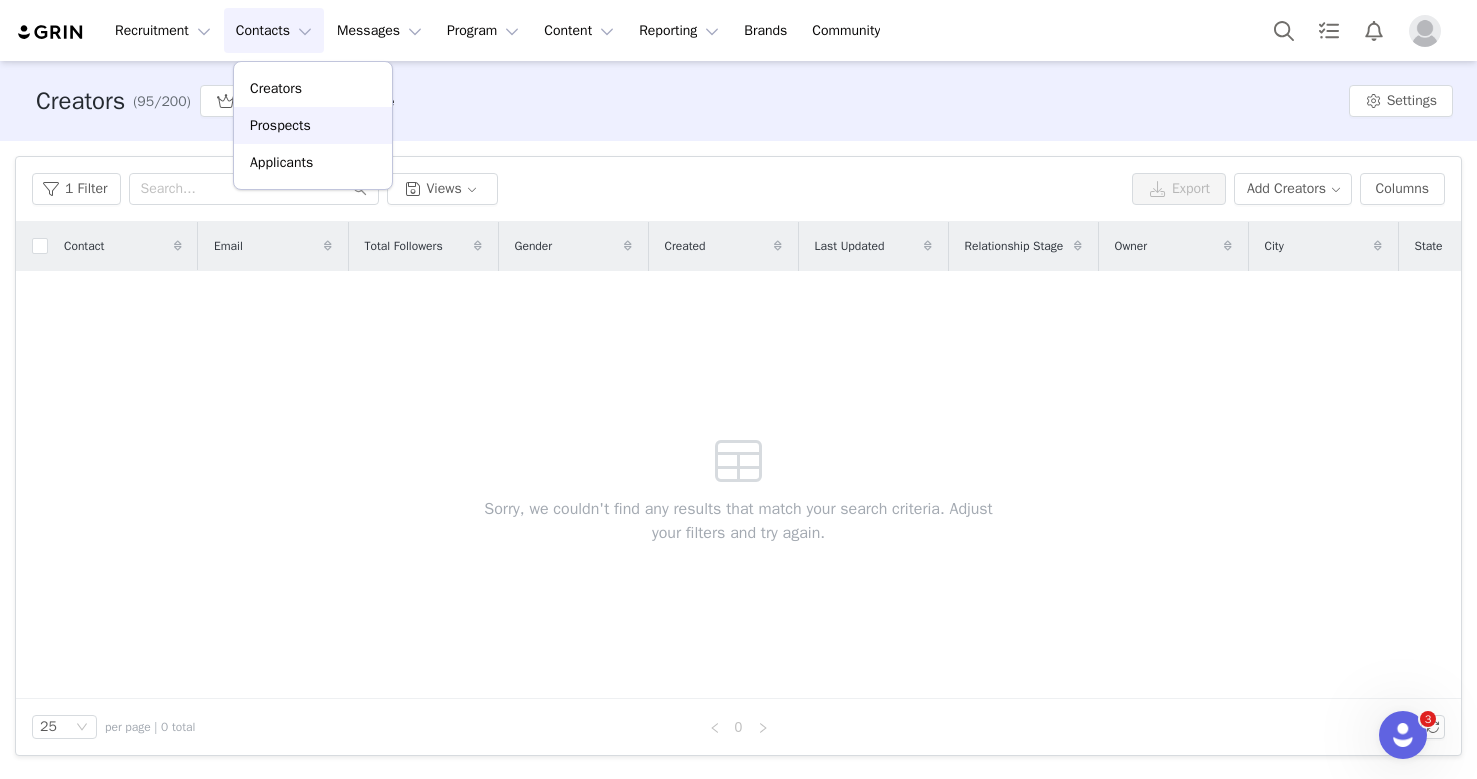 click on "Prospects" at bounding box center (280, 125) 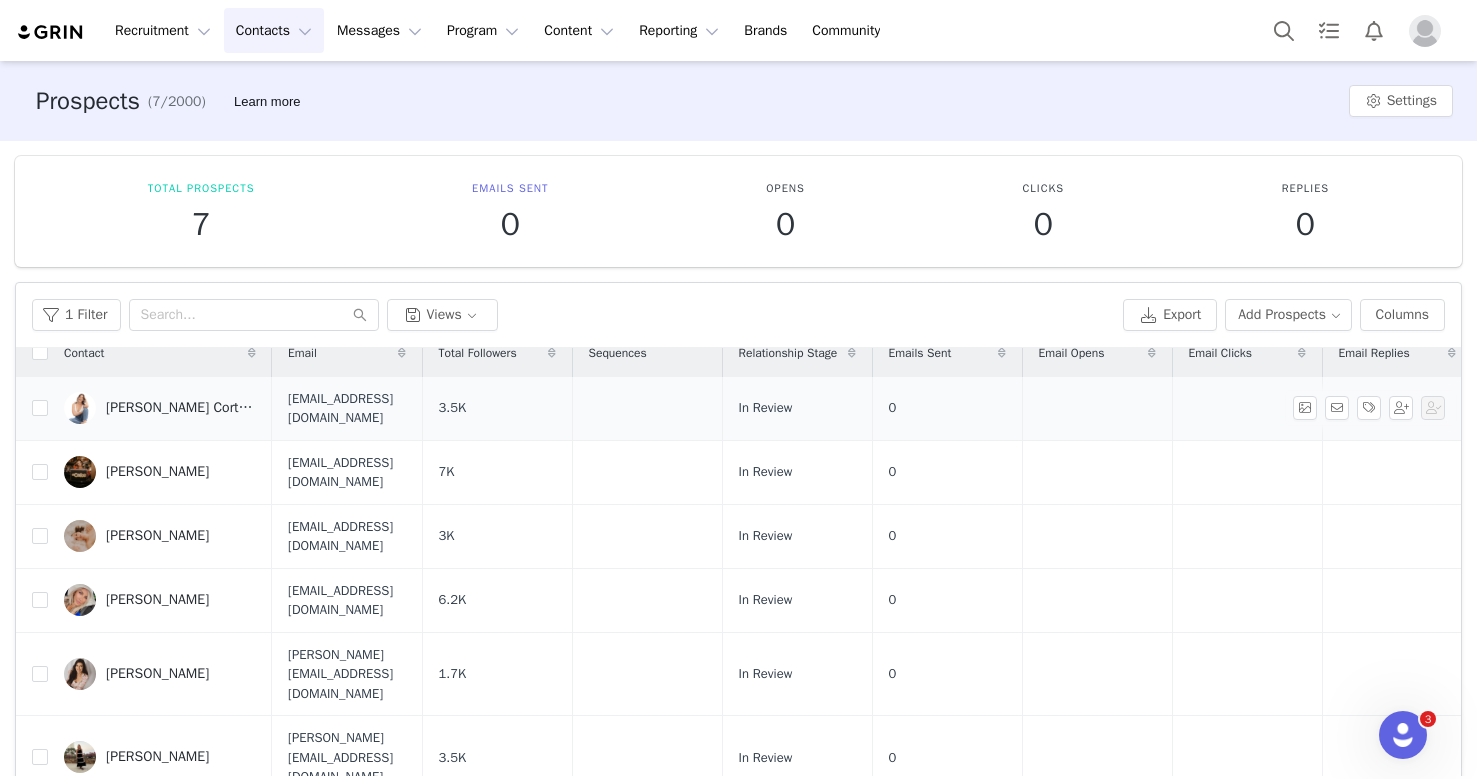 scroll, scrollTop: 0, scrollLeft: 0, axis: both 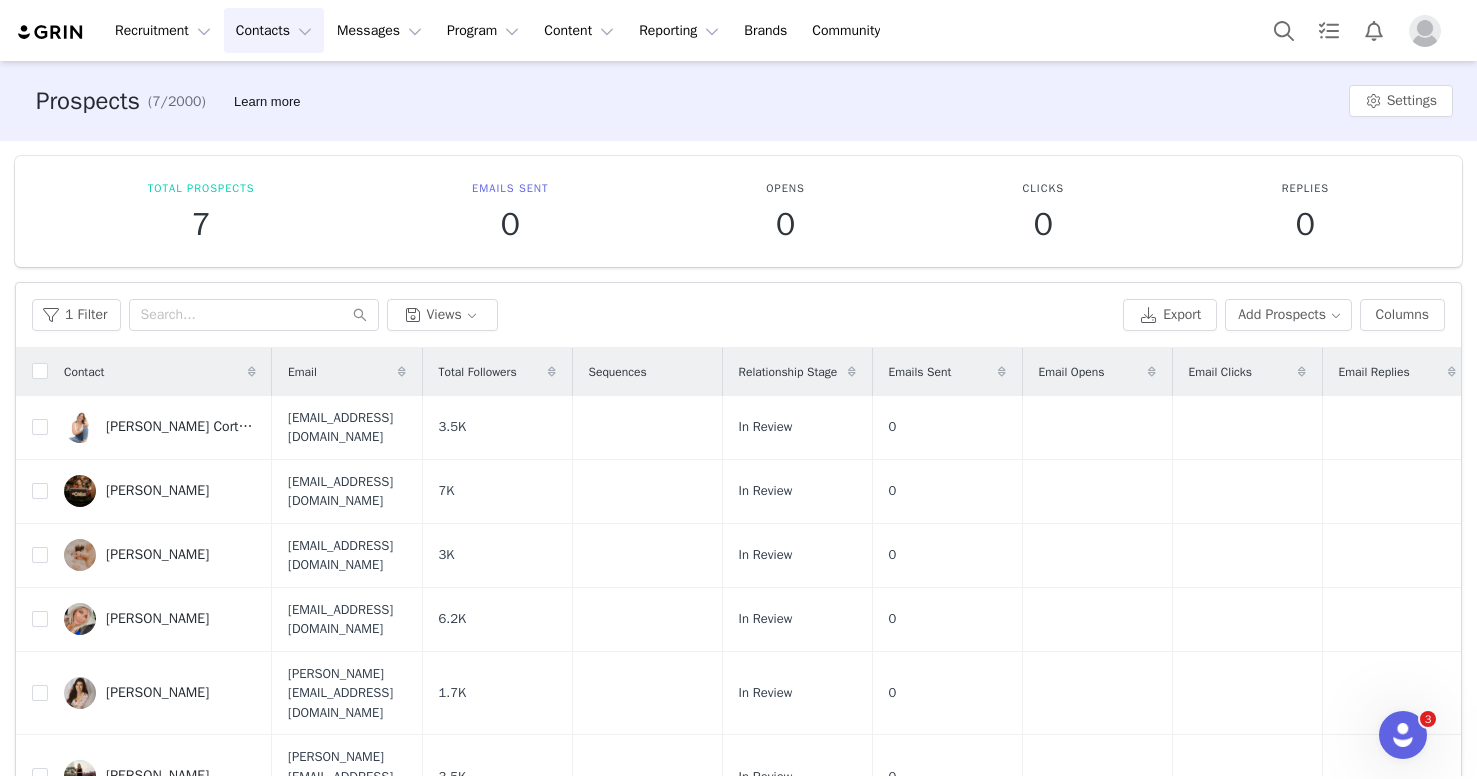 click on "Contacts Contacts" at bounding box center (274, 30) 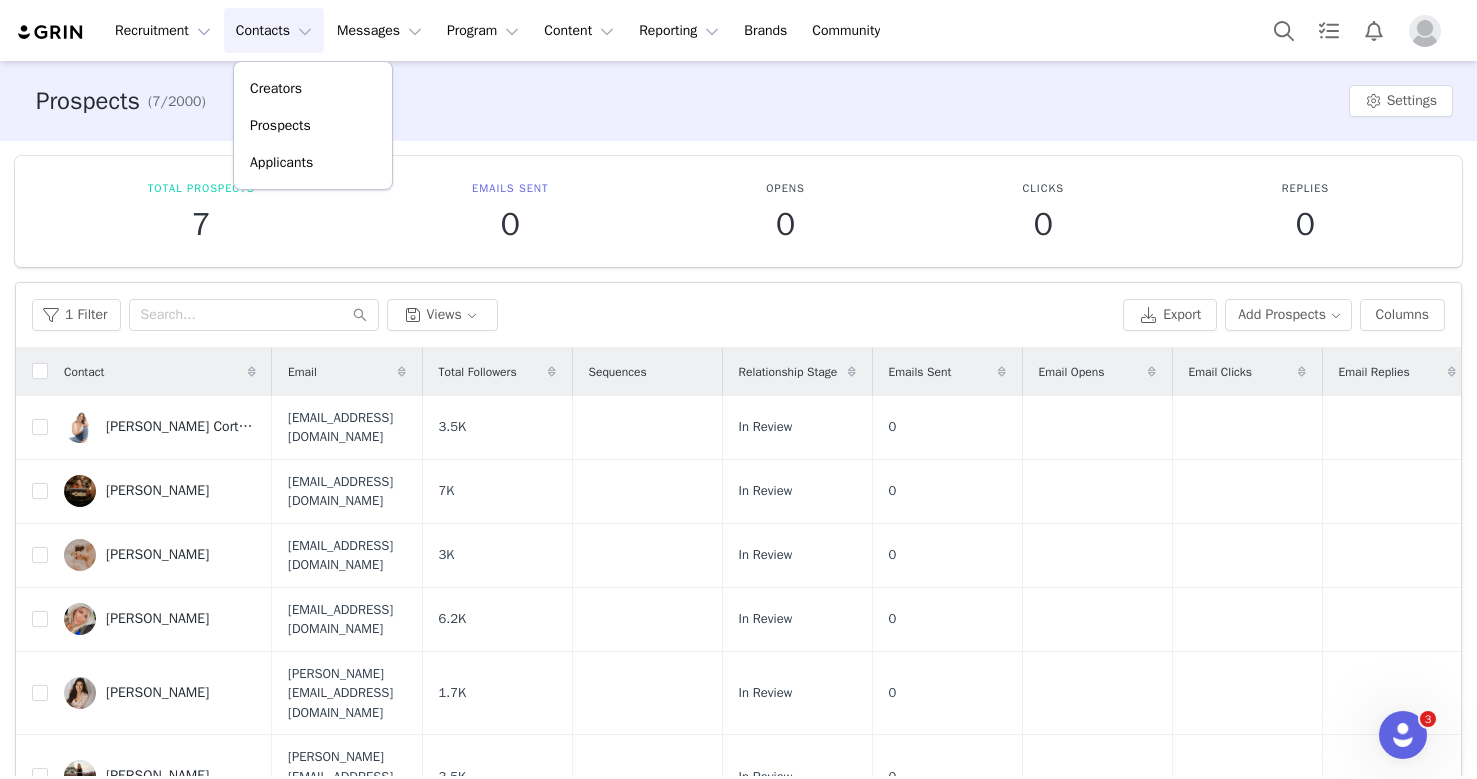 click on "Emails Sent 0" at bounding box center (510, 211) 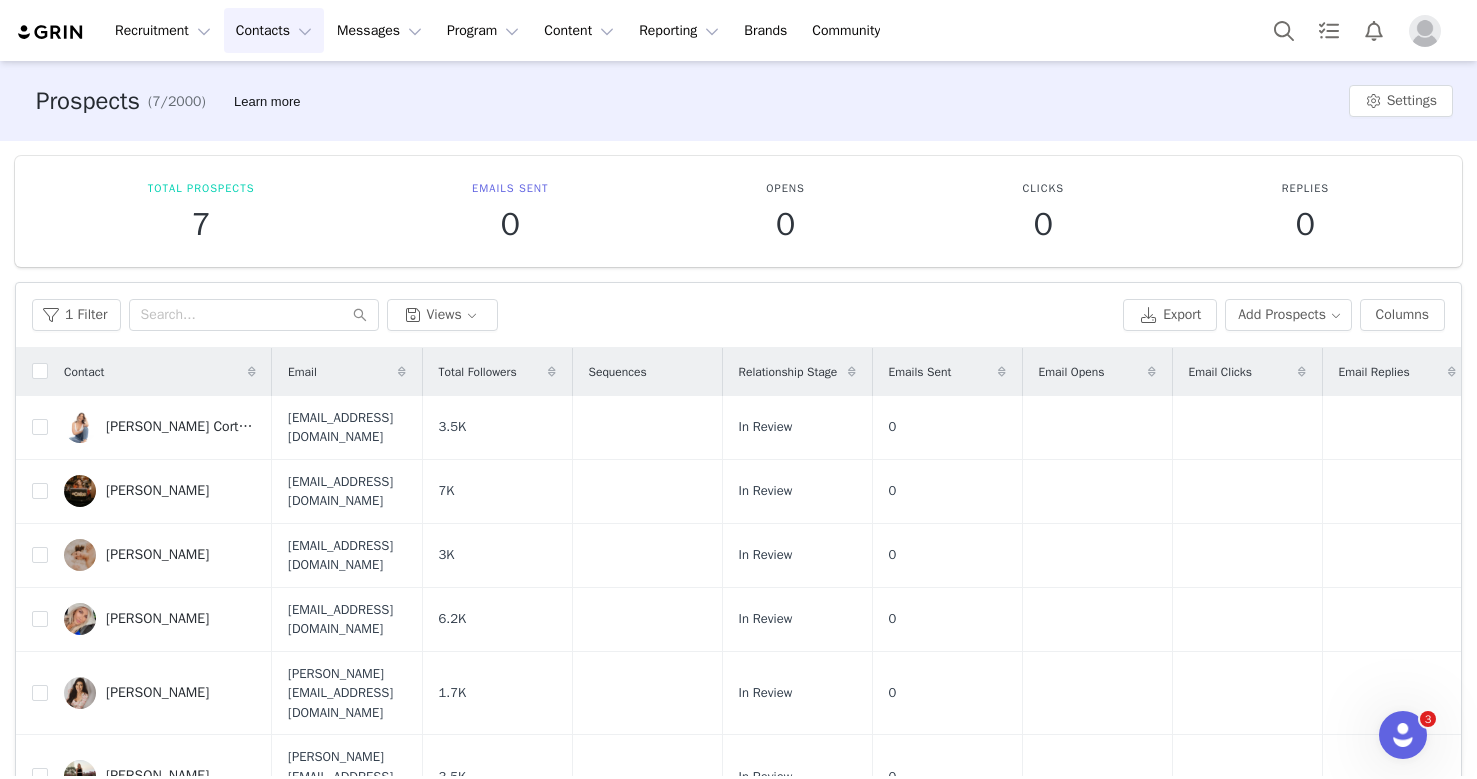 click on "Contacts Contacts" at bounding box center [274, 30] 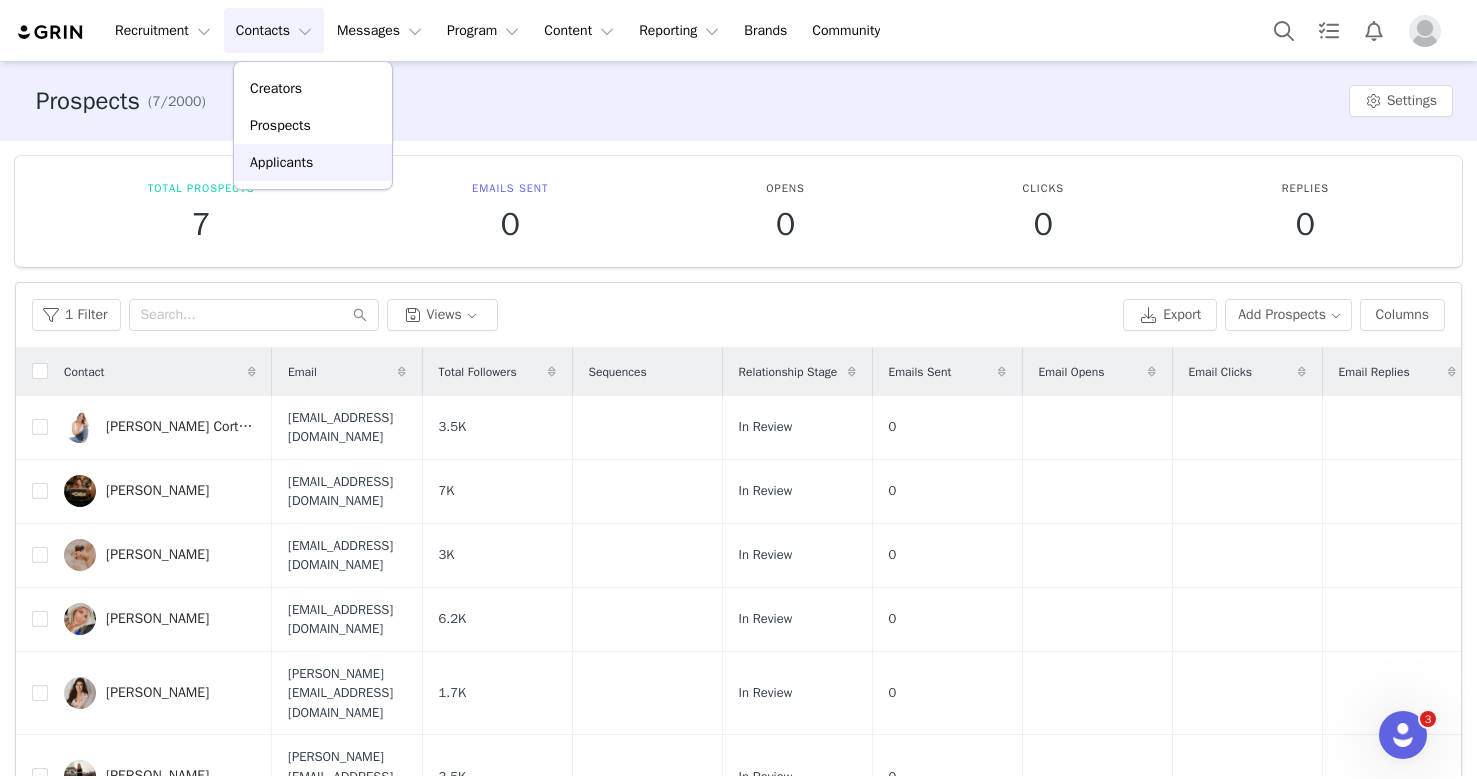 click on "Applicants" at bounding box center [281, 162] 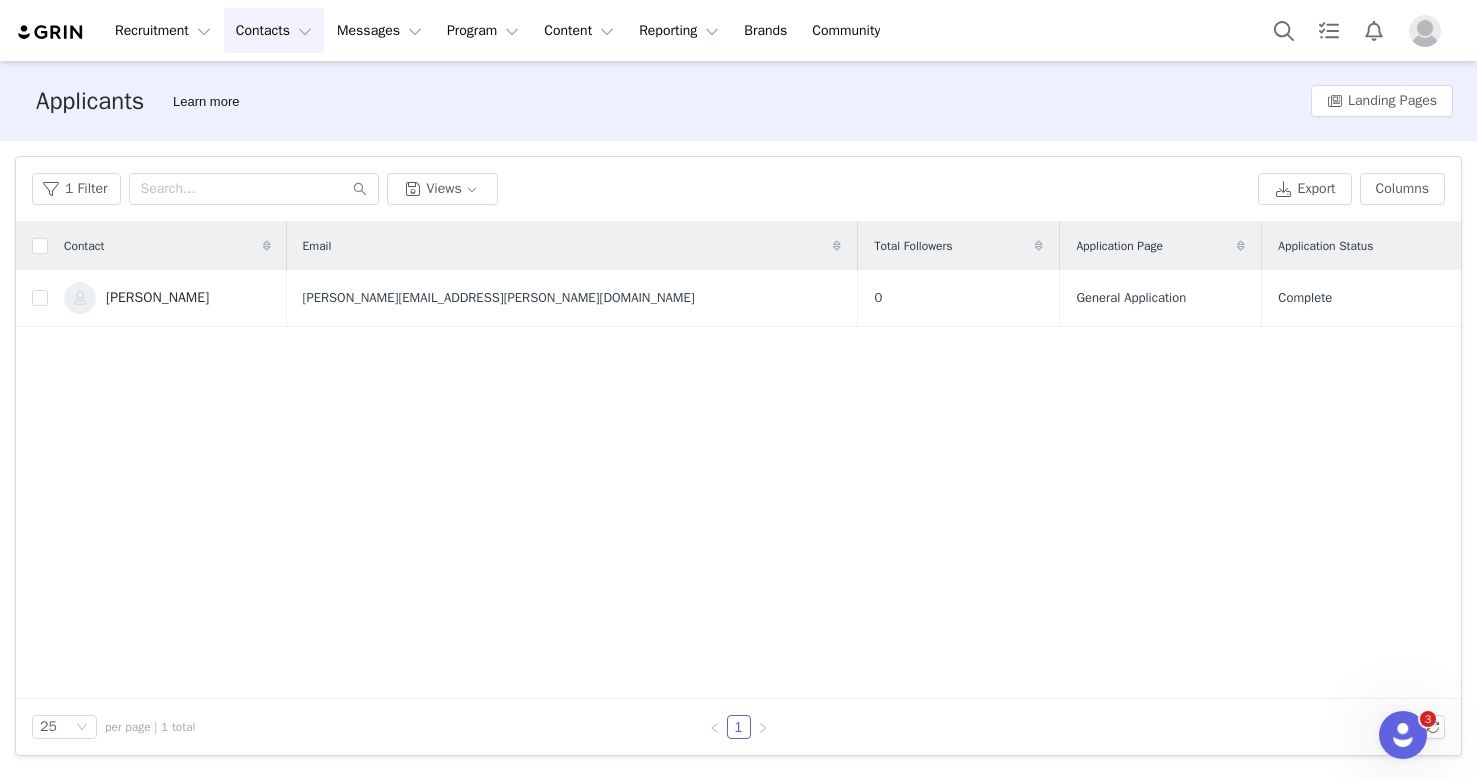 click on "Contacts Contacts" at bounding box center (274, 30) 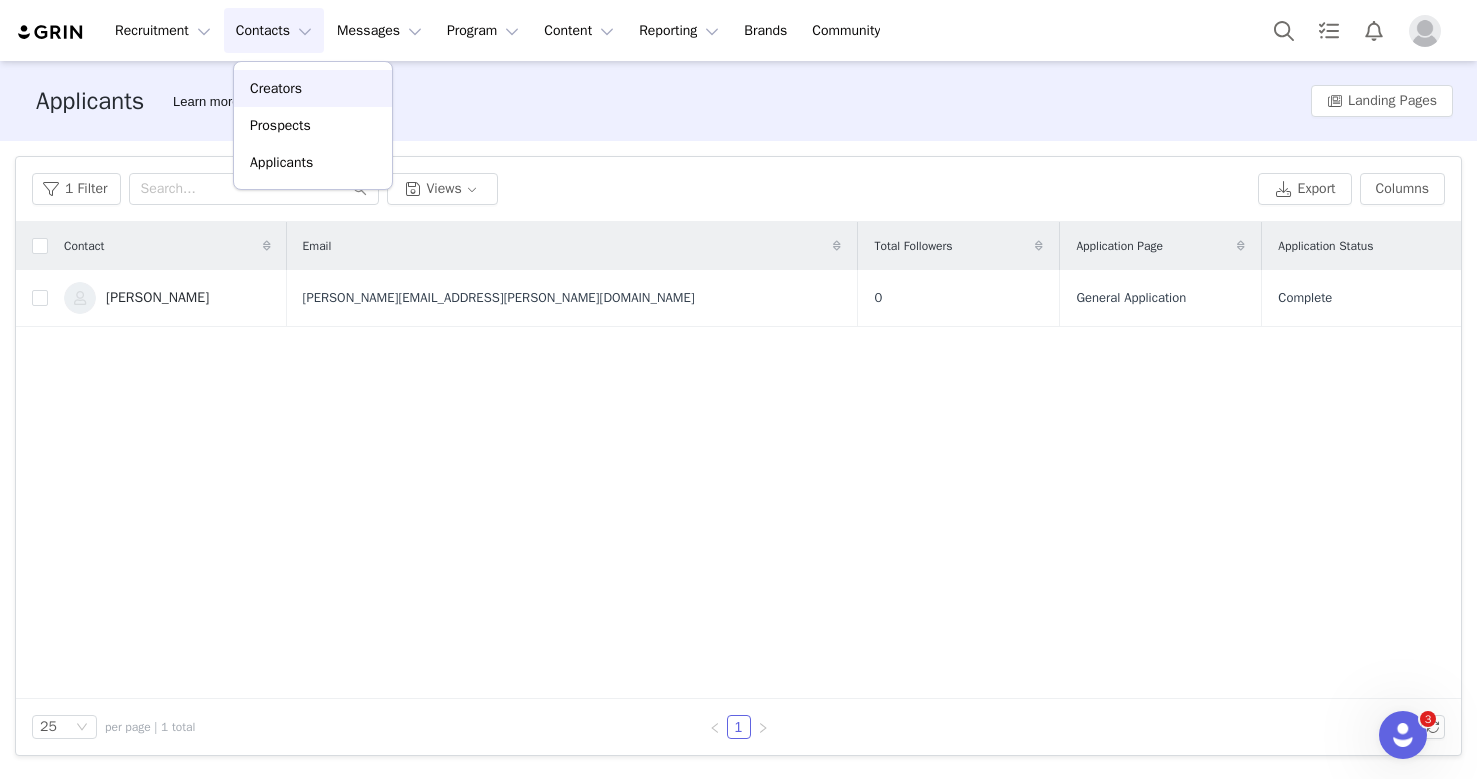 click on "Creators" at bounding box center (276, 88) 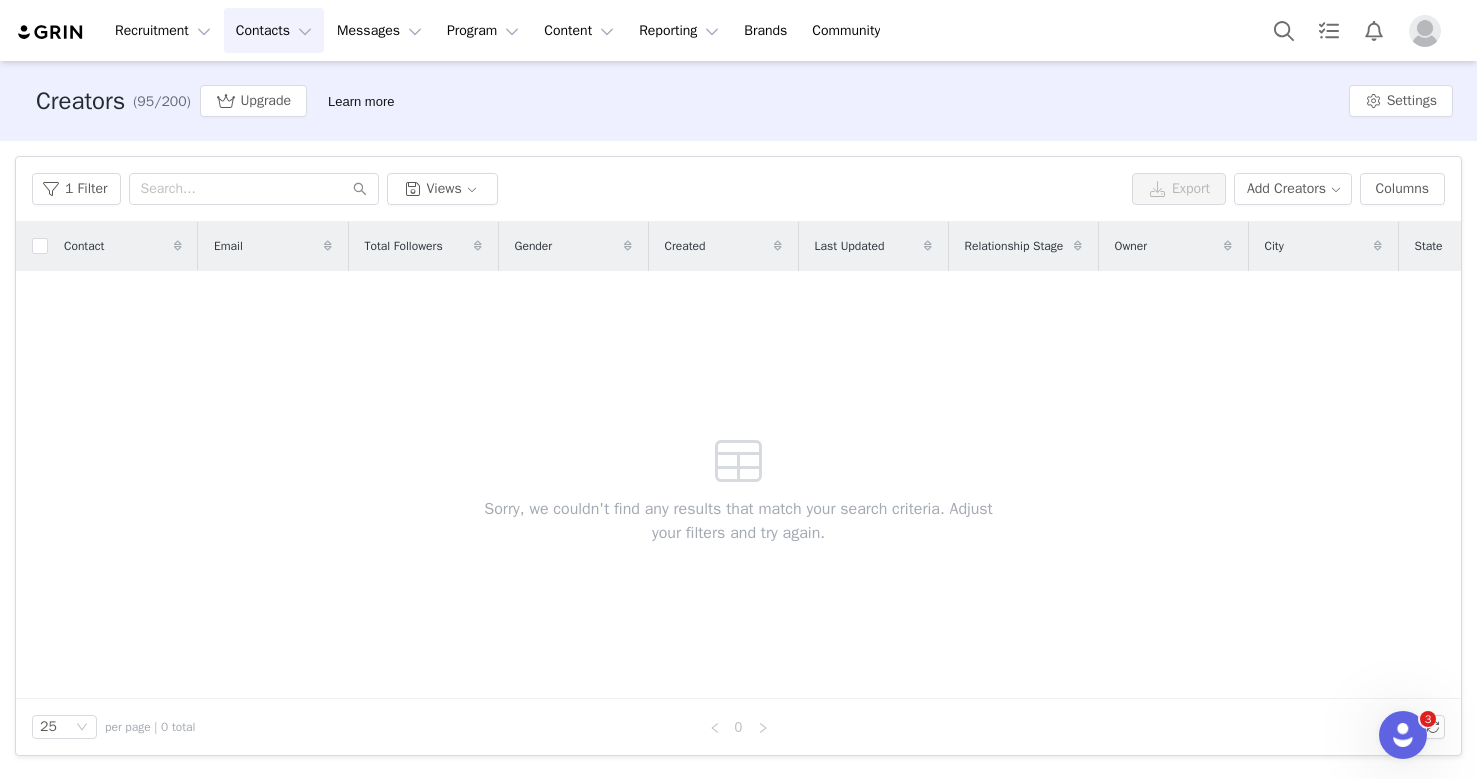 click on "Creators  (95/200)      Upgrade     Learn more Settings" at bounding box center (738, 101) 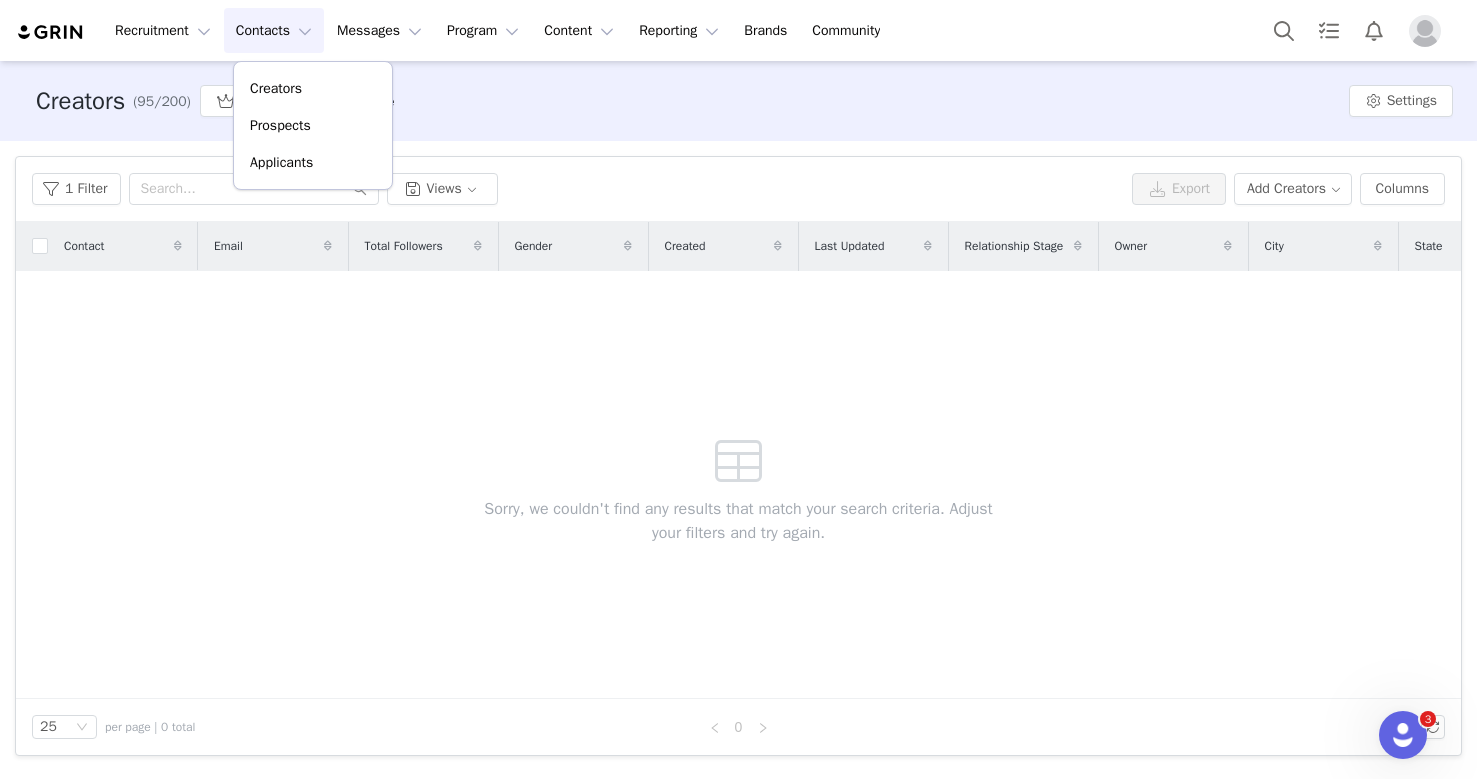 click on "Contacts Contacts" at bounding box center (274, 30) 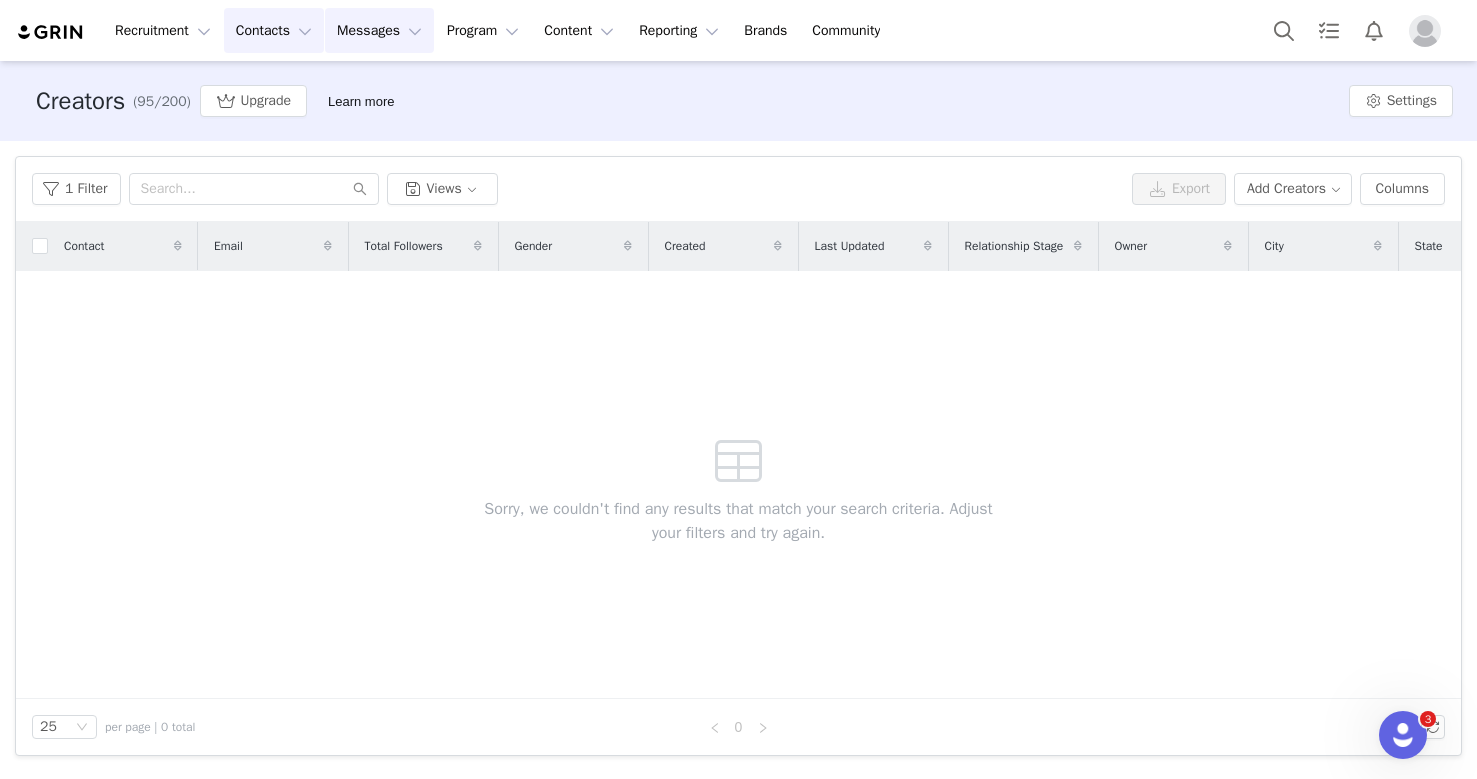 click on "Messages Messages" at bounding box center [379, 30] 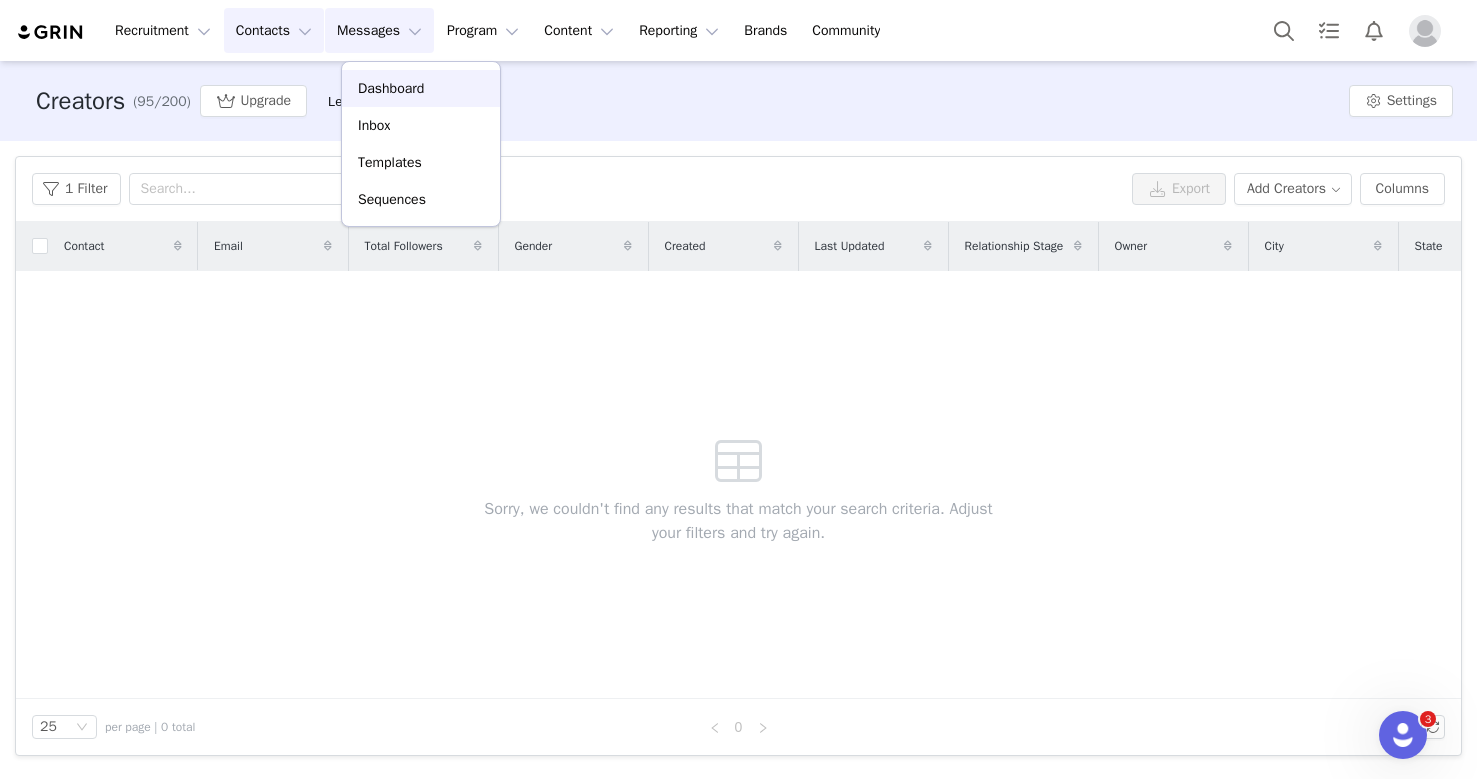 click on "Dashboard" at bounding box center (391, 88) 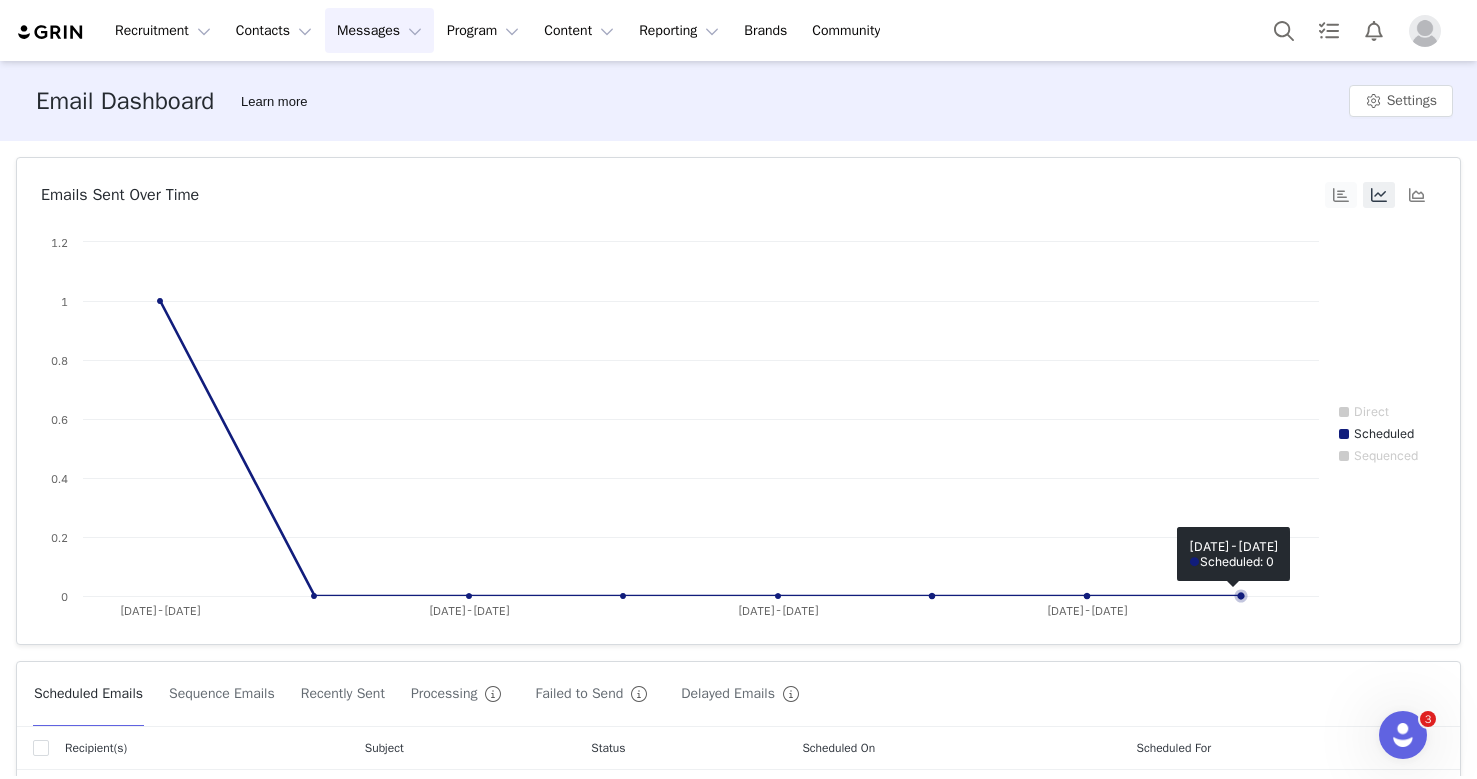 click at bounding box center (1341, 195) 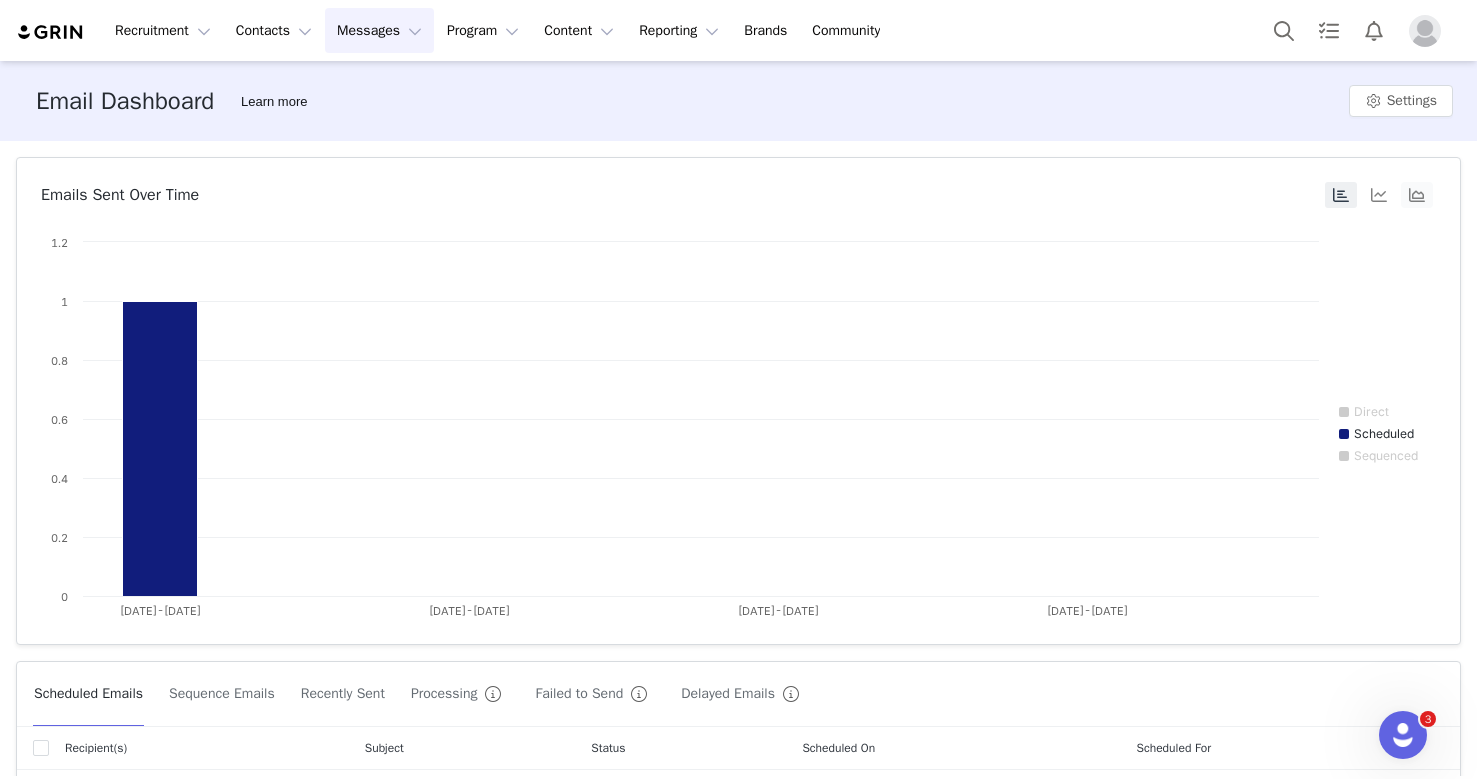 click at bounding box center [1417, 195] 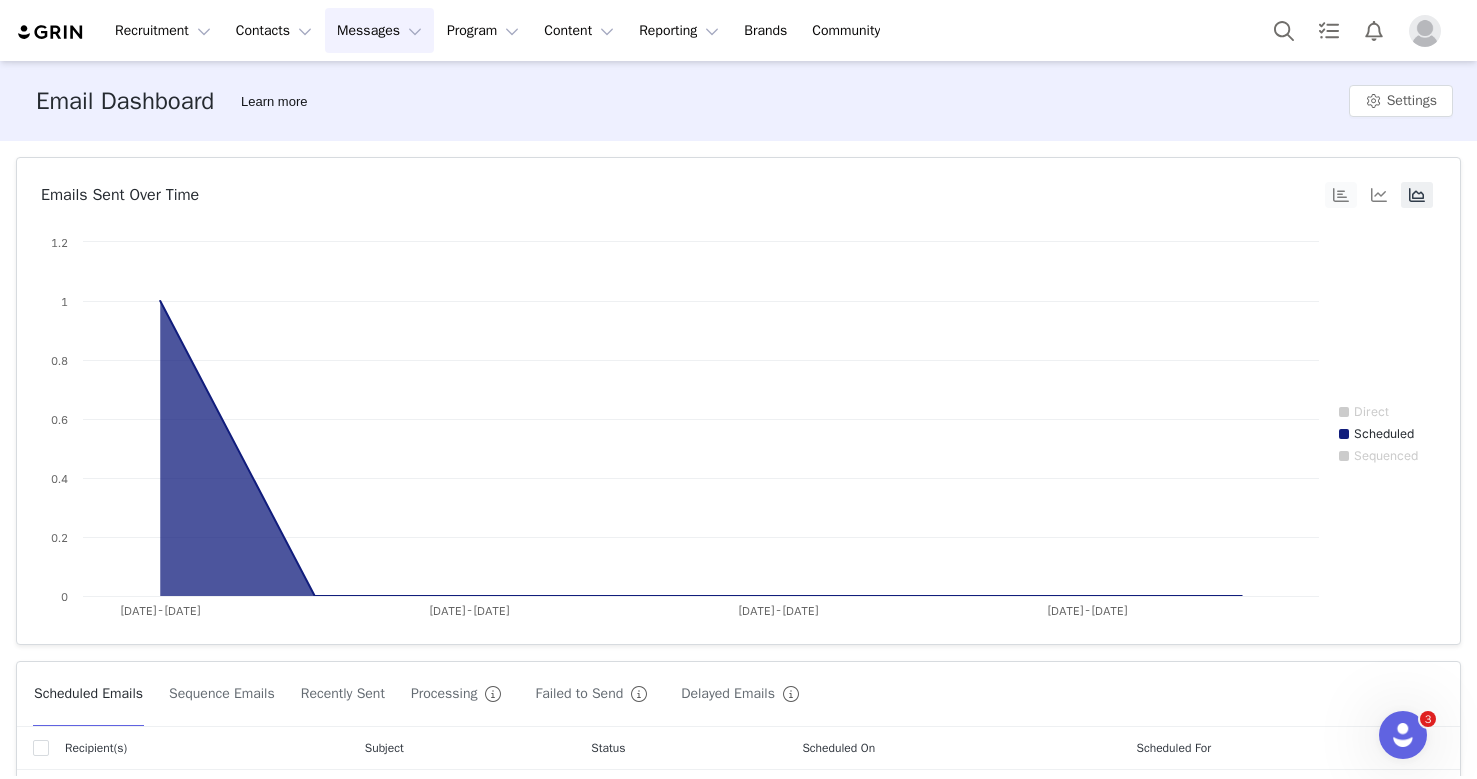 click at bounding box center [1341, 195] 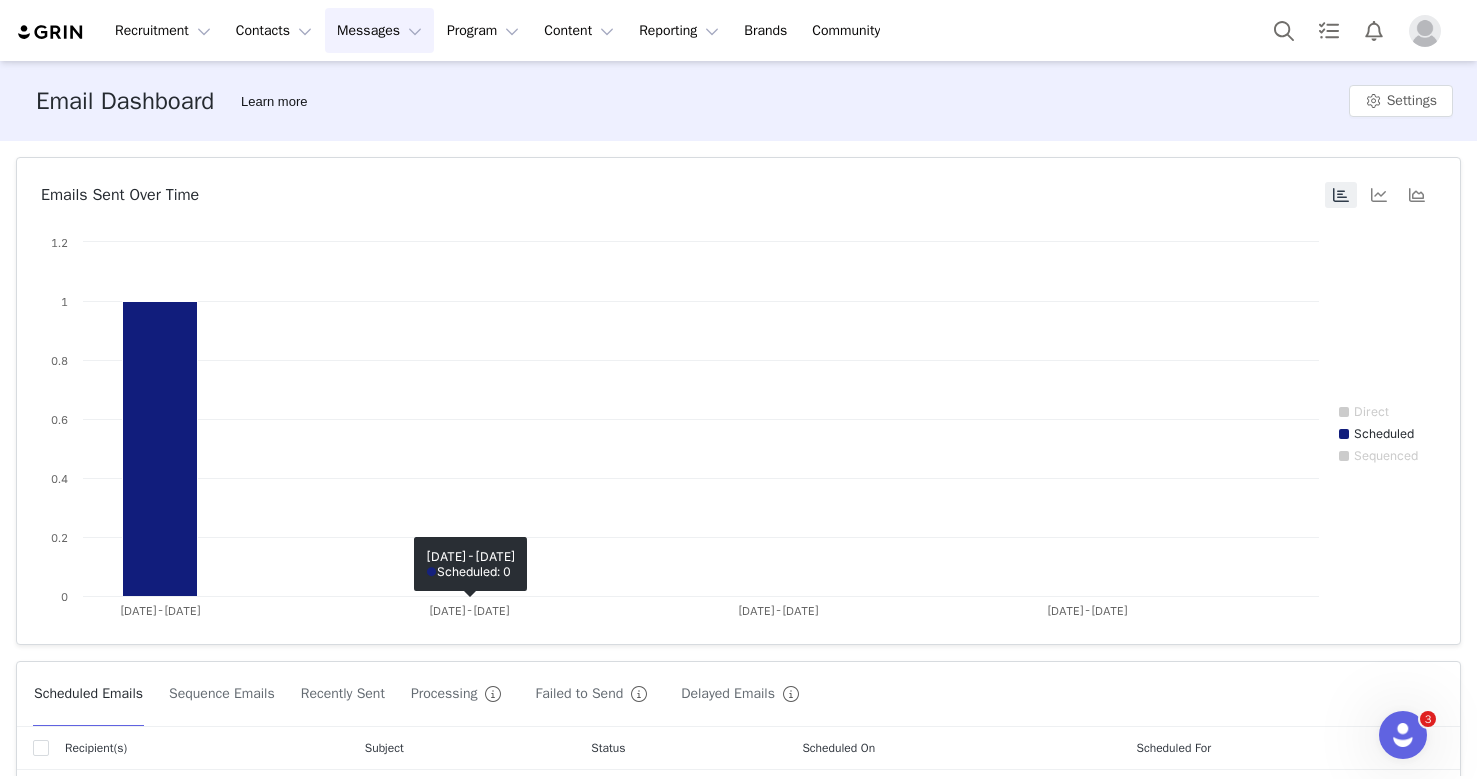 click on "Messages Messages" at bounding box center (379, 30) 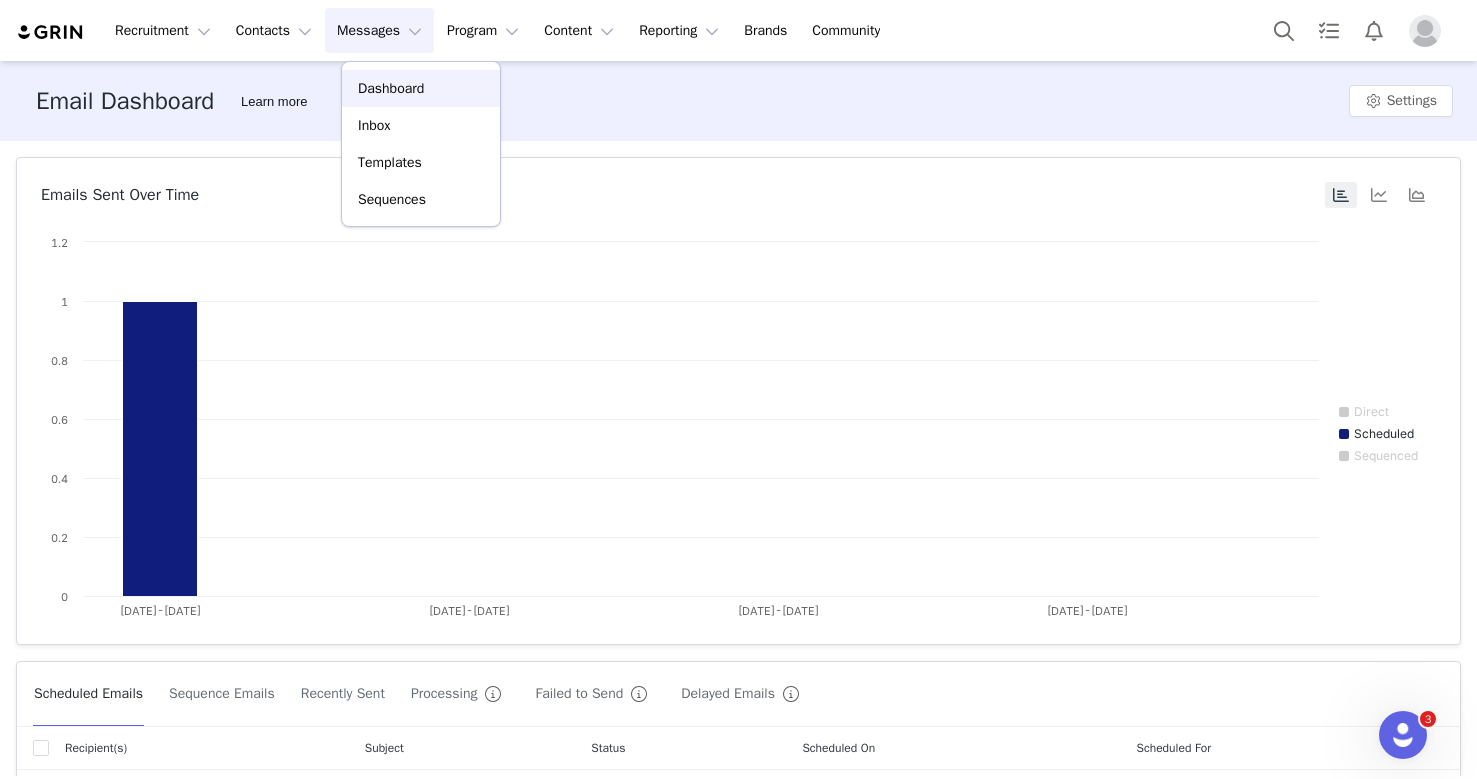 click on "Dashboard" at bounding box center (391, 88) 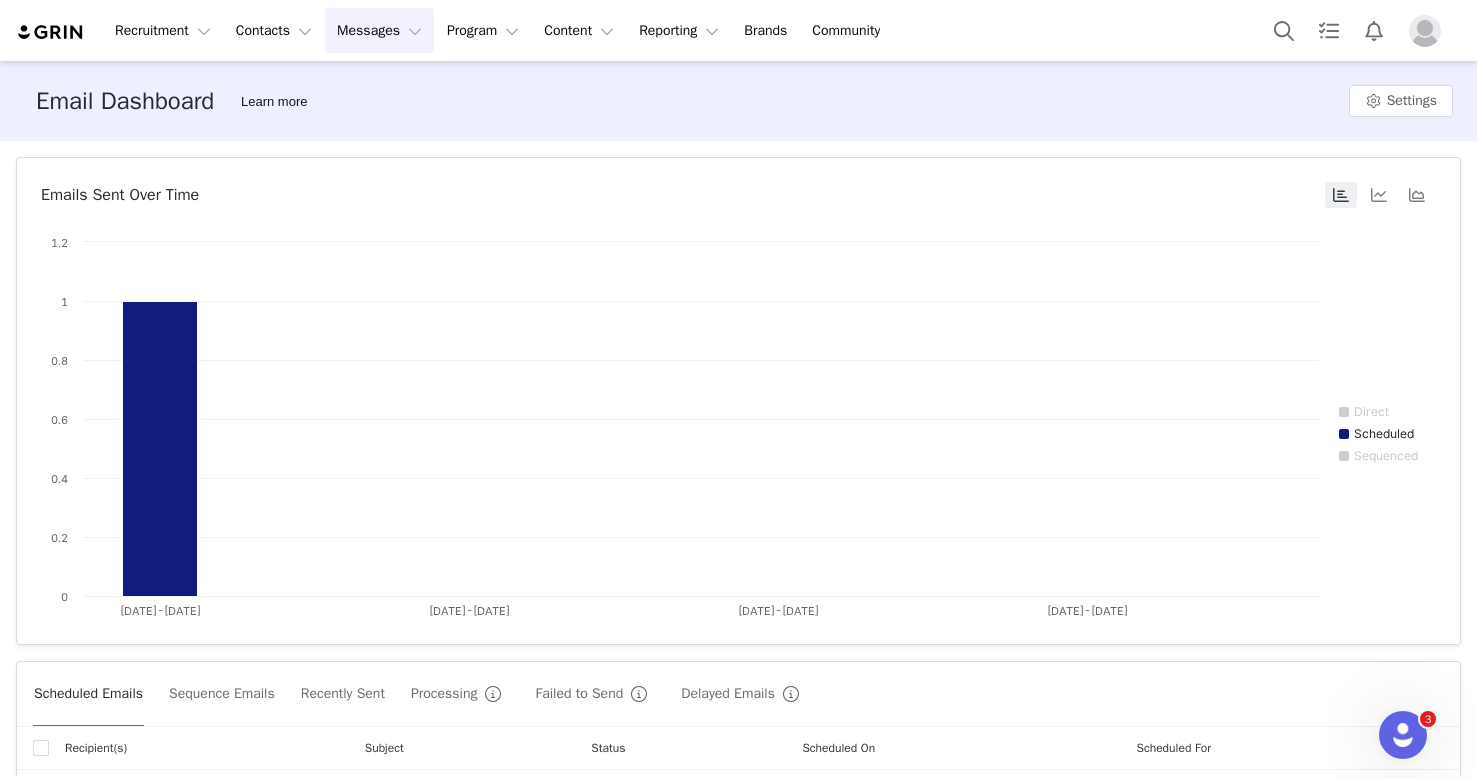 click on "Messages Messages" at bounding box center [379, 30] 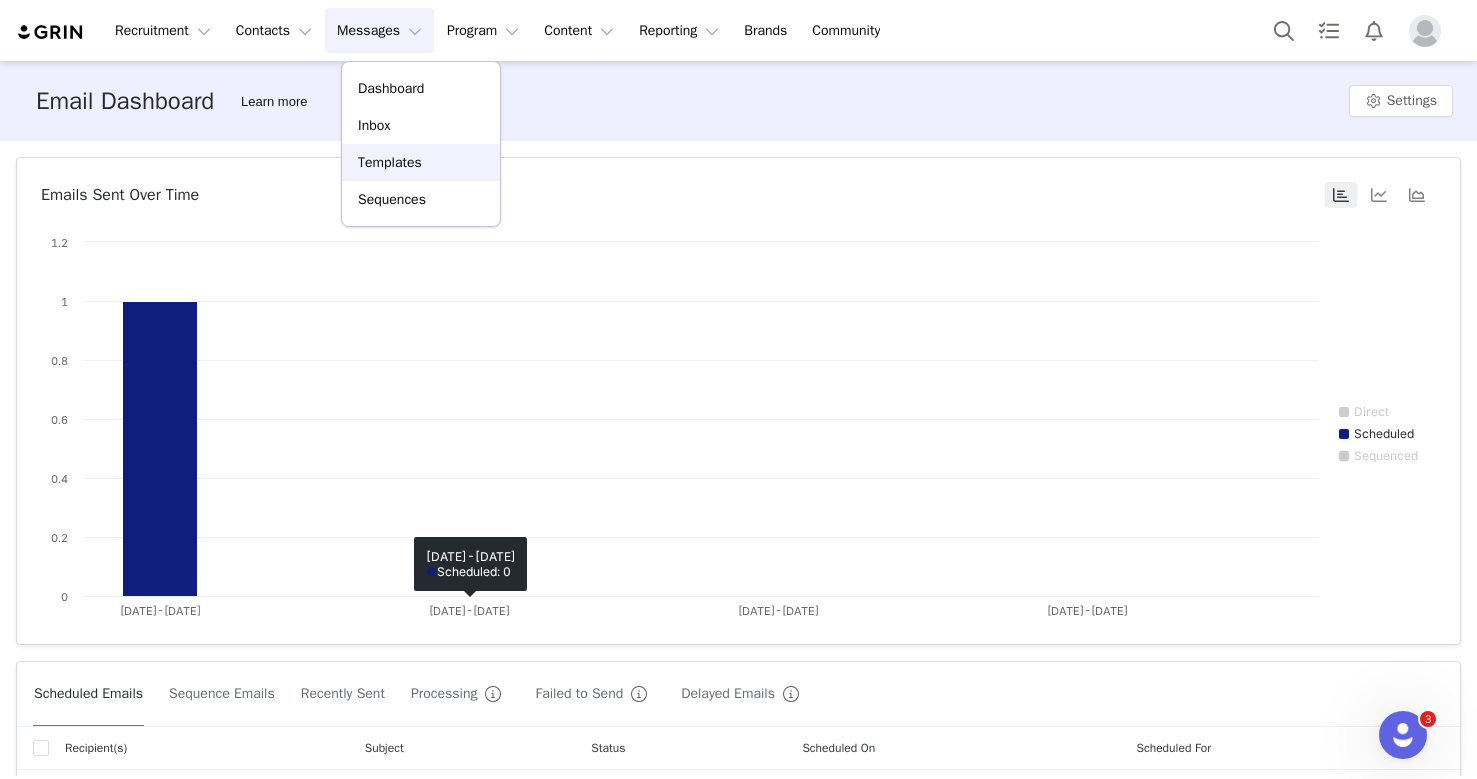 scroll, scrollTop: 227, scrollLeft: 0, axis: vertical 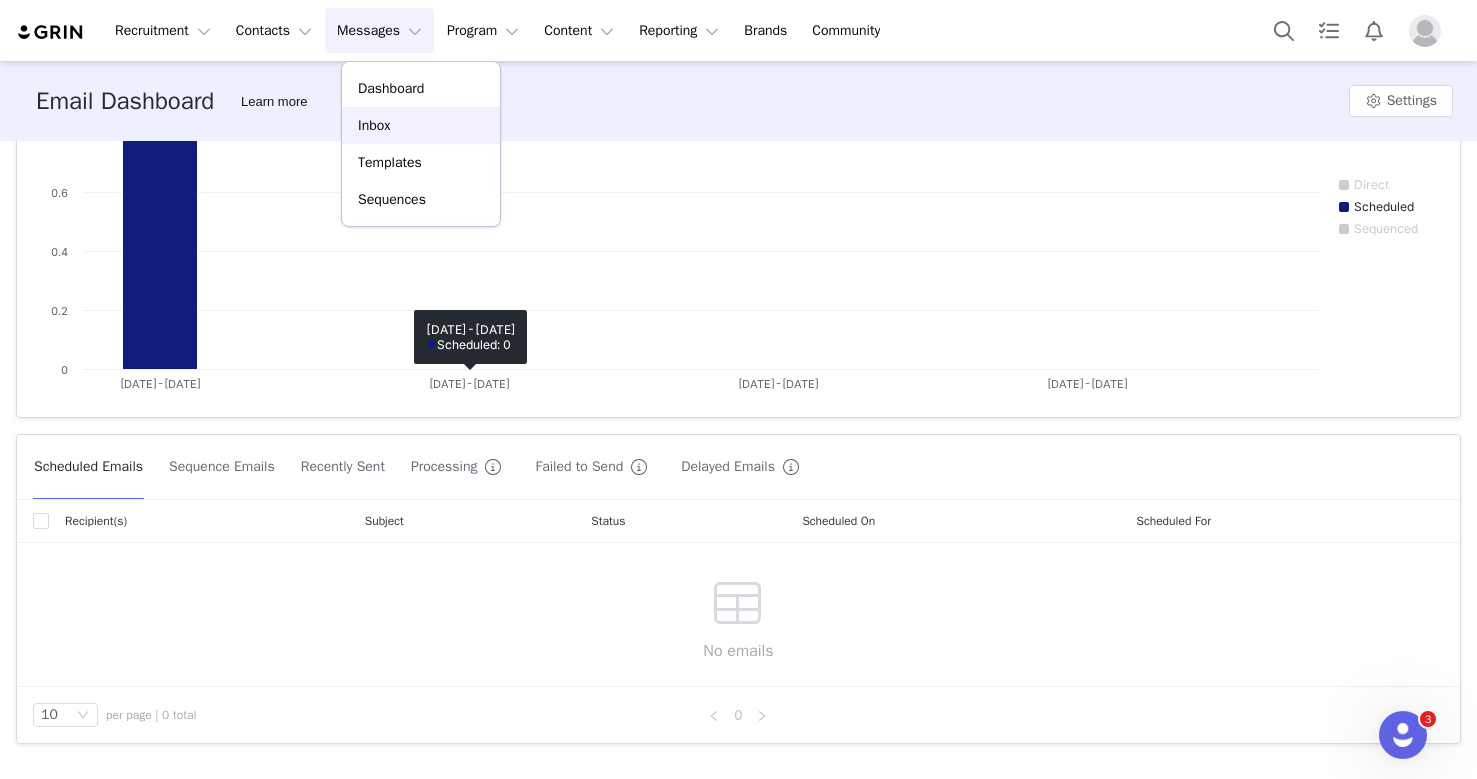 click on "Inbox" at bounding box center [421, 125] 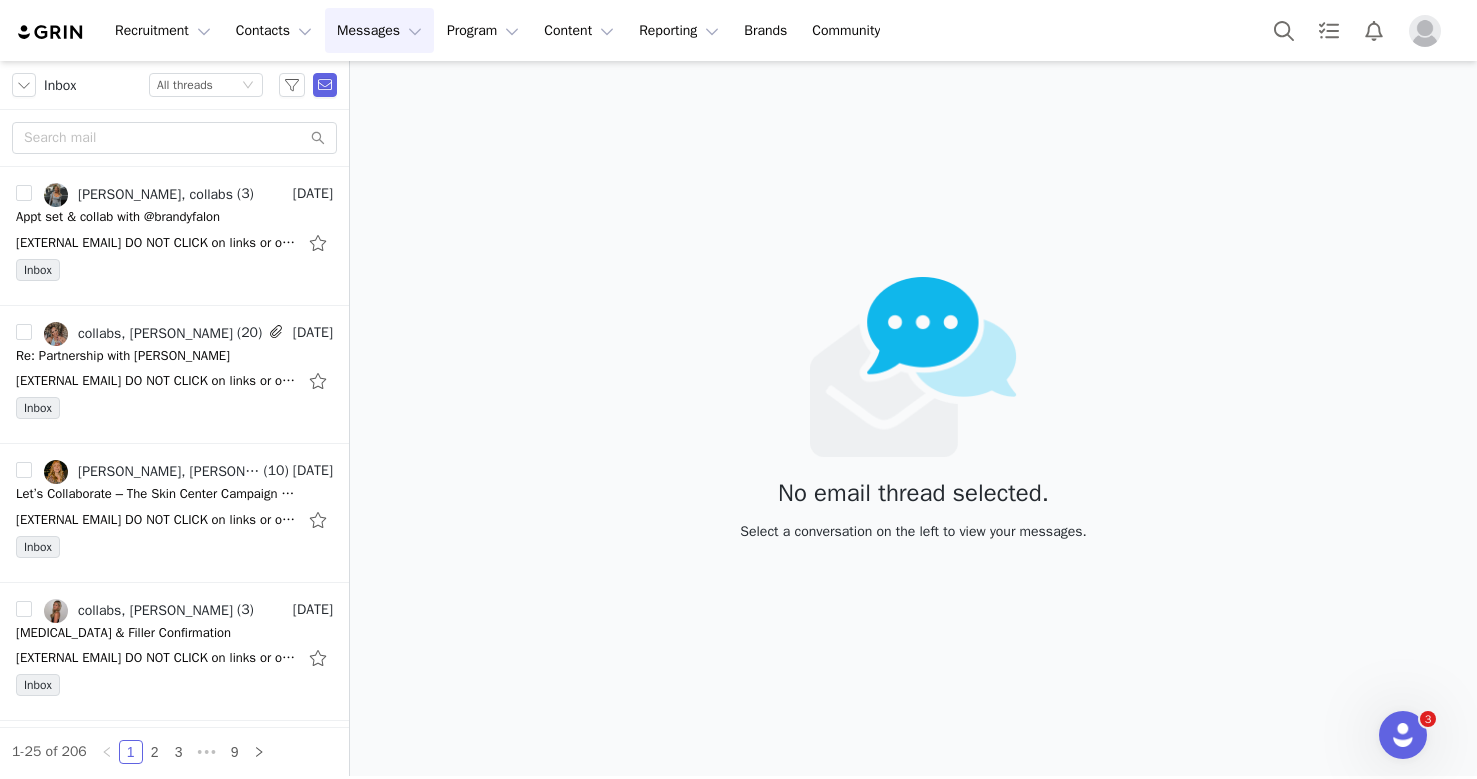 click on "Messages Messages" at bounding box center [379, 30] 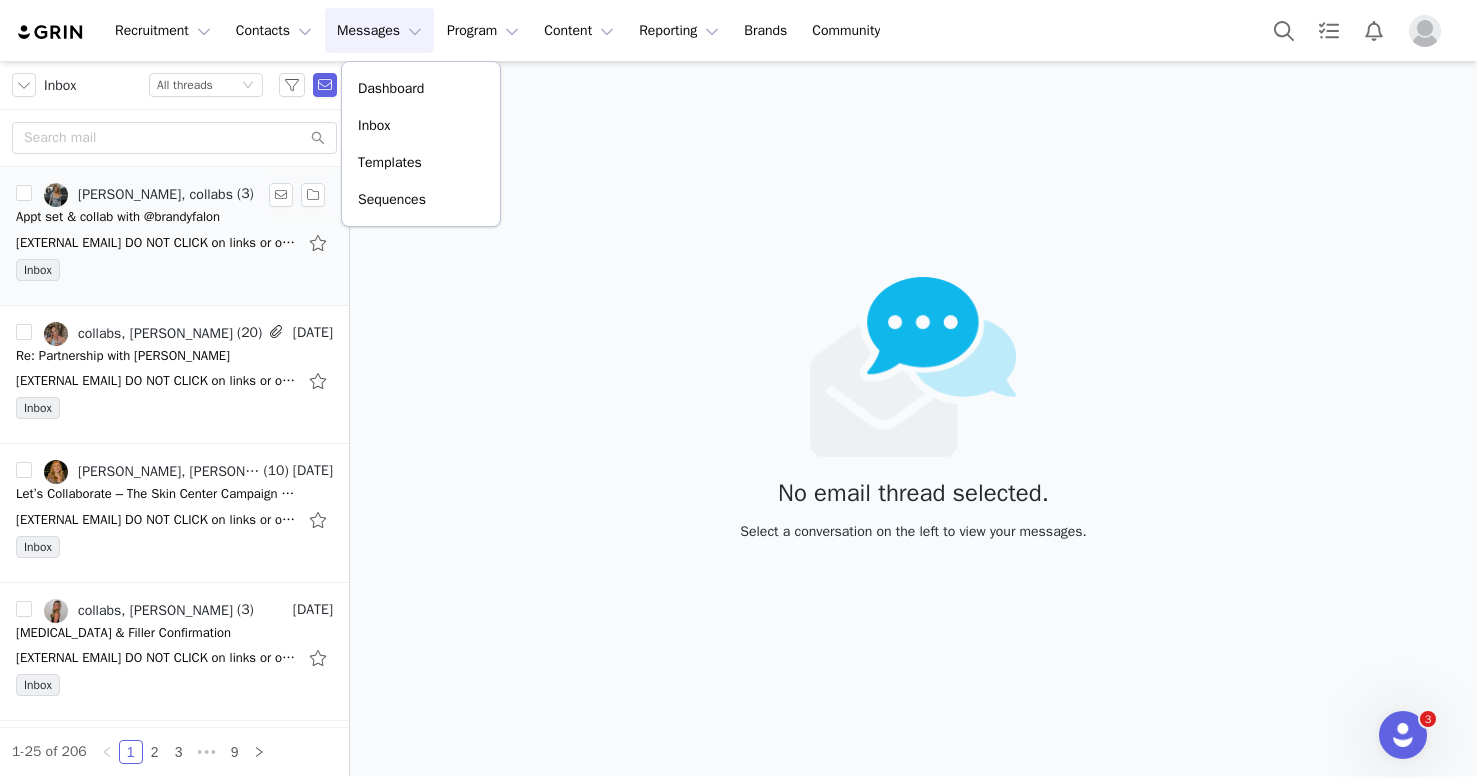 click on "[EXTERNAL EMAIL] DO NOT CLICK on links or open attachments unless you recognize the sender and know the content is safe!
Perfect, I just text you. Thank you for the quick response!
On Mon, Jul 7, 2025 at 2:18 PM collabs <collabs@theskincentermd.com>" at bounding box center (174, 243) 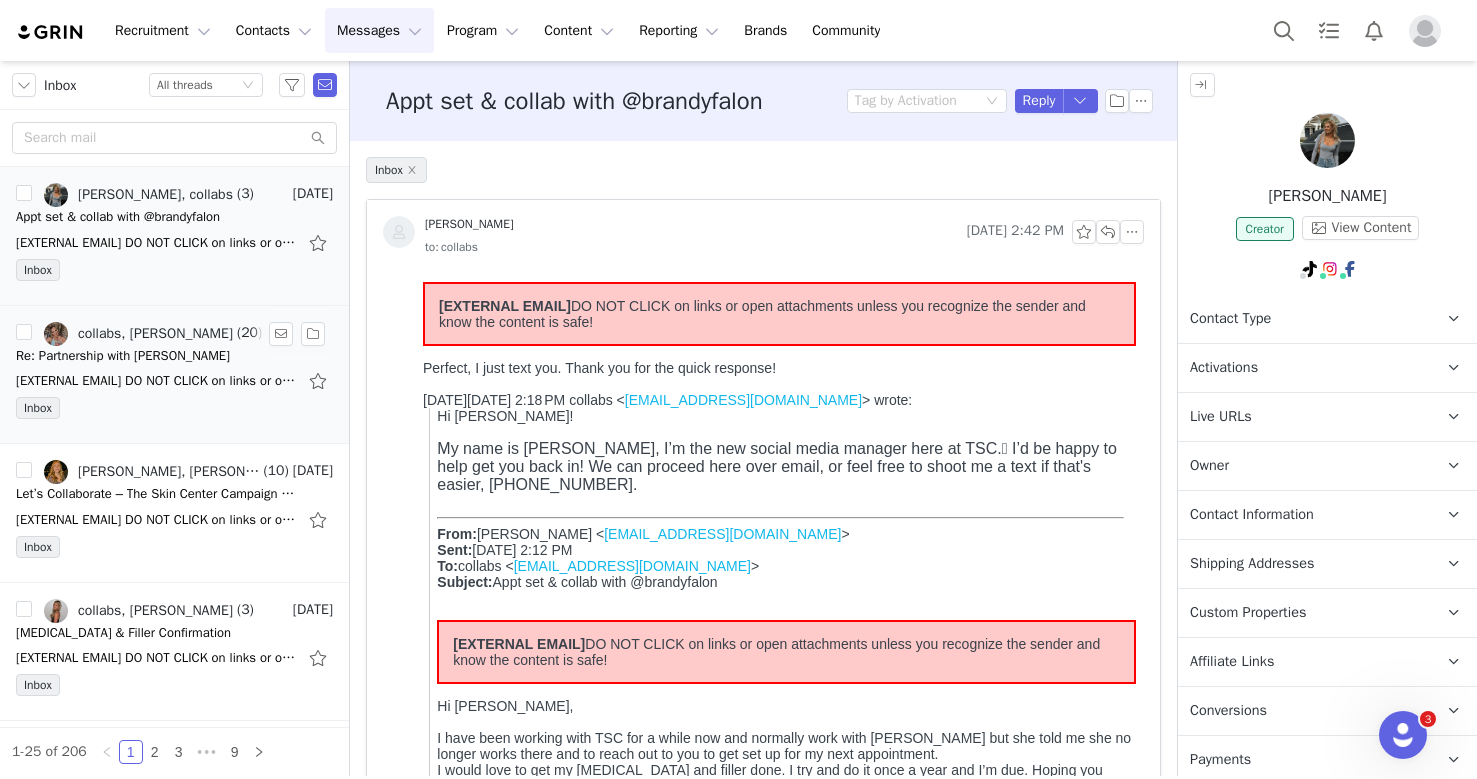 scroll, scrollTop: 0, scrollLeft: 0, axis: both 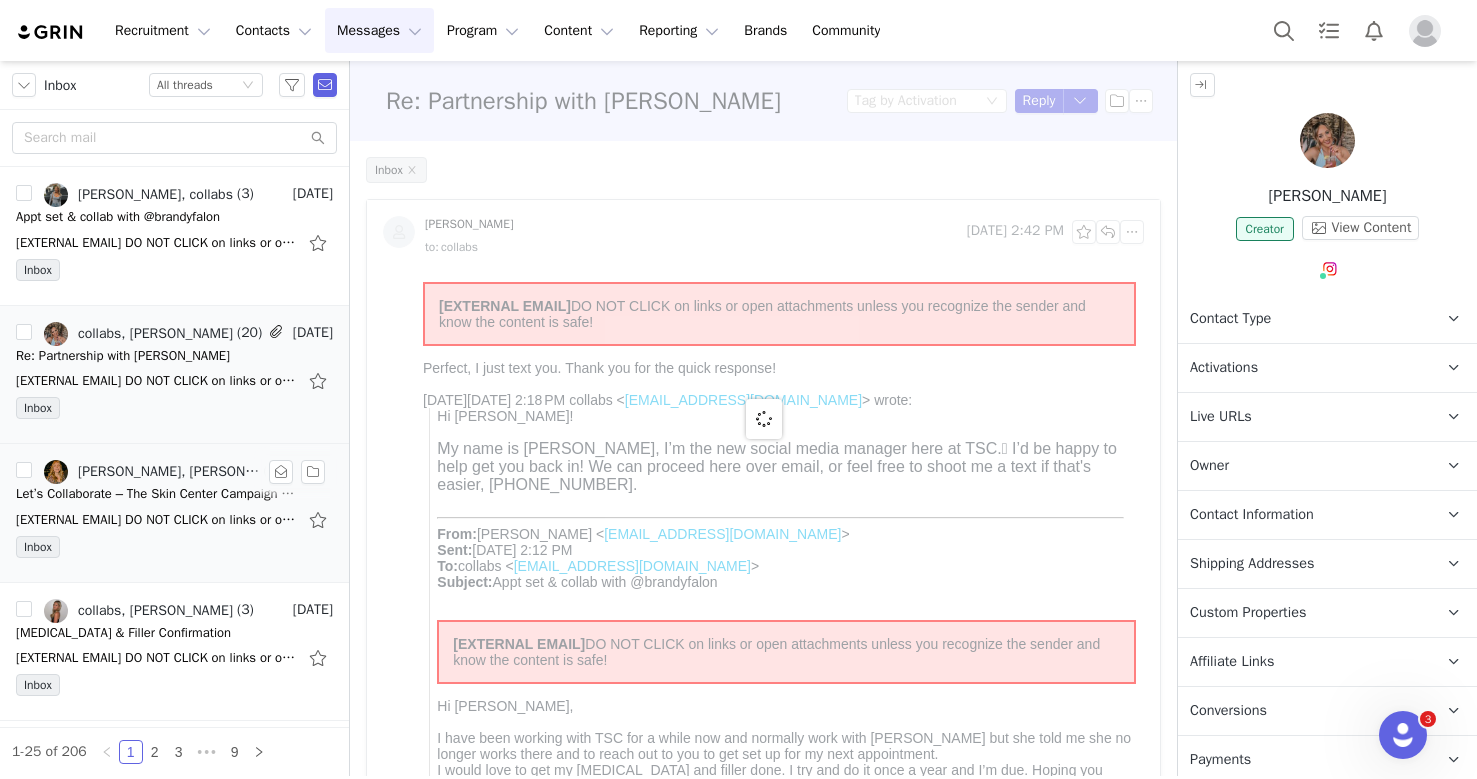 click on "[EXTERNAL EMAIL] DO NOT CLICK on links or open attachments unless you recognize the sender and know the content is safe!
Hi Allyson,
Thank you so much for your time today - it was great to chat with your team and thanks again for your patience as I wa" at bounding box center [156, 520] 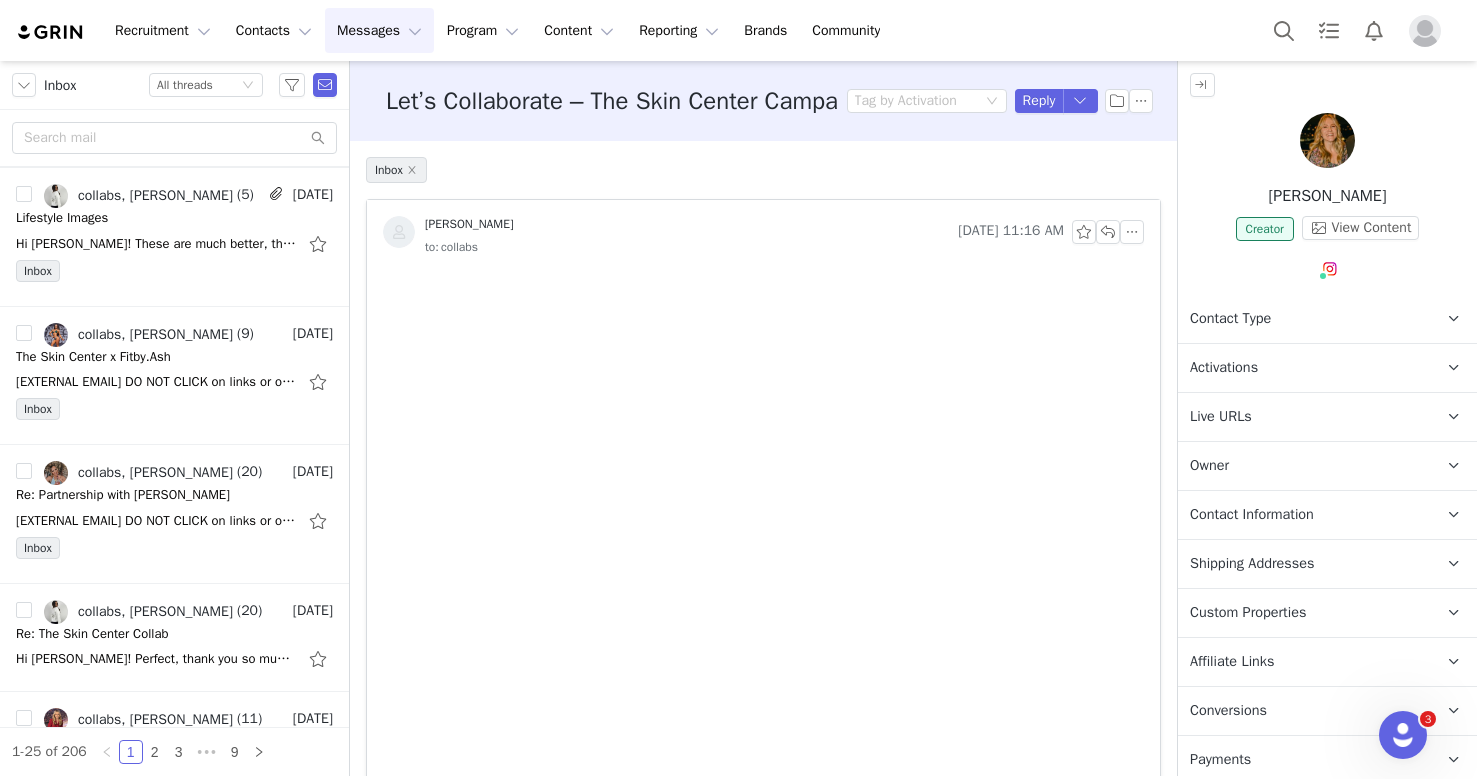 scroll, scrollTop: 2322, scrollLeft: 0, axis: vertical 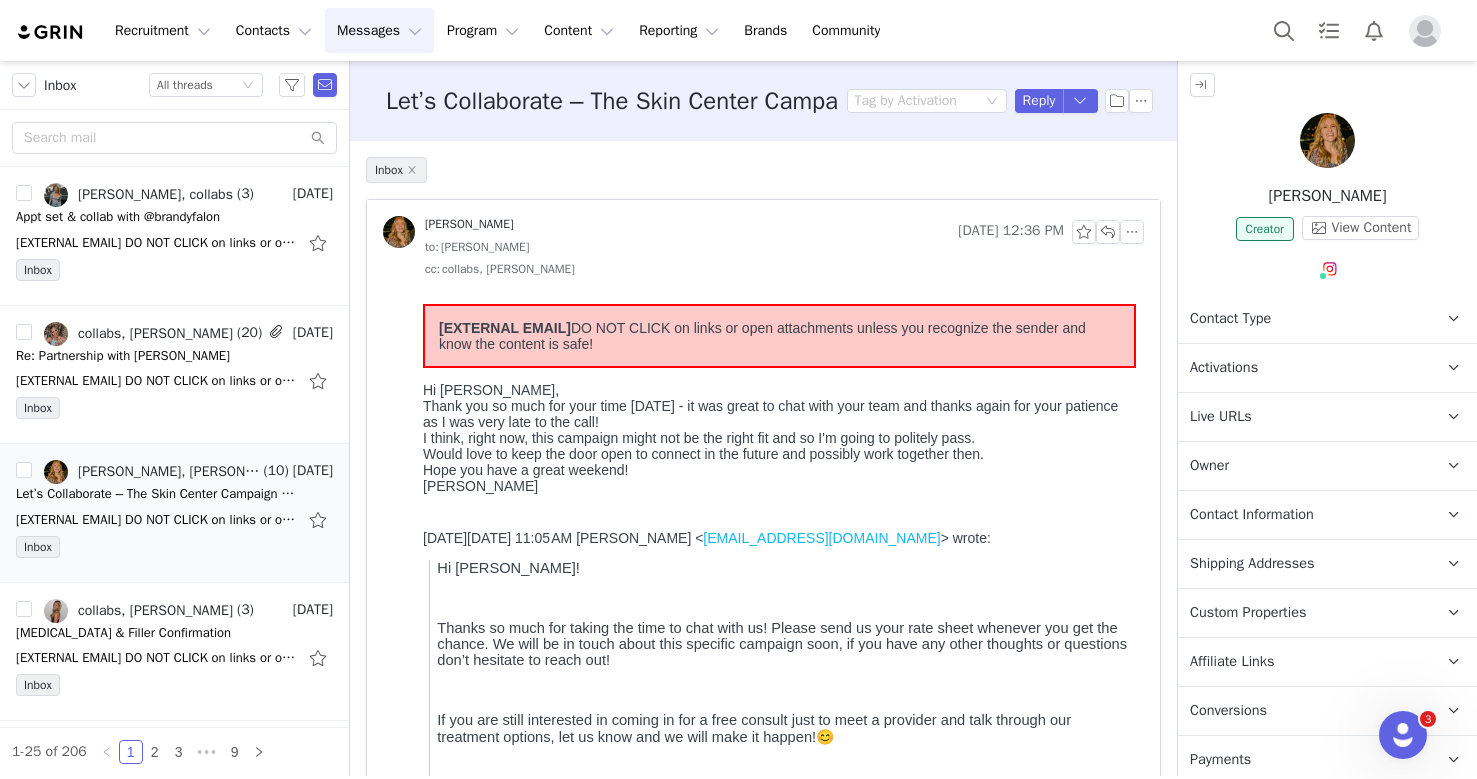 click on "Messages Messages" at bounding box center (379, 30) 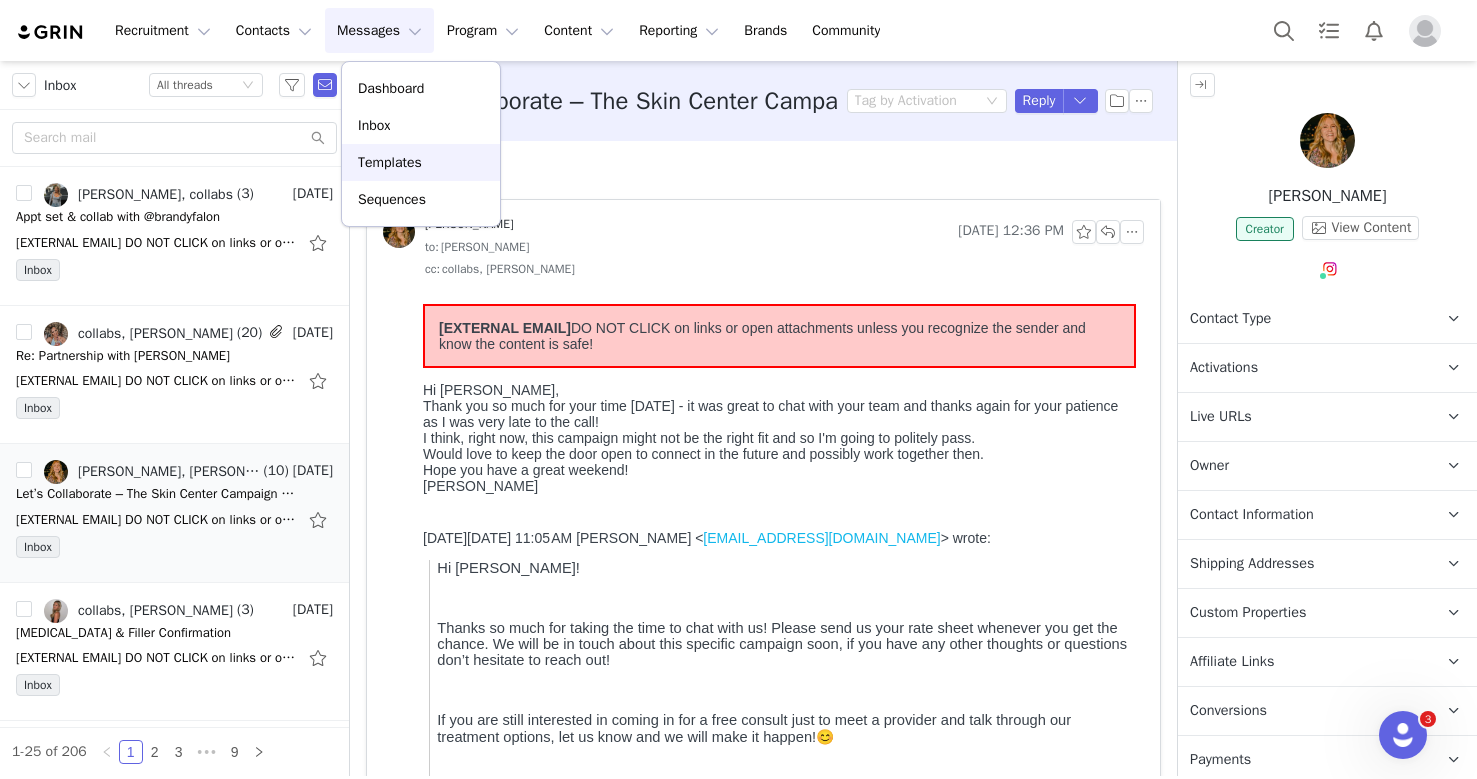 click on "Templates" at bounding box center (390, 162) 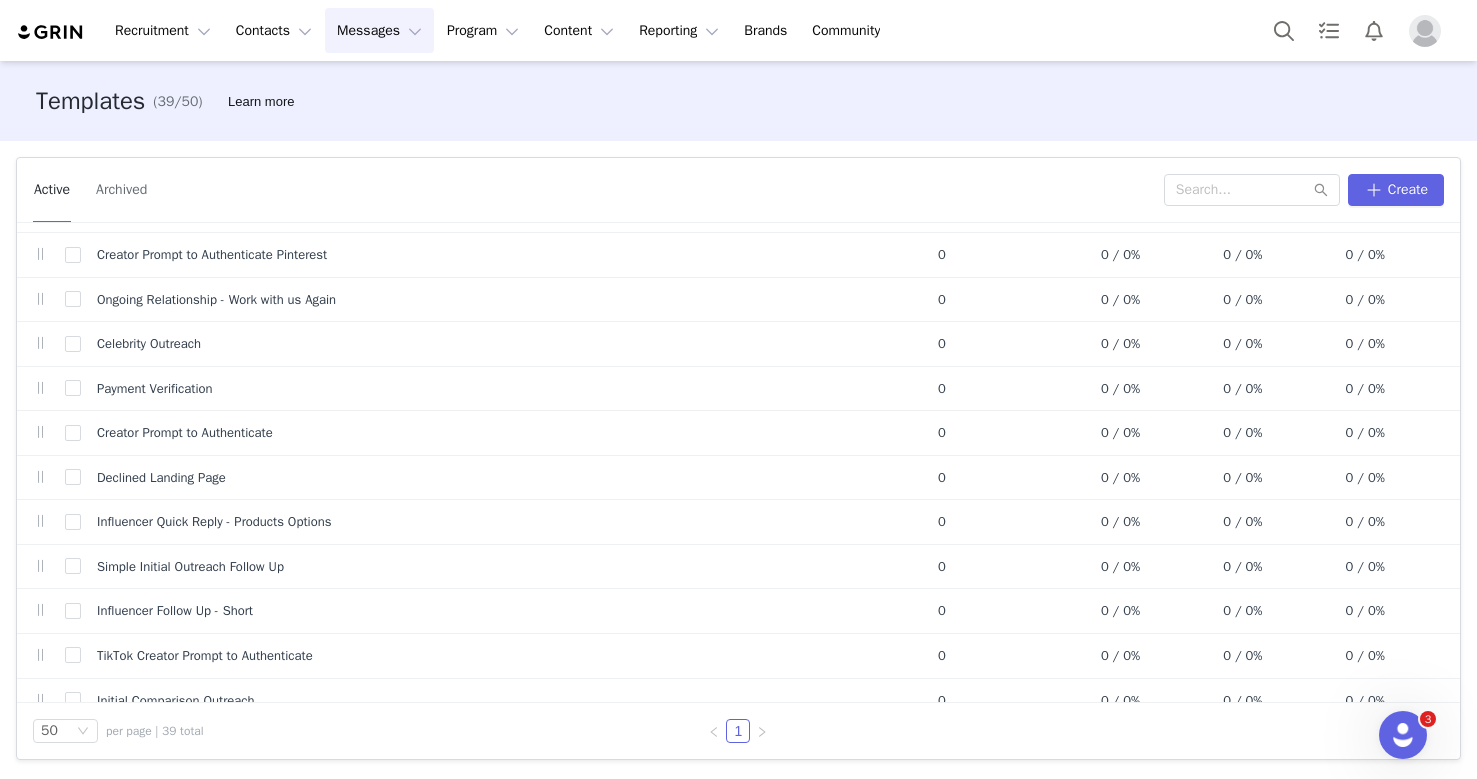 scroll, scrollTop: 0, scrollLeft: 0, axis: both 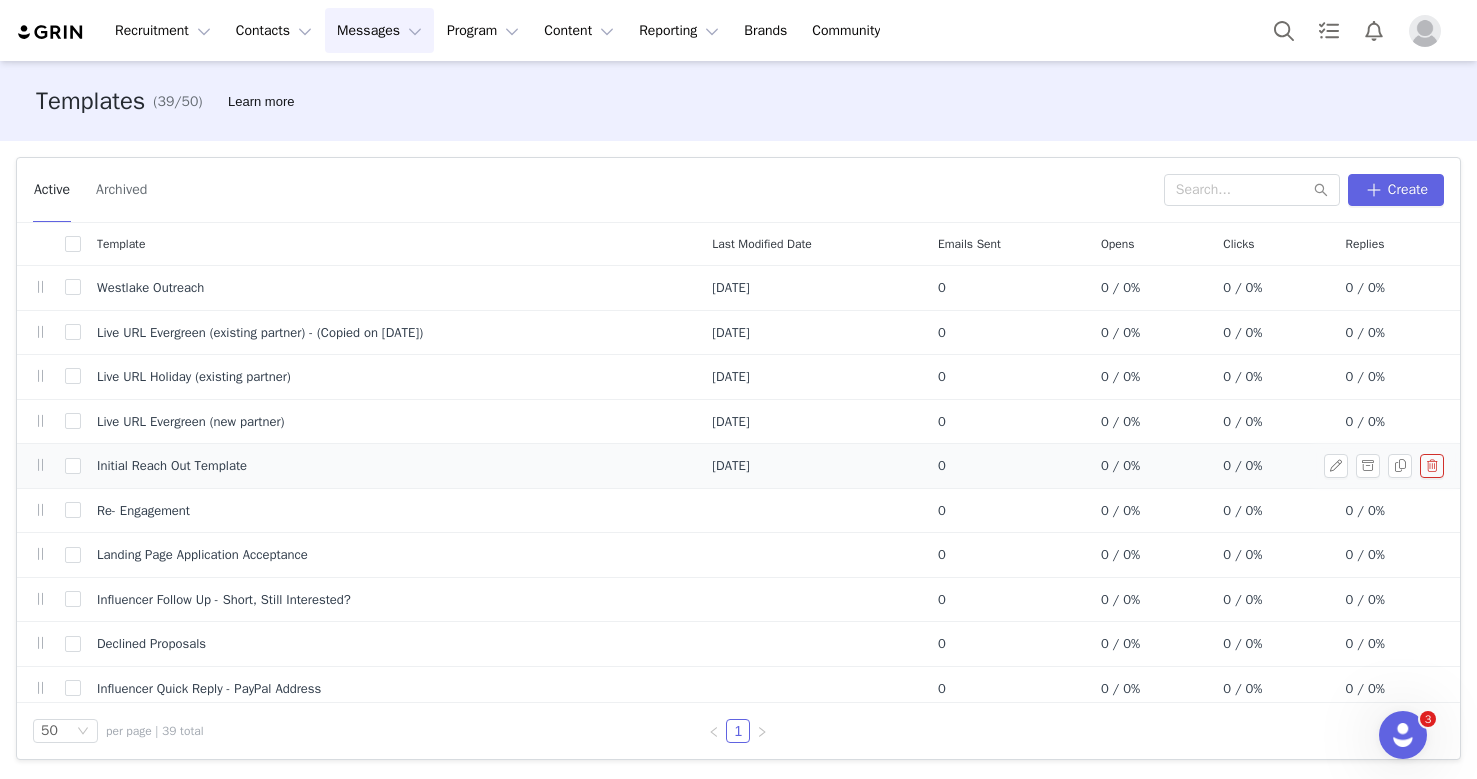 click on "Initial Reach Out Template" at bounding box center [388, 466] 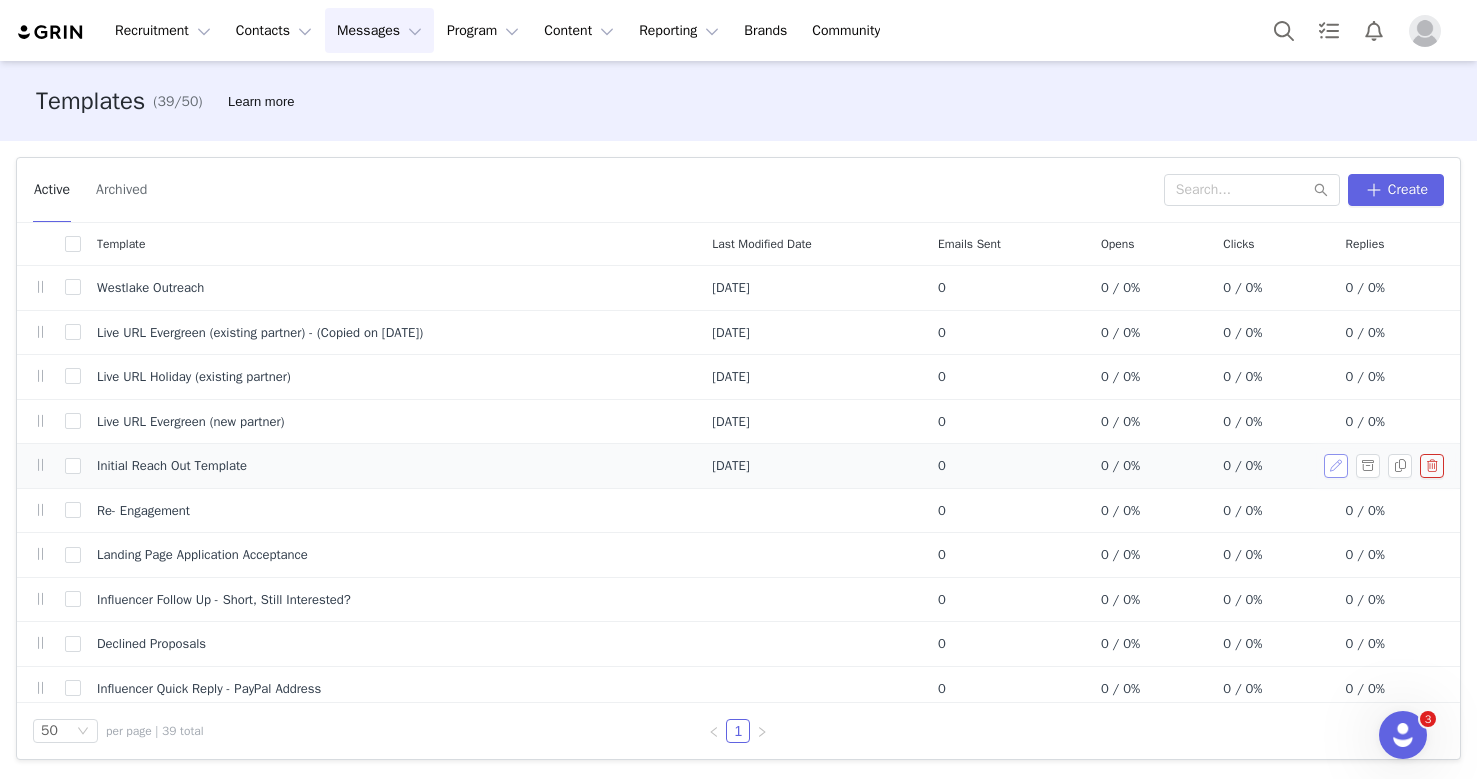 click at bounding box center (1336, 466) 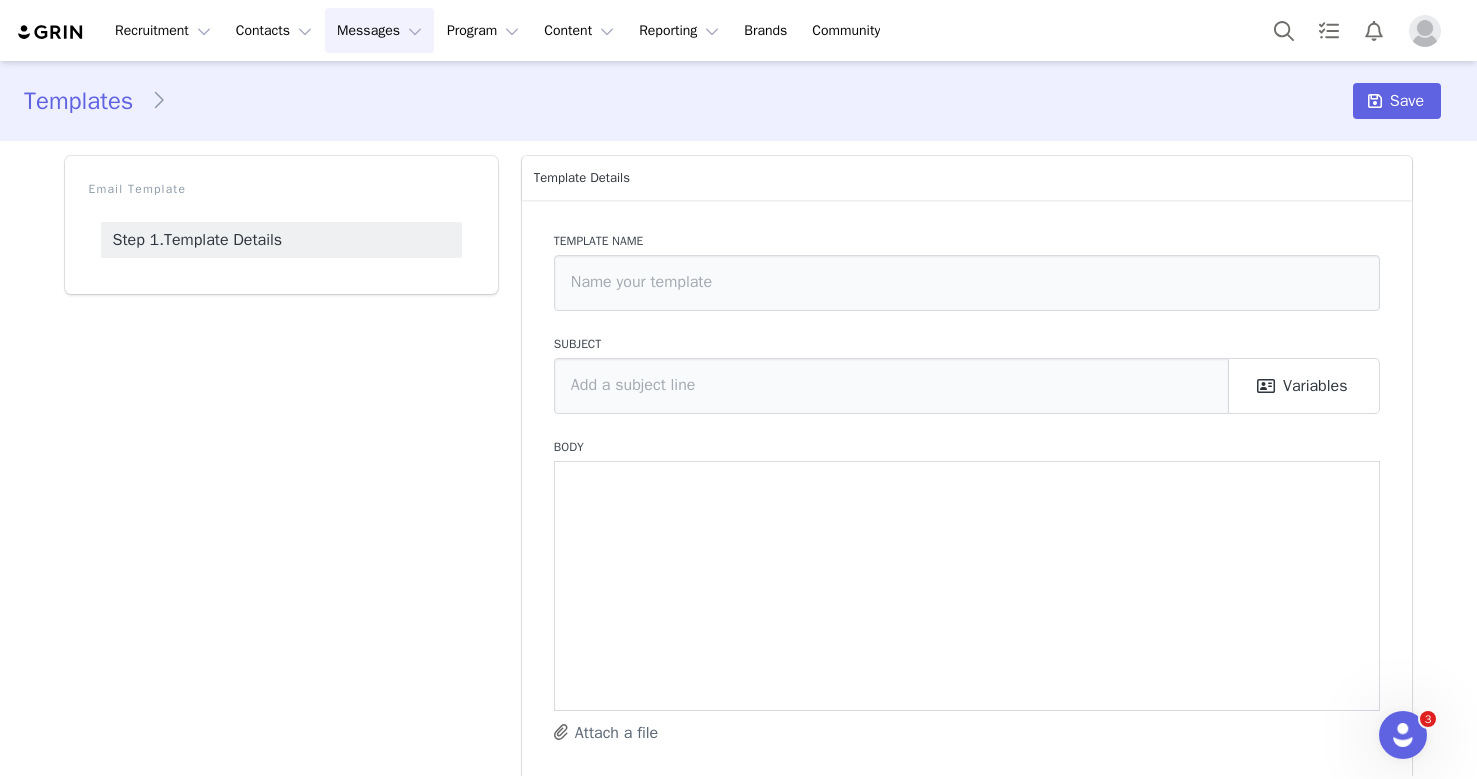 type on "Initial Reach Out Template" 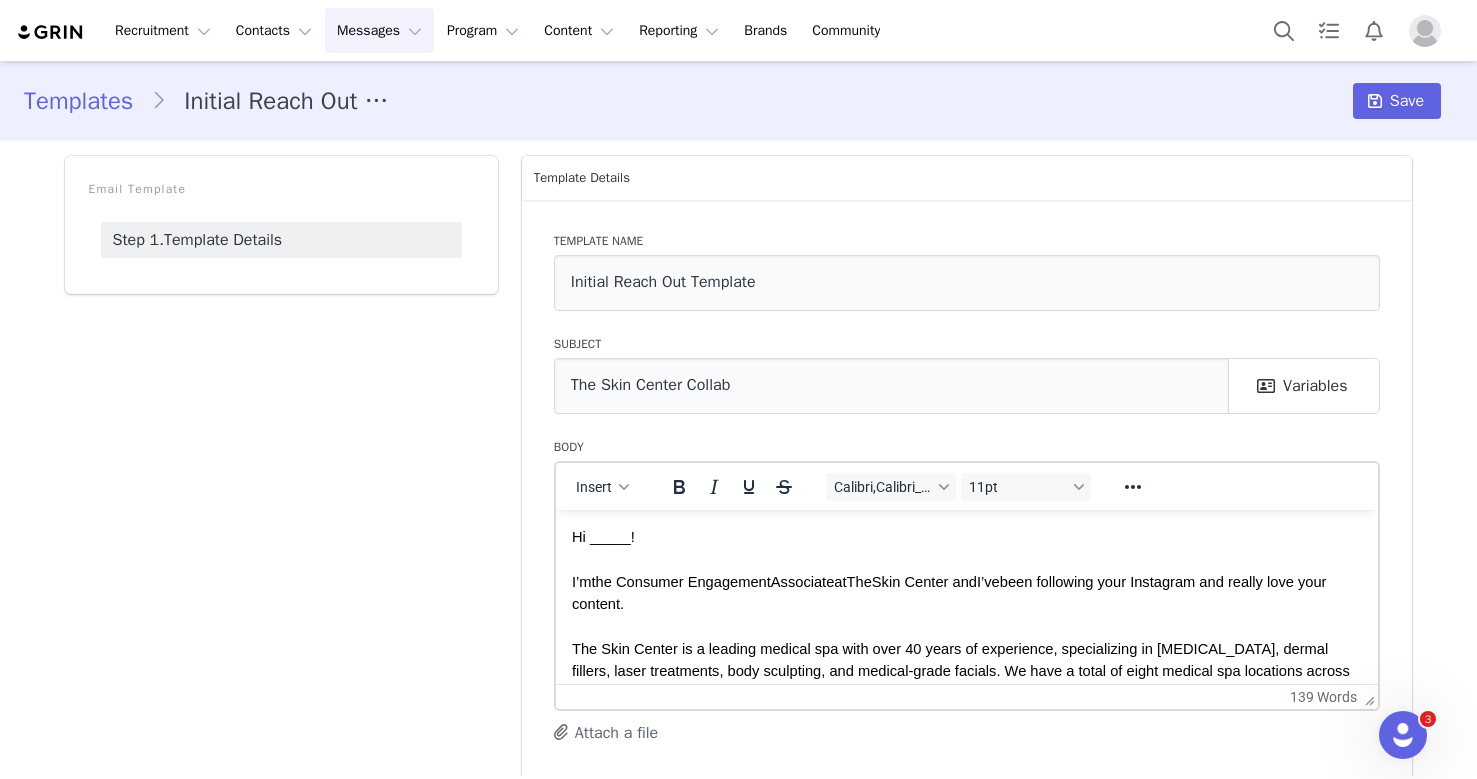 scroll, scrollTop: 0, scrollLeft: 0, axis: both 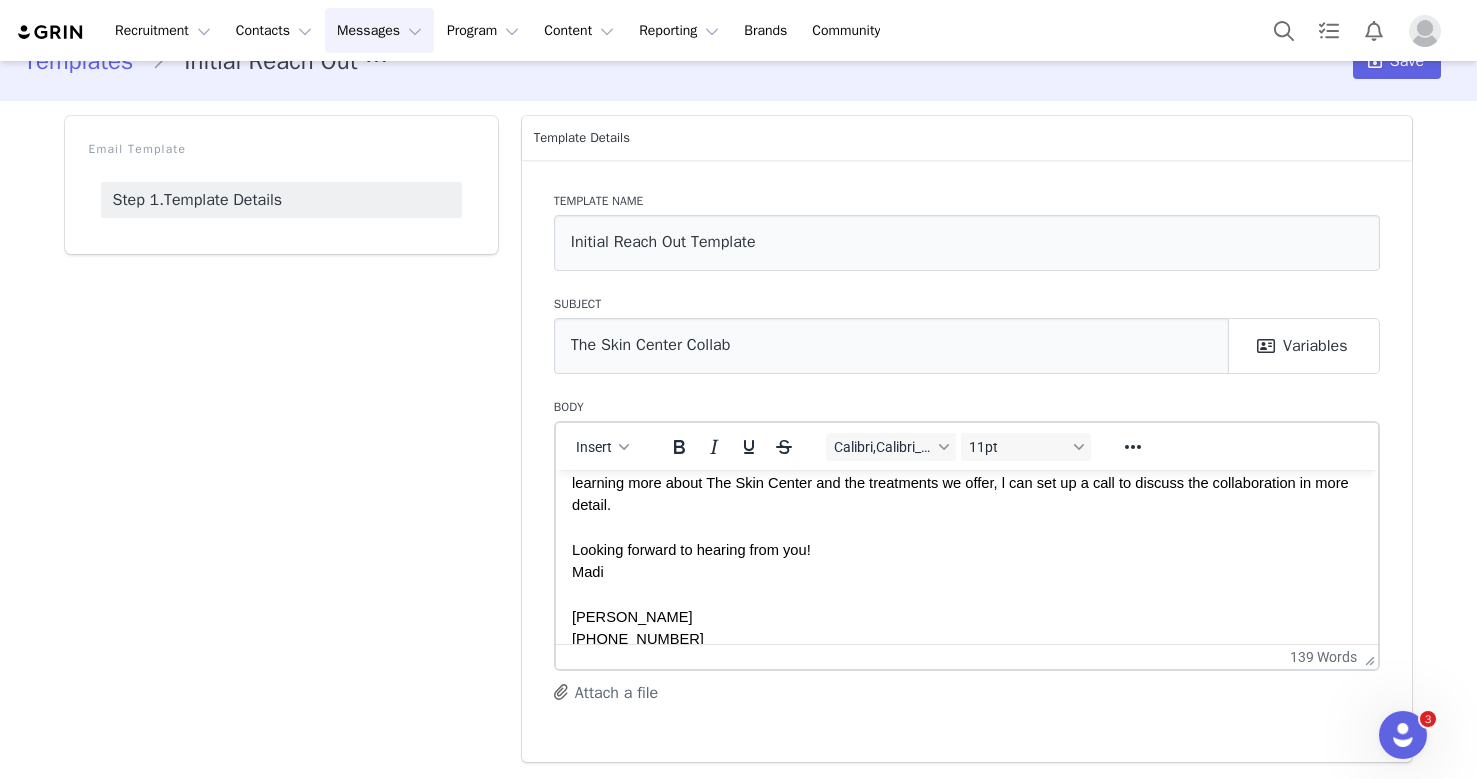 click on "Madi" at bounding box center (587, 571) 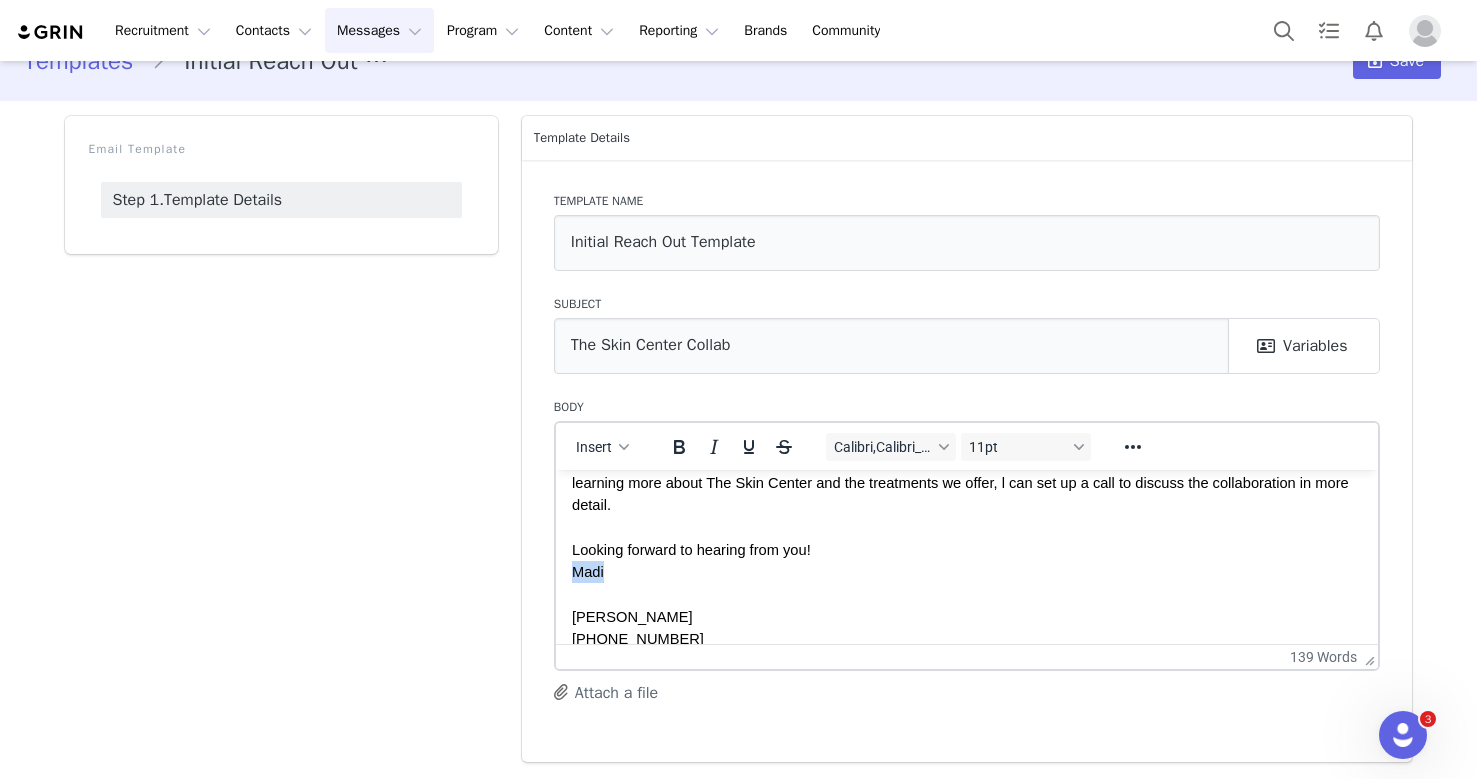 click on "Madi" at bounding box center (587, 571) 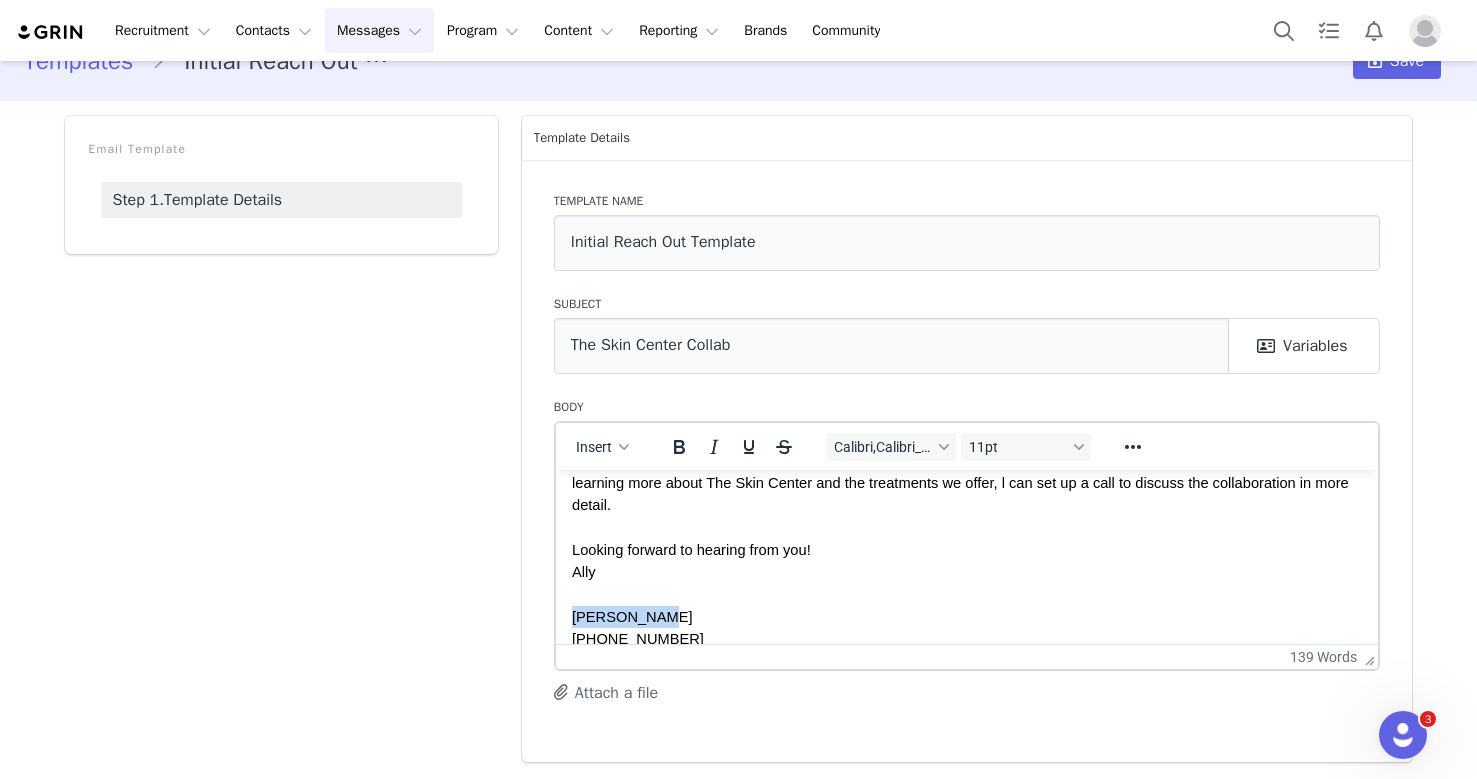 drag, startPoint x: 574, startPoint y: 569, endPoint x: 731, endPoint y: 567, distance: 157.01274 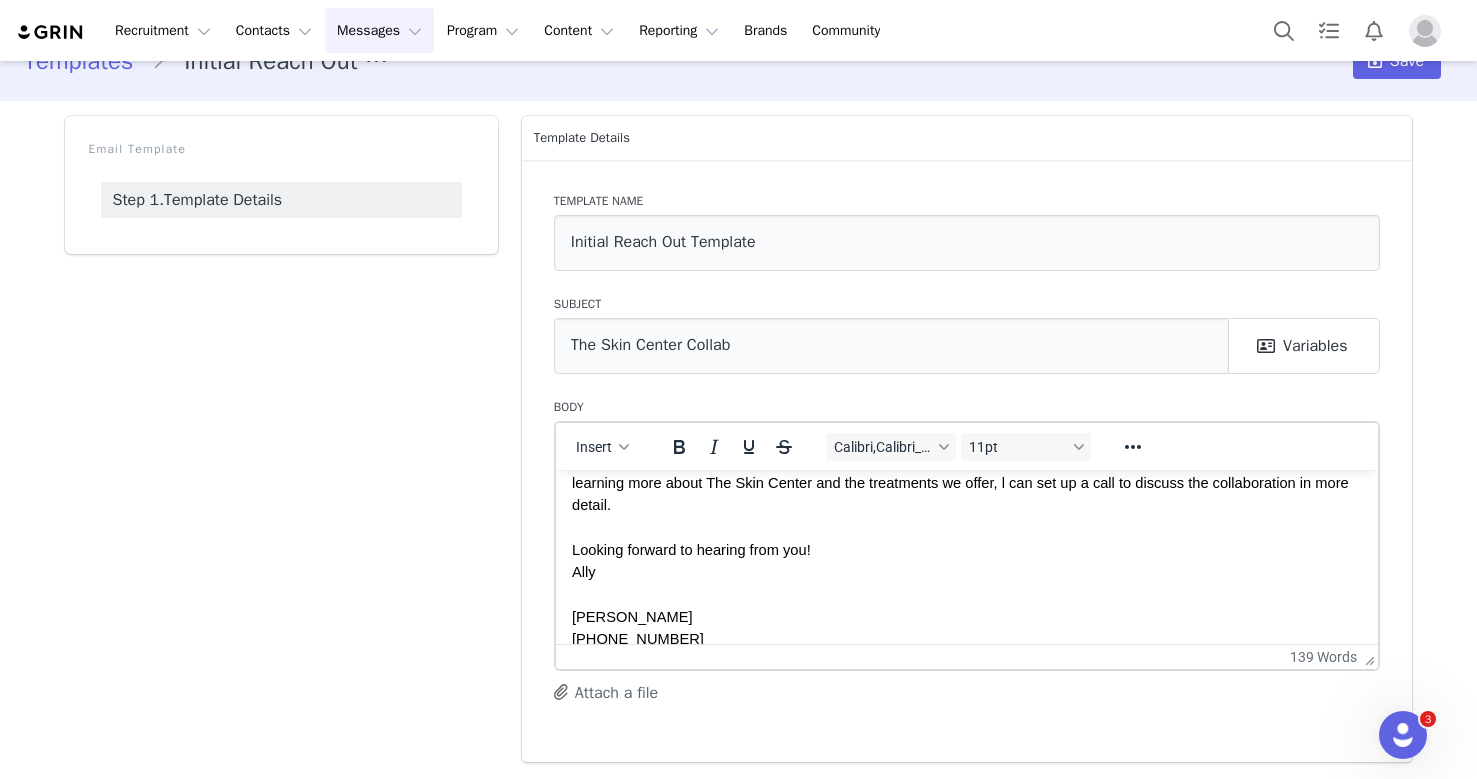 click on "(412) 606-4389" at bounding box center (966, 638) 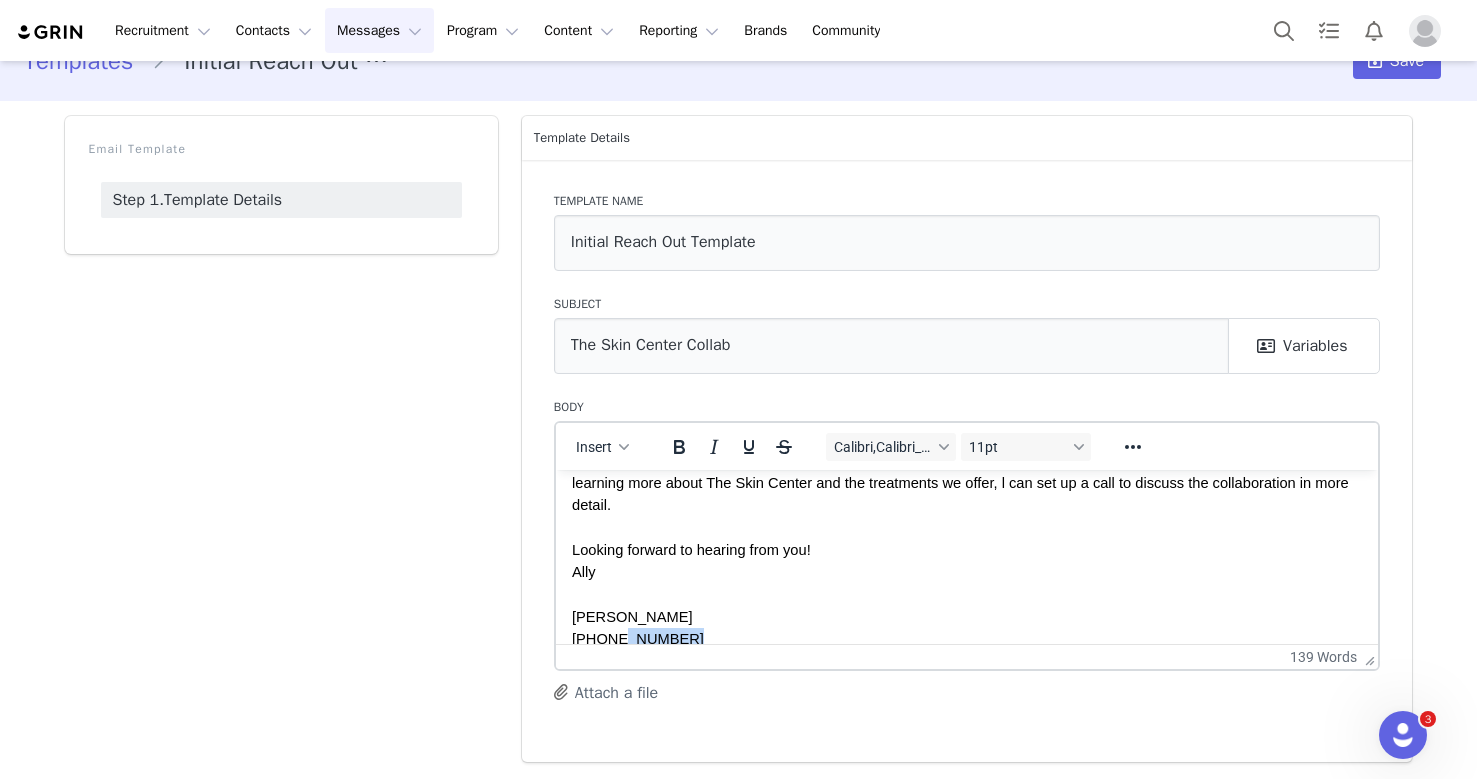 drag, startPoint x: 669, startPoint y: 592, endPoint x: 611, endPoint y: 596, distance: 58.137768 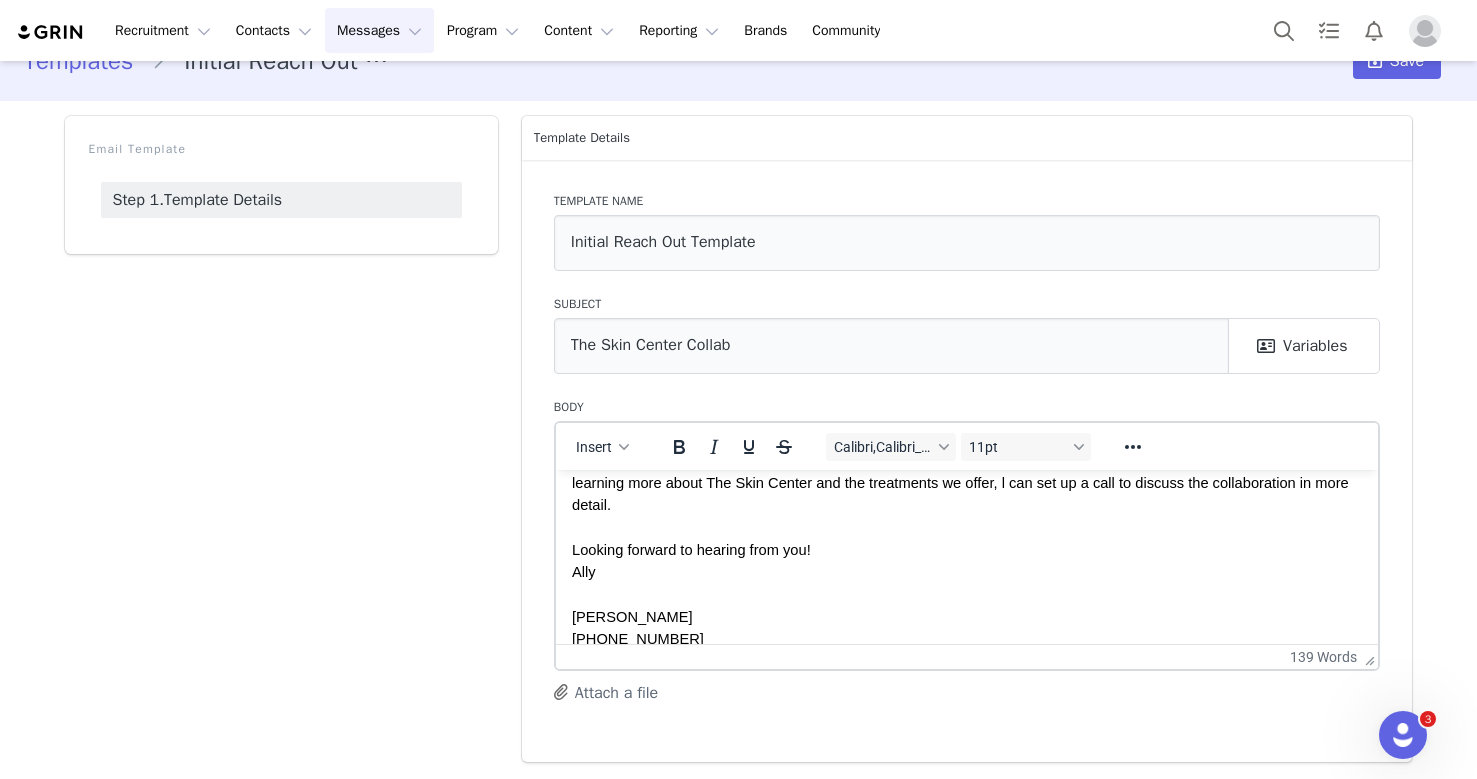 click on "(412) 584-7400" at bounding box center (637, 638) 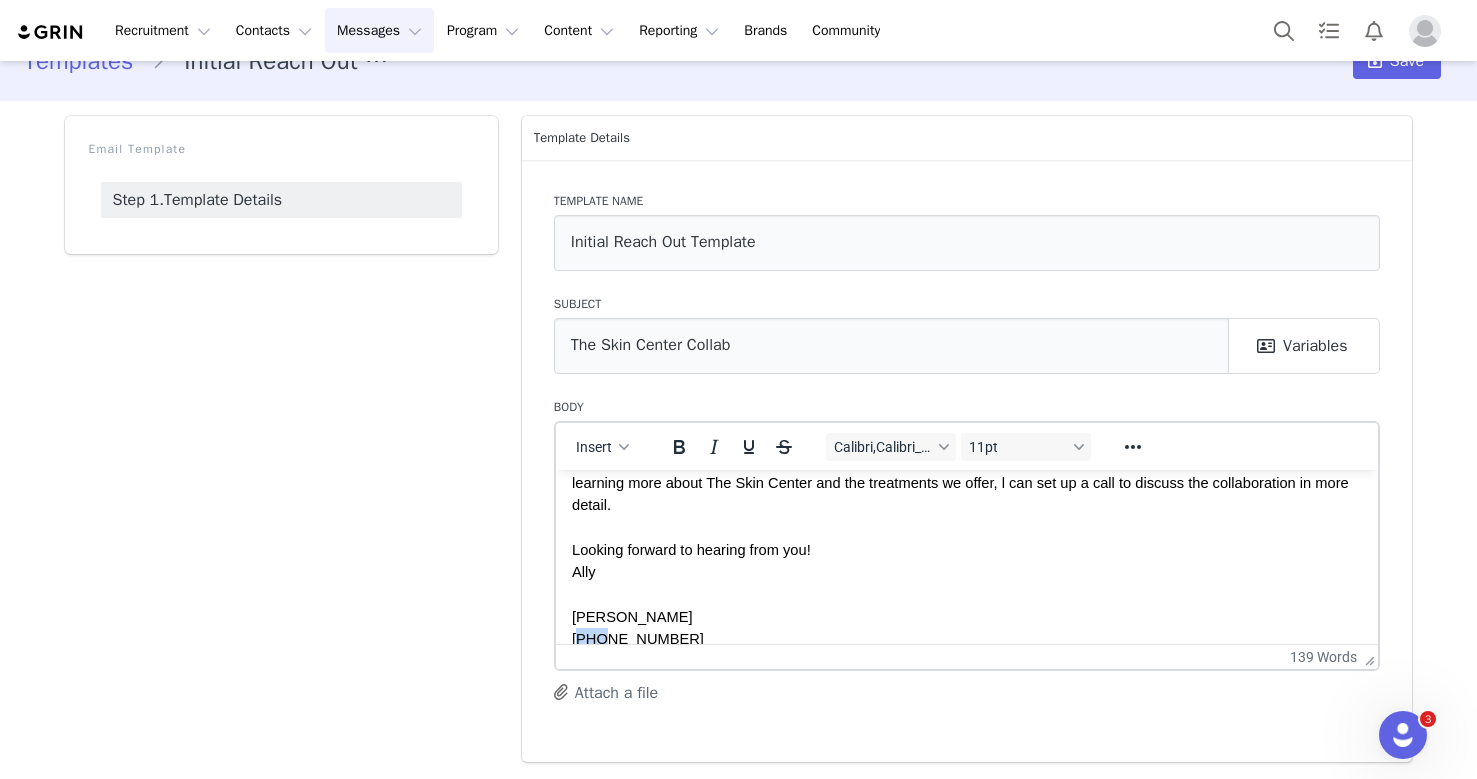 click on "(412) 584-7400" at bounding box center [637, 638] 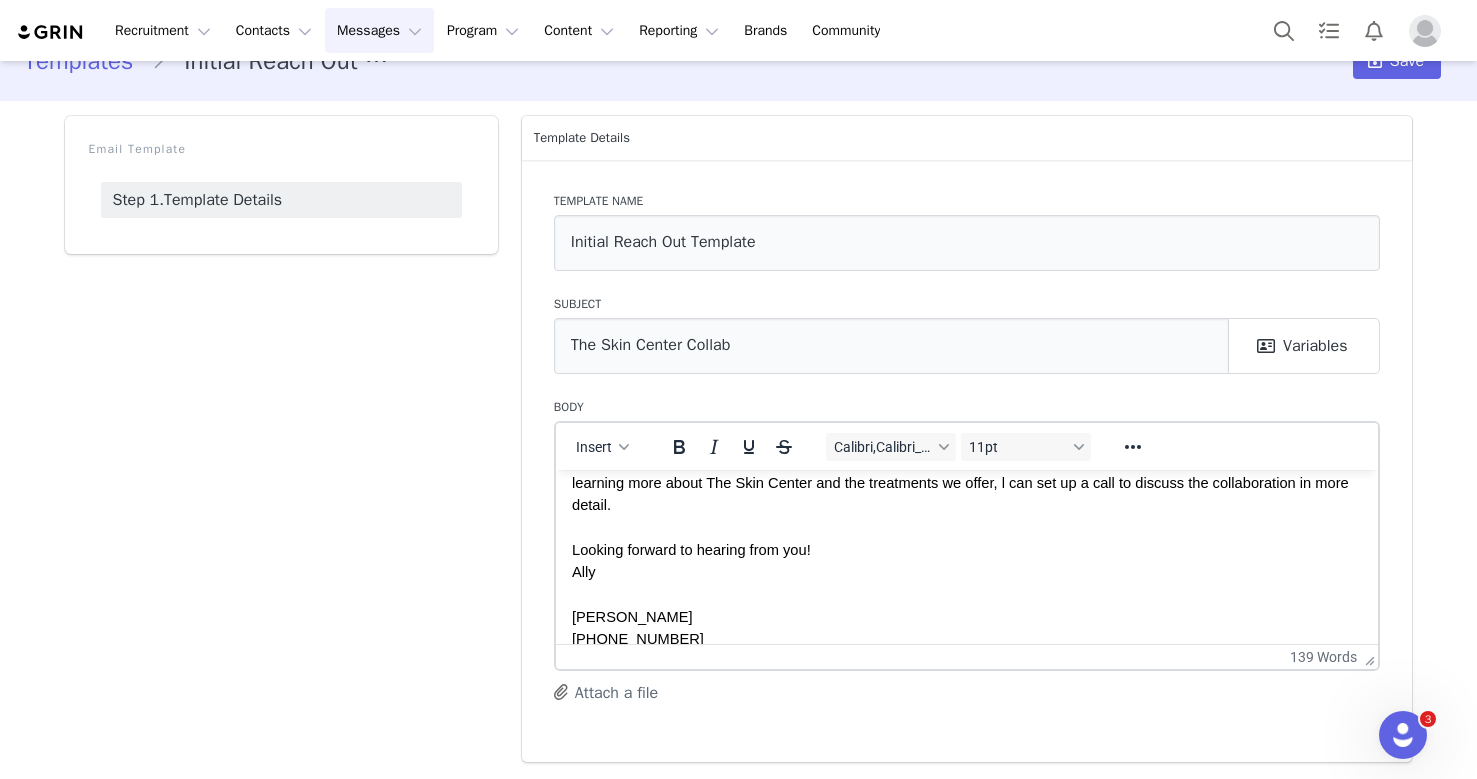 click on "collabs@theskincentermd.com" at bounding box center (966, 661) 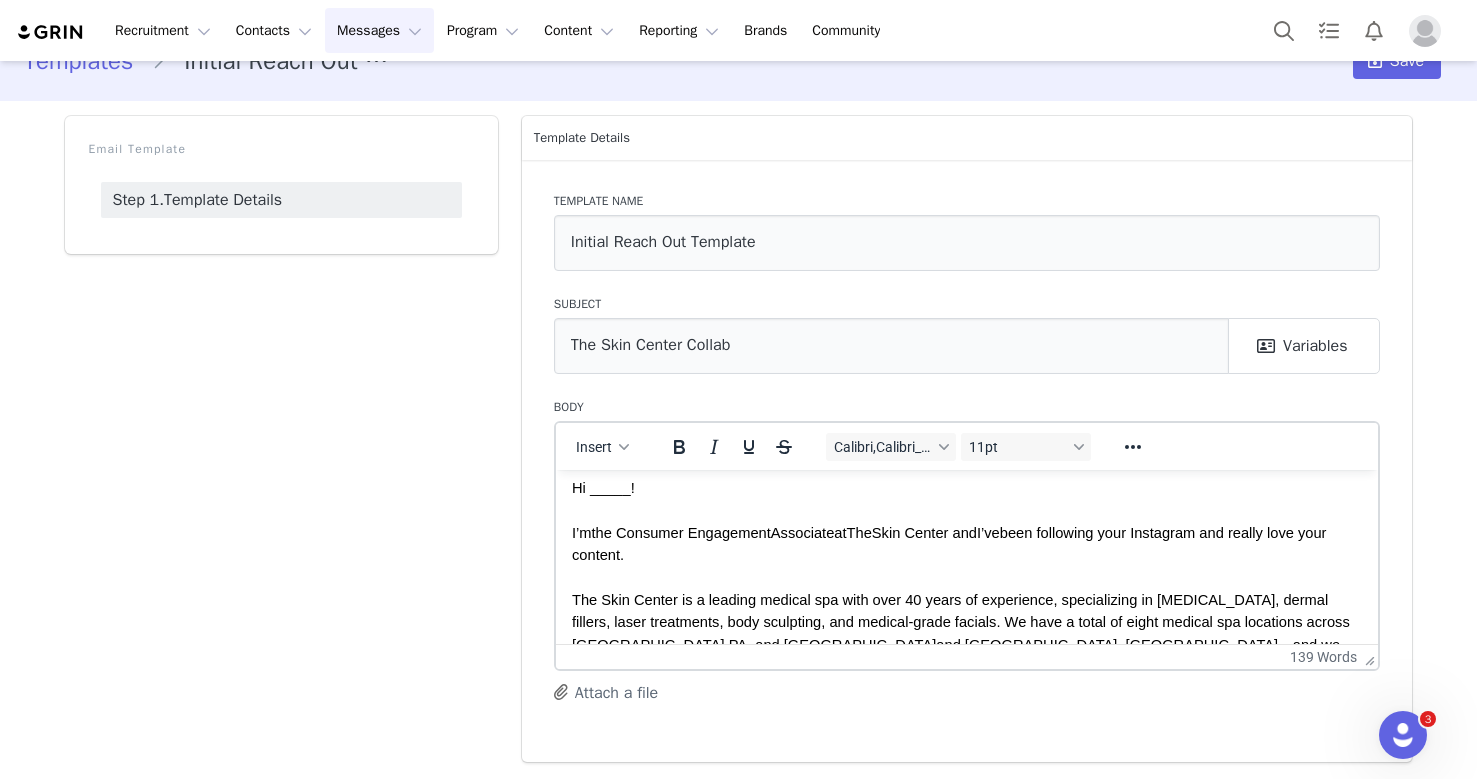 scroll, scrollTop: 0, scrollLeft: 0, axis: both 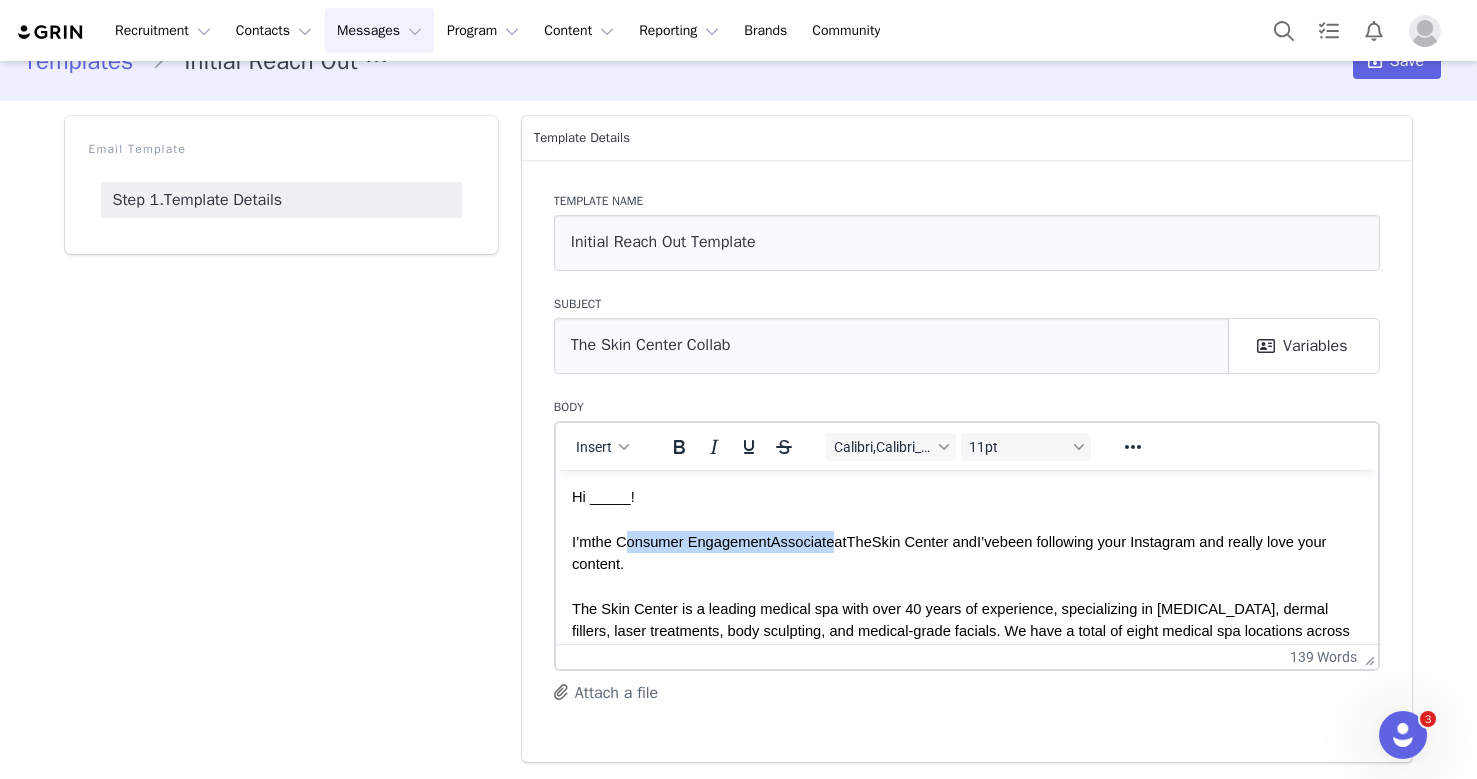 drag, startPoint x: 621, startPoint y: 541, endPoint x: 841, endPoint y: 538, distance: 220.02045 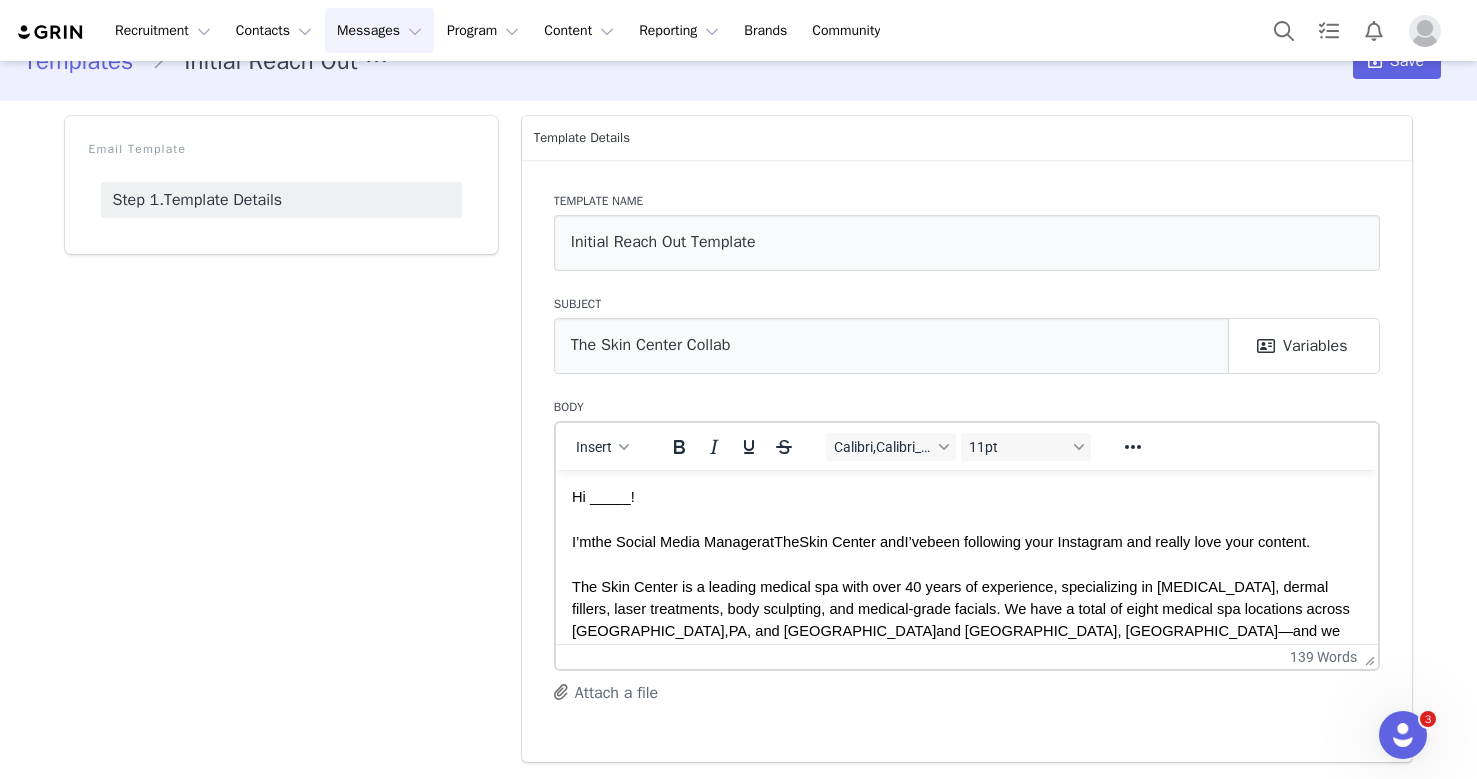 click on "I’m" at bounding box center [581, 541] 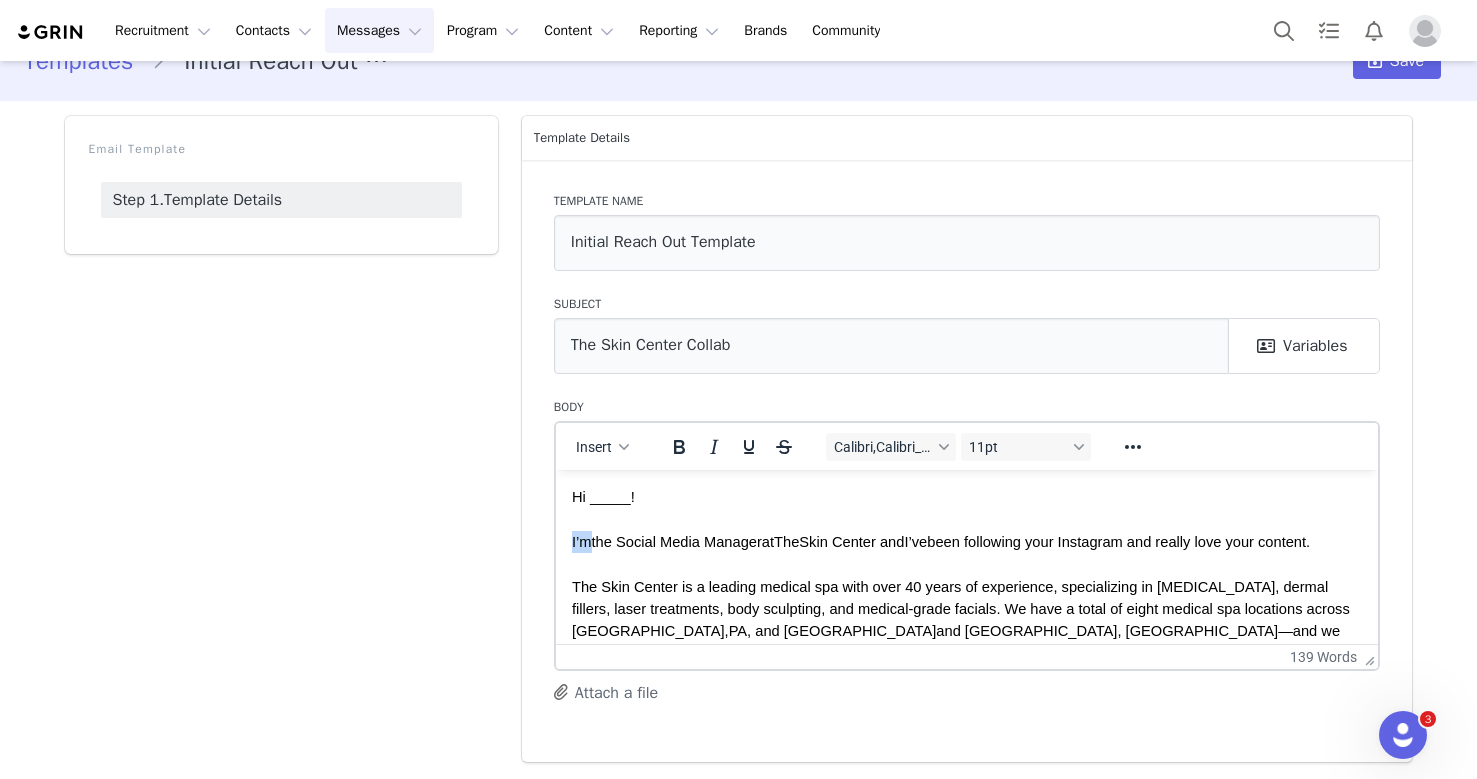 click on "I’m" at bounding box center [581, 541] 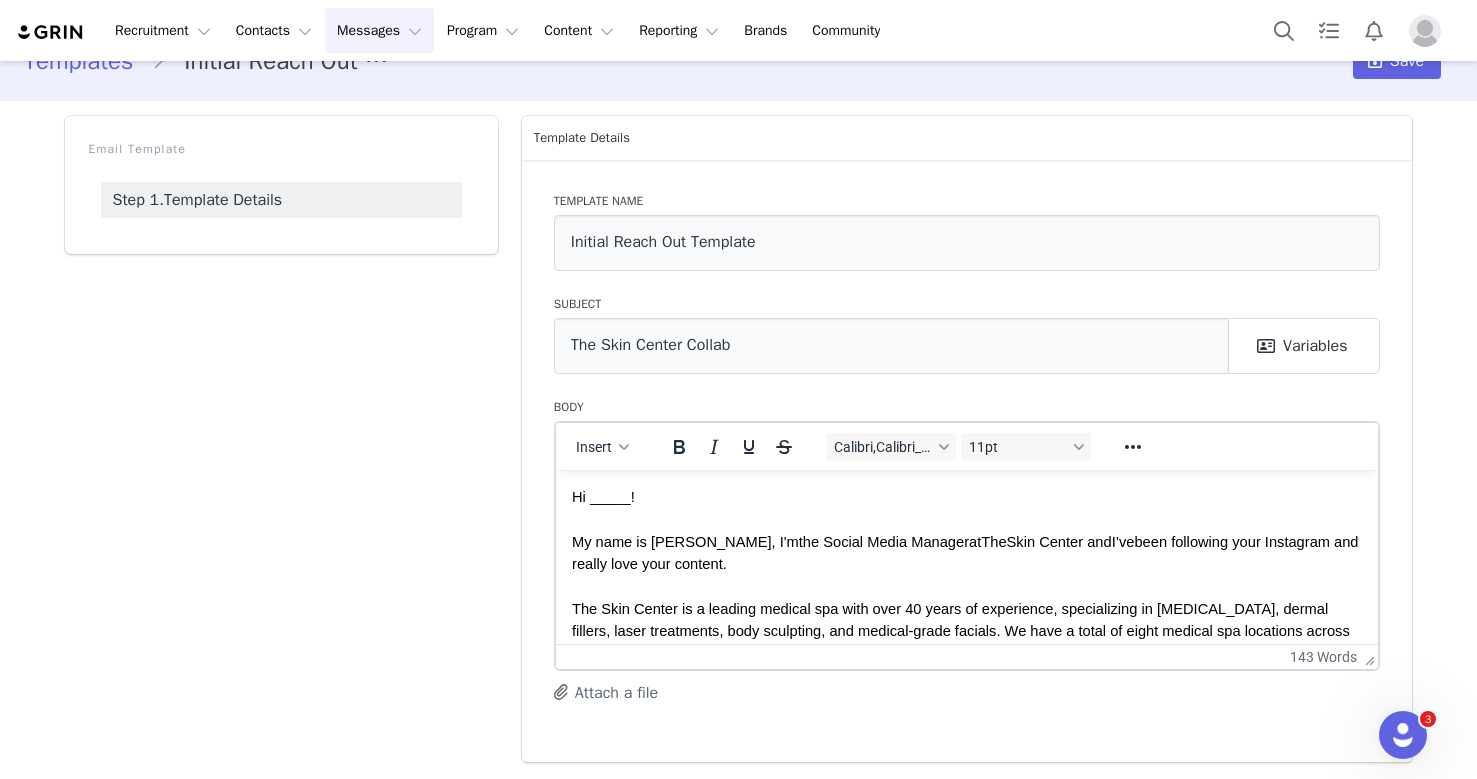 click on "My name is Ally, I'm  the Social Media Manager  at  The  Skin Center and  I’ve  been following your Instagram and really love your content." at bounding box center (966, 552) 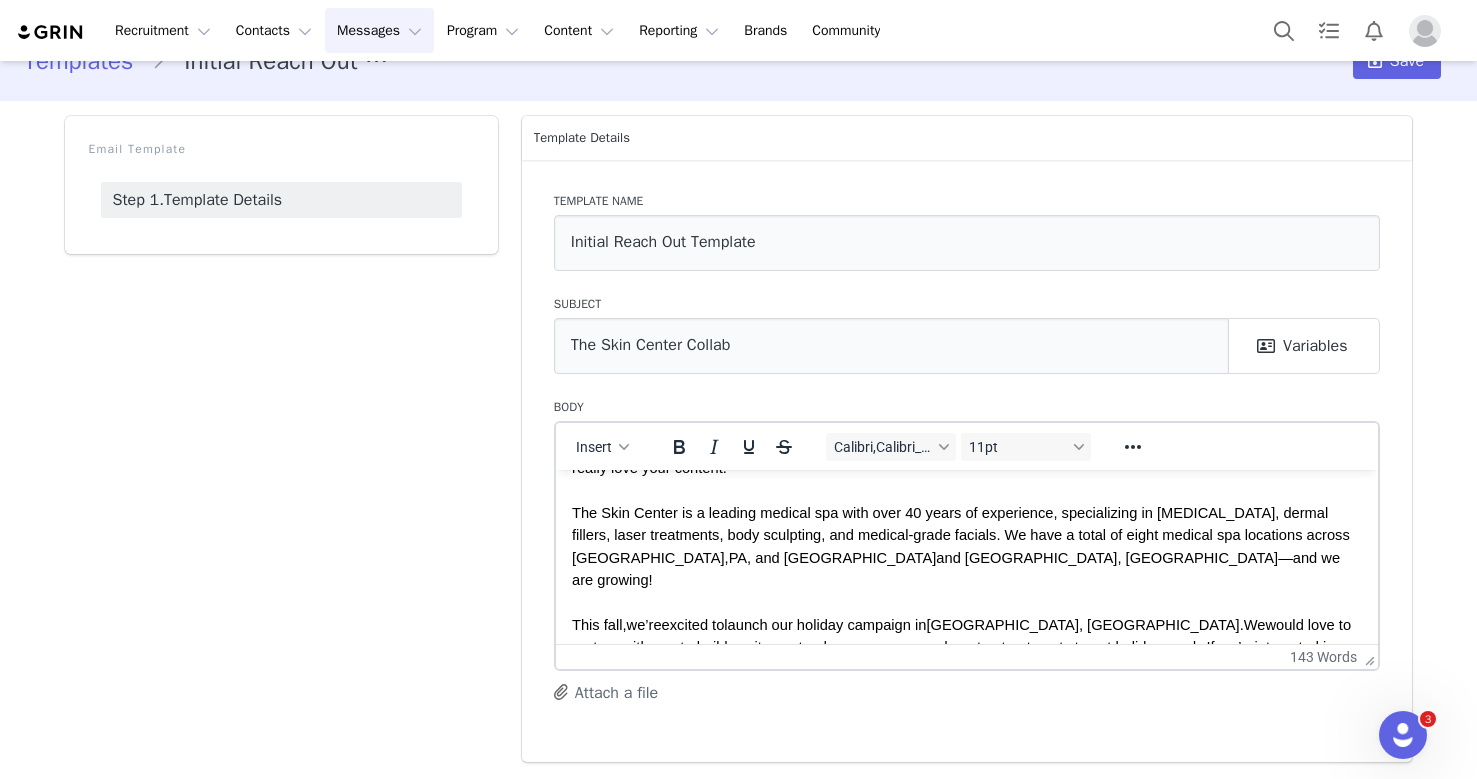 scroll, scrollTop: 99, scrollLeft: 0, axis: vertical 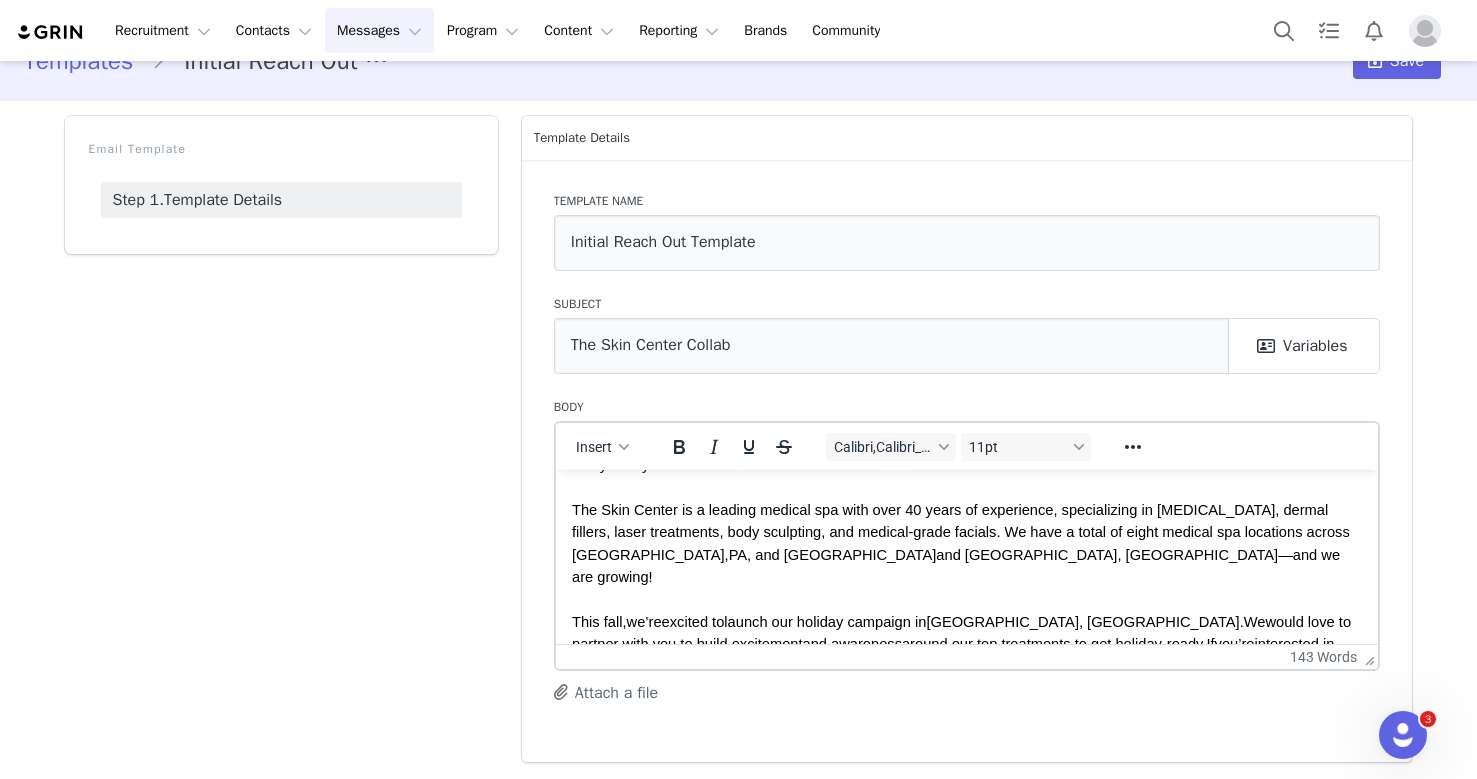 click on "The Skin Center is a leading medical spa with over 40 years of experience, specializing in Botox, dermal fillers, laser treatments, body sculpting, and medical-grade facials. We have a total of eight medical spa locations across Pittsburgh,  PA, and Cleveland  and Columbus, OH—and we are growing!" at bounding box center [966, 543] 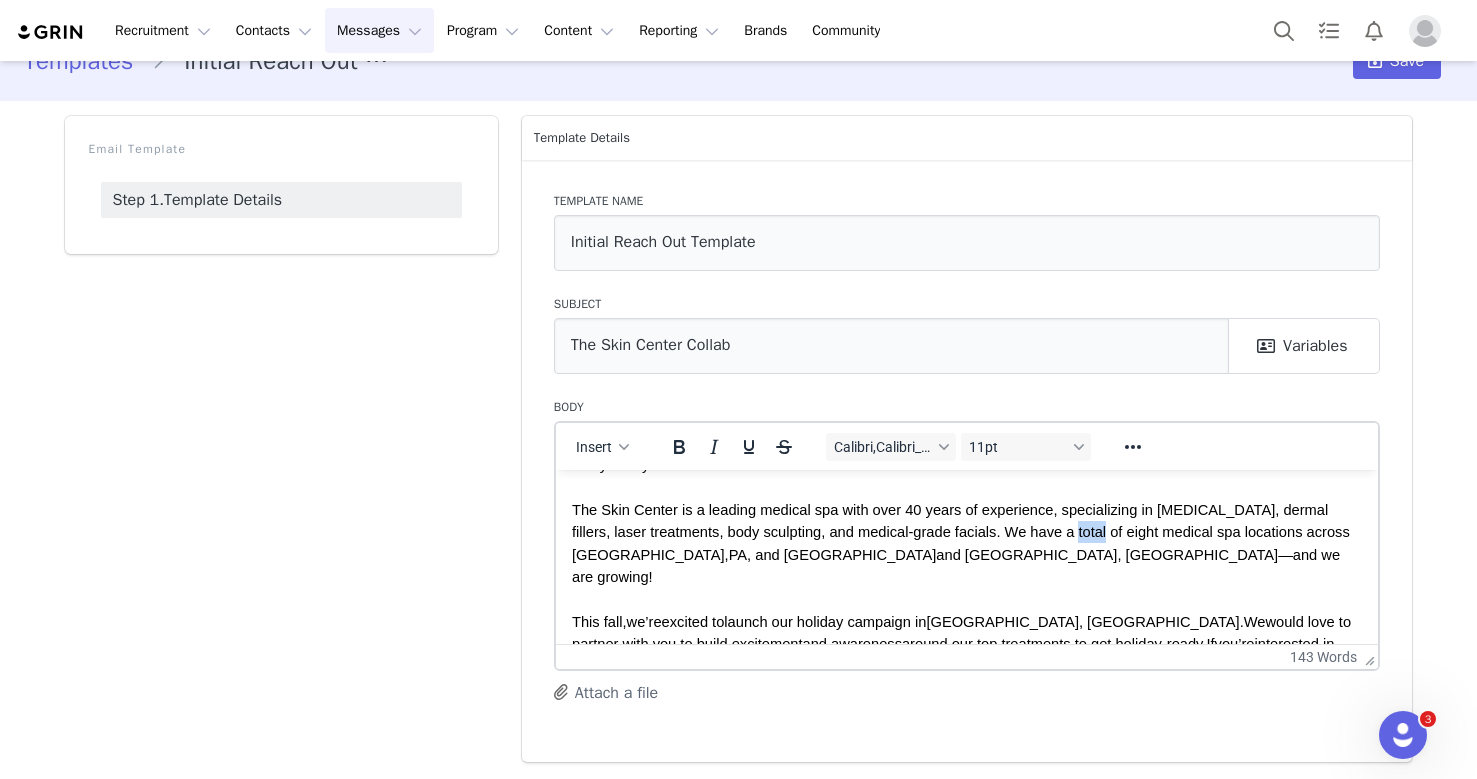 click on "The Skin Center is a leading medical spa with over 40 years of experience, specializing in Botox, dermal fillers, laser treatments, body sculpting, and medical-grade facials. We have a total of eight medical spa locations across Pittsburgh," at bounding box center [962, 531] 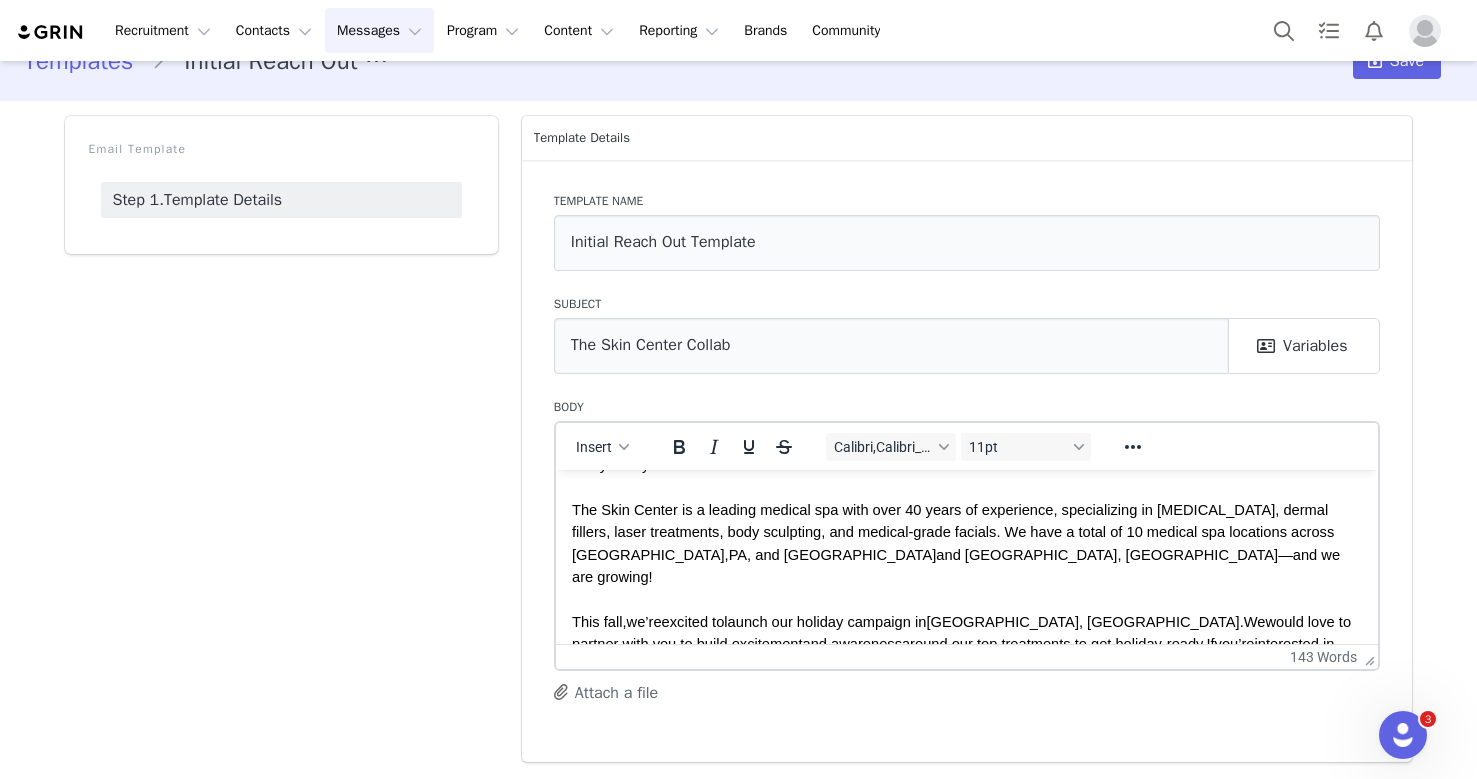 click at bounding box center (966, 599) 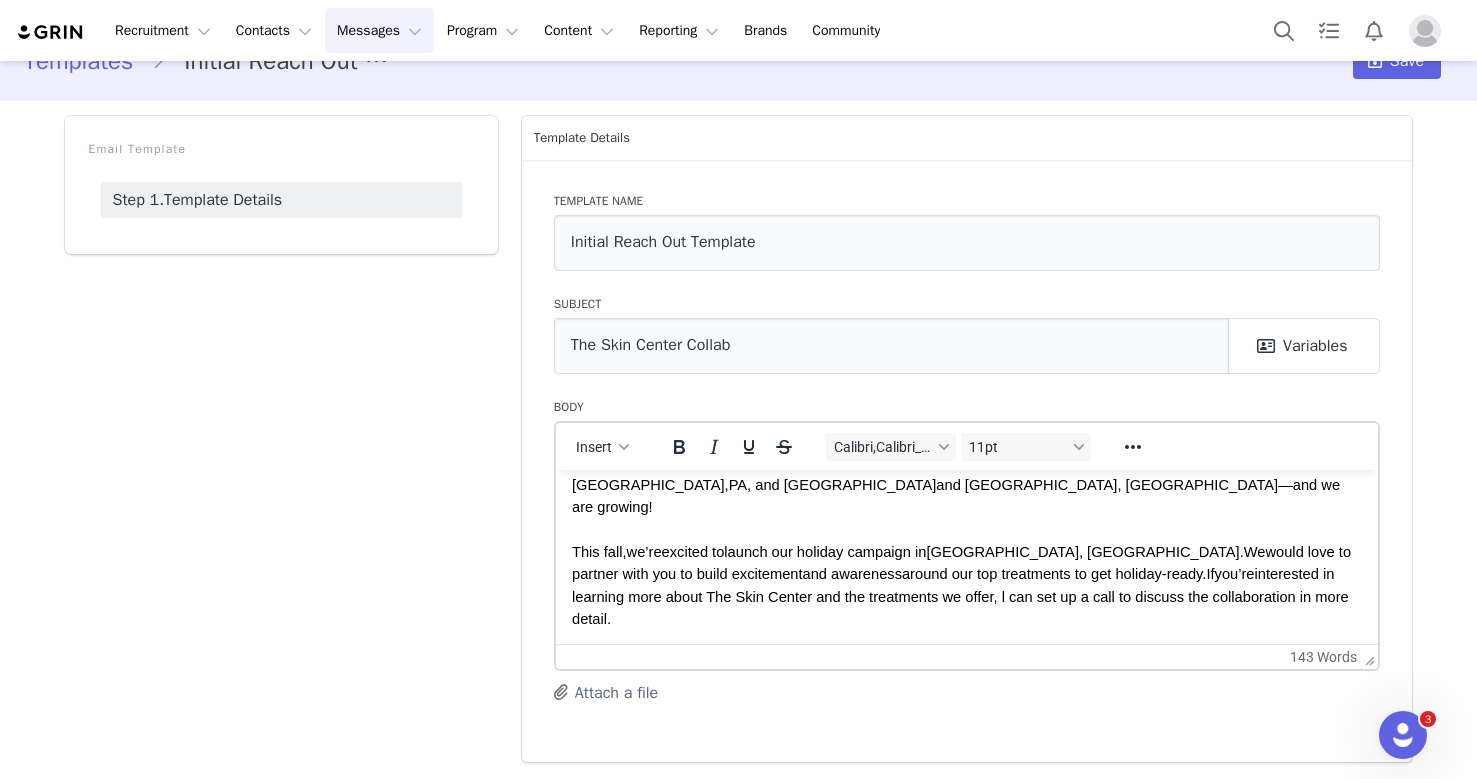 scroll, scrollTop: 167, scrollLeft: 0, axis: vertical 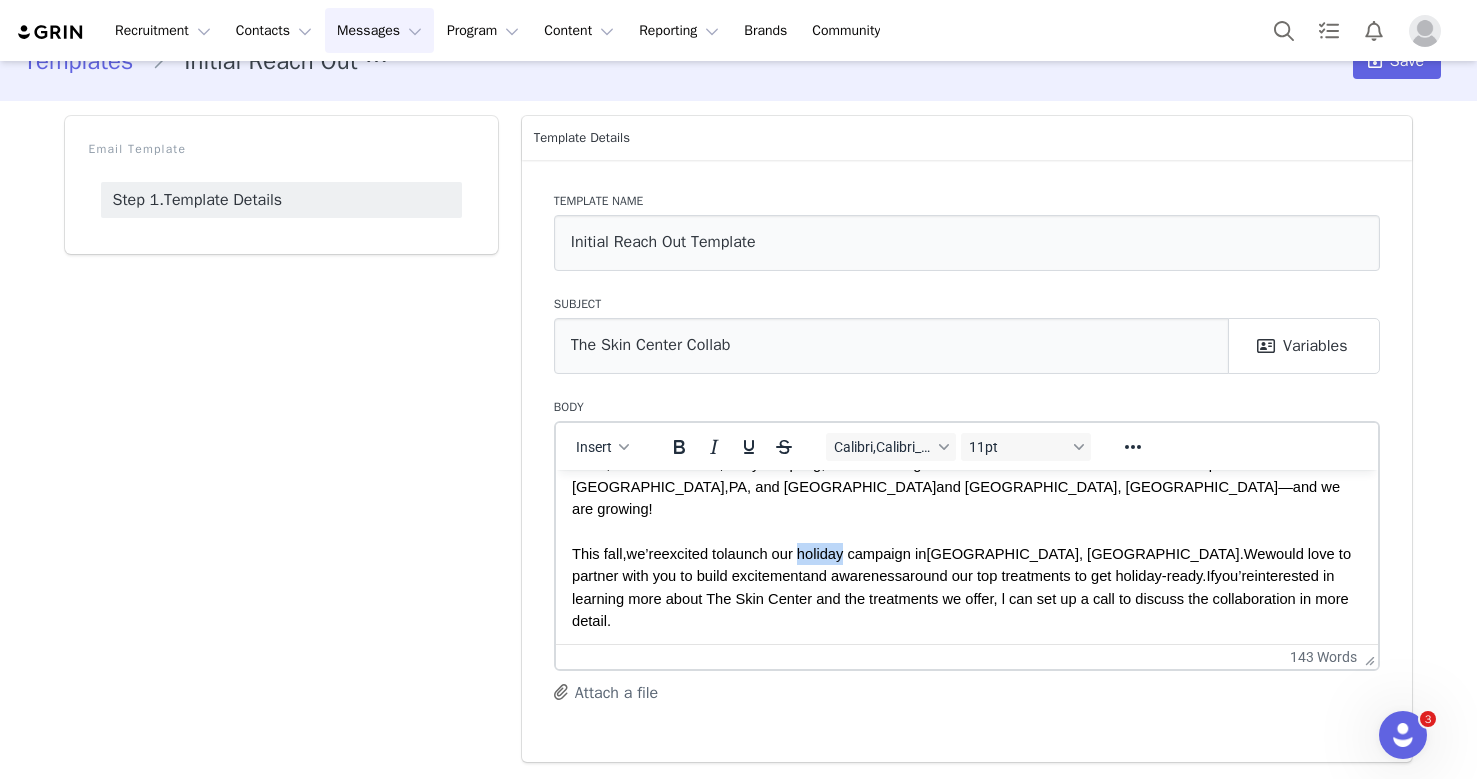 drag, startPoint x: 808, startPoint y: 534, endPoint x: 854, endPoint y: 533, distance: 46.010868 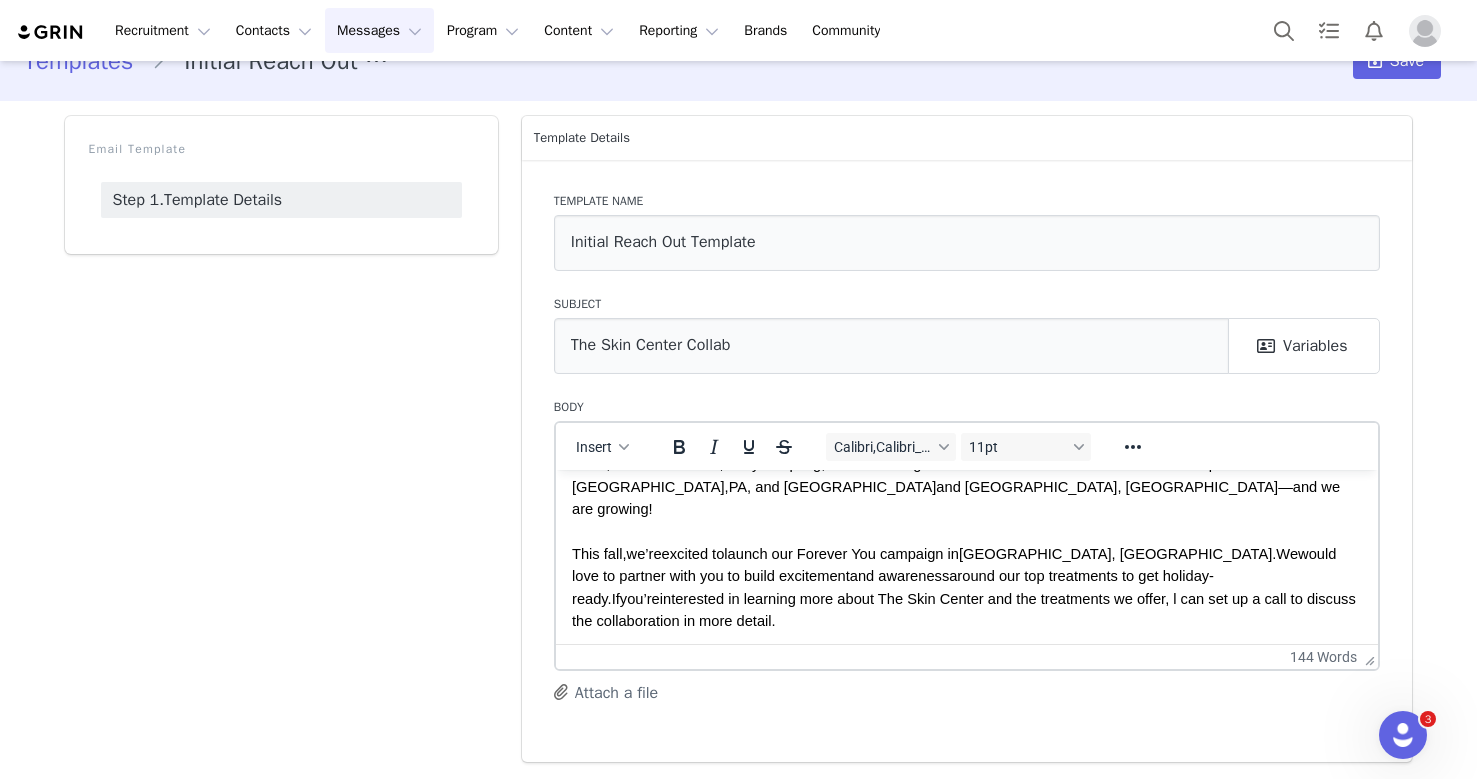 click on "interested in learning more about The Skin Center and the treatments we offer, l can set up a call to discuss the collaboration in more detail." at bounding box center [965, 609] 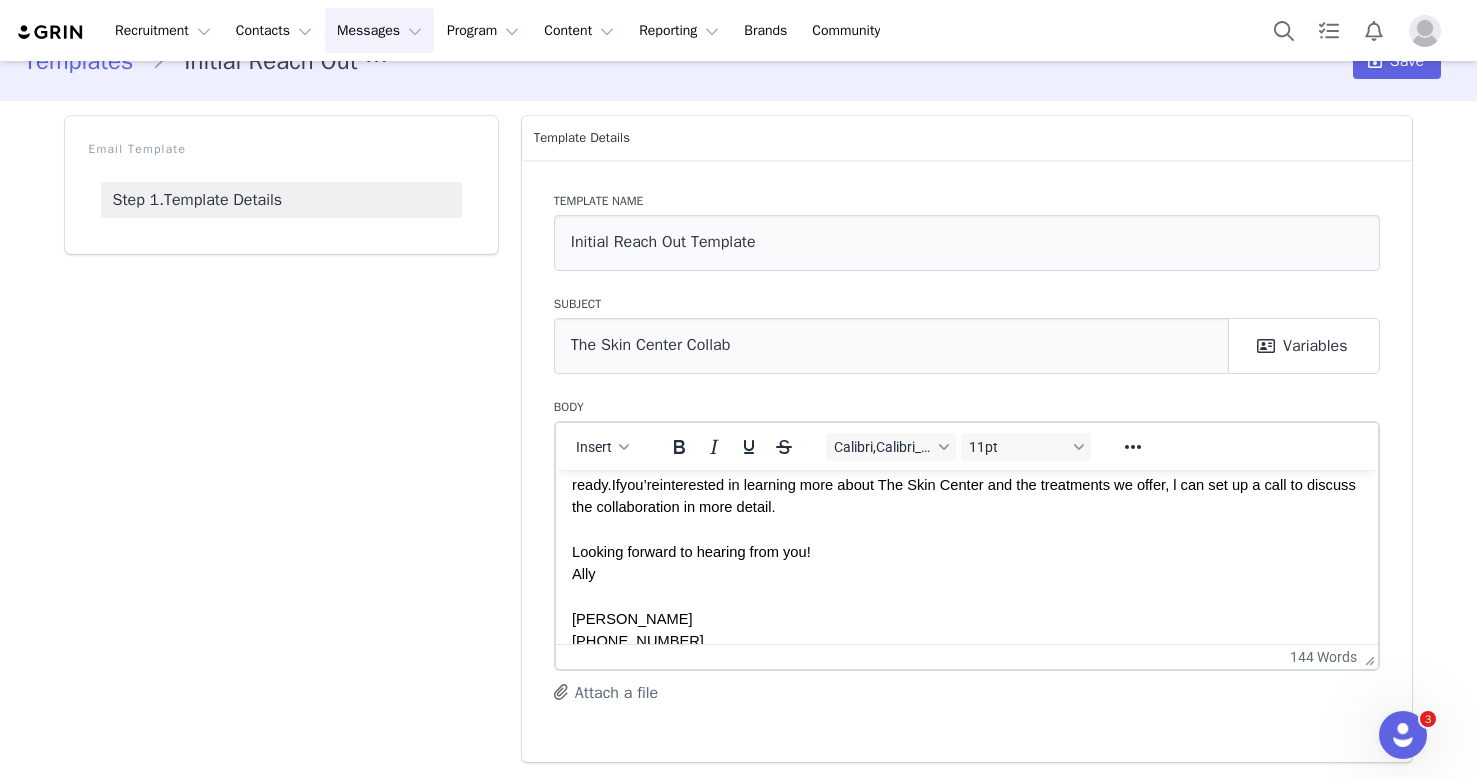 scroll, scrollTop: 283, scrollLeft: 0, axis: vertical 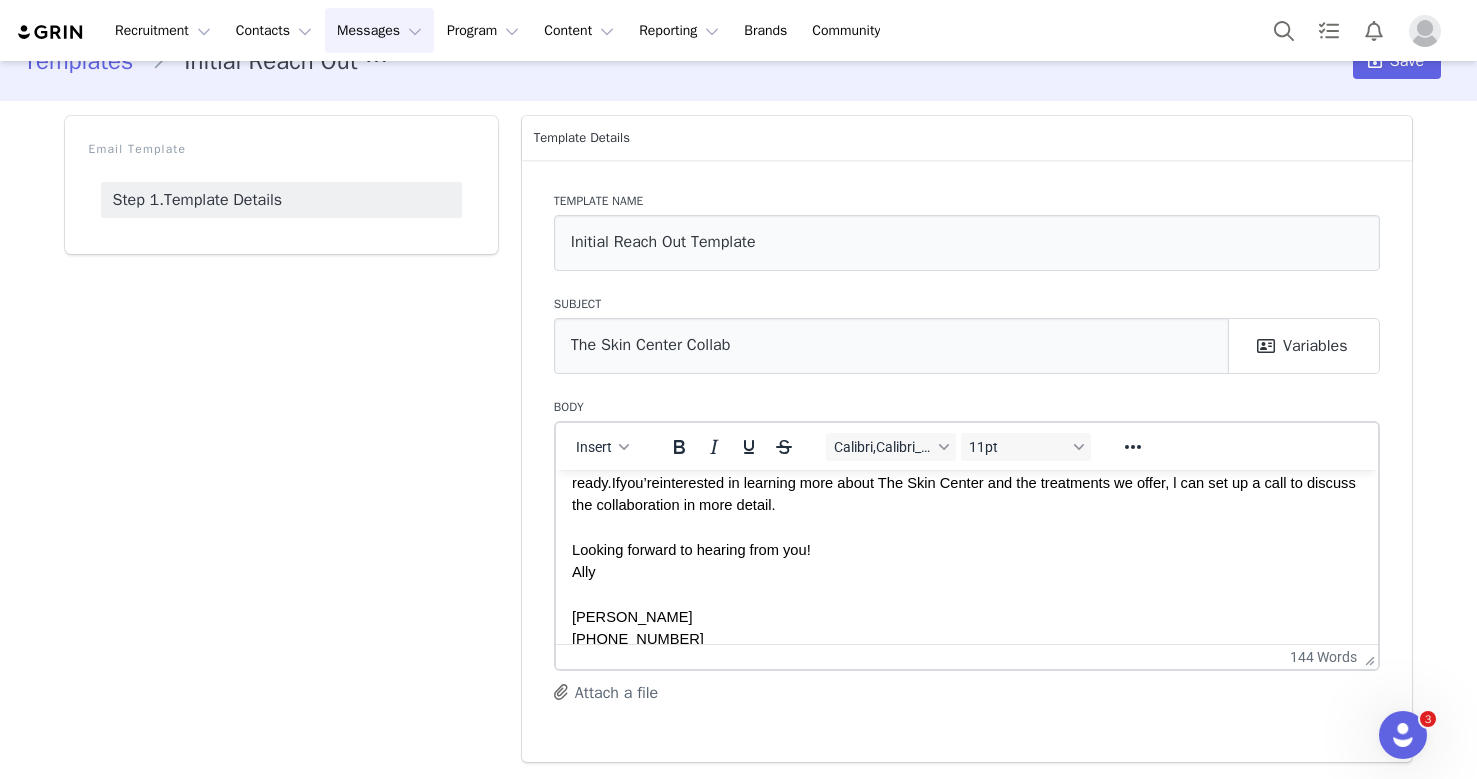 click on "Ally" at bounding box center (583, 571) 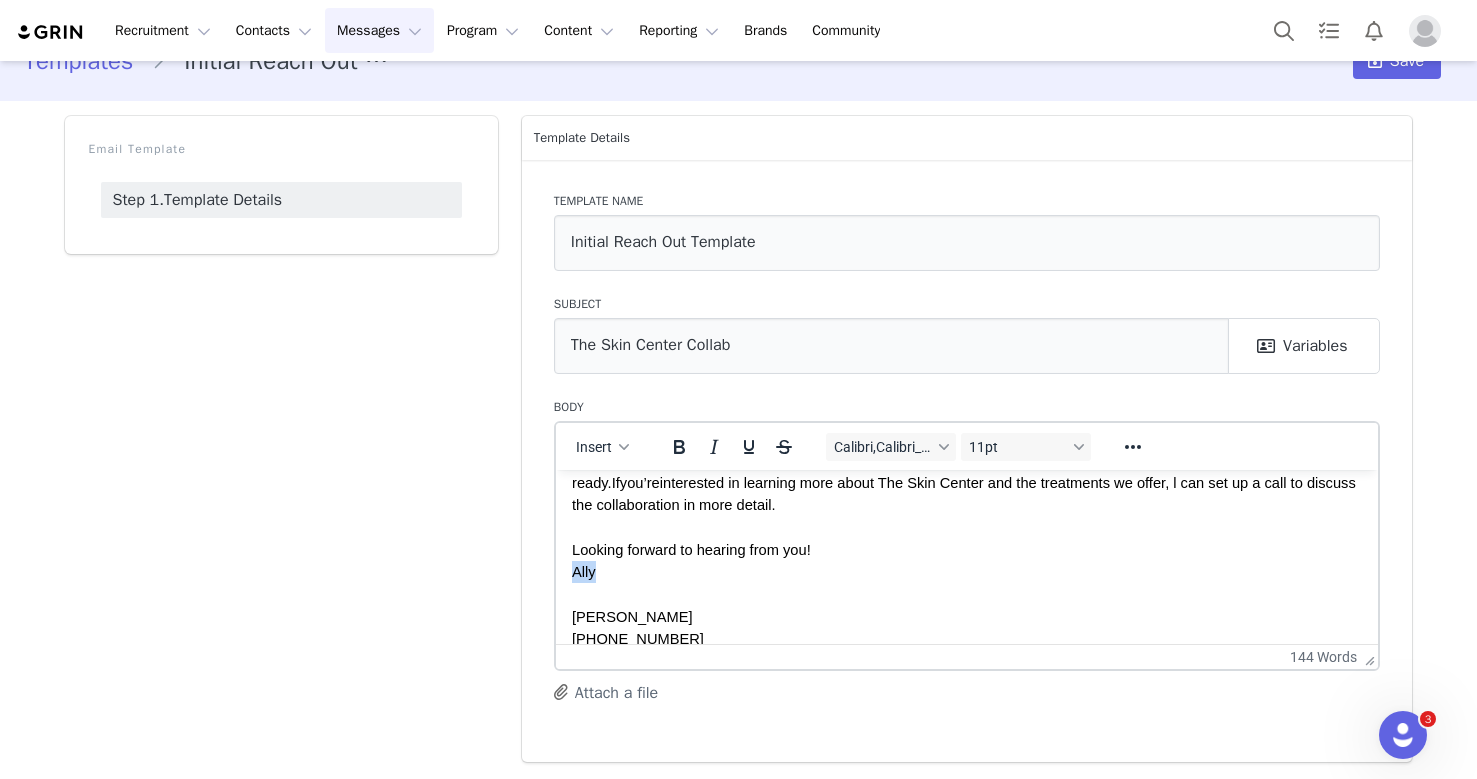 click on "Ally" at bounding box center [583, 571] 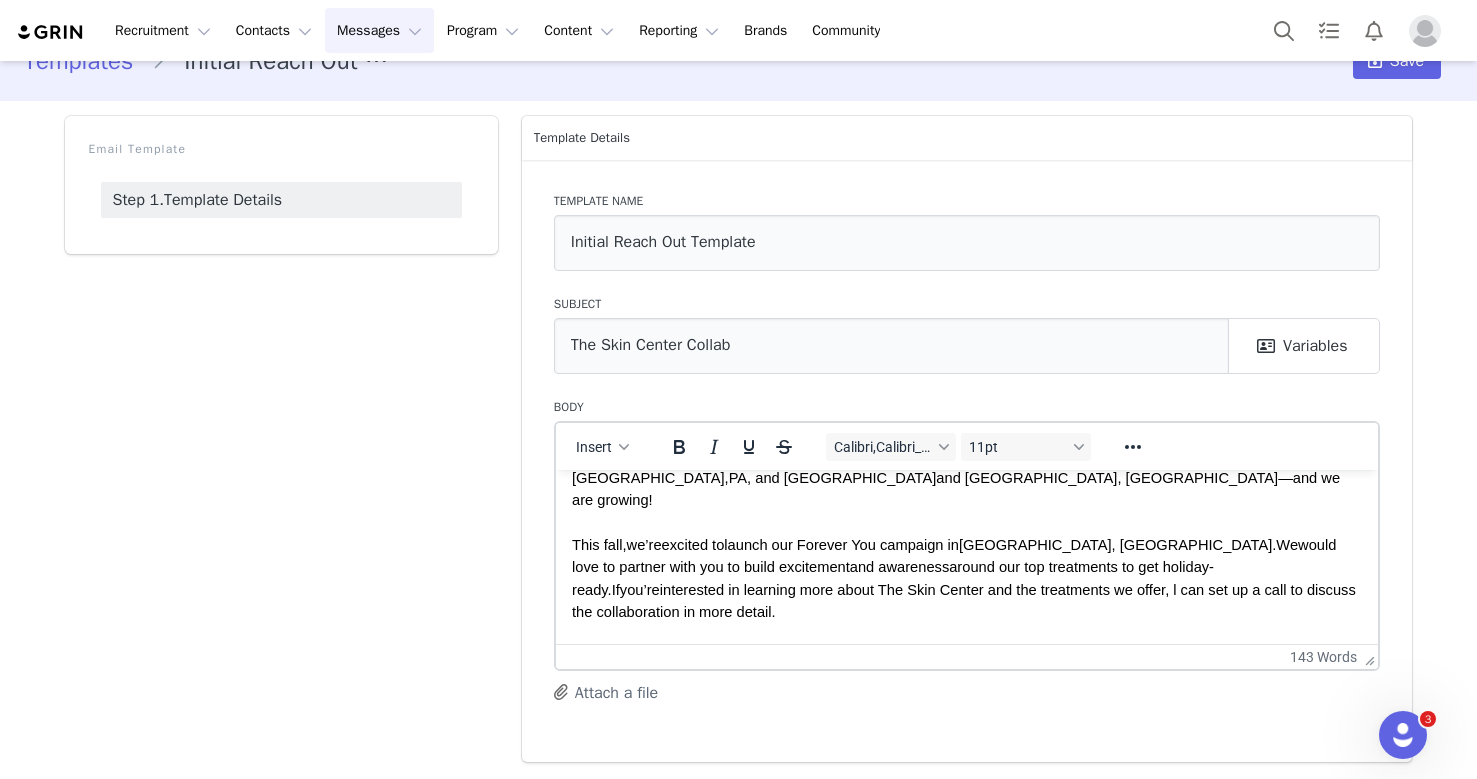 scroll, scrollTop: 177, scrollLeft: 0, axis: vertical 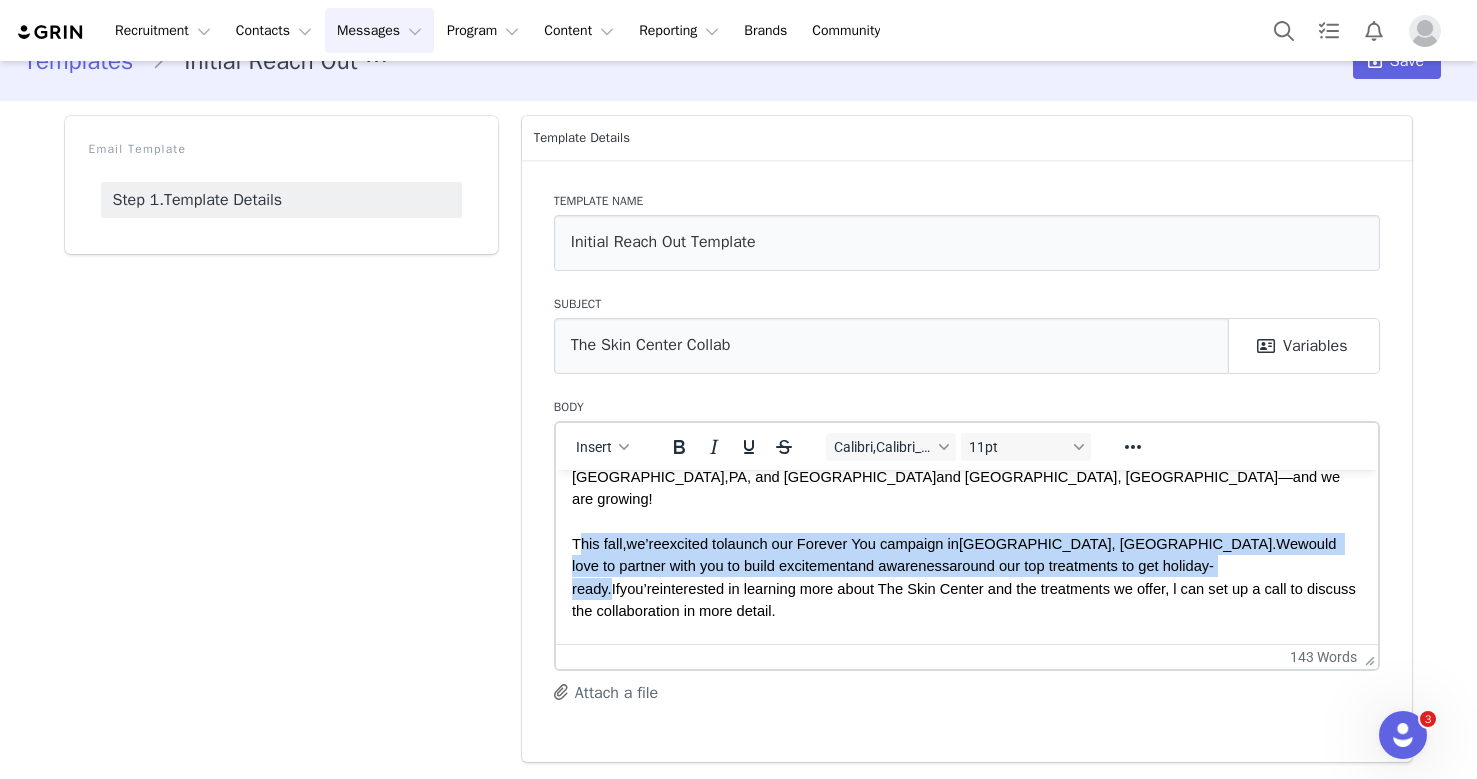 drag, startPoint x: 575, startPoint y: 521, endPoint x: 1055, endPoint y: 546, distance: 480.6506 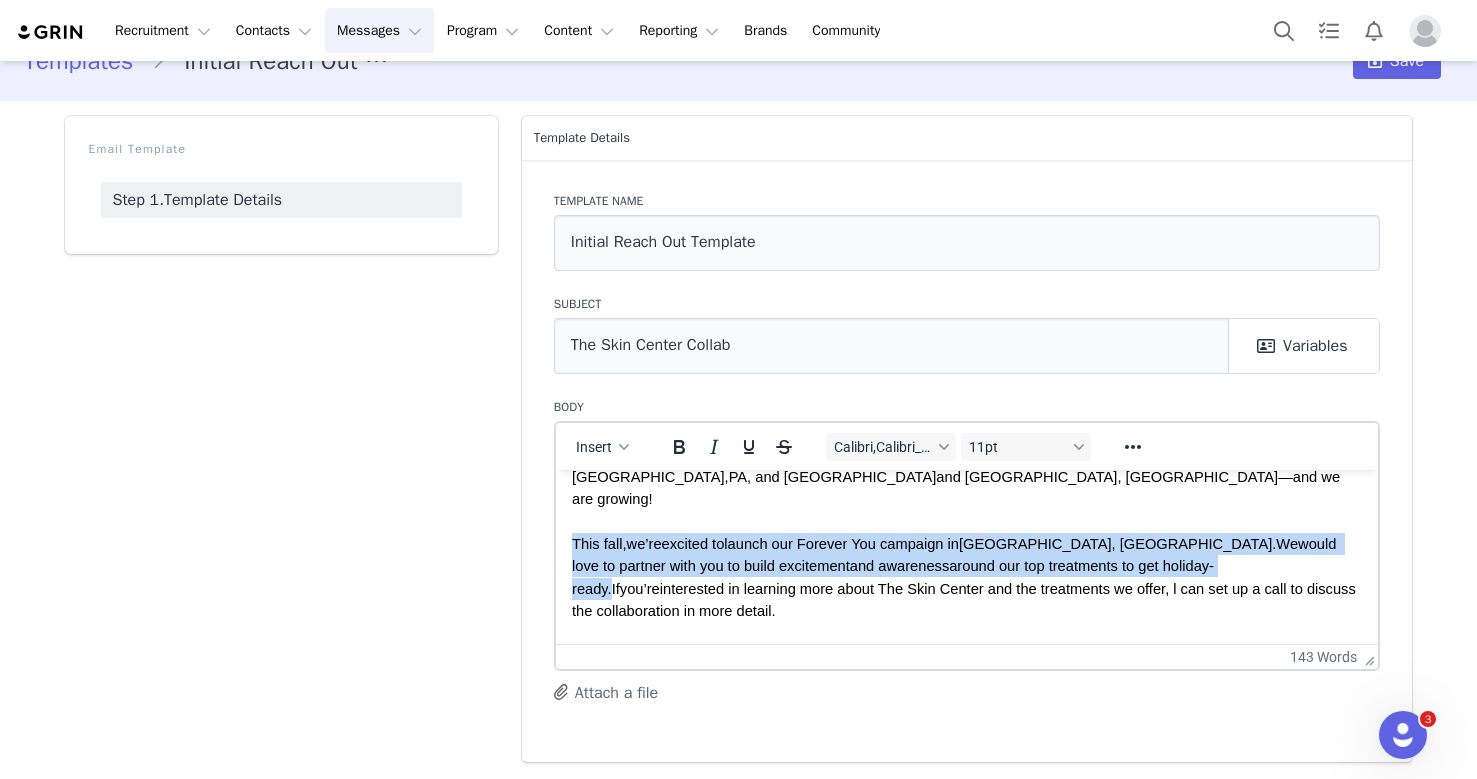 drag, startPoint x: 1054, startPoint y: 547, endPoint x: 539, endPoint y: 518, distance: 515.81586 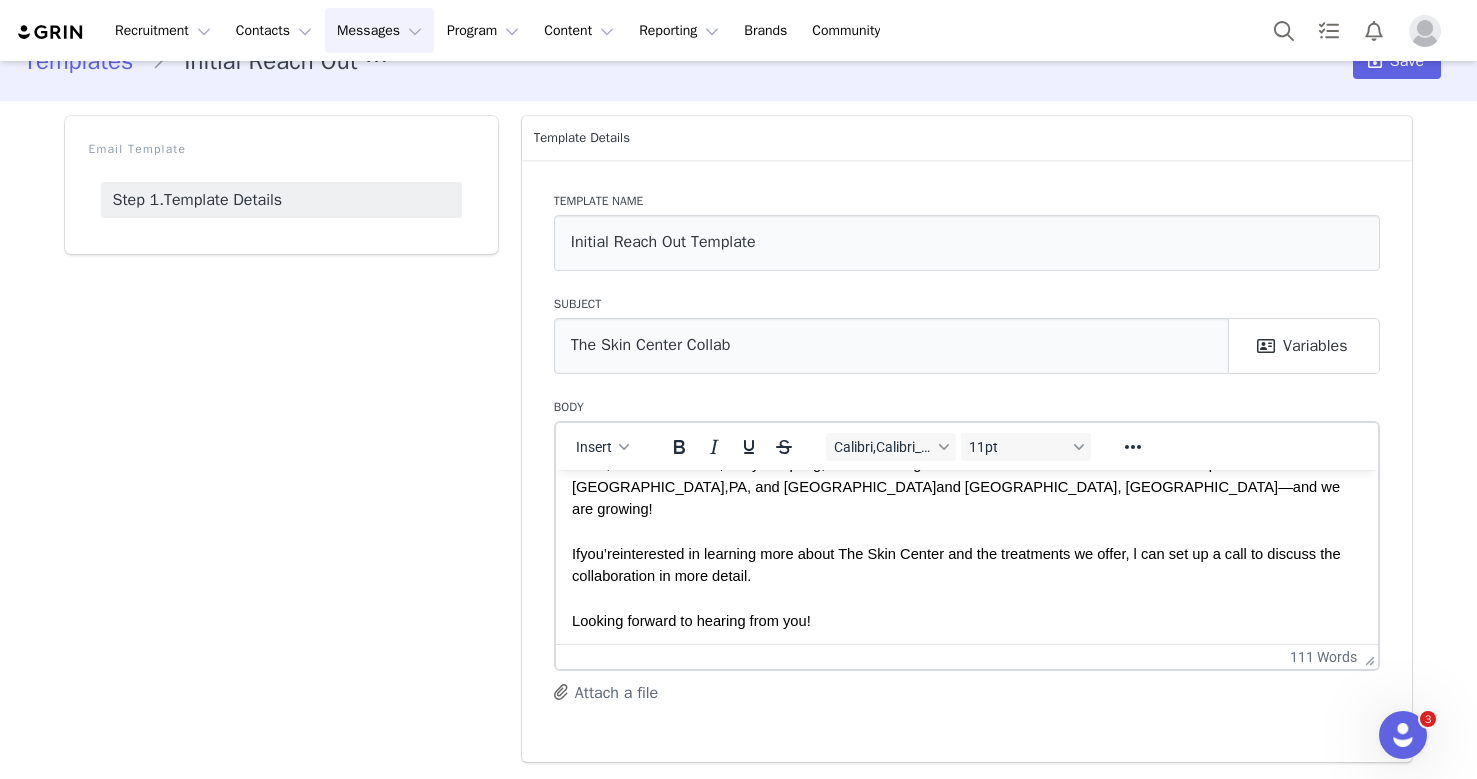 scroll, scrollTop: 0, scrollLeft: 0, axis: both 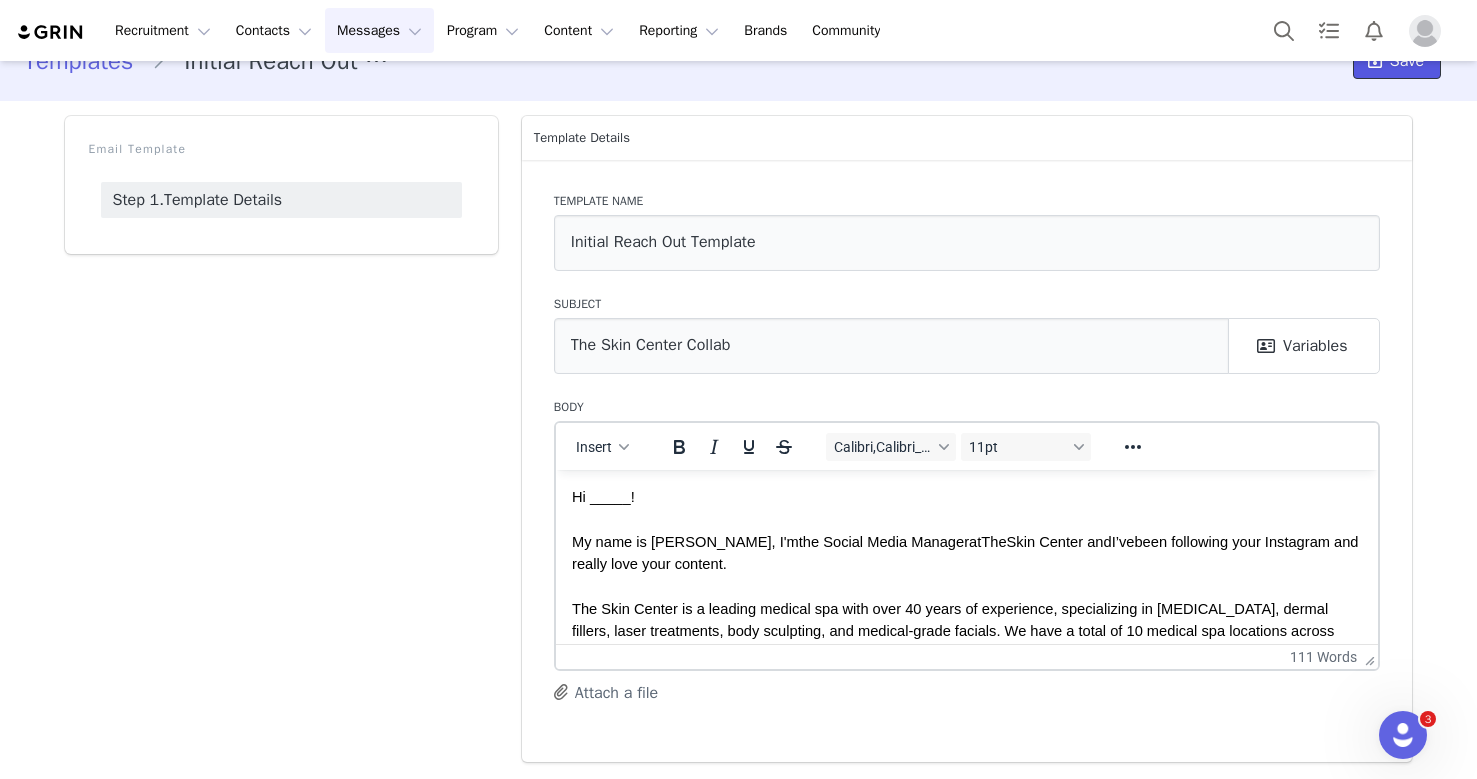 click on "Save" at bounding box center [1407, 61] 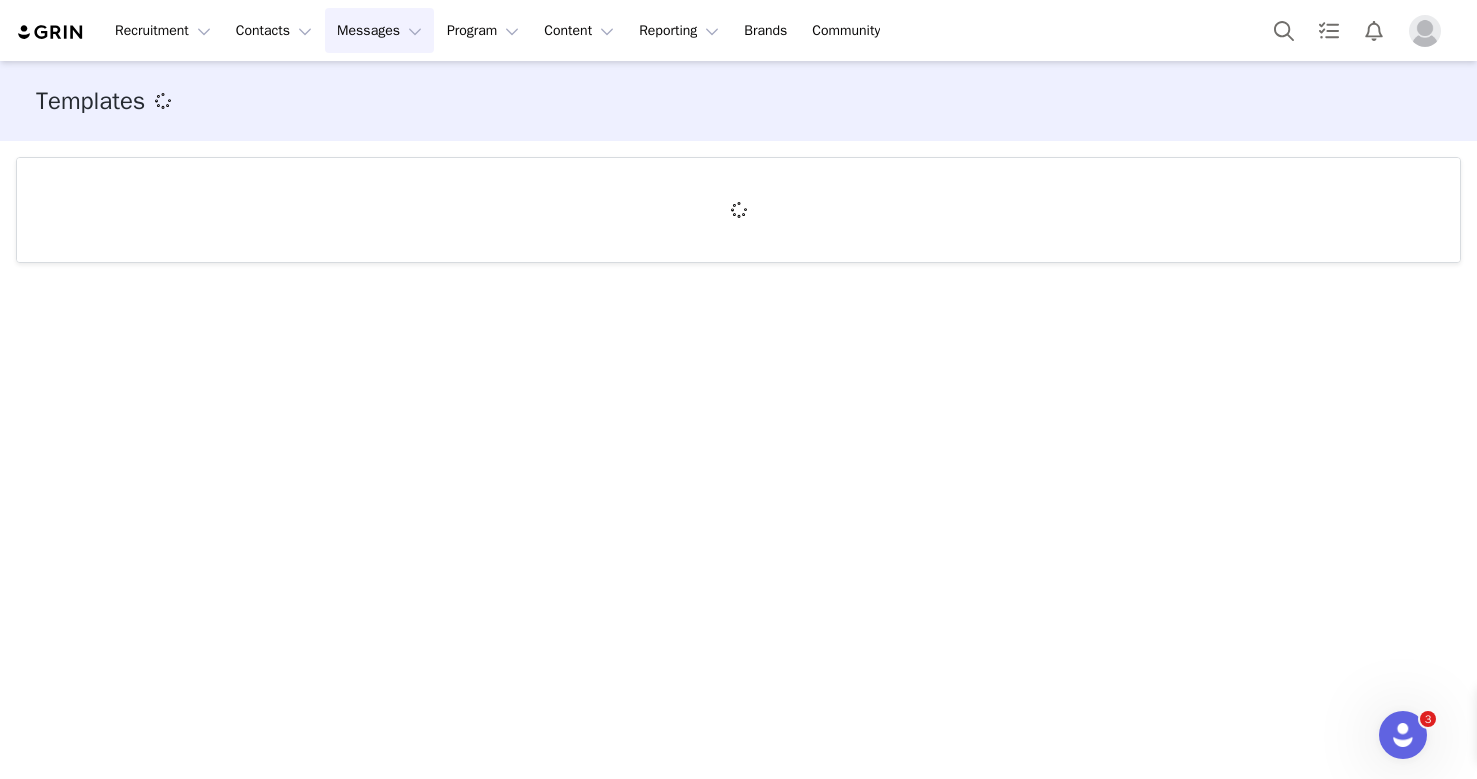 scroll, scrollTop: 0, scrollLeft: 0, axis: both 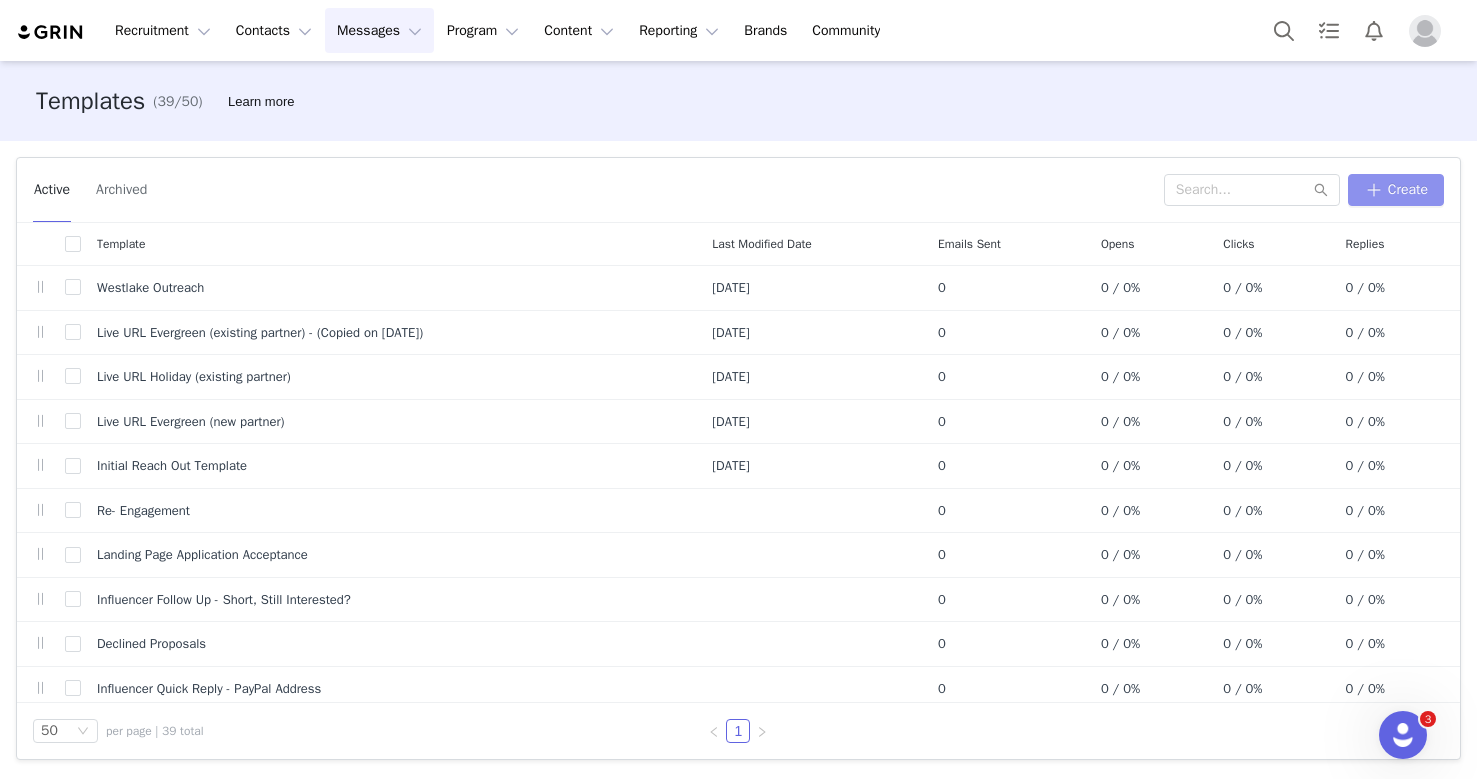click on "Create" at bounding box center (1396, 190) 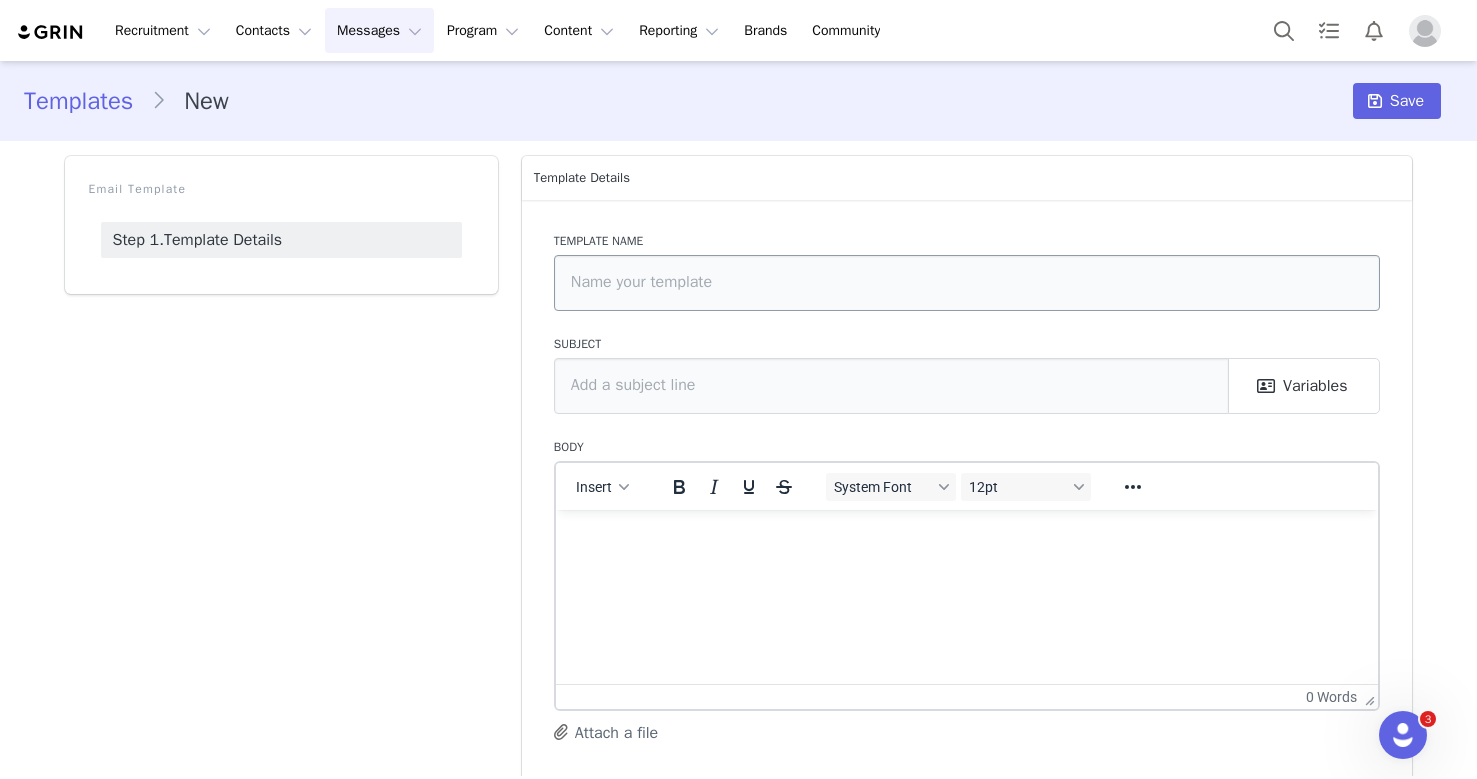 scroll, scrollTop: 0, scrollLeft: 0, axis: both 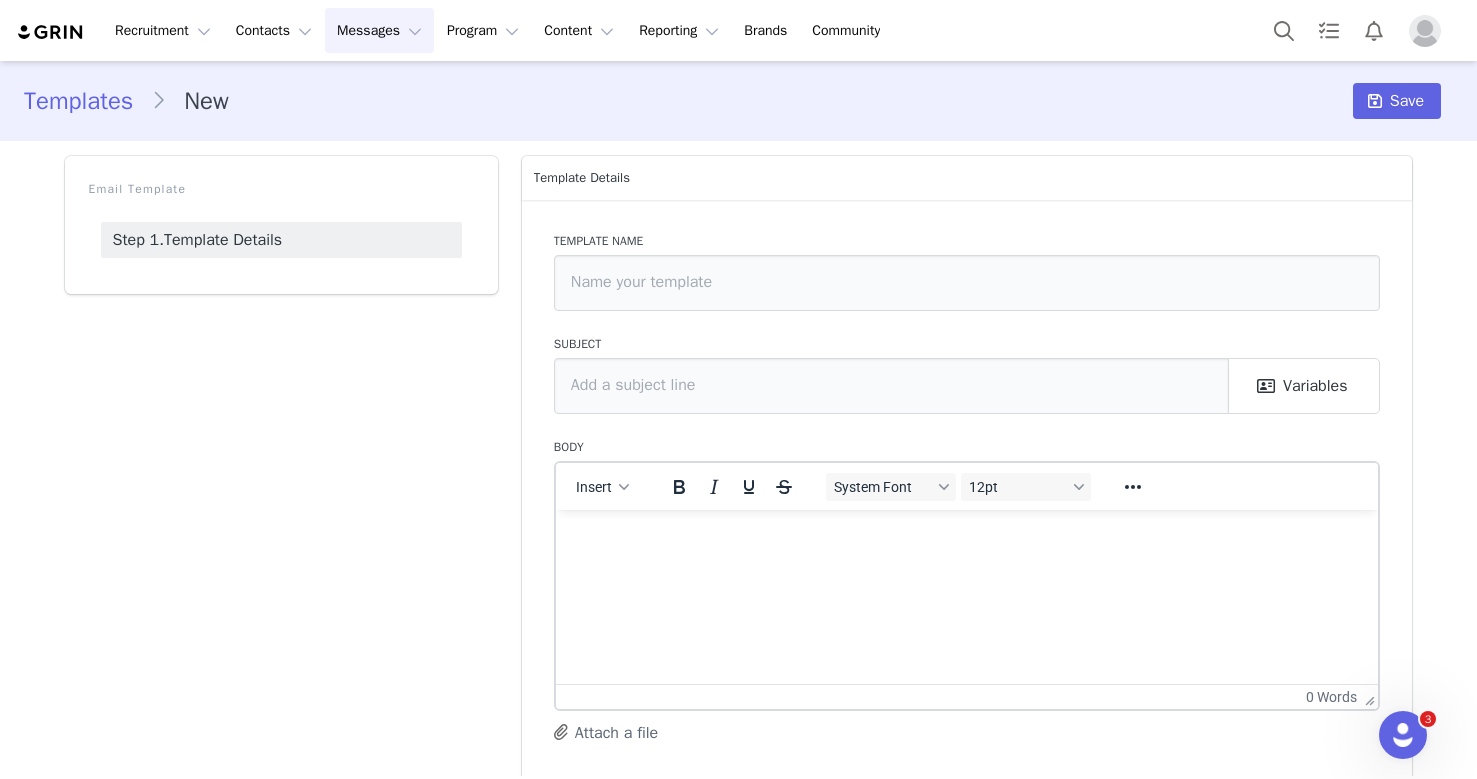 click at bounding box center [966, 536] 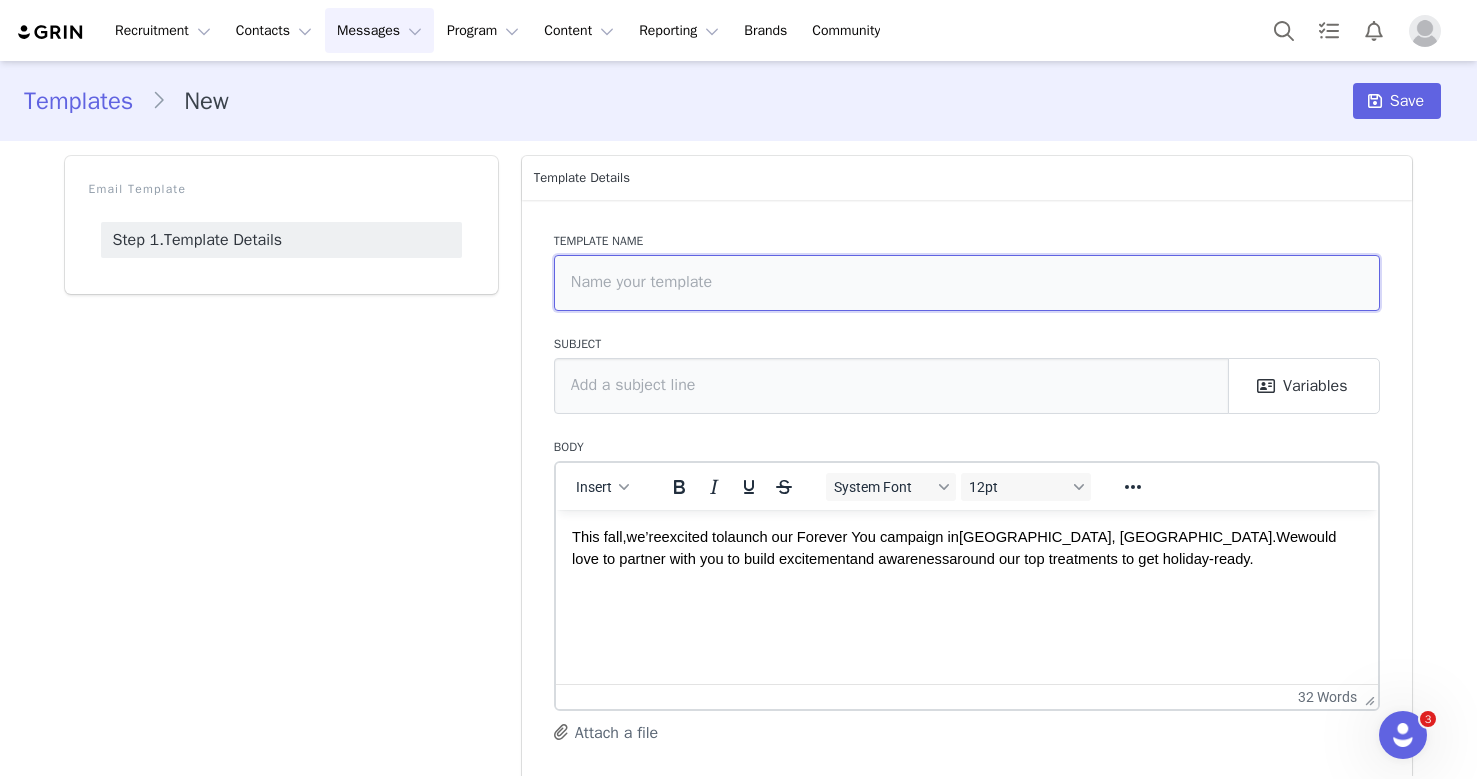 click at bounding box center (967, 283) 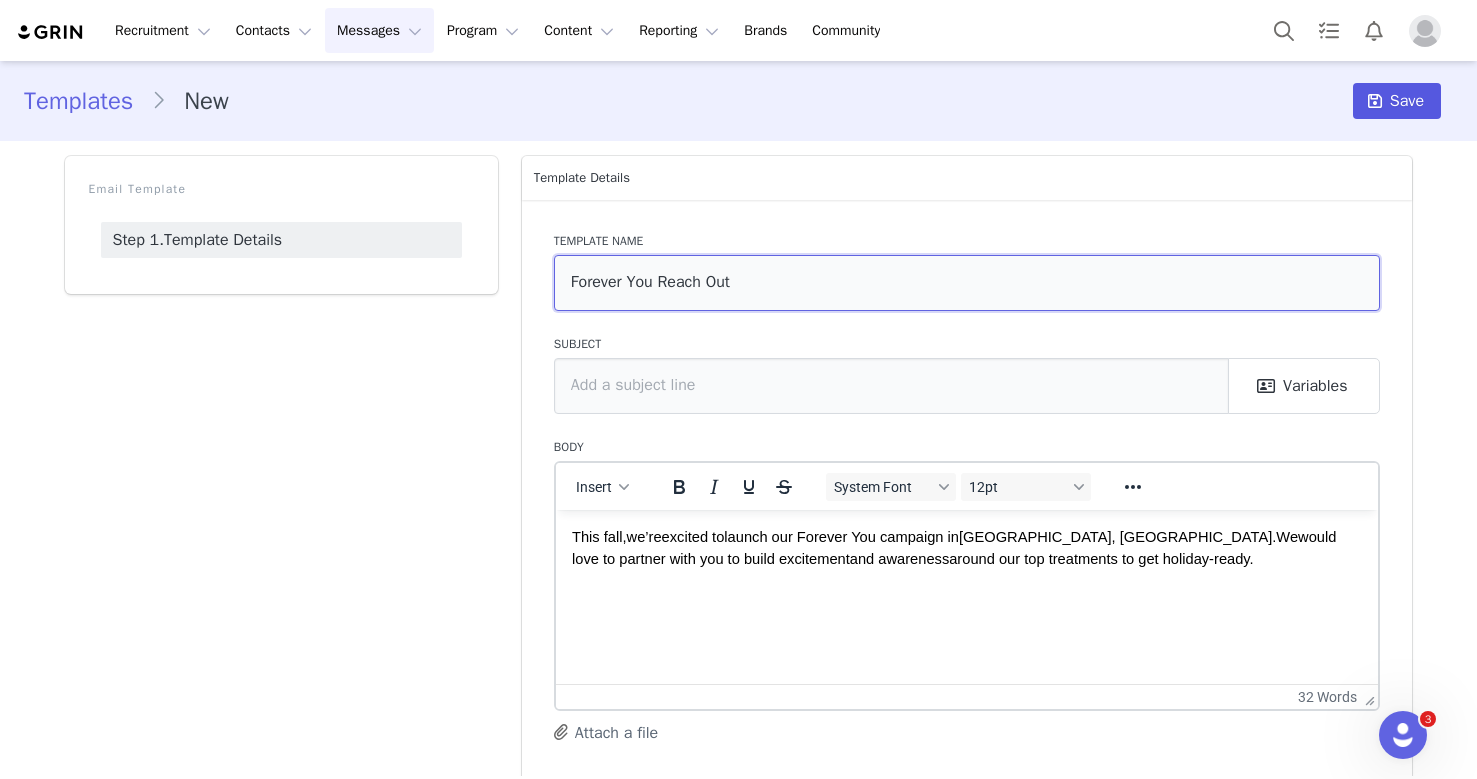 type on "Forever You Reach Out" 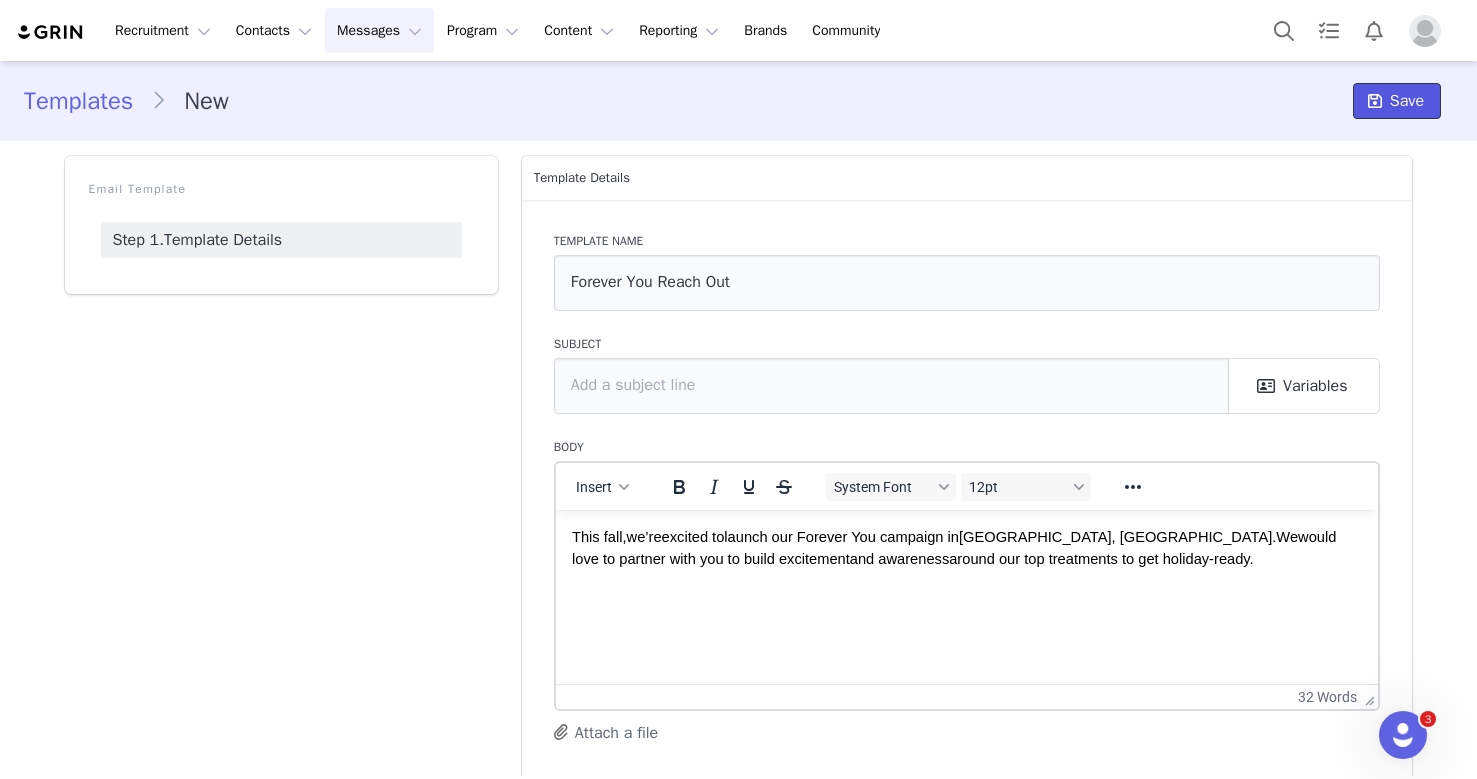 click on "Save" at bounding box center [1407, 101] 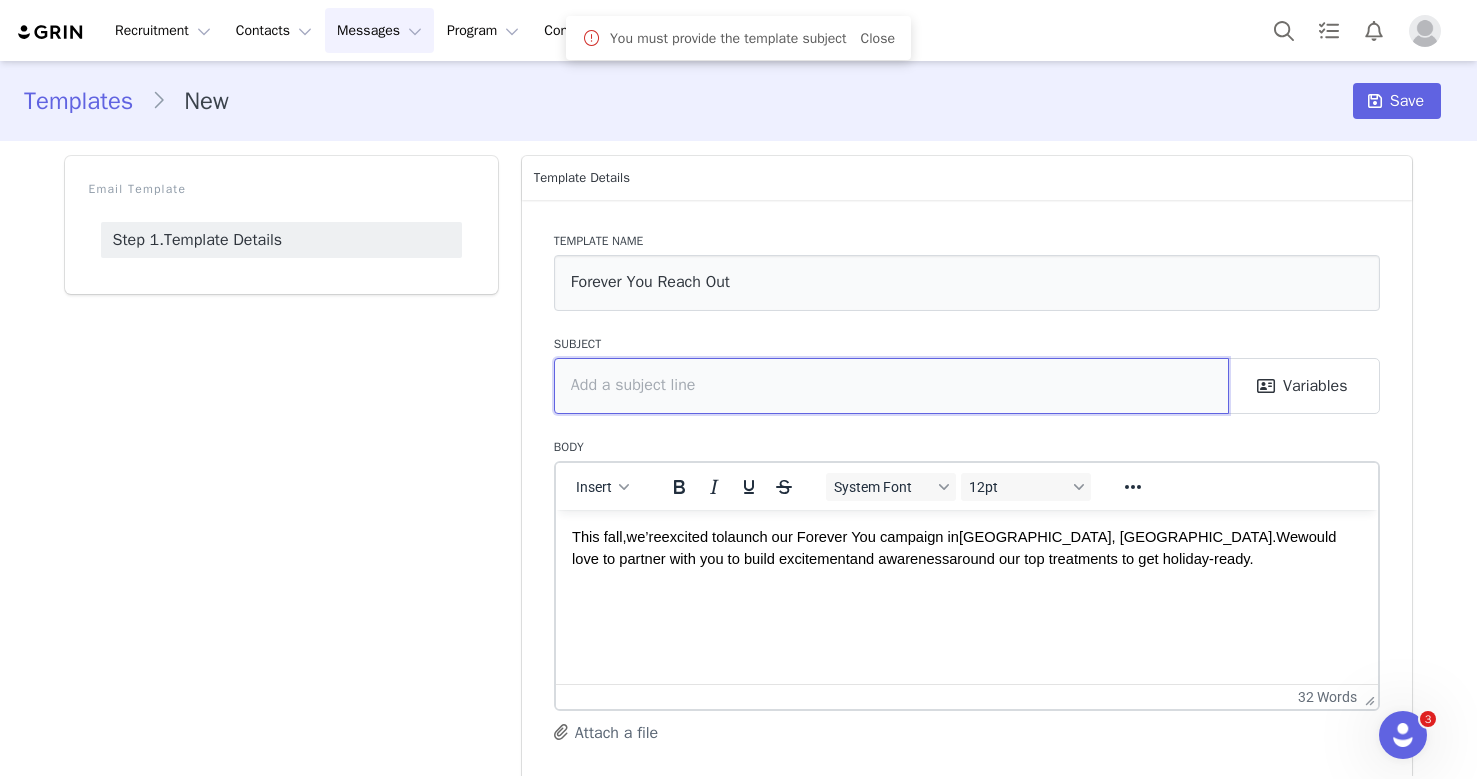 click at bounding box center [891, 386] 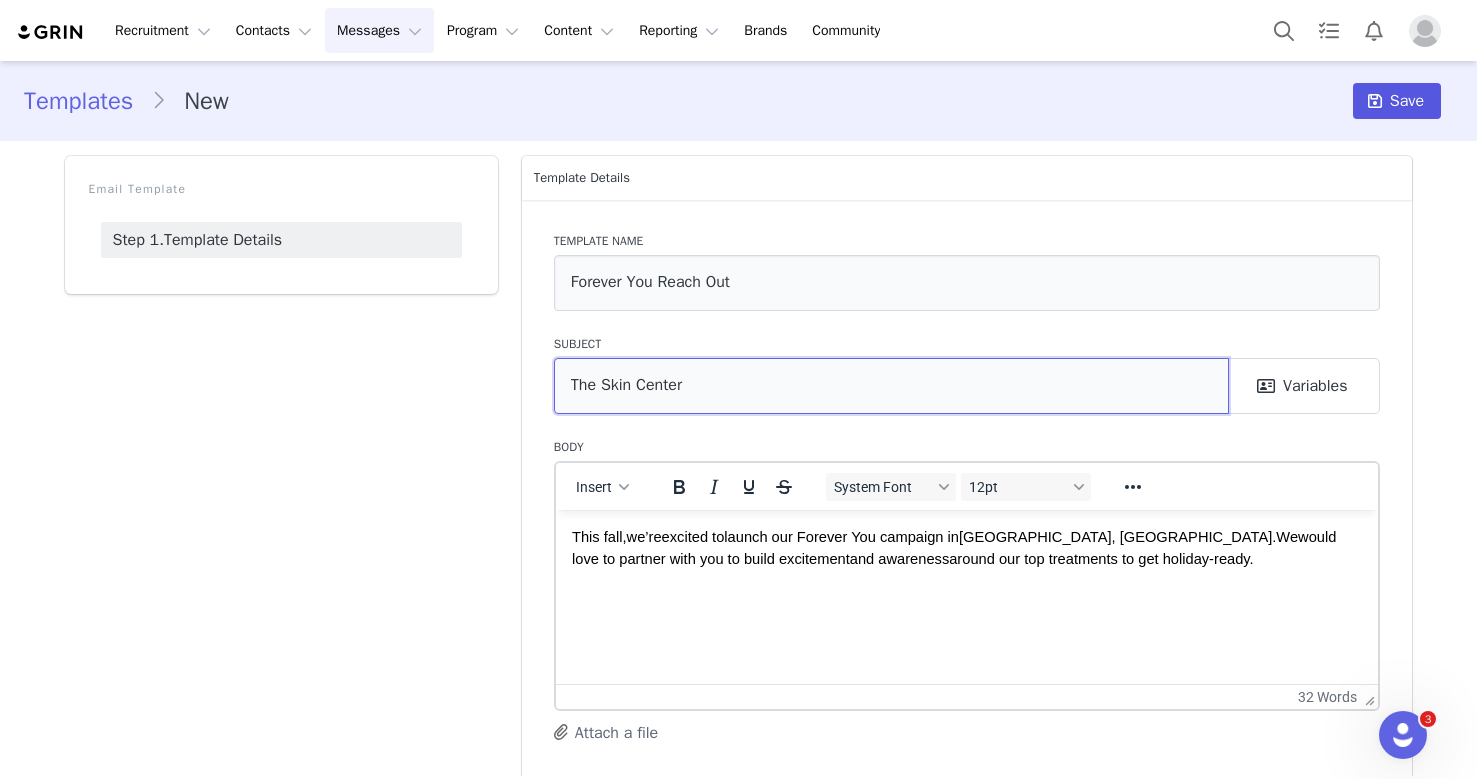 type on "The Skin Center" 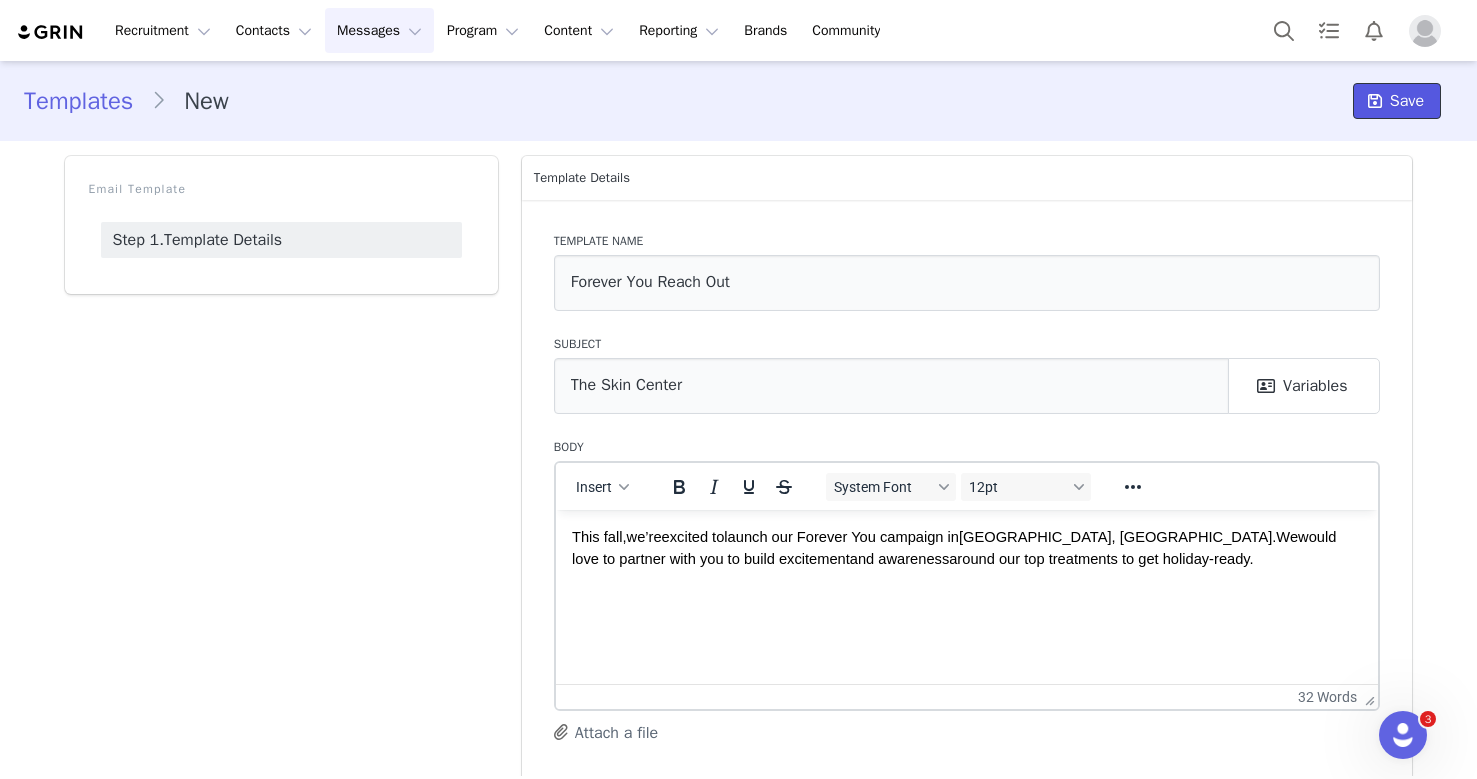 click on "Save" at bounding box center [1407, 101] 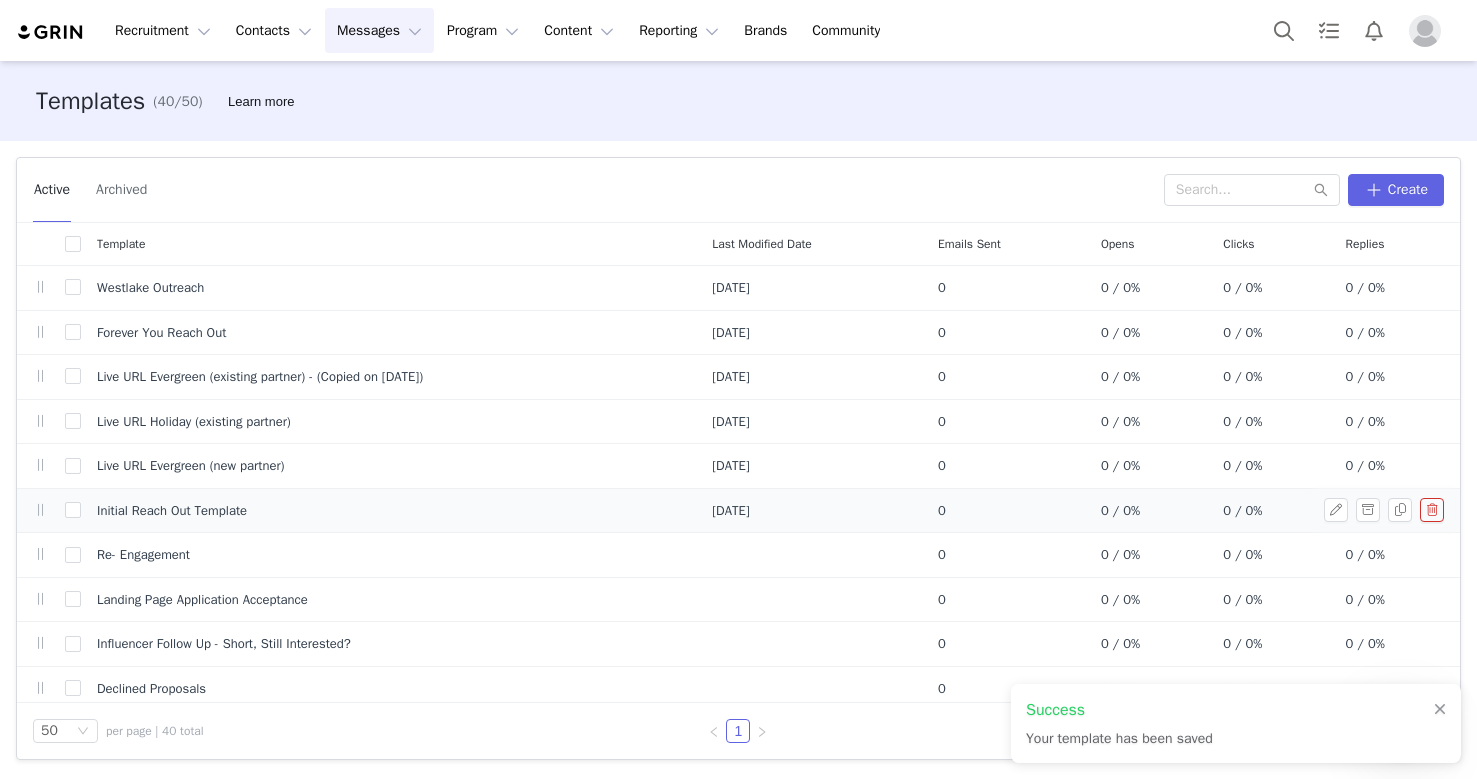 click on "Initial Reach Out Template" at bounding box center [172, 511] 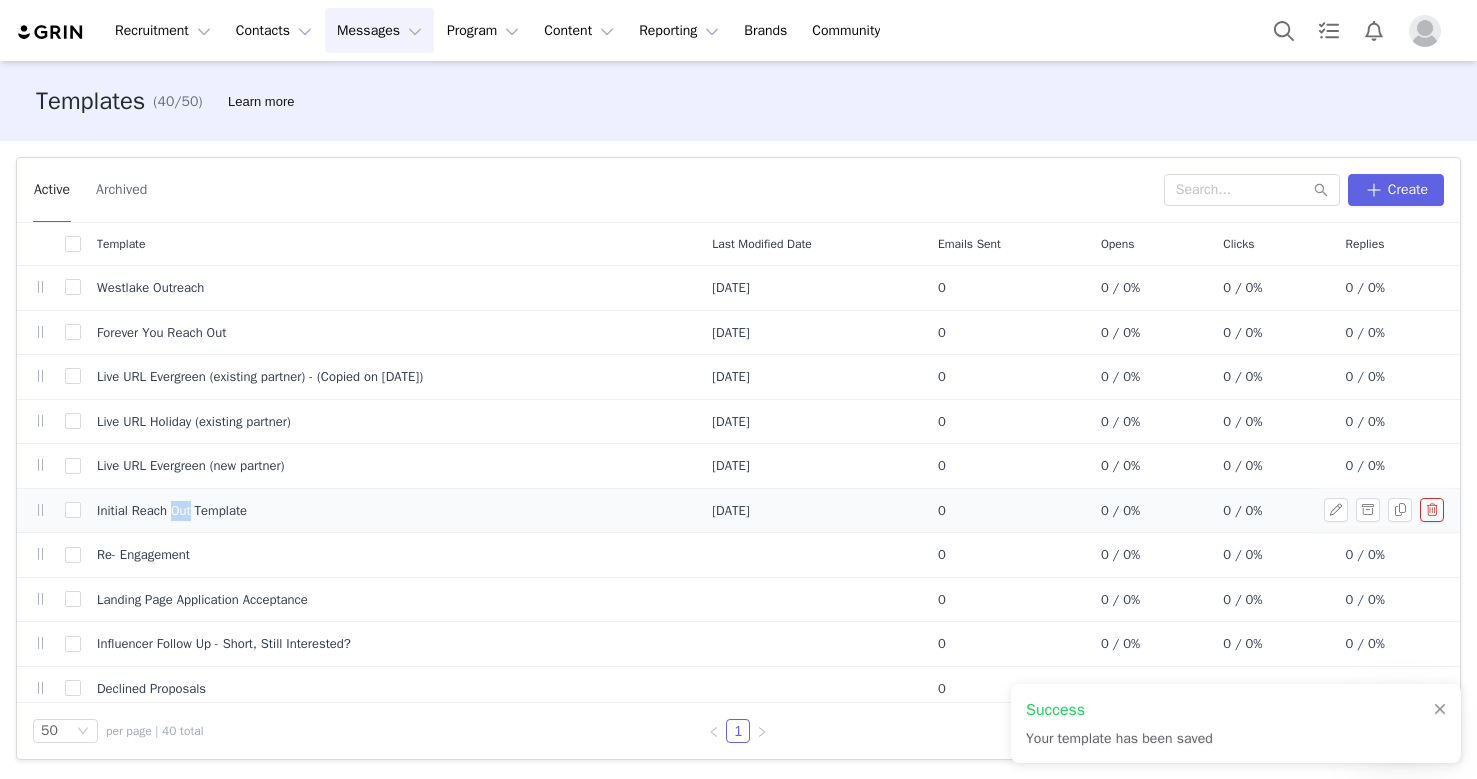 click on "Initial Reach Out Template" at bounding box center (172, 511) 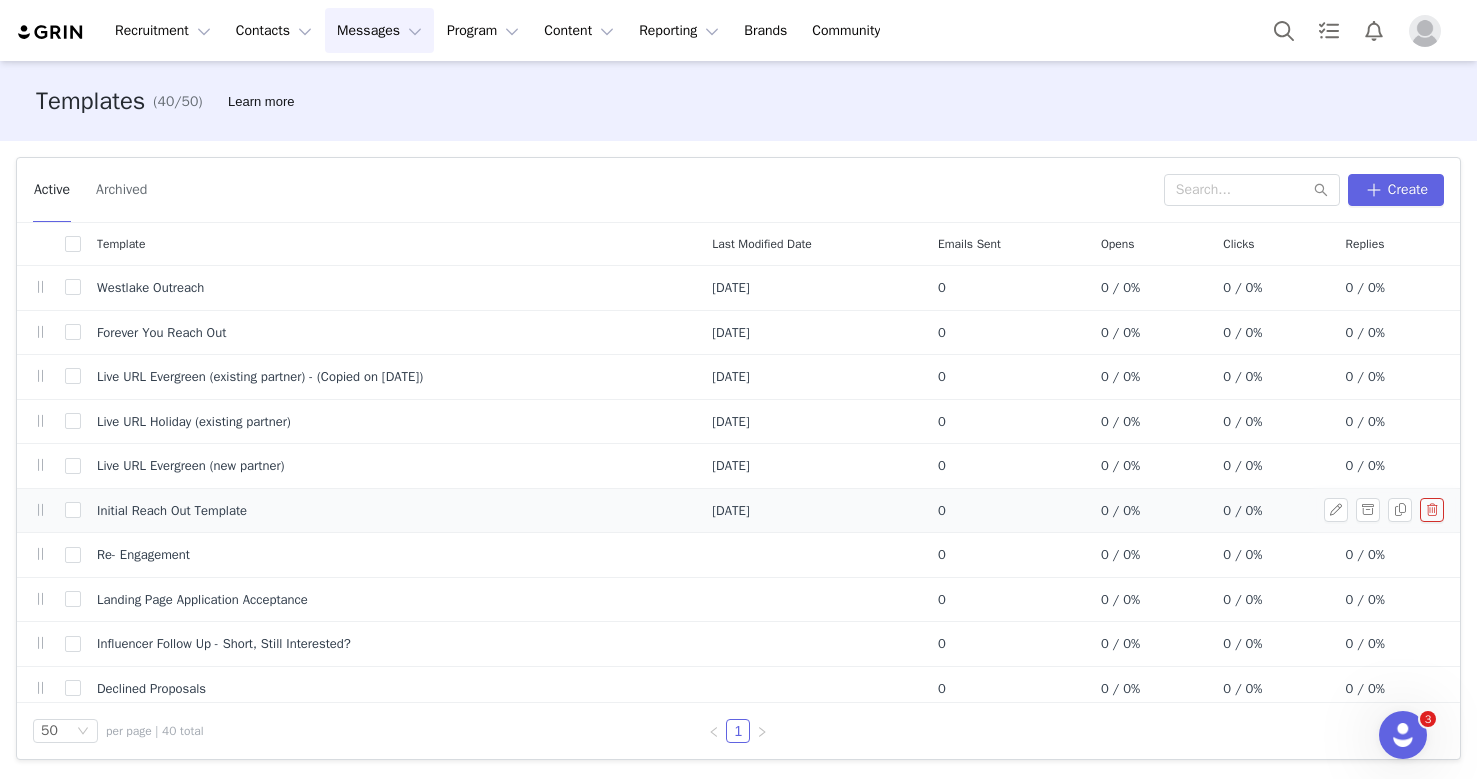 click on "Initial Reach Out Template" at bounding box center [388, 510] 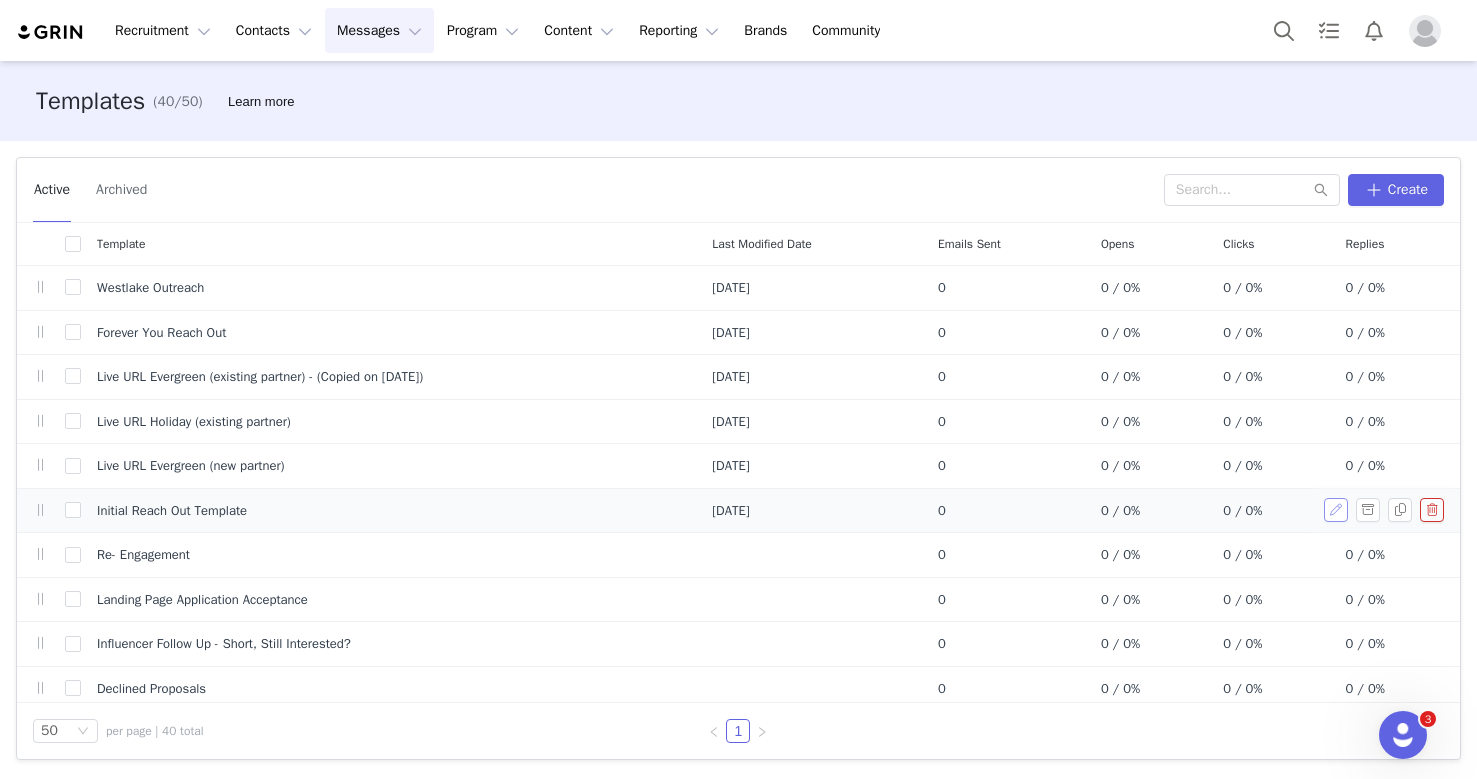 click at bounding box center [1336, 510] 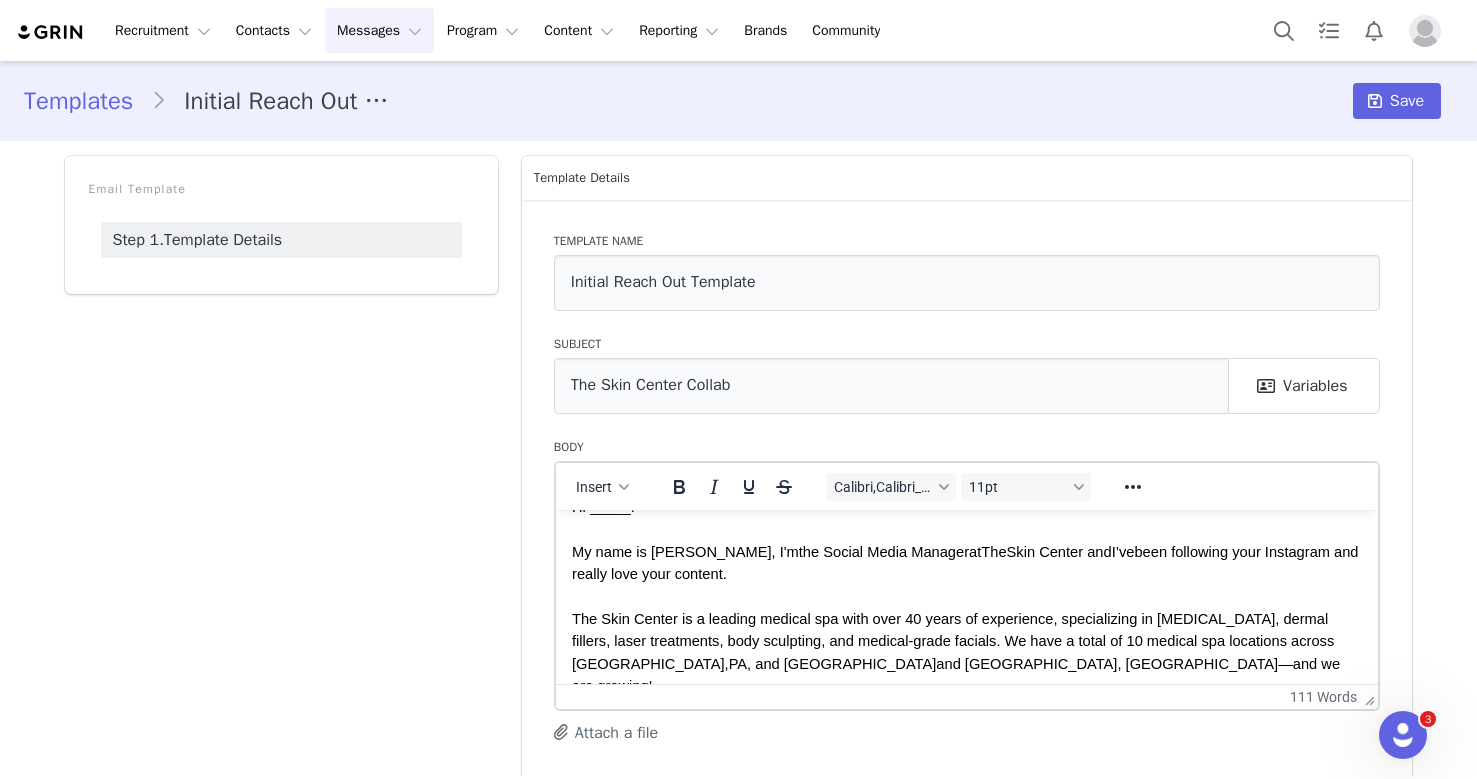 scroll, scrollTop: 0, scrollLeft: 0, axis: both 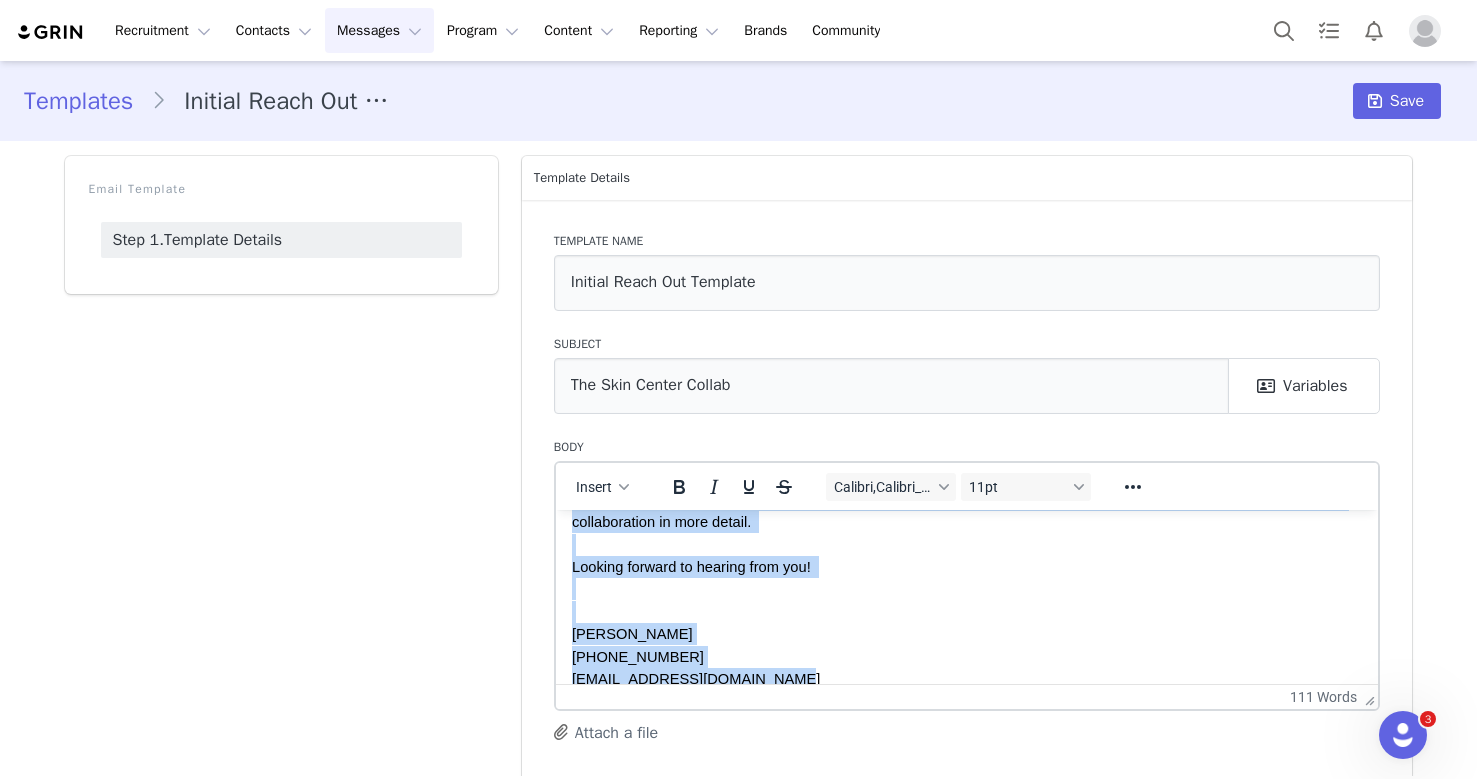 drag, startPoint x: 573, startPoint y: 537, endPoint x: 766, endPoint y: 738, distance: 278.6575 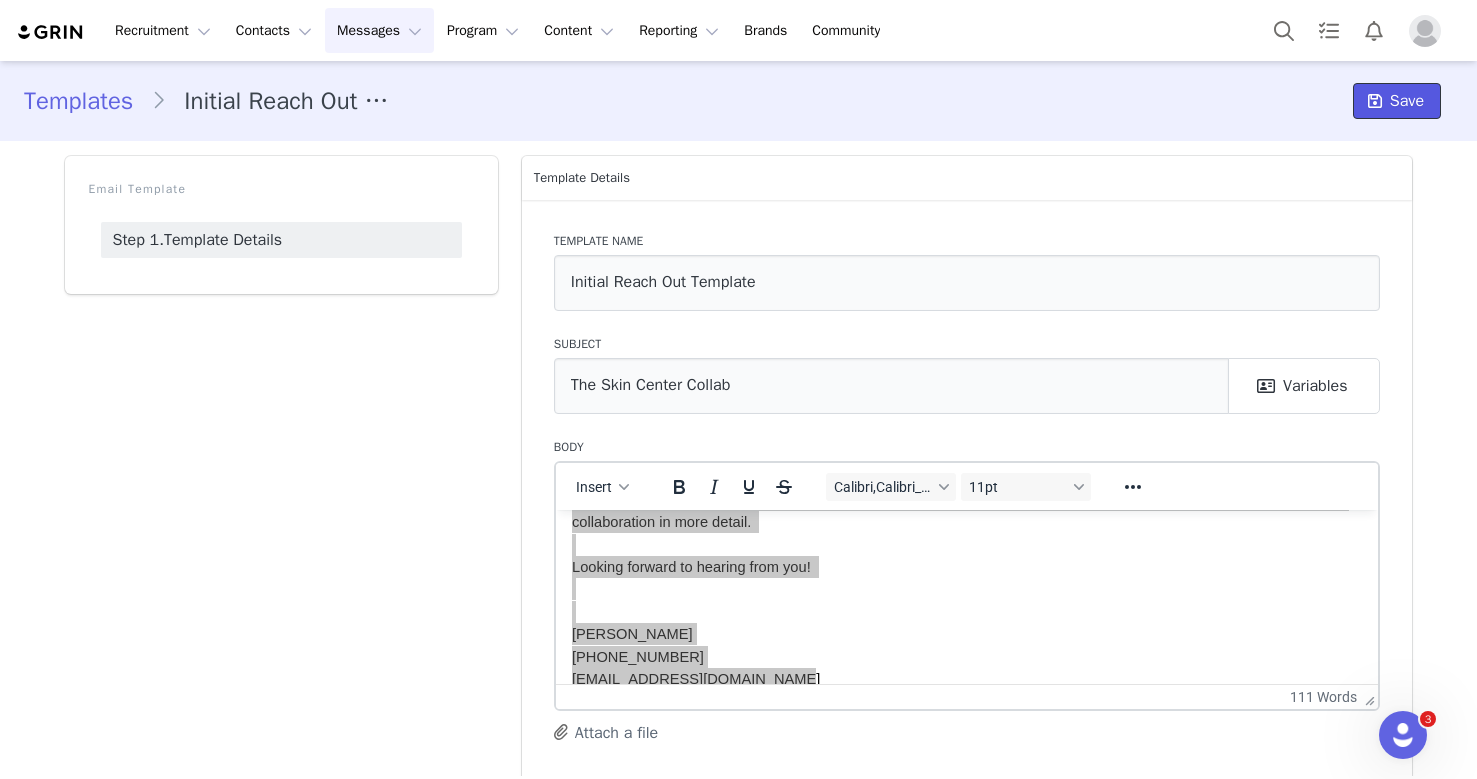 click at bounding box center [1375, 101] 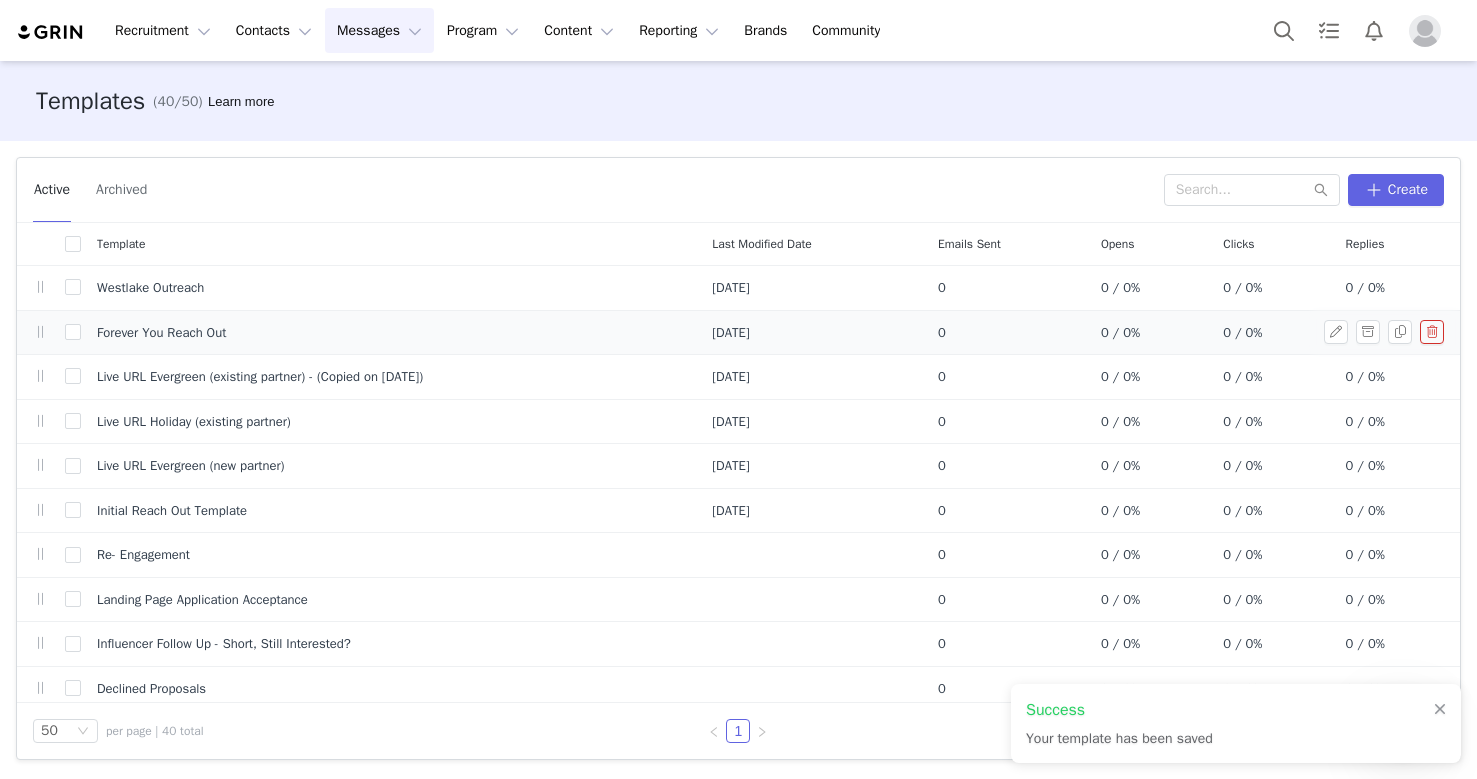 click on "Forever You Reach Out" at bounding box center [161, 333] 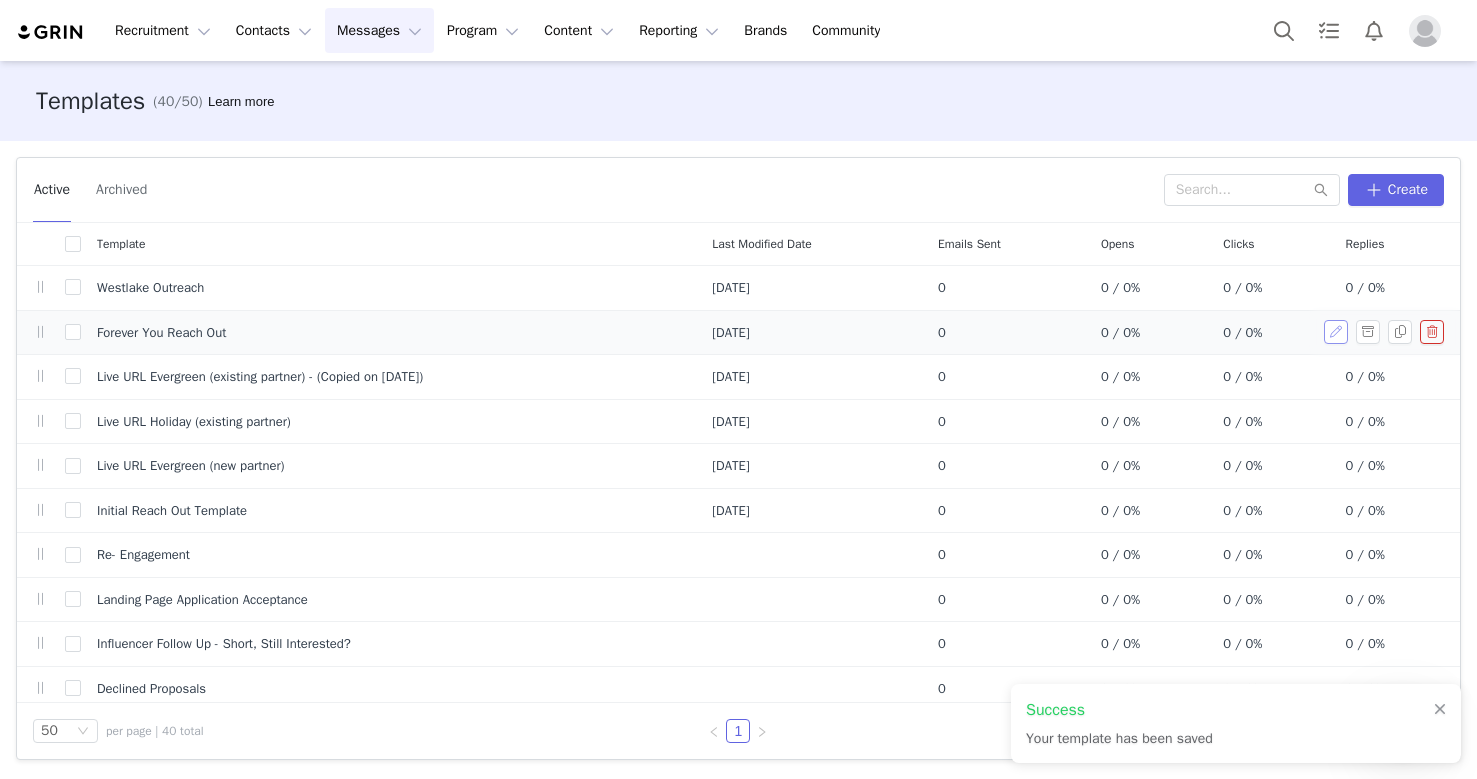 click at bounding box center [1336, 332] 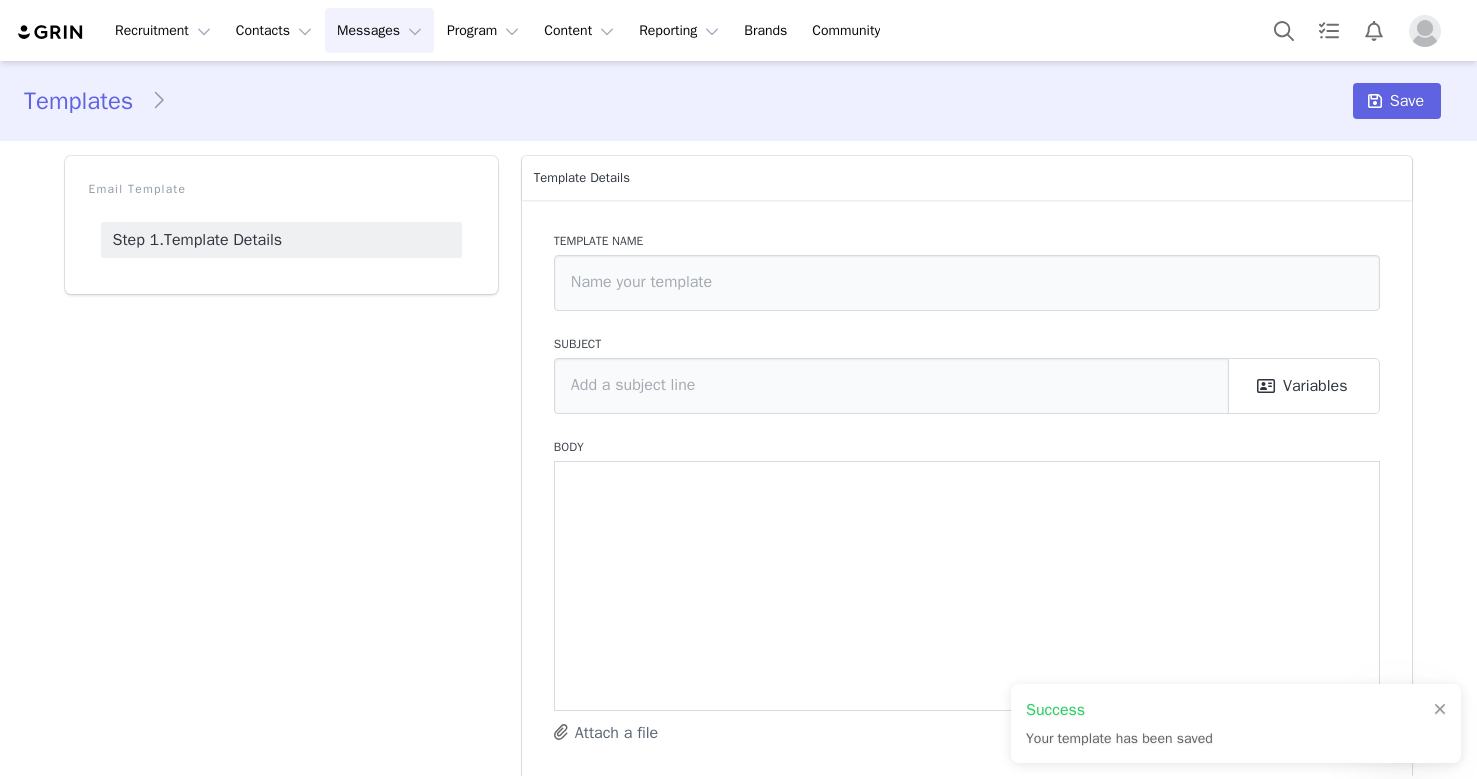 type on "Forever You Reach Out" 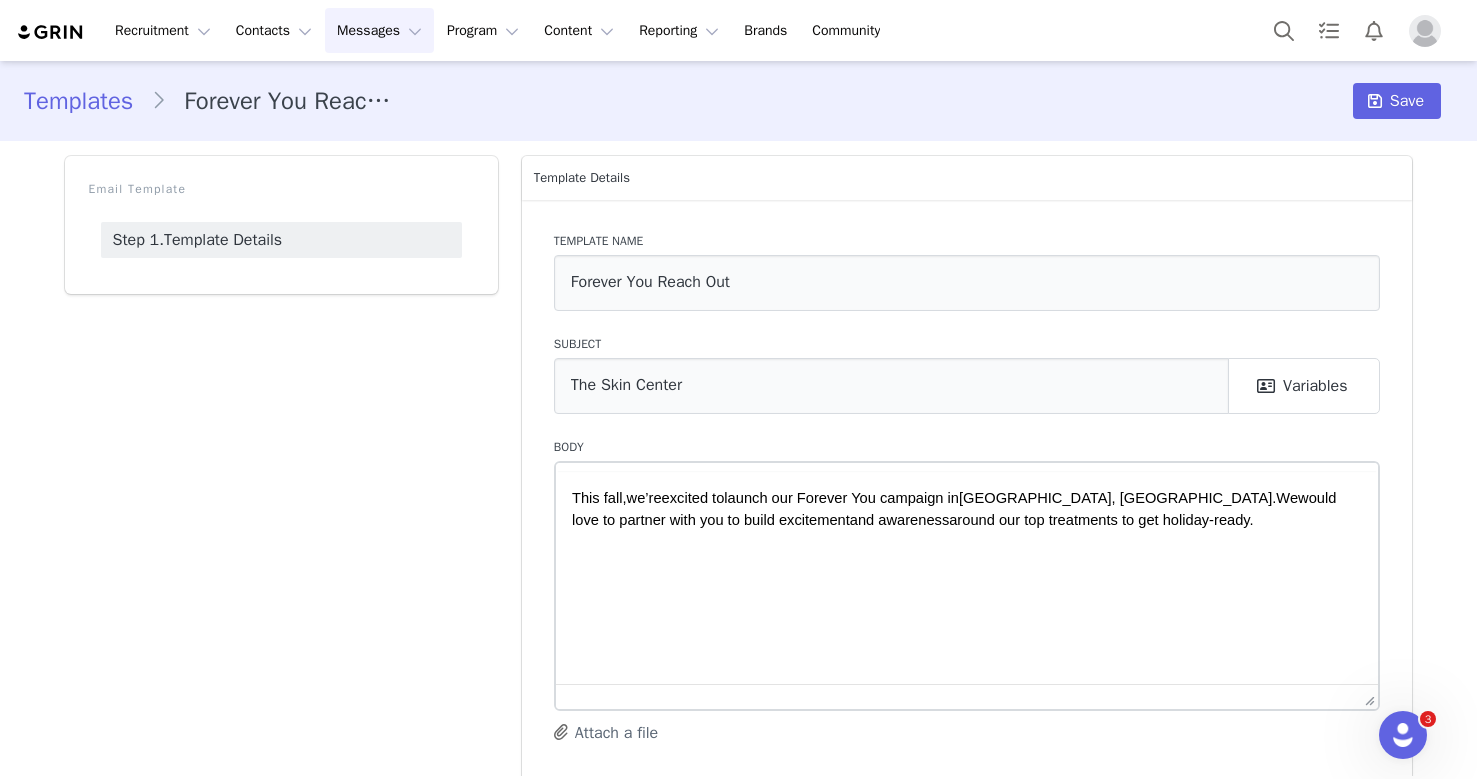 scroll, scrollTop: 0, scrollLeft: 0, axis: both 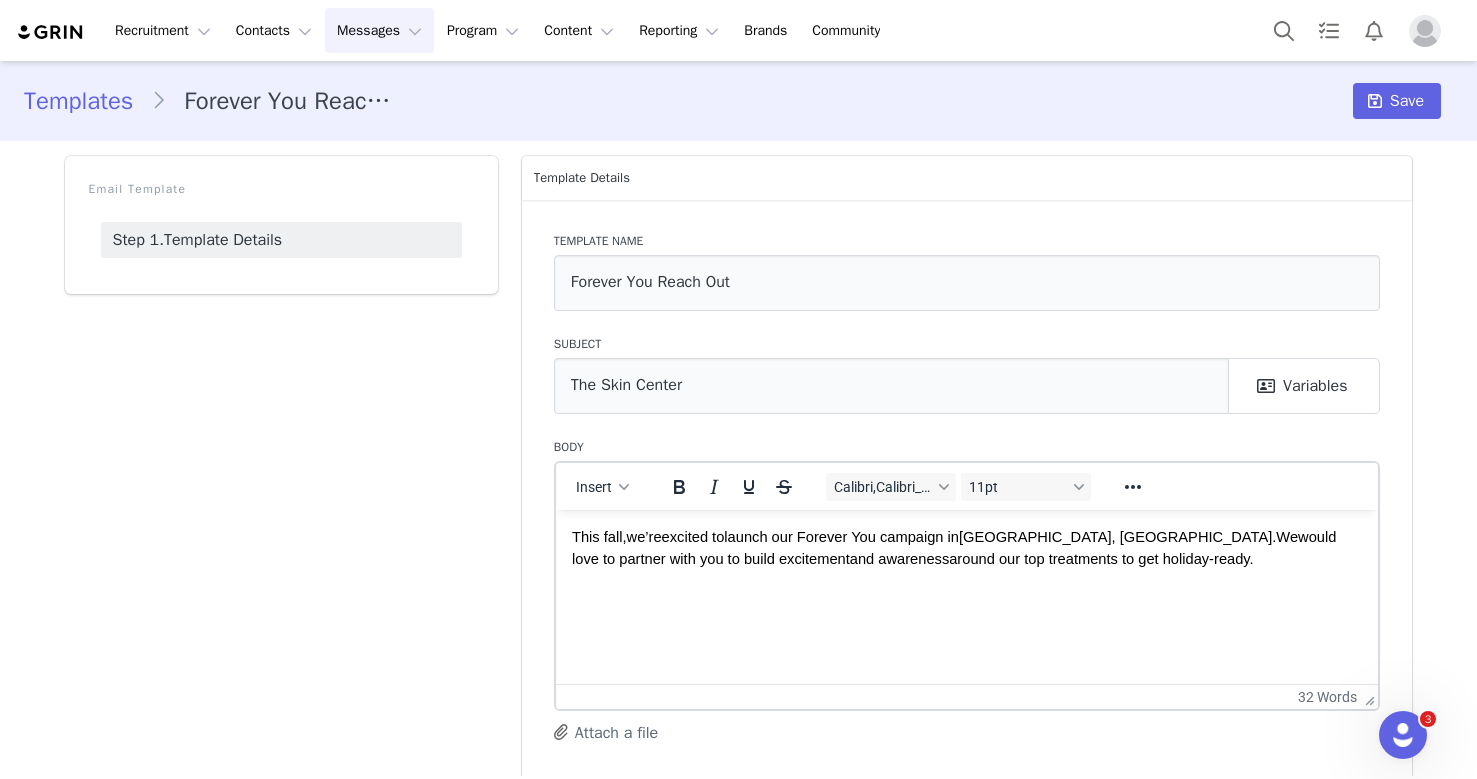 click on "This fall," at bounding box center [598, 536] 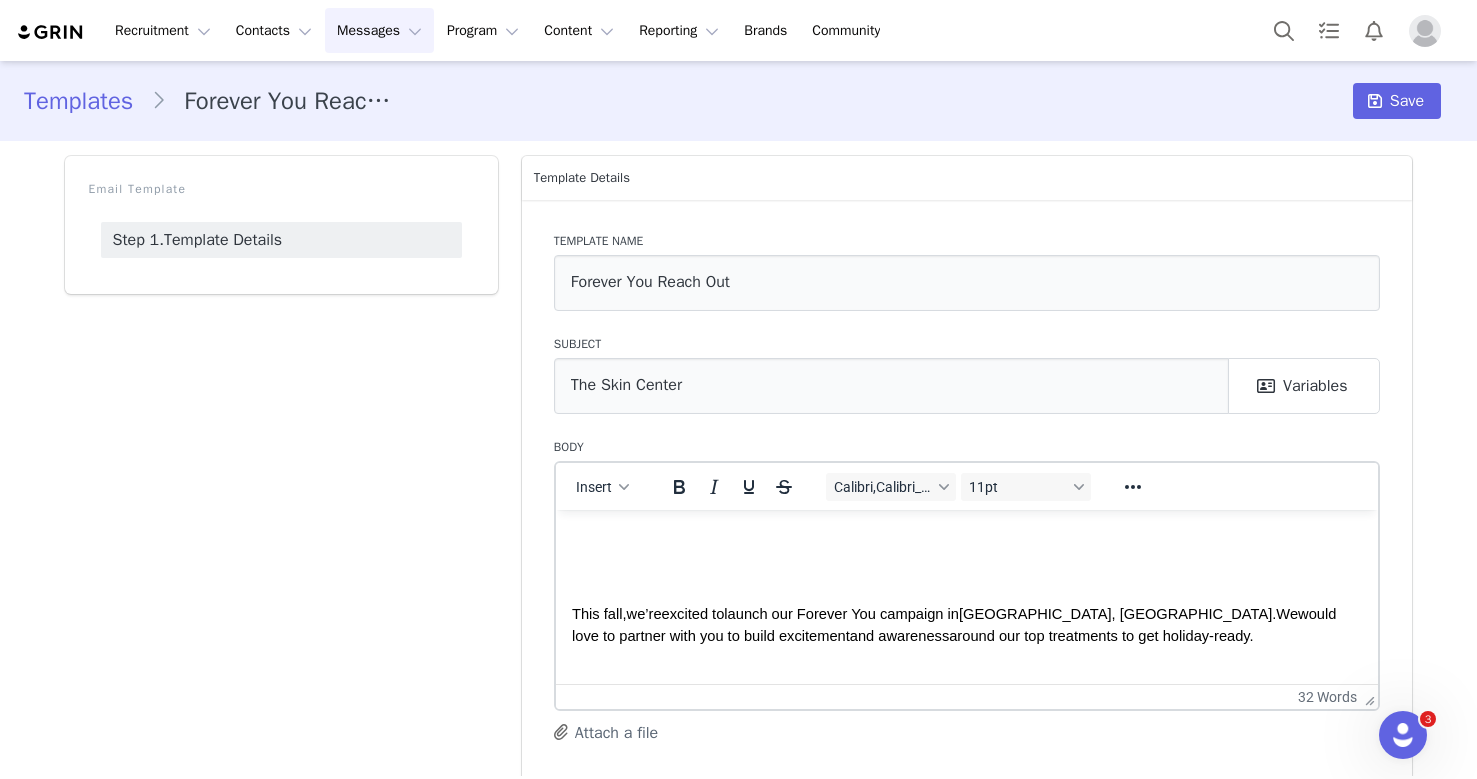 click at bounding box center [966, 536] 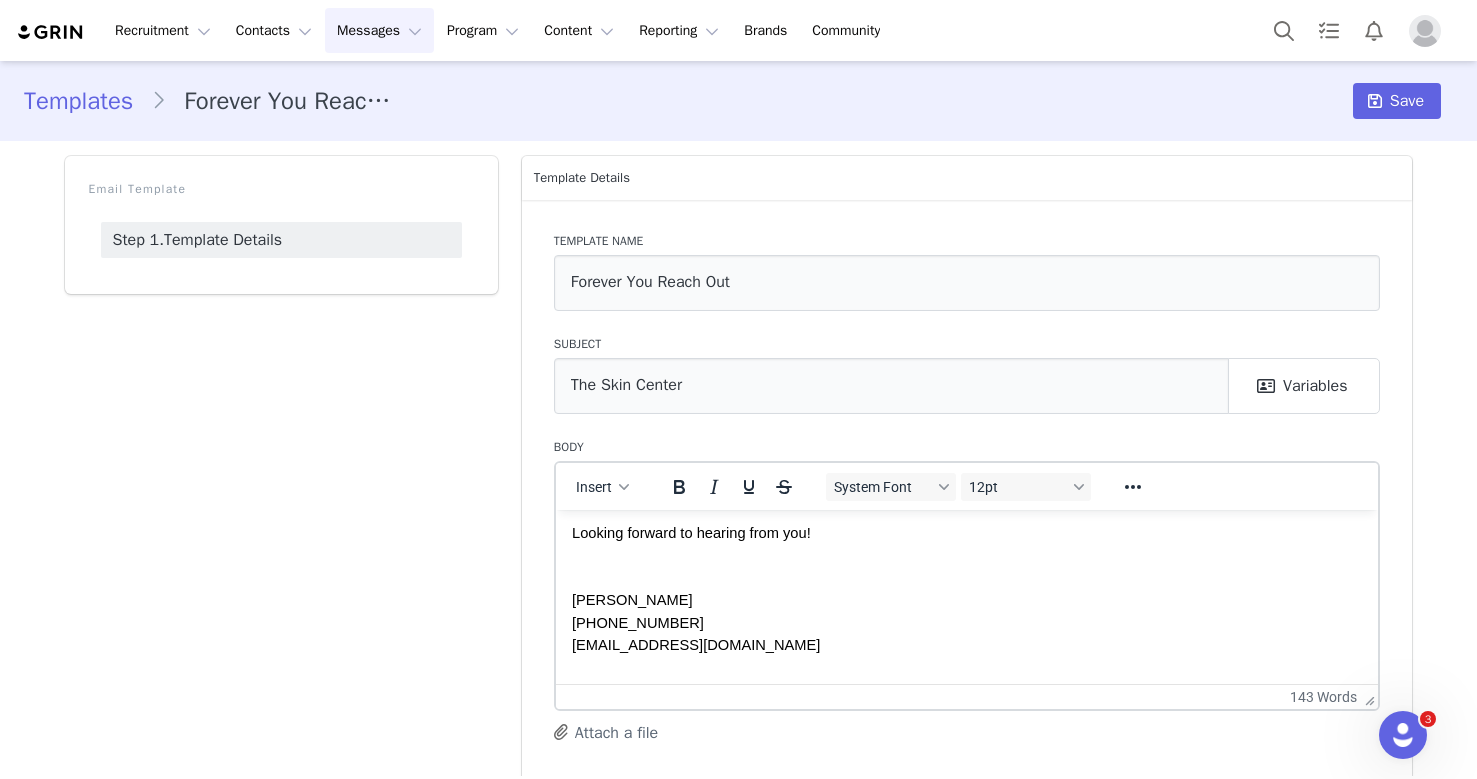 scroll, scrollTop: 360, scrollLeft: 0, axis: vertical 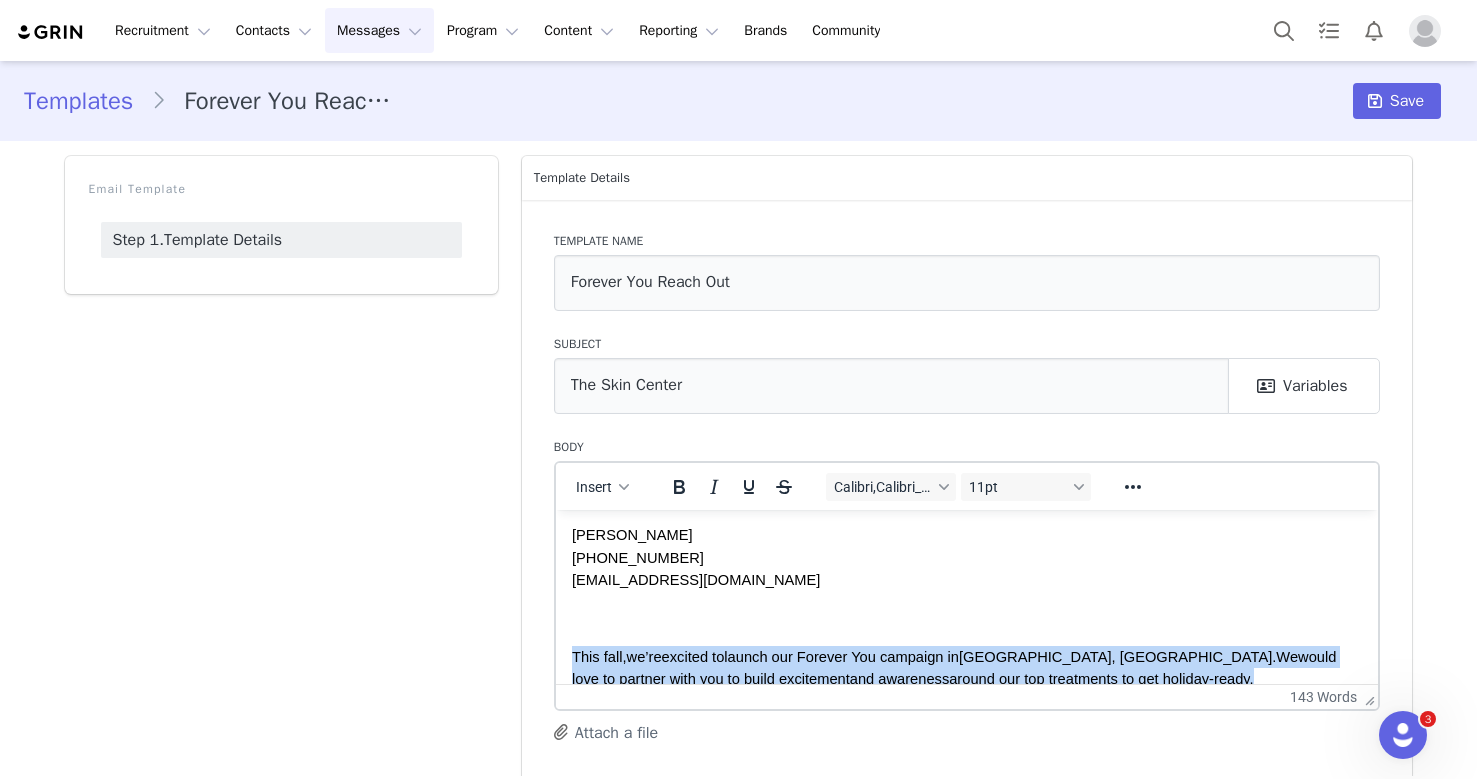 drag, startPoint x: 572, startPoint y: 633, endPoint x: 1159, endPoint y: 670, distance: 588.1649 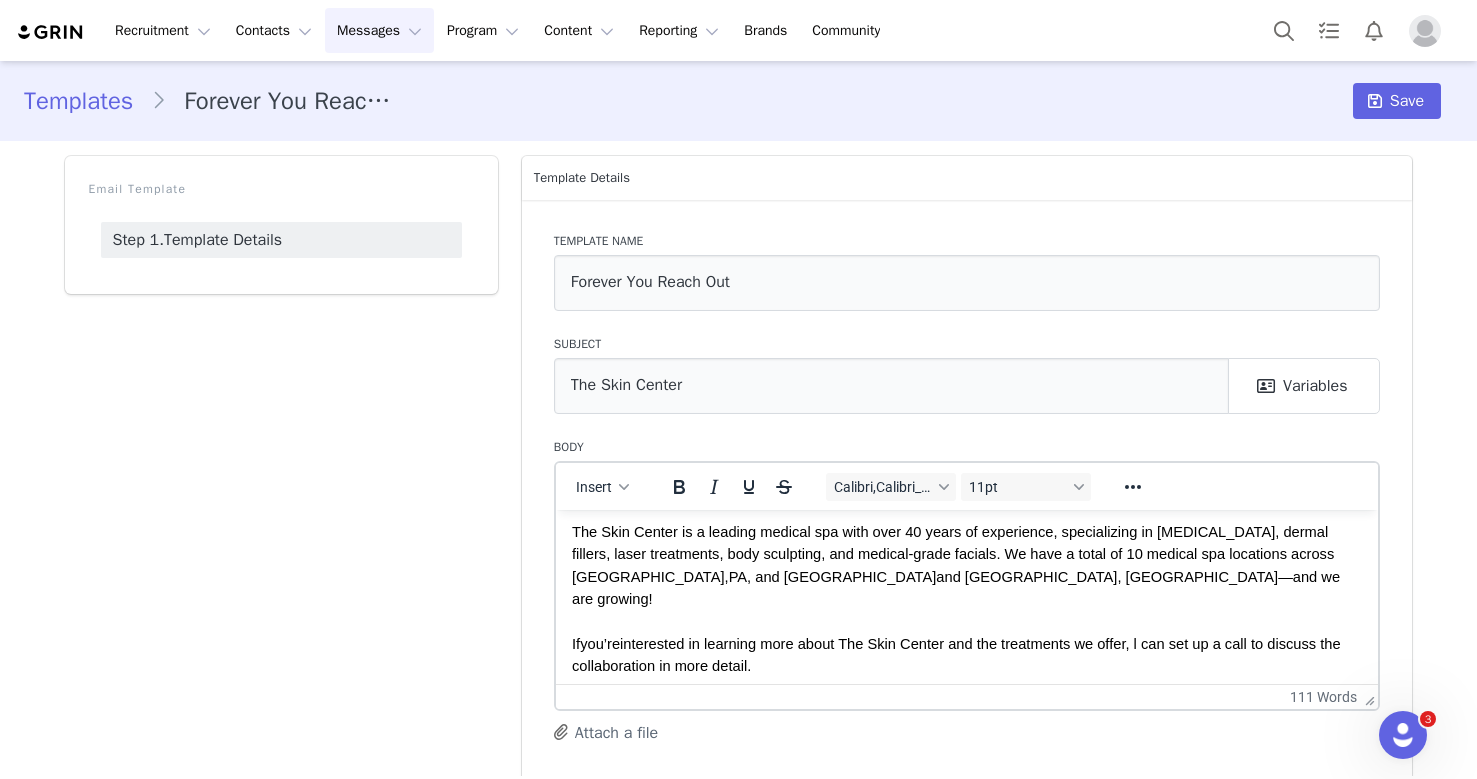 scroll, scrollTop: 93, scrollLeft: 0, axis: vertical 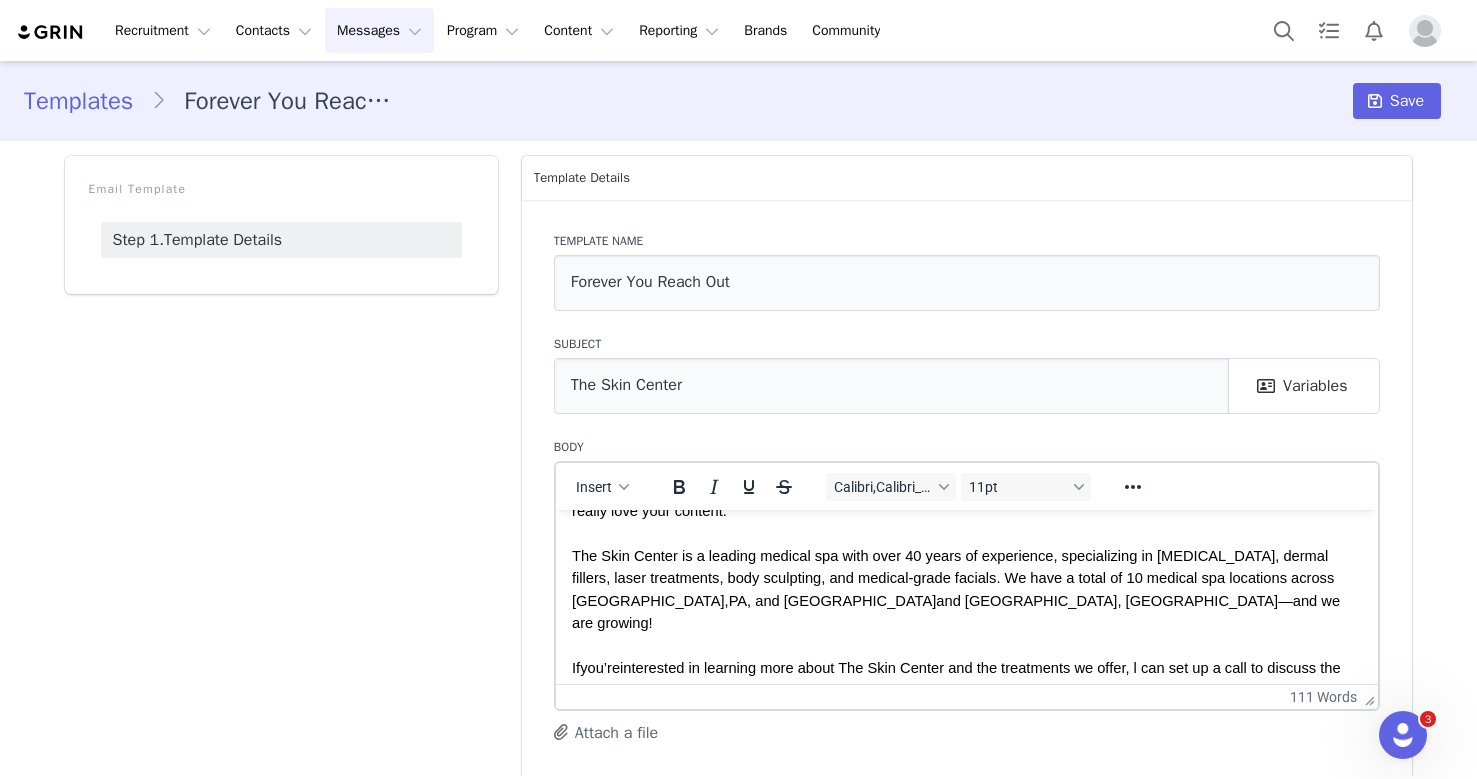 click on "If" at bounding box center (575, 667) 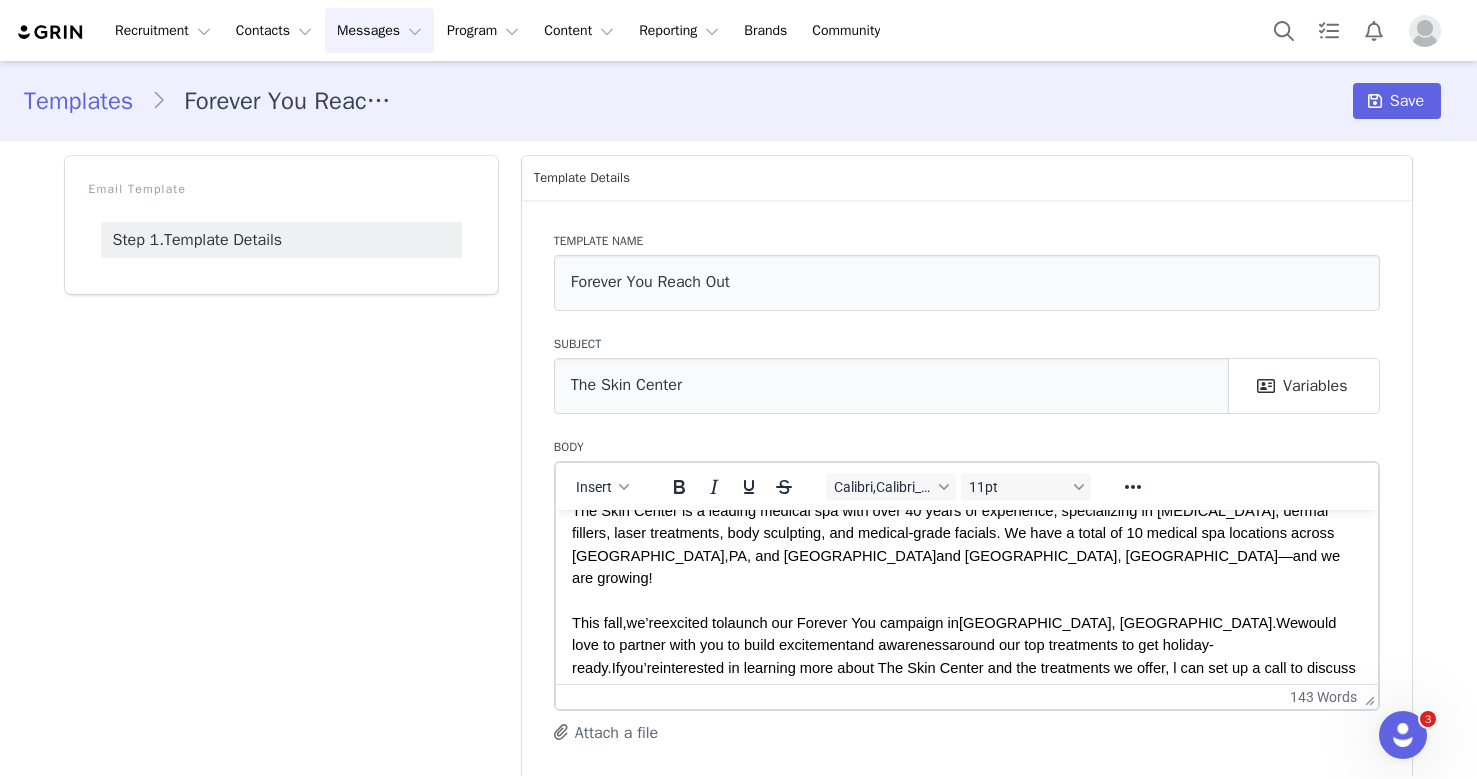 scroll, scrollTop: 140, scrollLeft: 0, axis: vertical 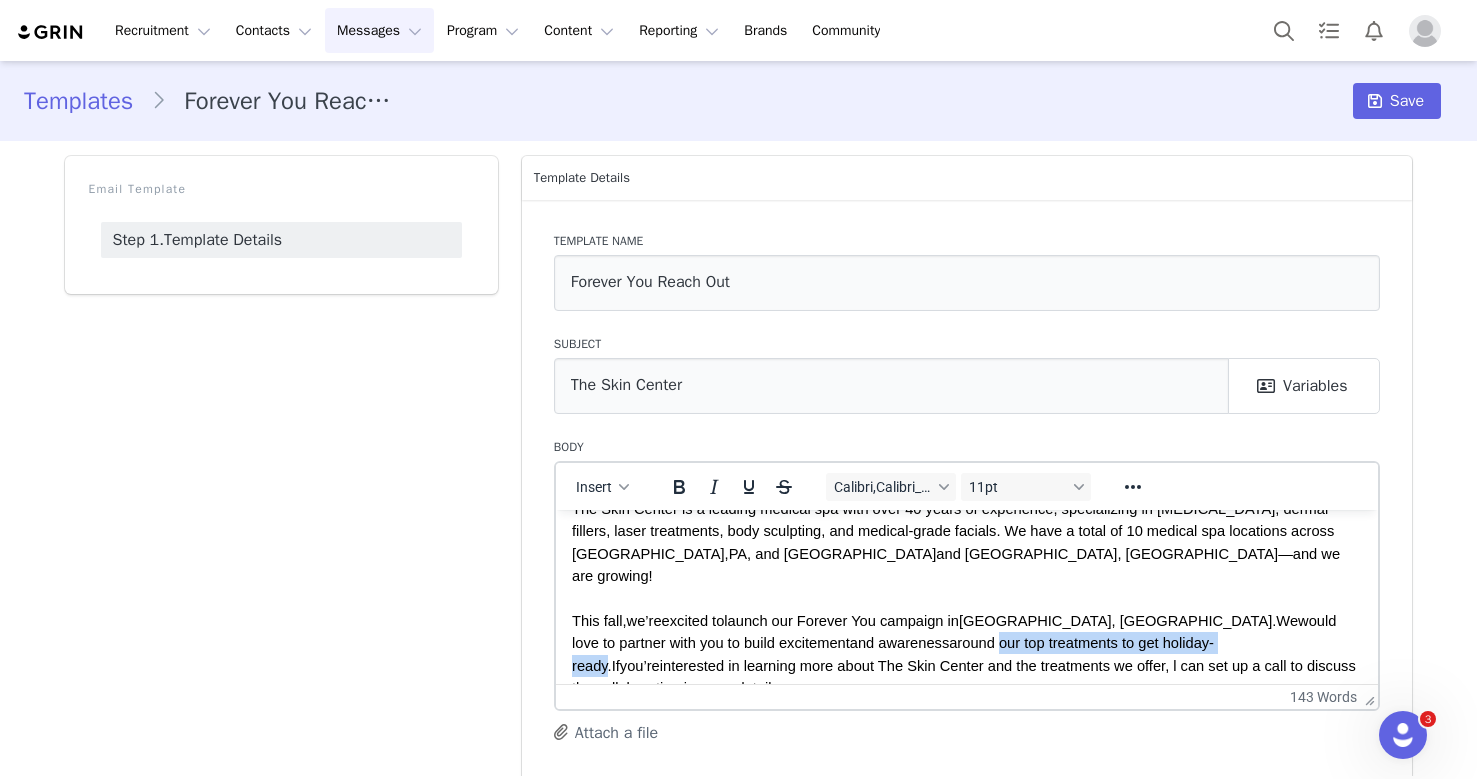 drag, startPoint x: 798, startPoint y: 624, endPoint x: 1050, endPoint y: 626, distance: 252.00793 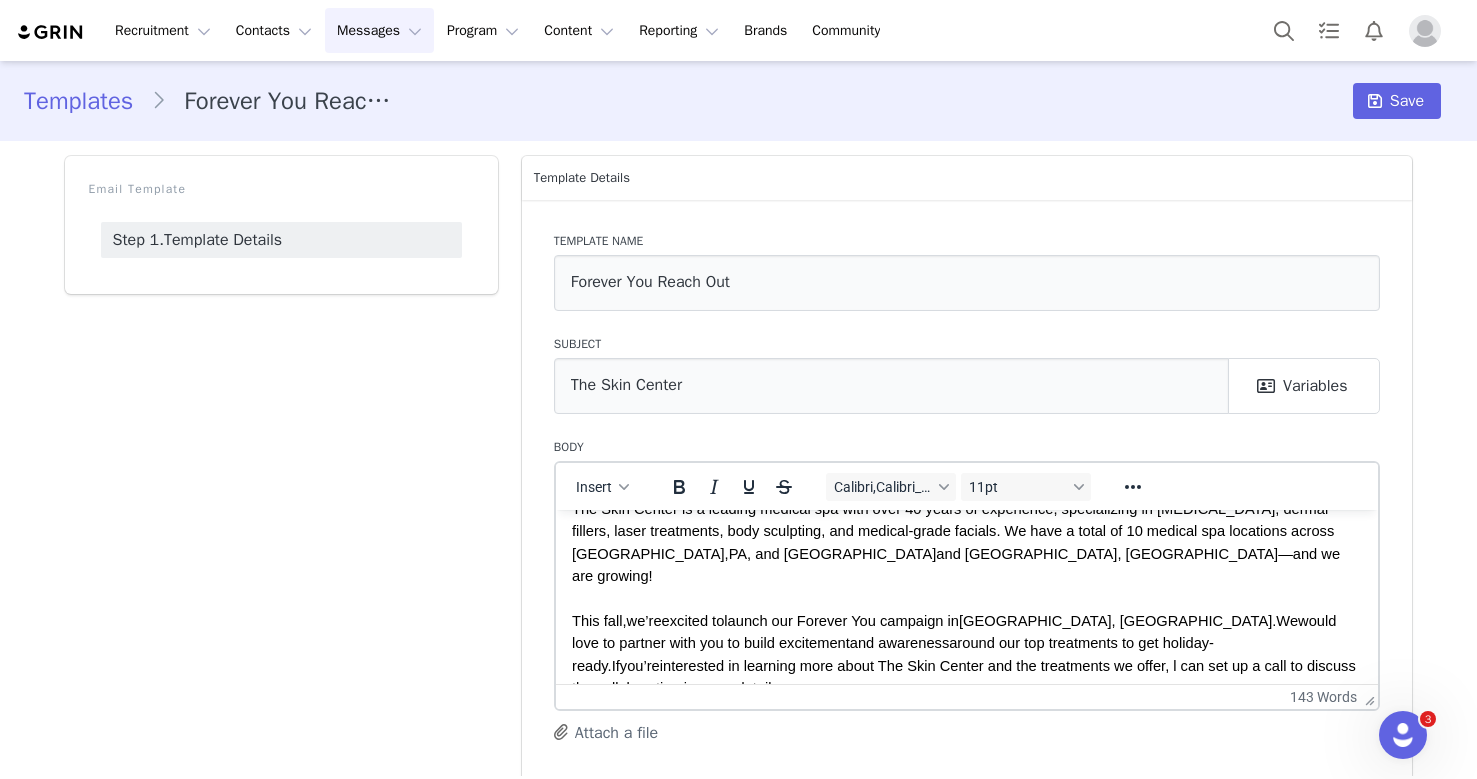 click on "This fall,  we’re  excited to  launch our Forever You campaign in  Pittsburgh, PA .  We  would love to partner with you to build excitement  and awareness  around our top treatments to get holiday-ready .  If  you’re  interested in learning more about The Skin Center and the treatments we offer, l can set up a call to discuss the collaboration in more detail." at bounding box center [966, 654] 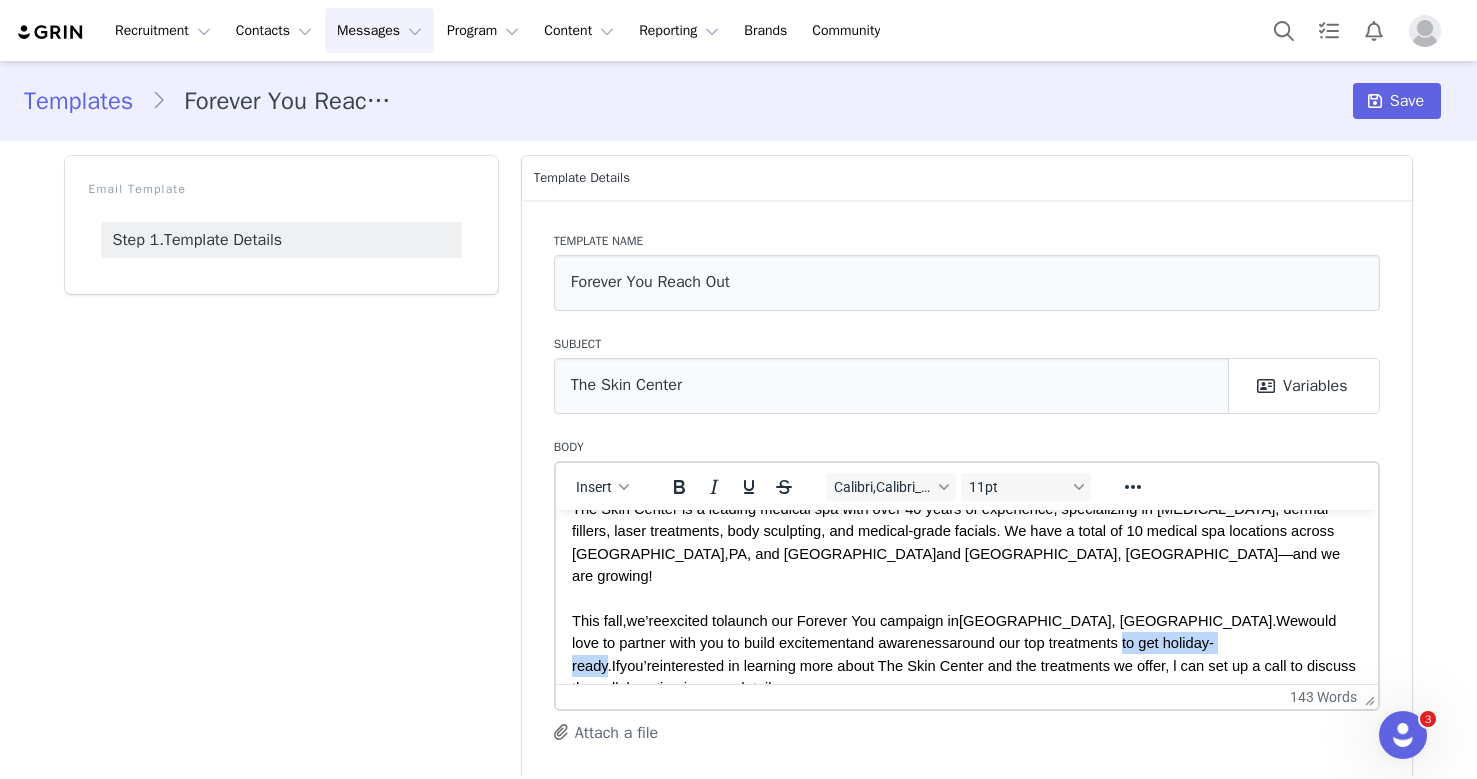 drag, startPoint x: 921, startPoint y: 625, endPoint x: 1052, endPoint y: 621, distance: 131.06105 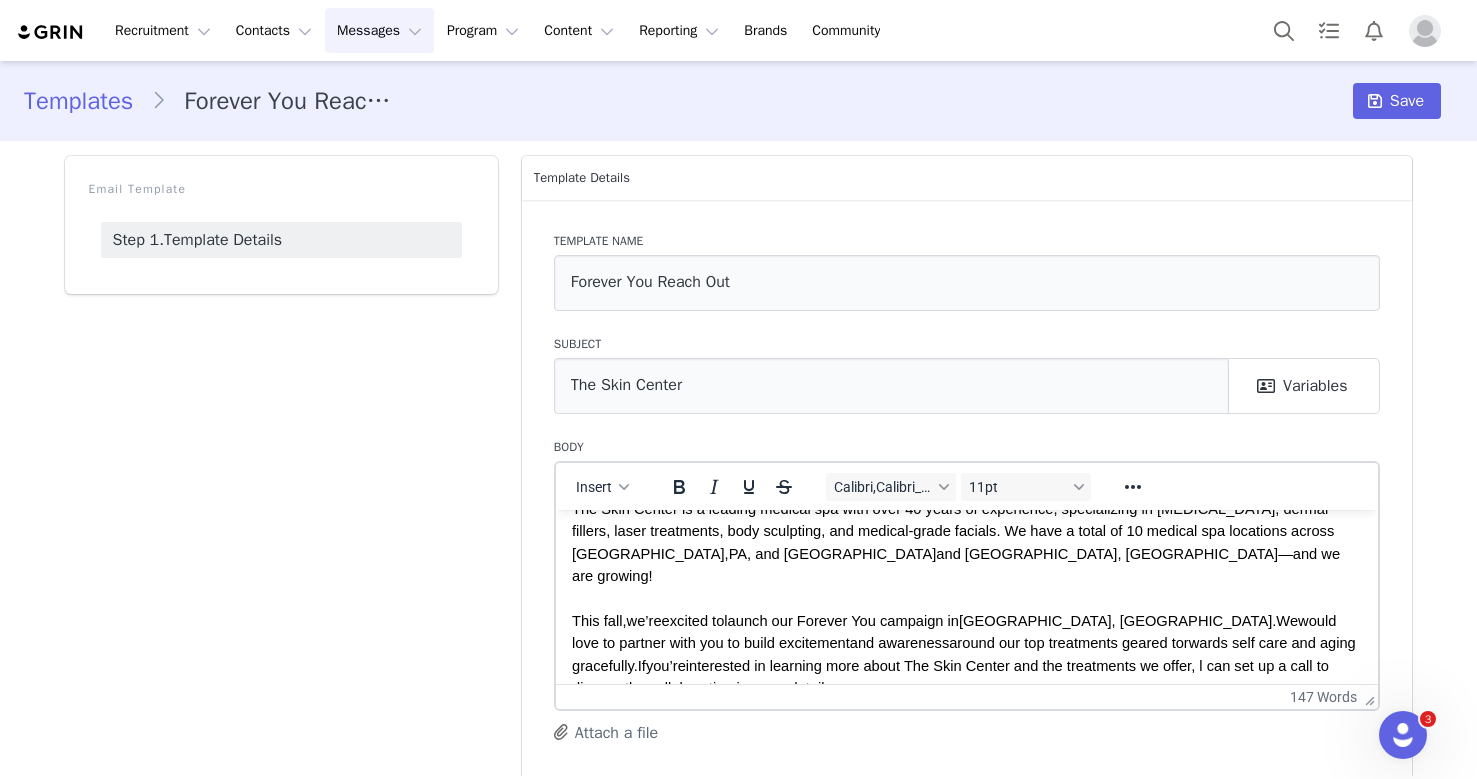 click on "around our top treatments geared torwards self care and aging gracefully" at bounding box center [965, 653] 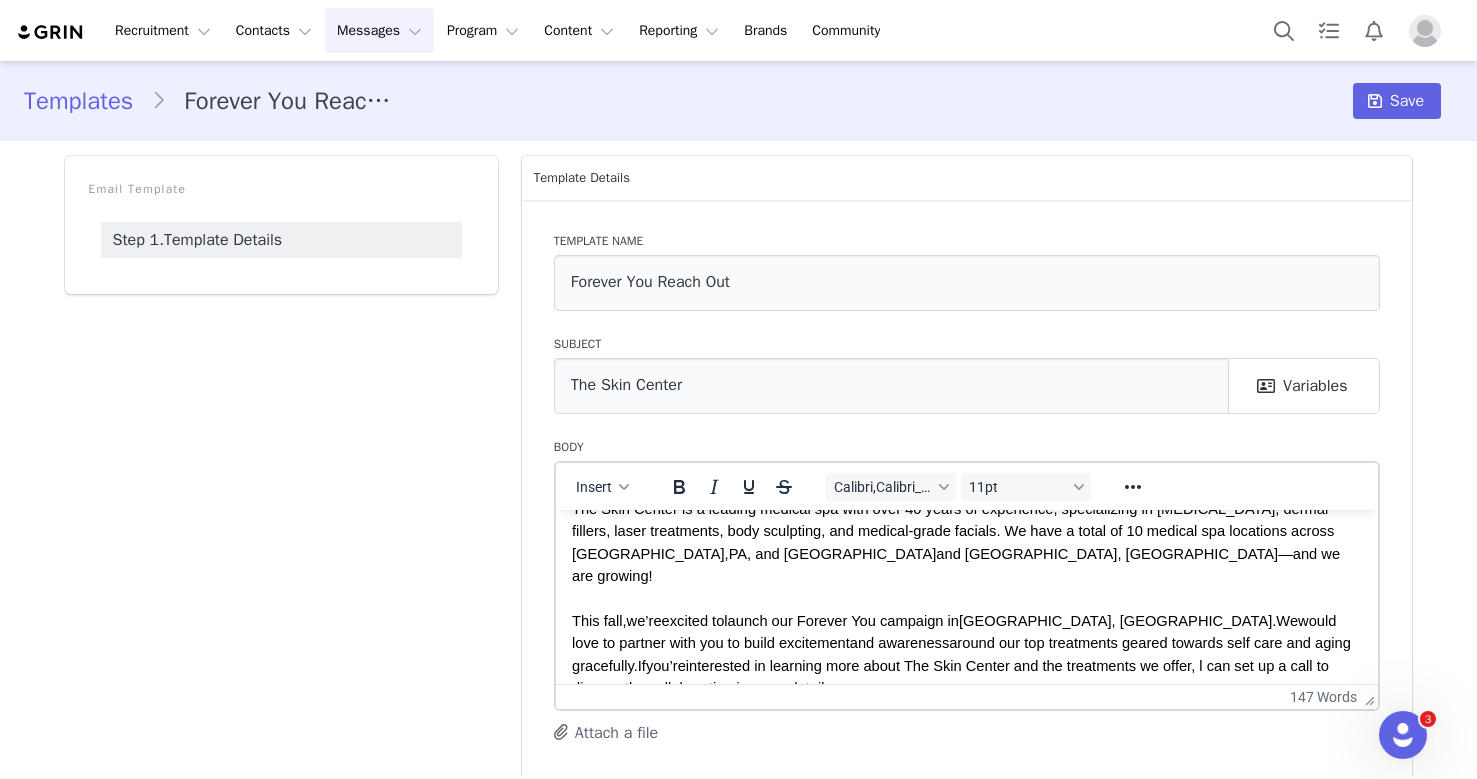 click on "around our top treatments geared towards self care and aging gracefully" at bounding box center (962, 653) 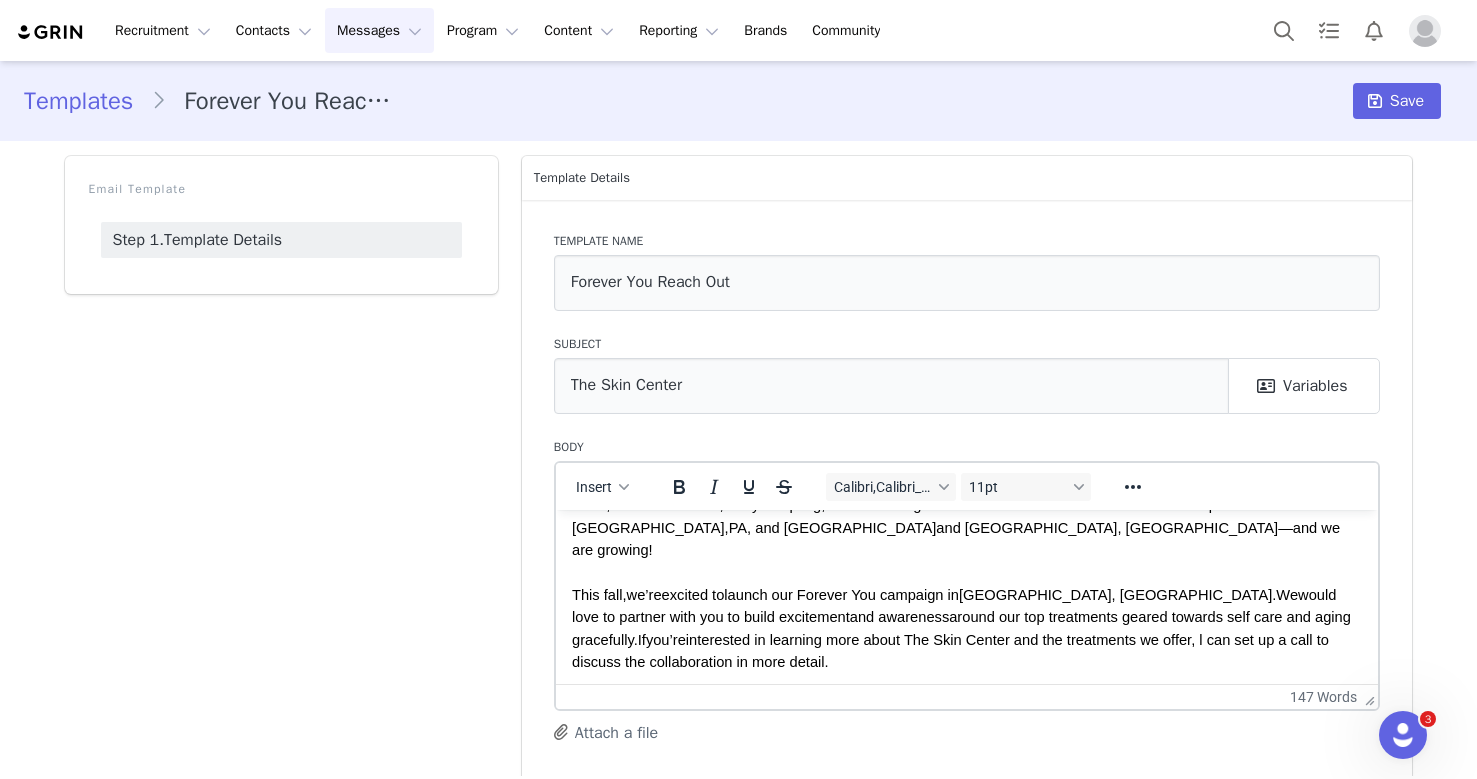scroll, scrollTop: 0, scrollLeft: 0, axis: both 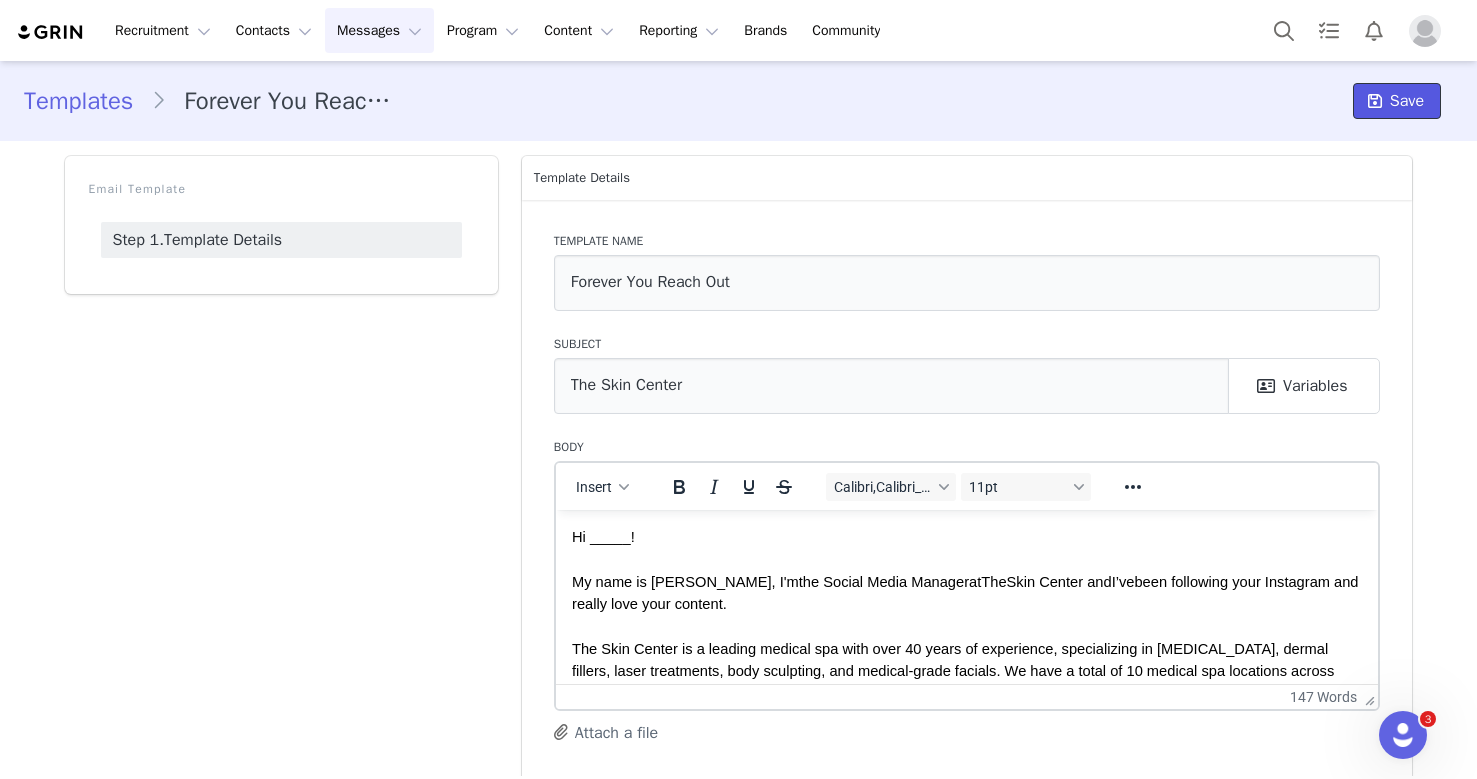 click on "Save" at bounding box center (1407, 101) 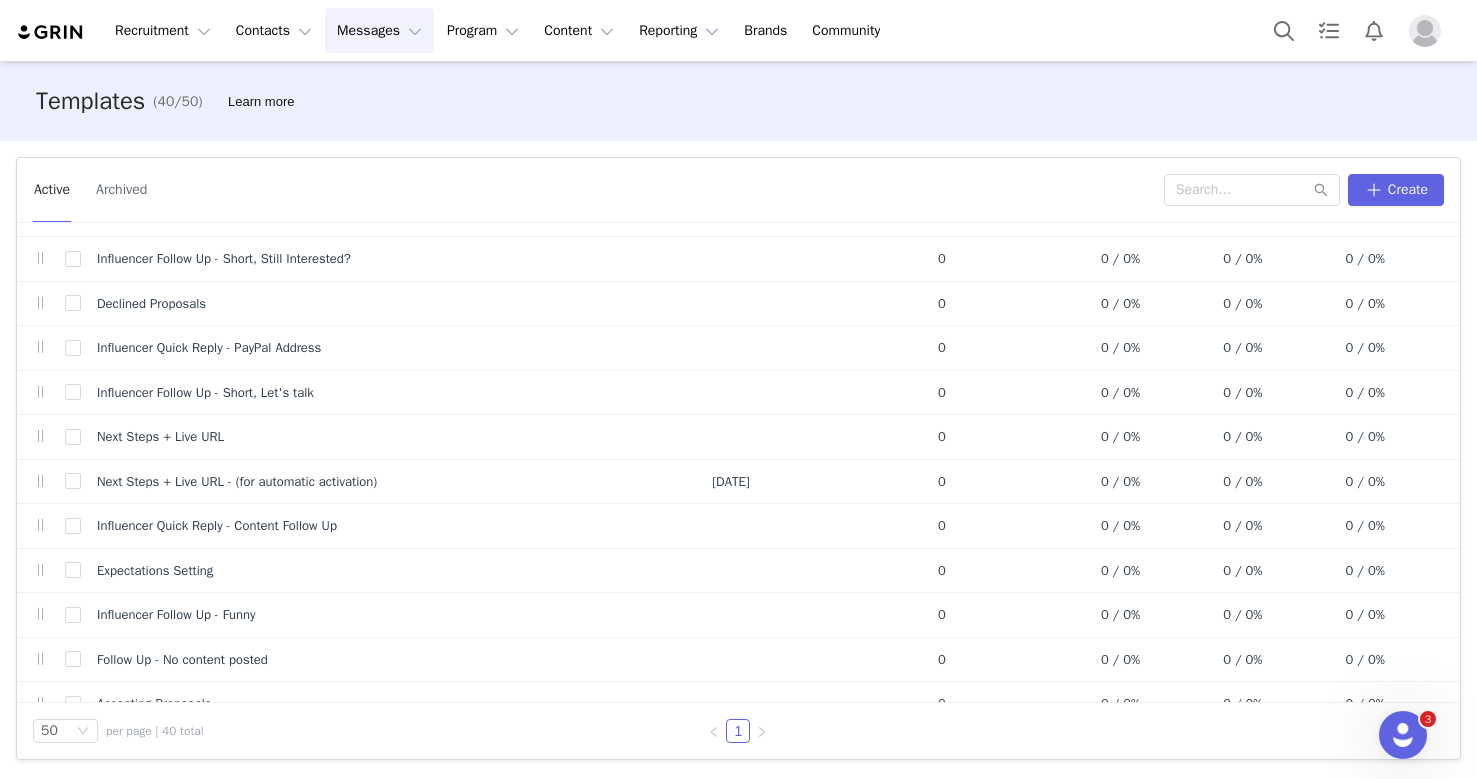 scroll, scrollTop: 0, scrollLeft: 0, axis: both 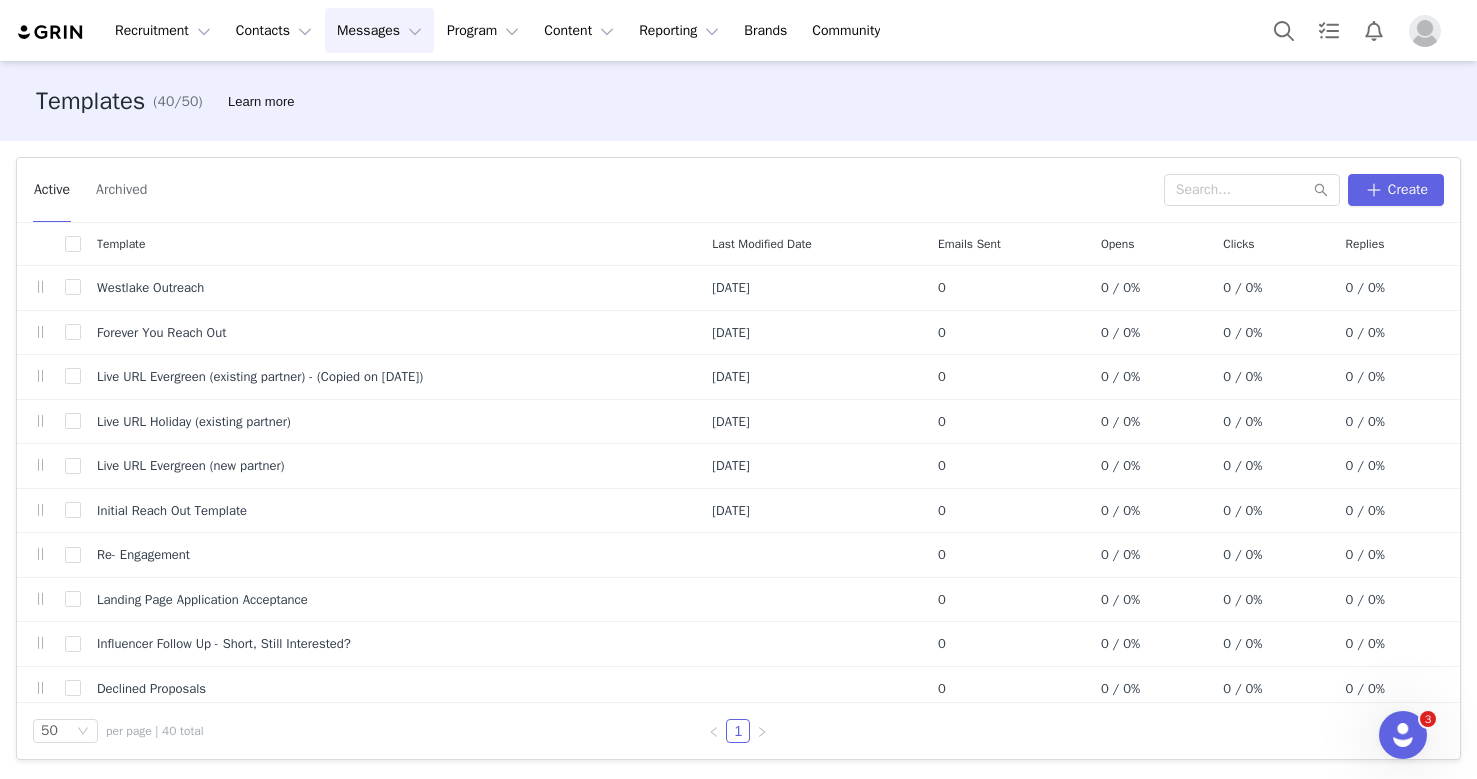 click on "Messages Messages" at bounding box center (379, 30) 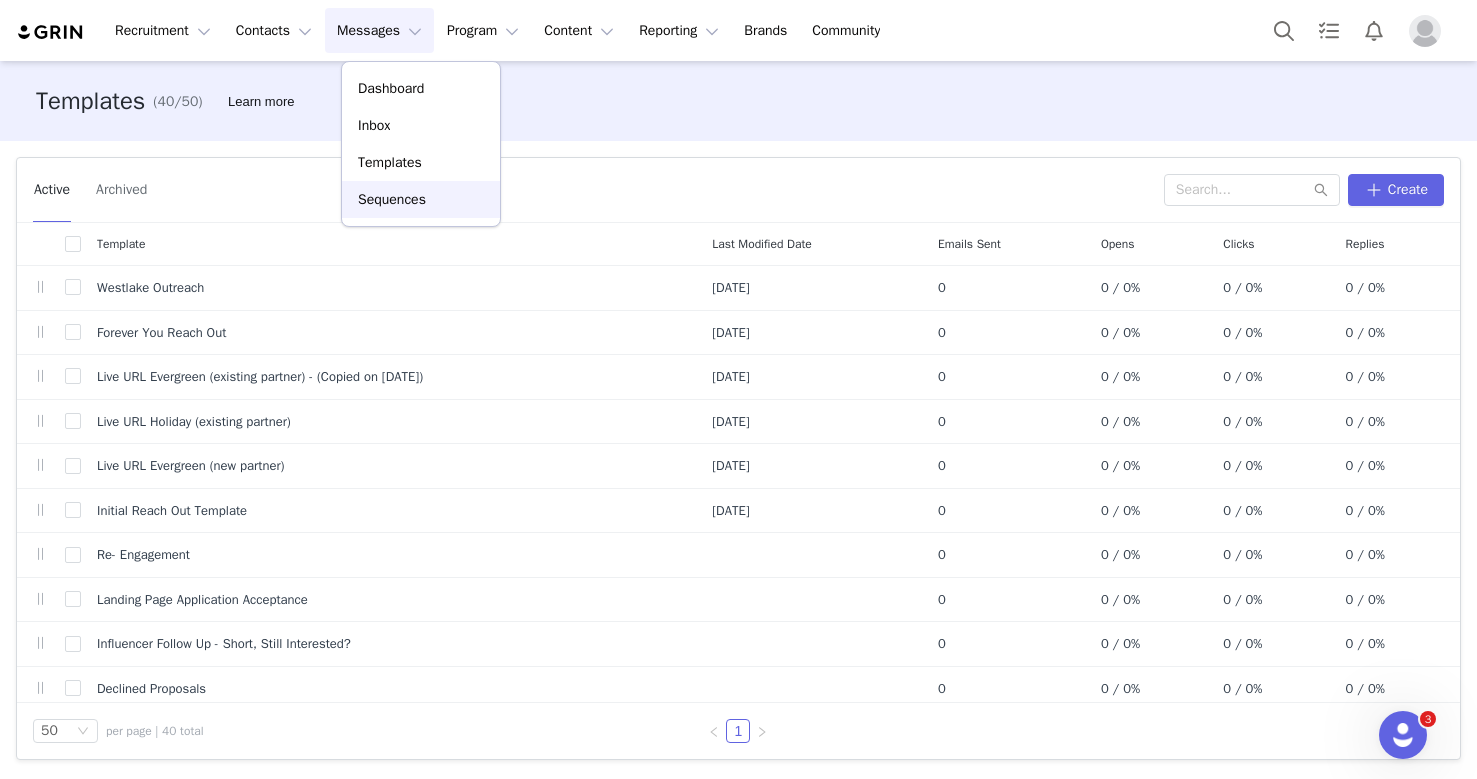 click on "Sequences" at bounding box center (392, 199) 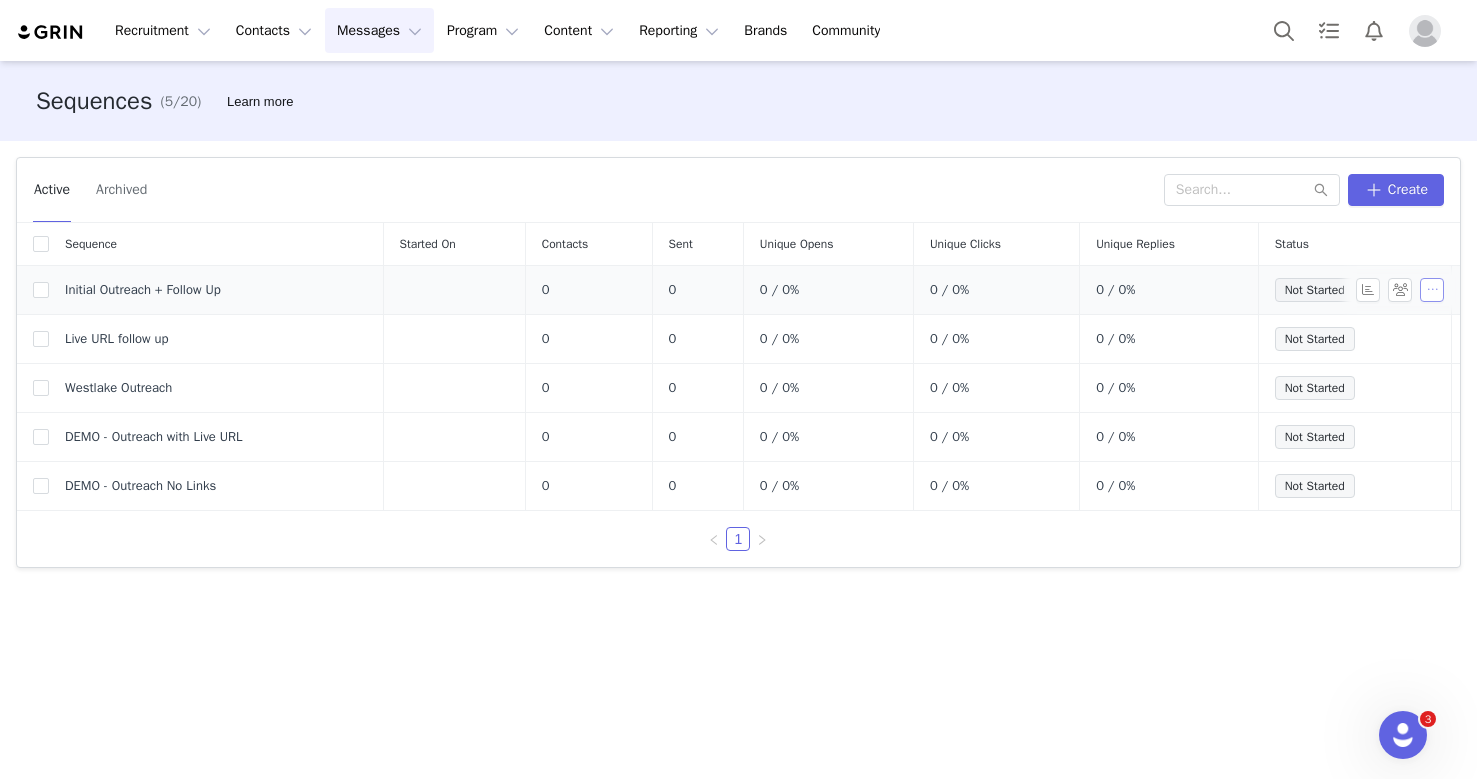 click at bounding box center (1432, 290) 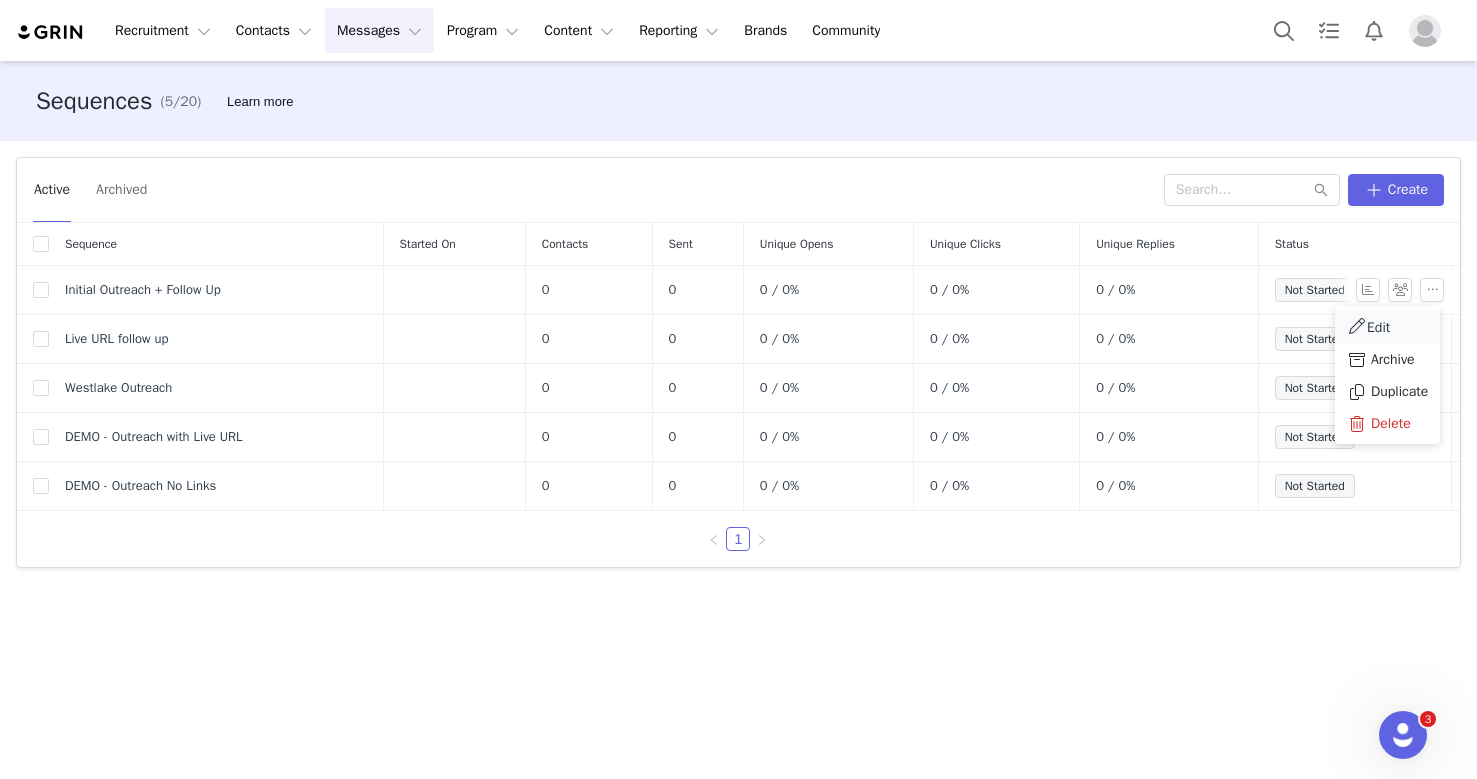 click on "Edit" at bounding box center [1378, 327] 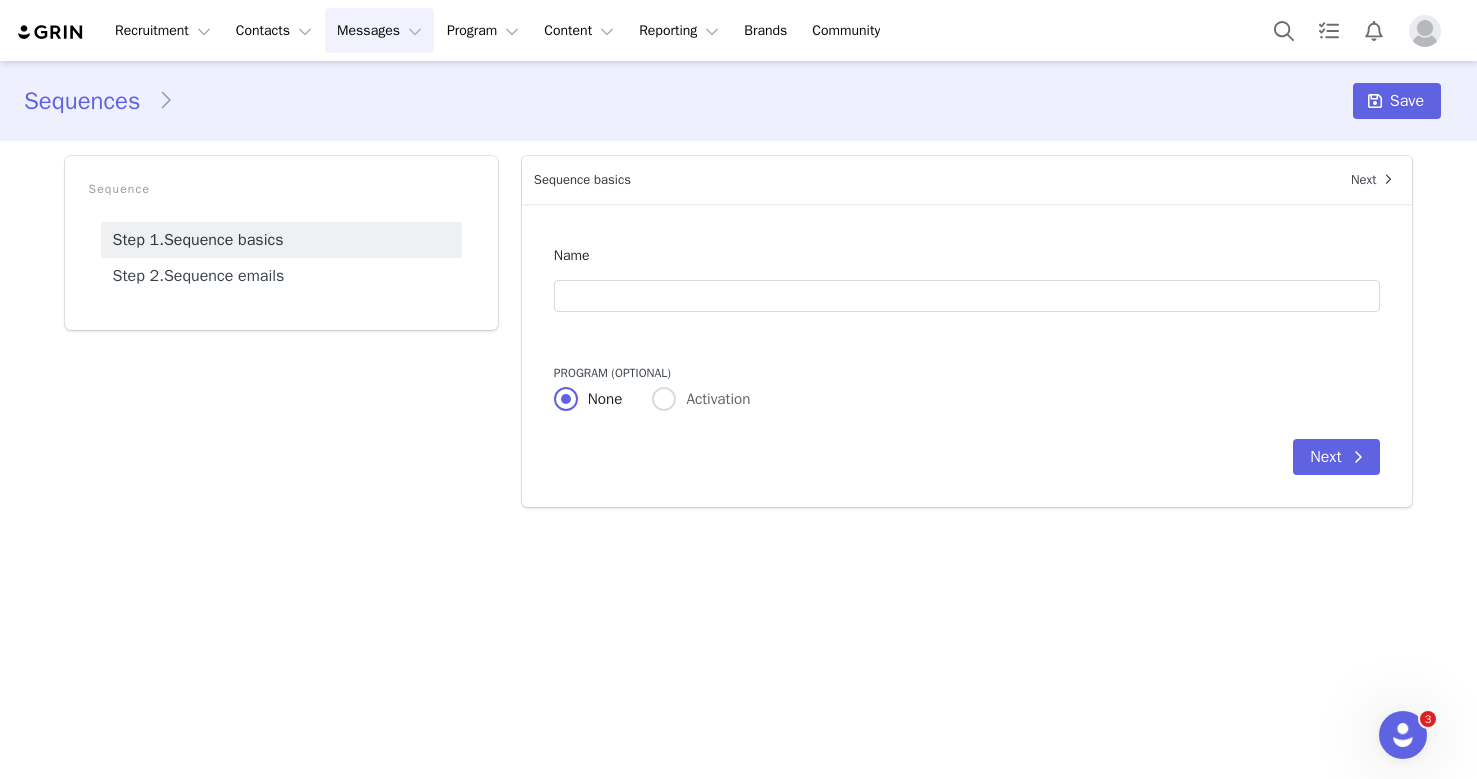 type on "Initial Outreach + Follow Up" 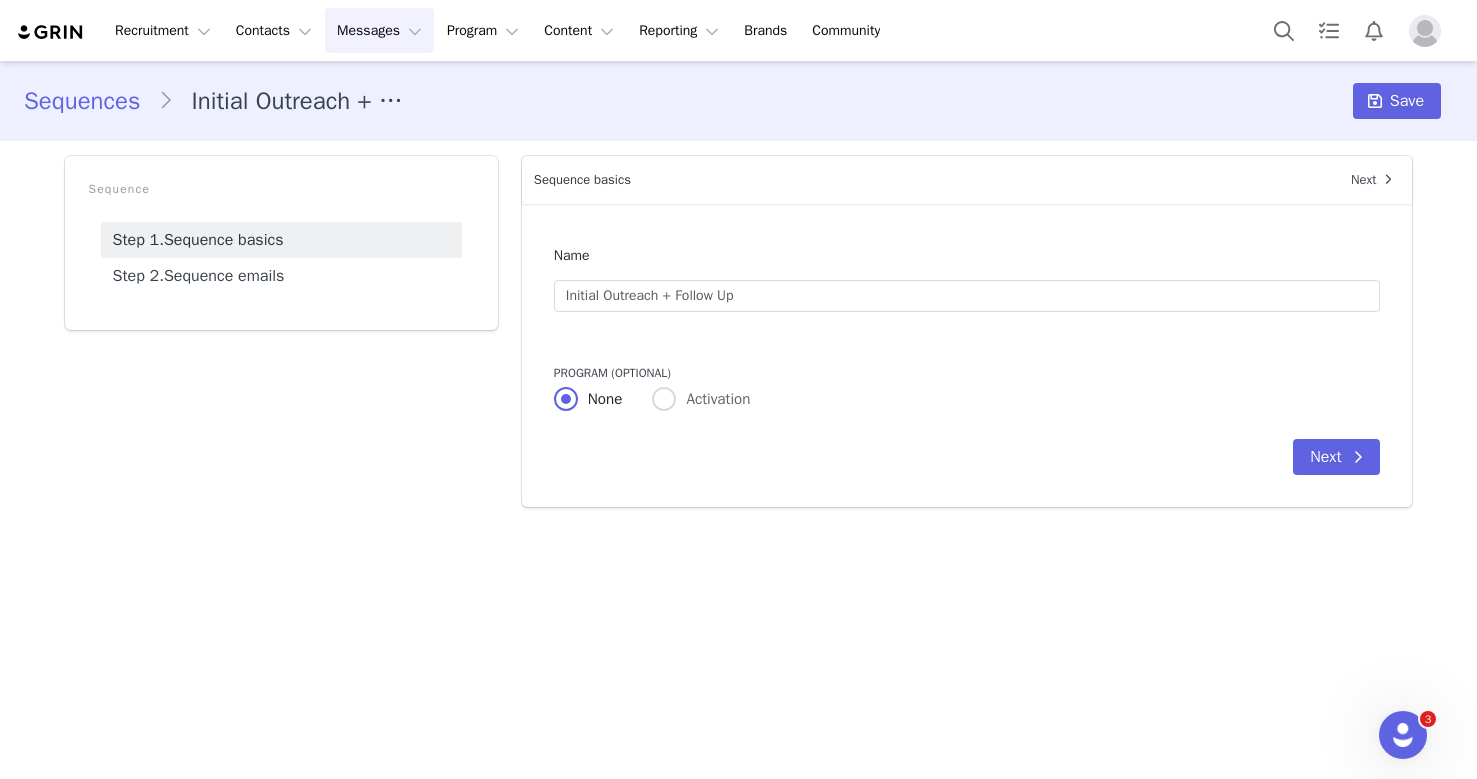 scroll, scrollTop: 0, scrollLeft: 0, axis: both 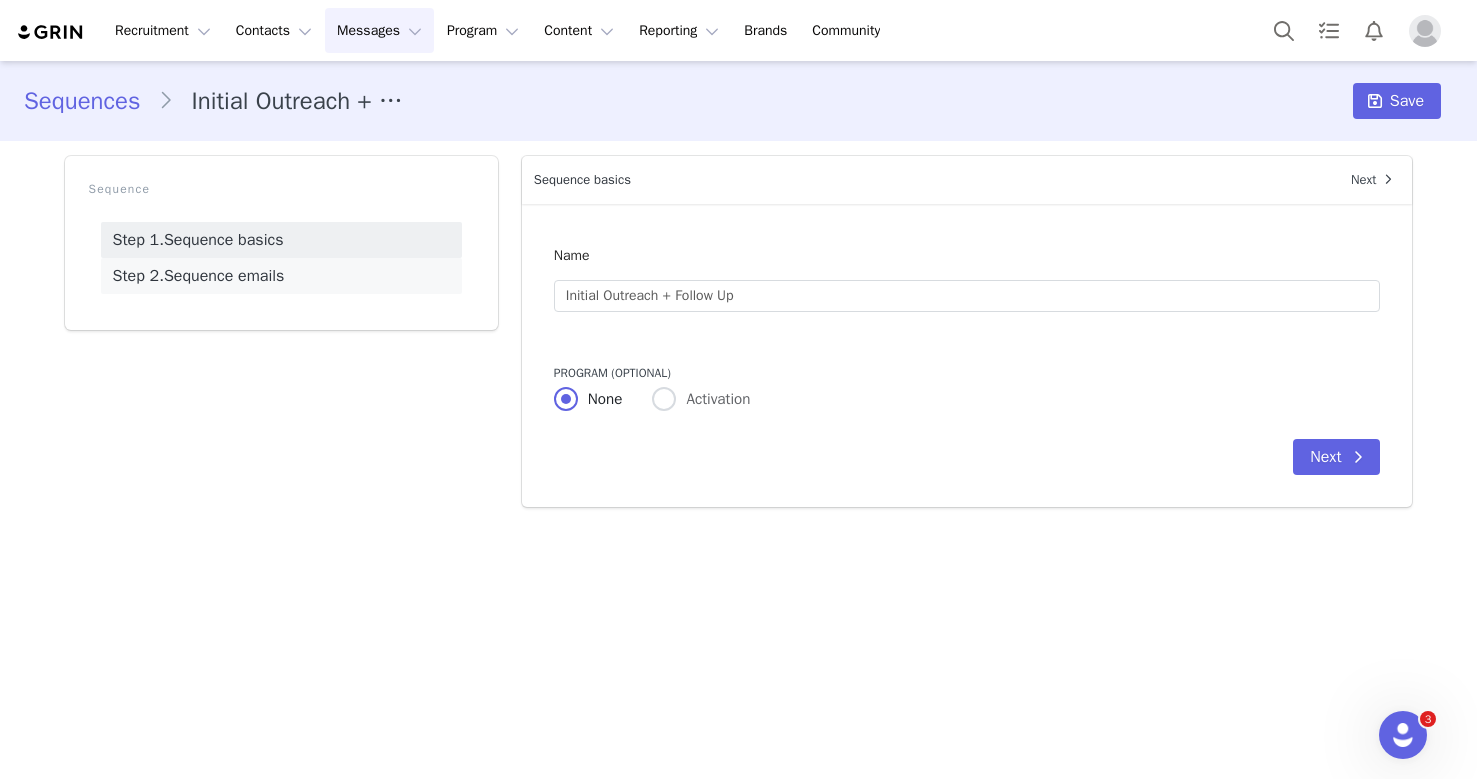 click on "Step 2.  Sequence emails" at bounding box center [281, 276] 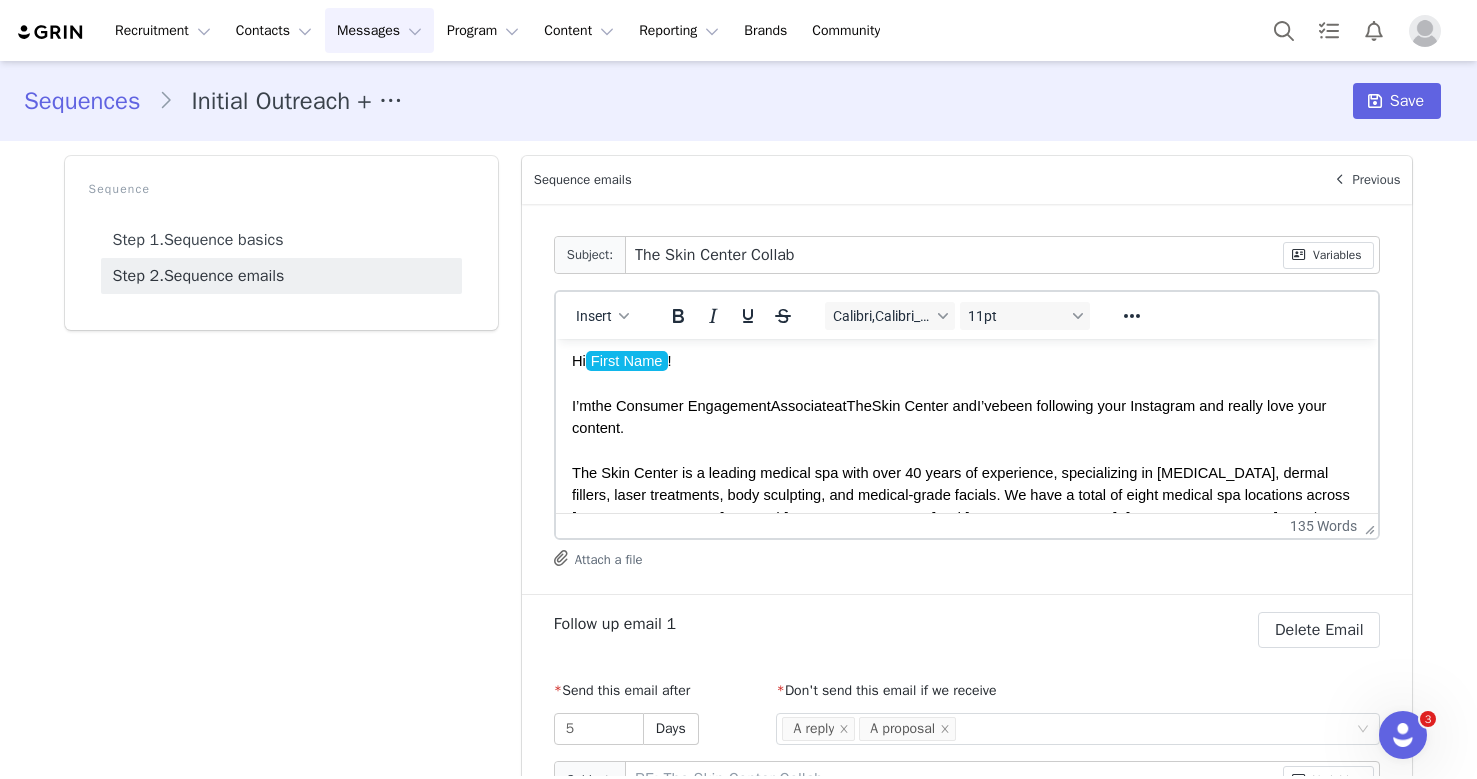 scroll, scrollTop: 16, scrollLeft: 0, axis: vertical 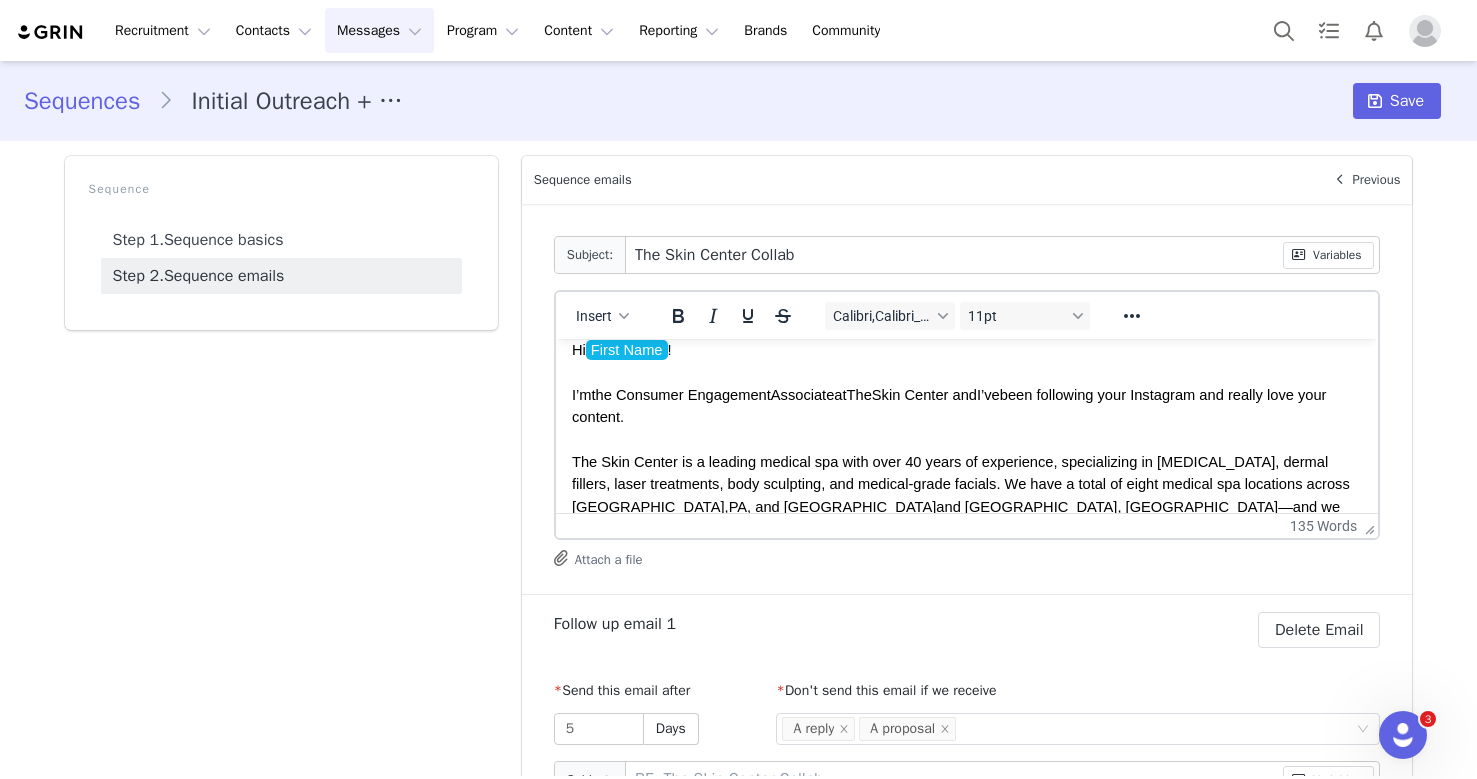 click on "at" at bounding box center (839, 395) 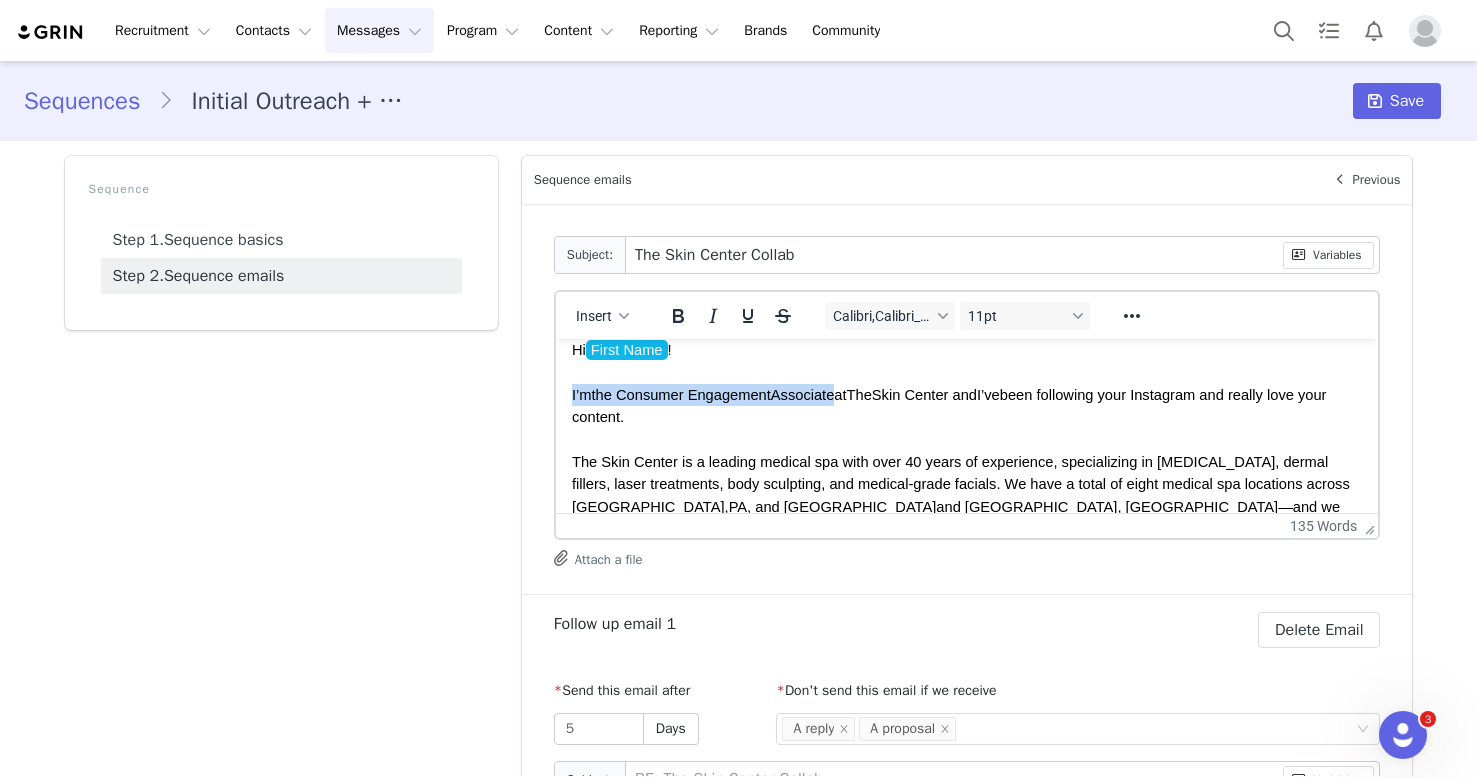 drag, startPoint x: 842, startPoint y: 400, endPoint x: 569, endPoint y: 397, distance: 273.01648 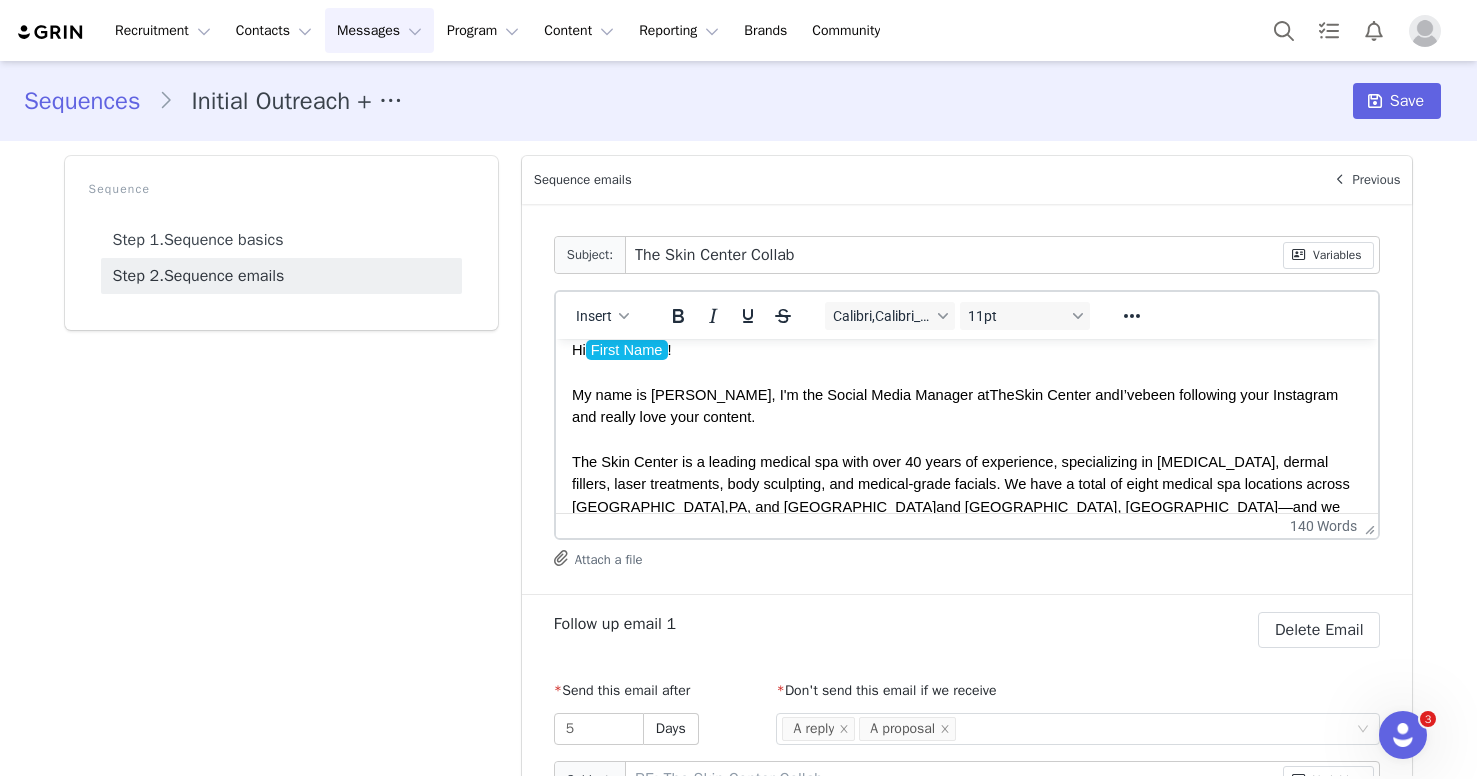 click on "My name is Ally, I'm the Social Media Manager at  The  Skin Center and  I’ve  been following your Instagram and really love your content." at bounding box center (966, 406) 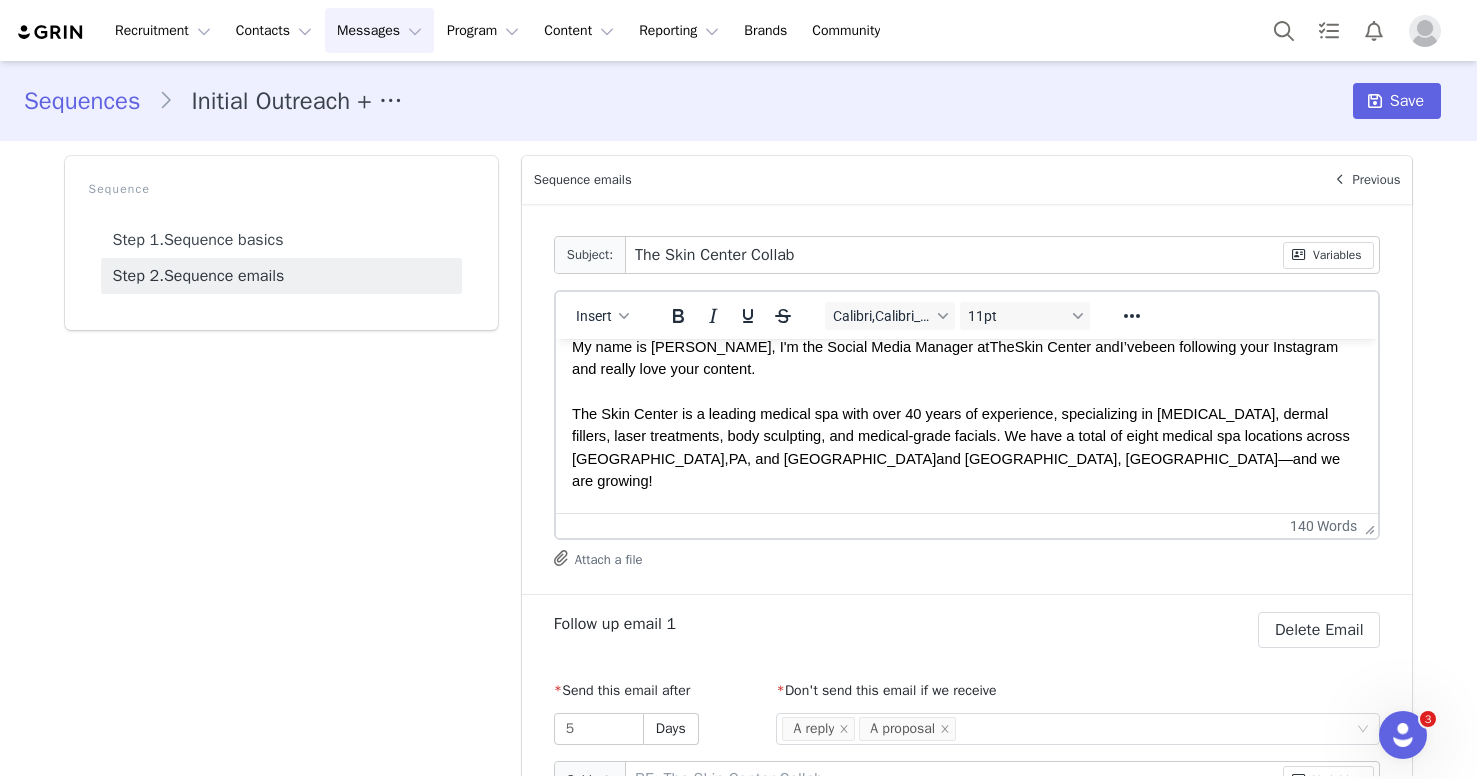 scroll, scrollTop: 87, scrollLeft: 0, axis: vertical 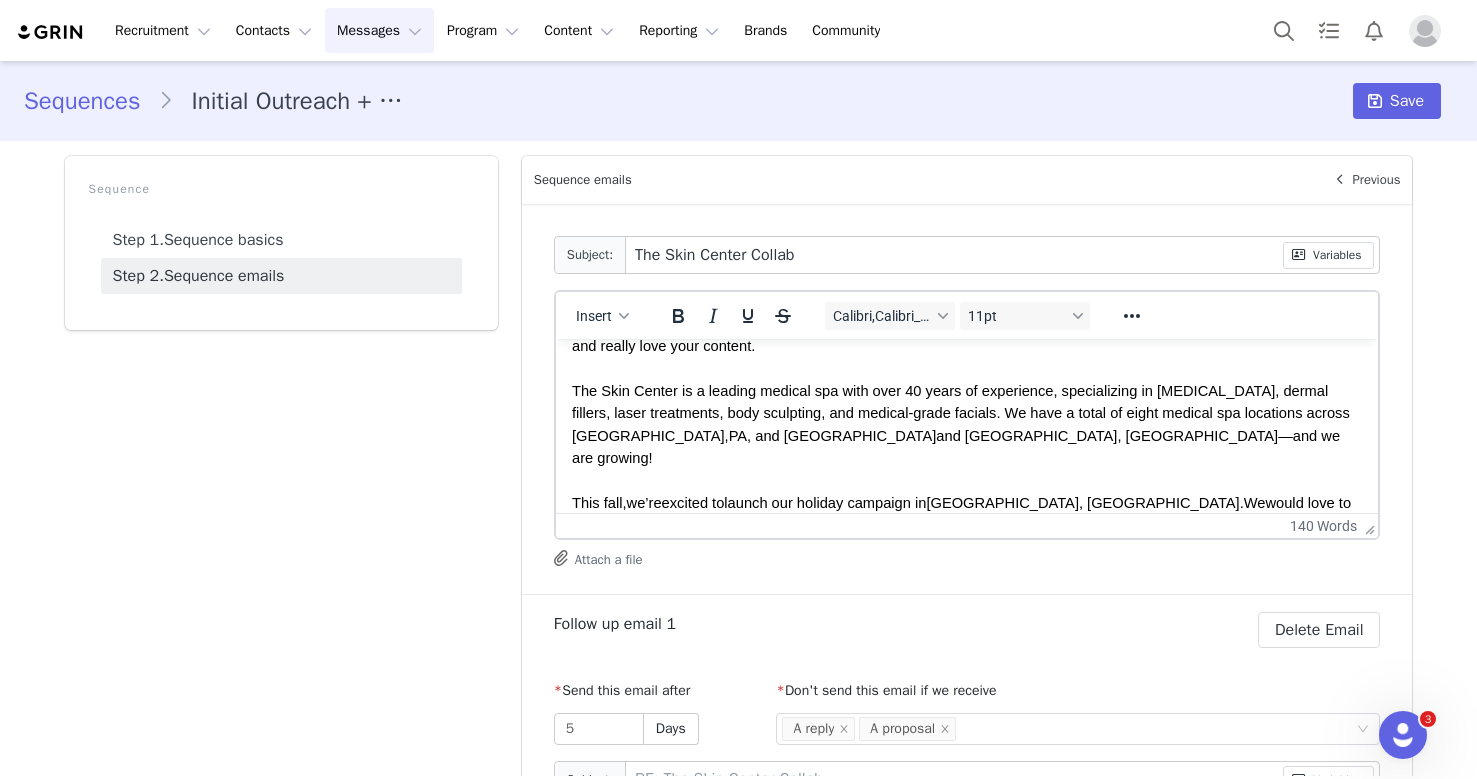 click on "The Skin Center is a leading medical spa with over 40 years of experience, specializing in Botox, dermal fillers, laser treatments, body sculpting, and medical-grade facials. We have a total of eight medical spa locations across Pittsburgh," at bounding box center [962, 413] 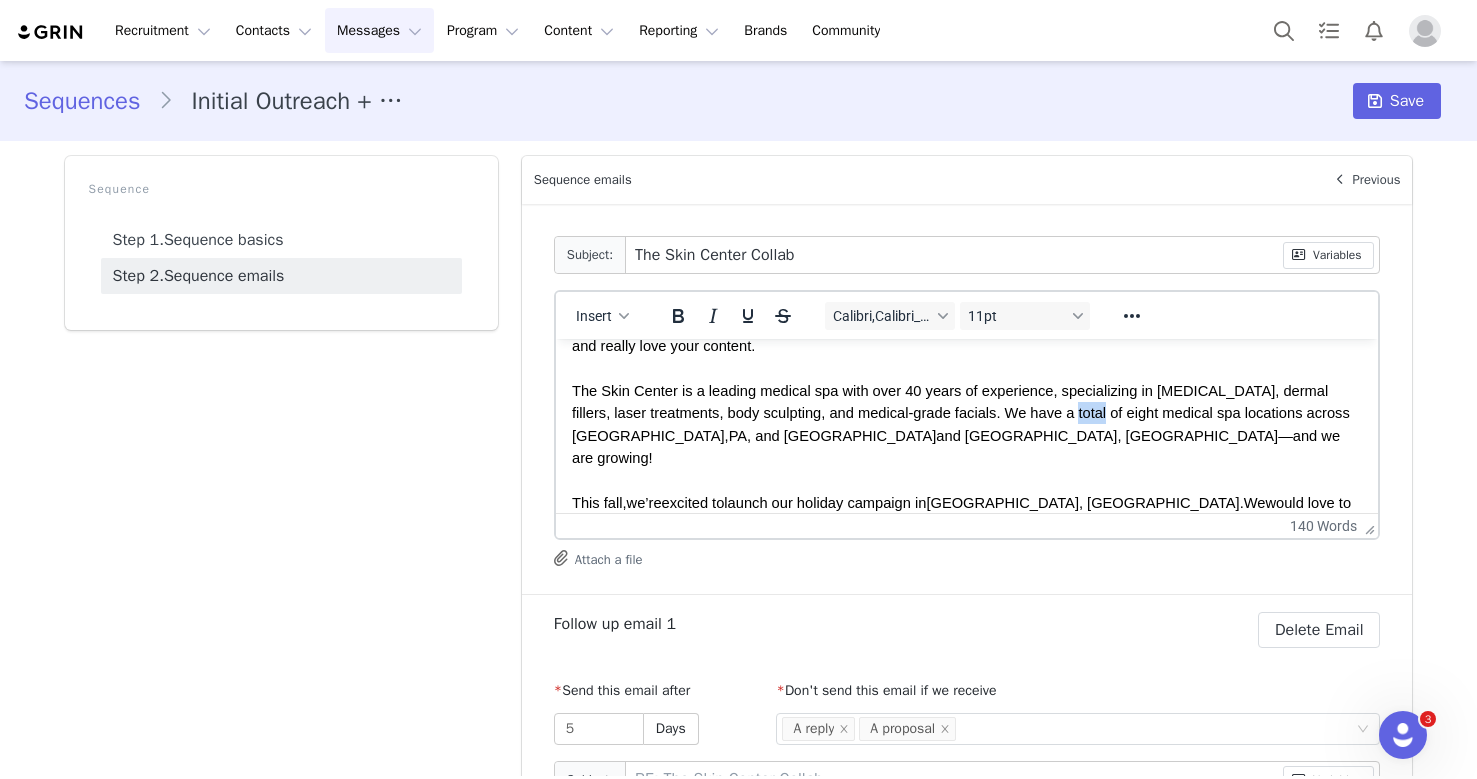 click on "The Skin Center is a leading medical spa with over 40 years of experience, specializing in Botox, dermal fillers, laser treatments, body sculpting, and medical-grade facials. We have a total of eight medical spa locations across Pittsburgh," at bounding box center (962, 413) 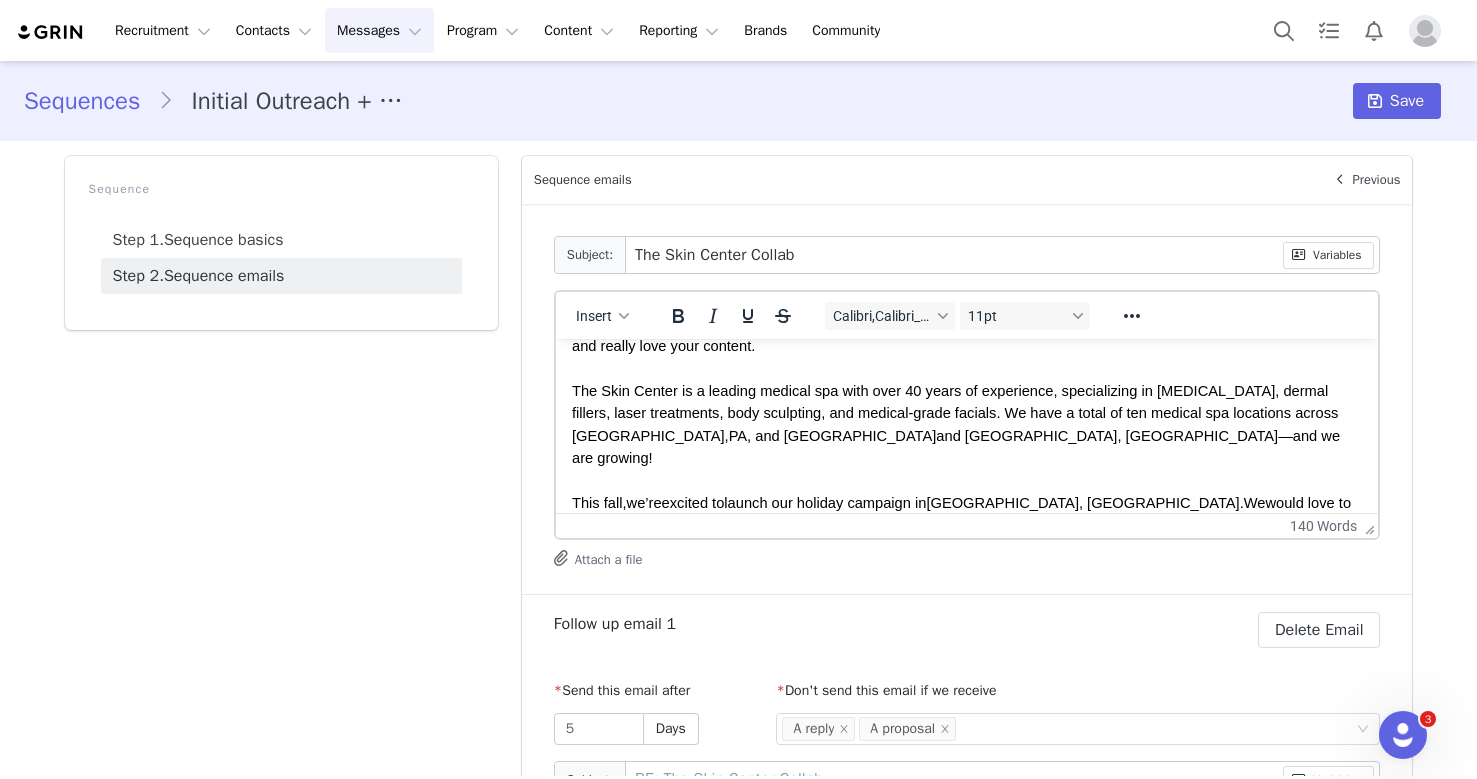 click on "The Skin Center is a leading medical spa with over 40 years of experience, specializing in Botox, dermal fillers, laser treatments, body sculpting, and medical-grade facials. We have a total of ten medical spa locations across Pittsburgh,  PA, and Cleveland  and Columbus, OH—and we are growing!" at bounding box center [966, 425] 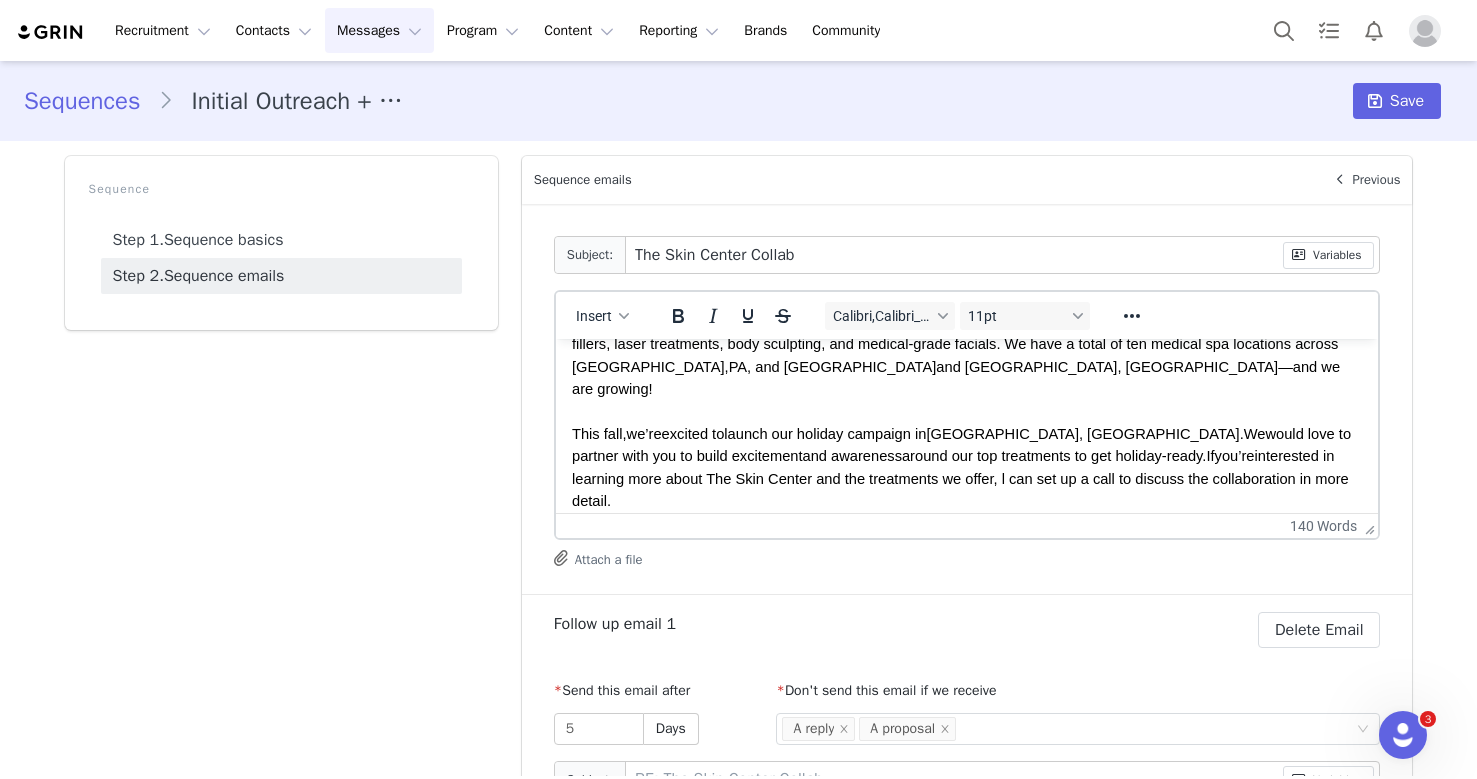 scroll, scrollTop: 163, scrollLeft: 0, axis: vertical 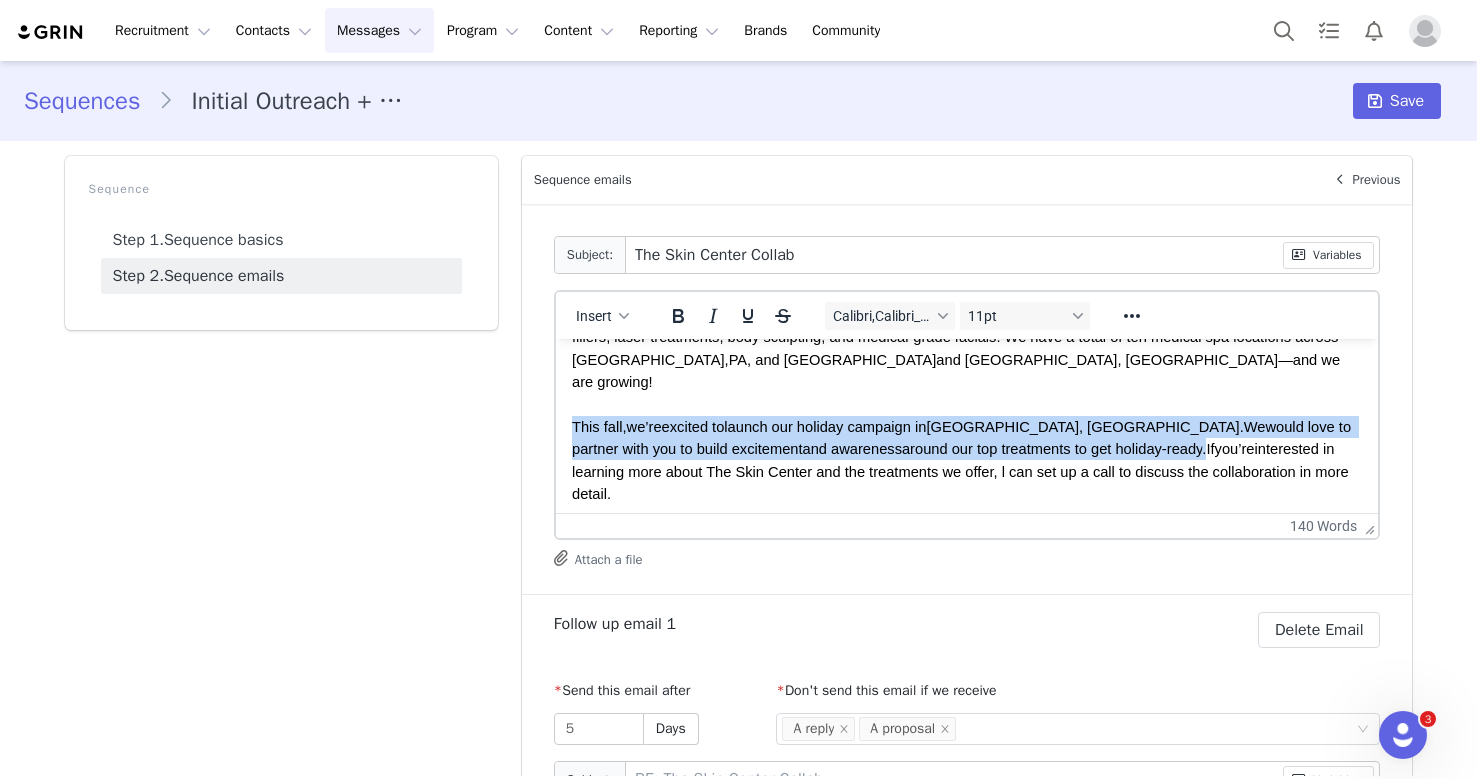 drag, startPoint x: 1054, startPoint y: 429, endPoint x: 560, endPoint y: 398, distance: 494.9717 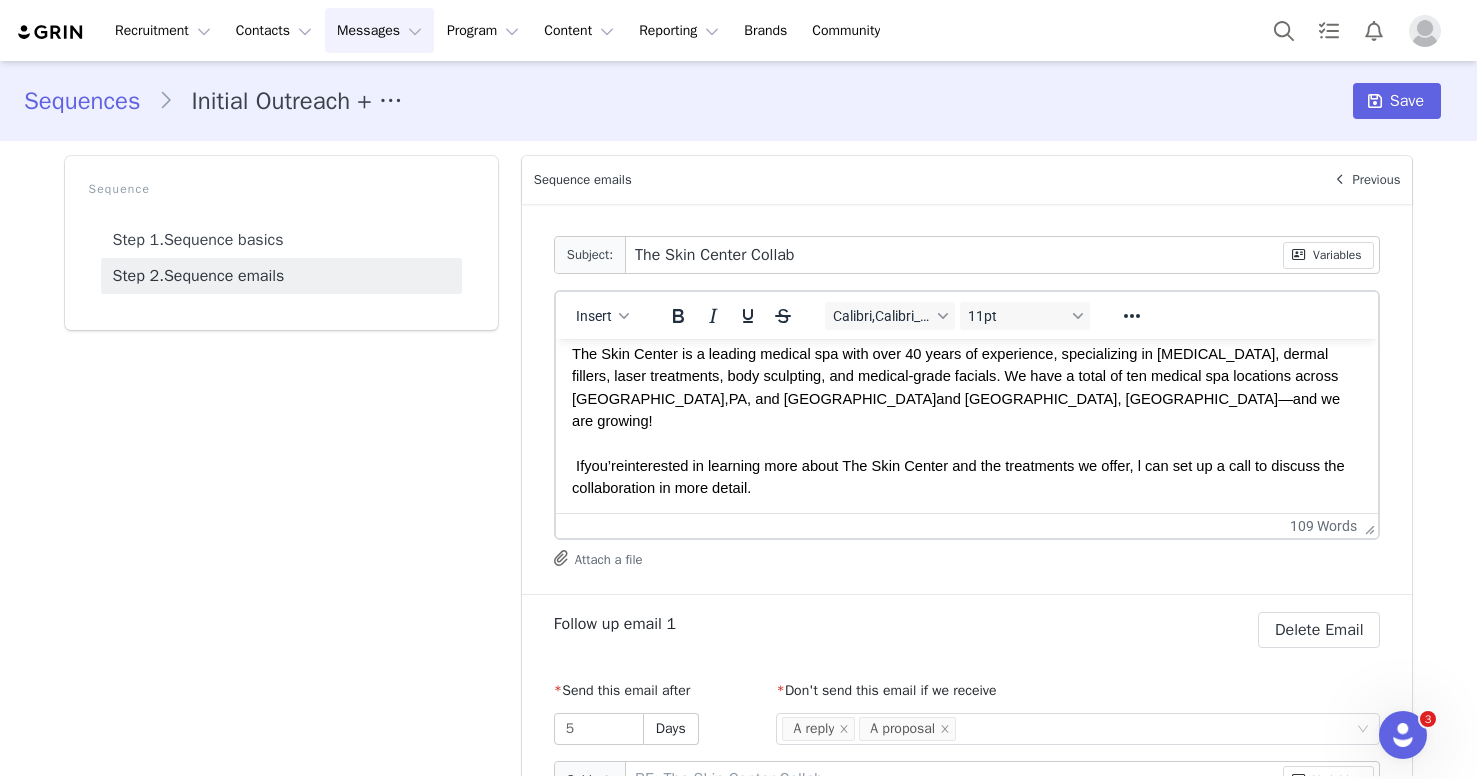 scroll, scrollTop: 130, scrollLeft: 0, axis: vertical 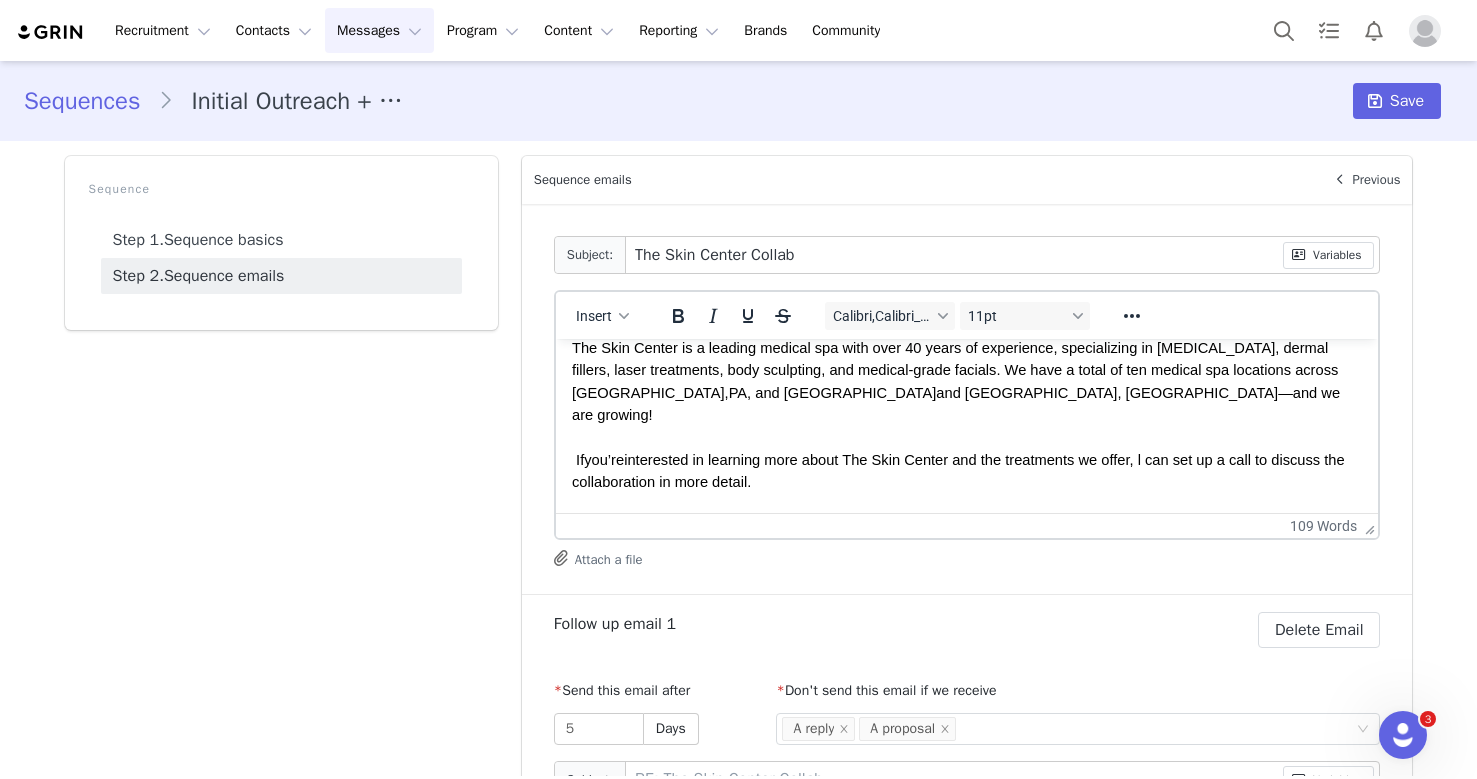 click on "interested in learning more about The Skin Center and the treatments we offer, l can set up a call to discuss the collaboration in more detail." at bounding box center (959, 471) 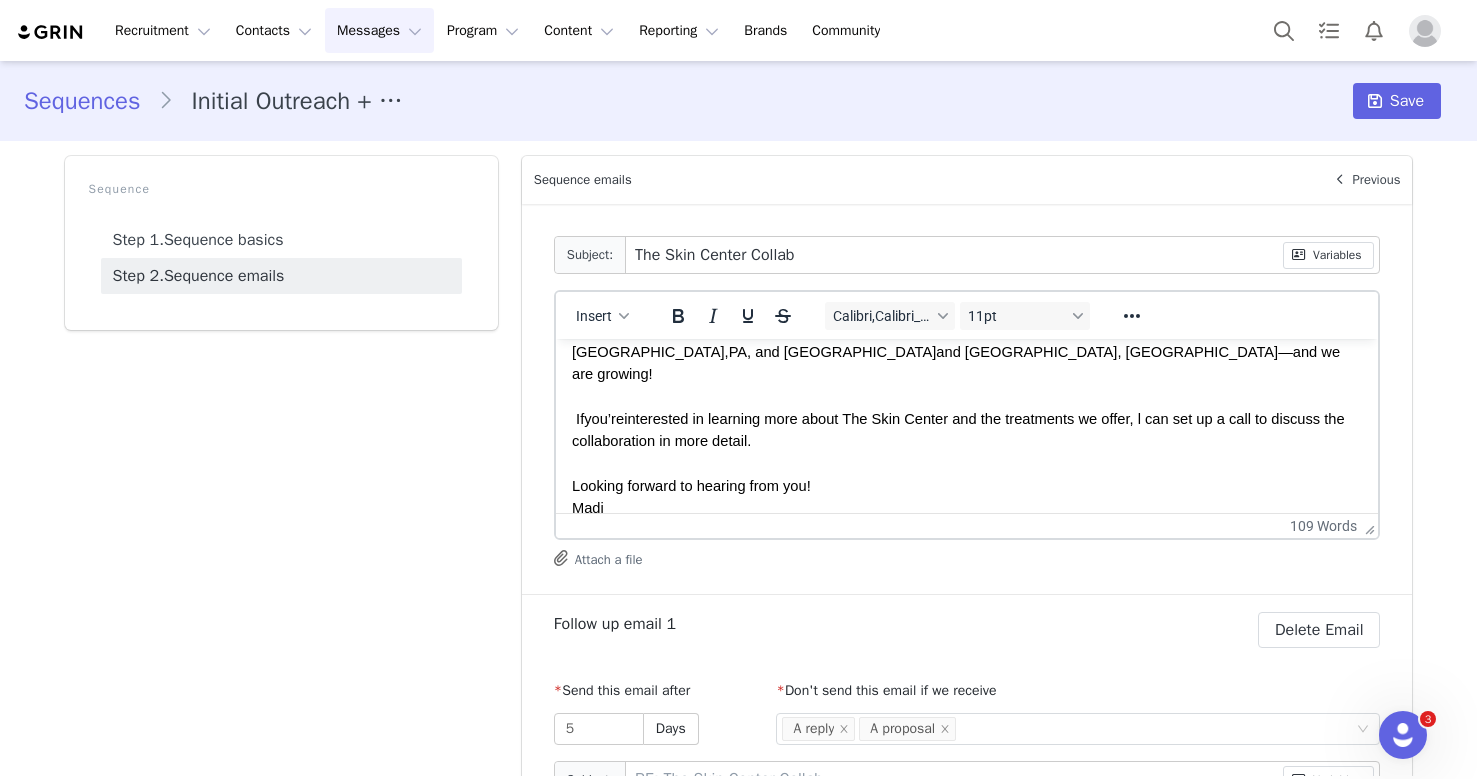 scroll, scrollTop: 168, scrollLeft: 0, axis: vertical 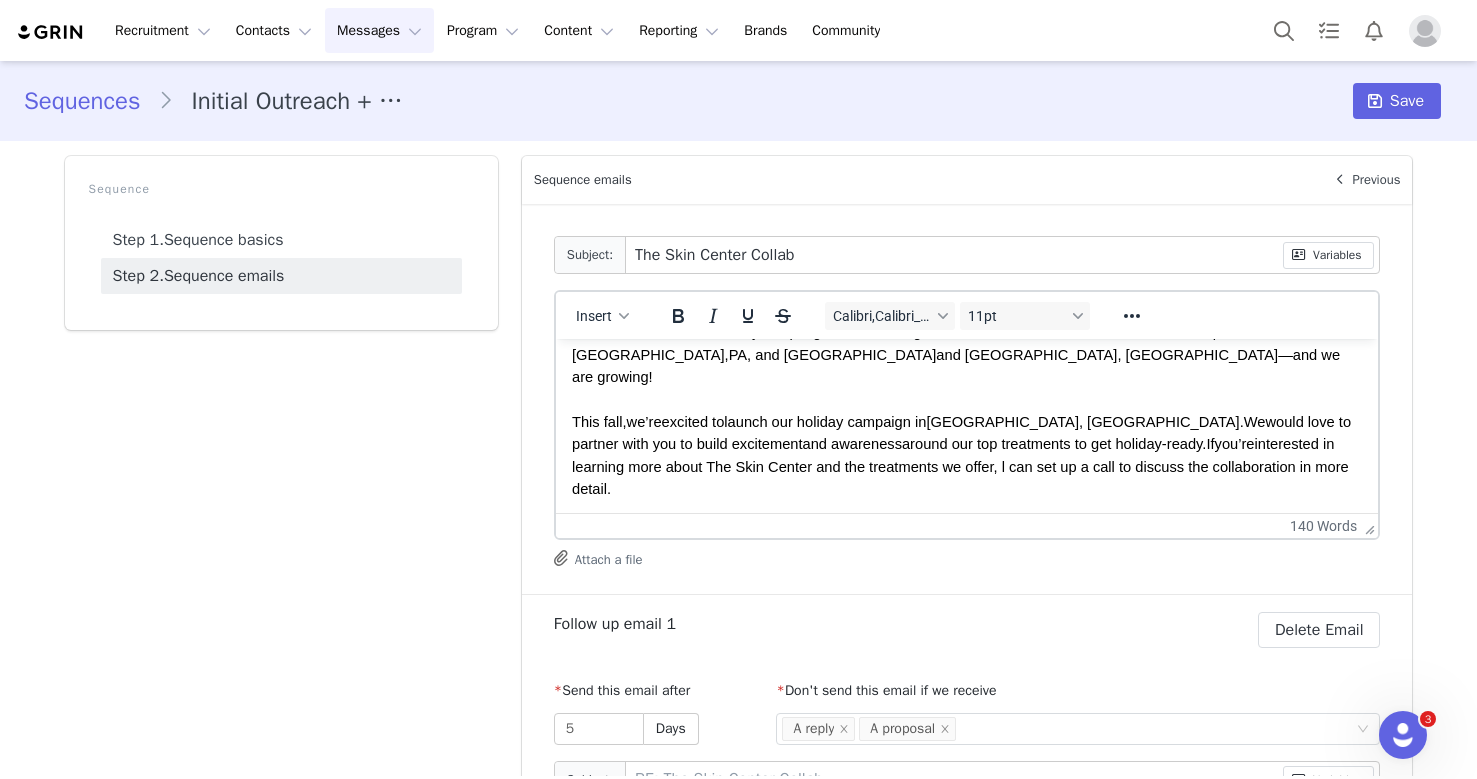 click on "around our top treatments to get holiday-ready" at bounding box center [1051, 444] 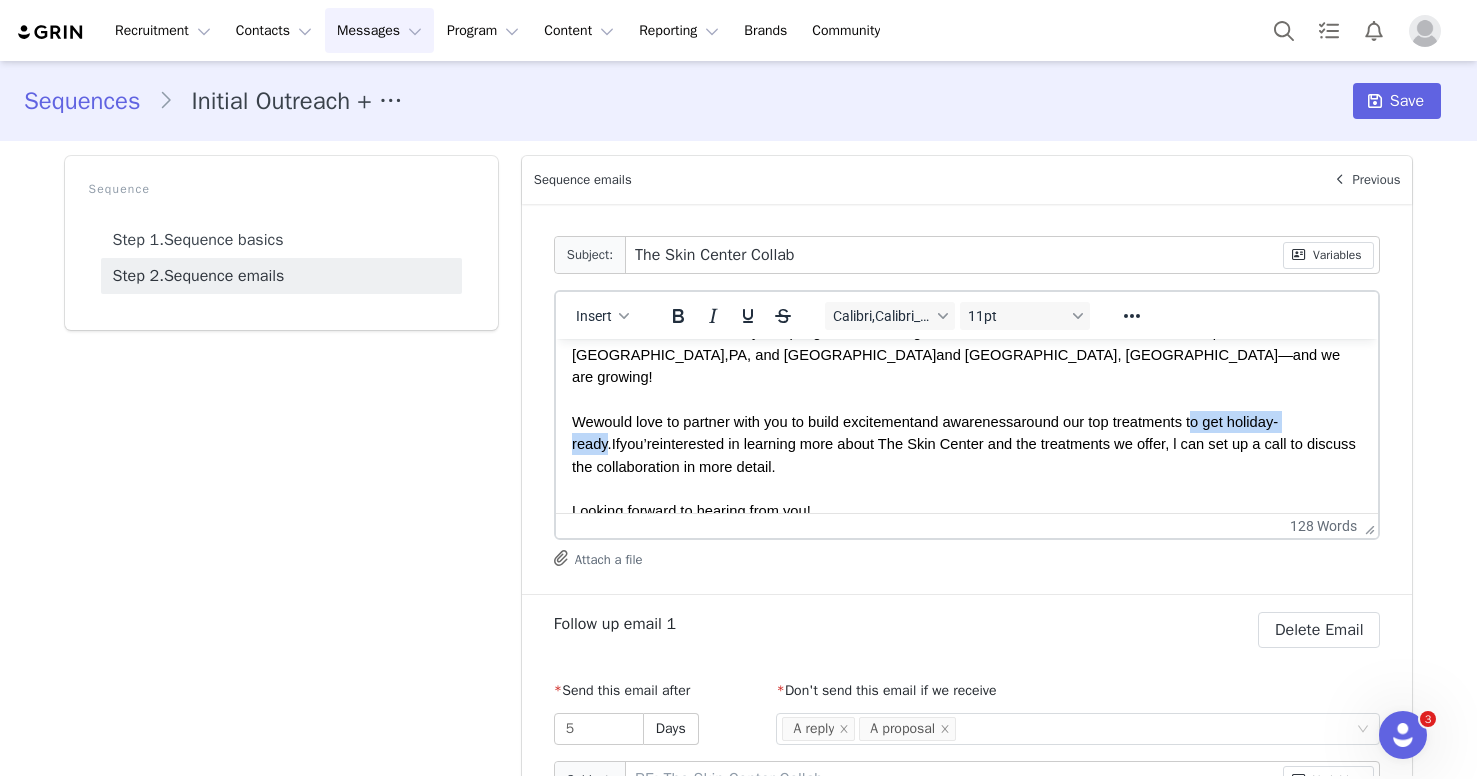 drag, startPoint x: 1324, startPoint y: 402, endPoint x: 1199, endPoint y: 402, distance: 125 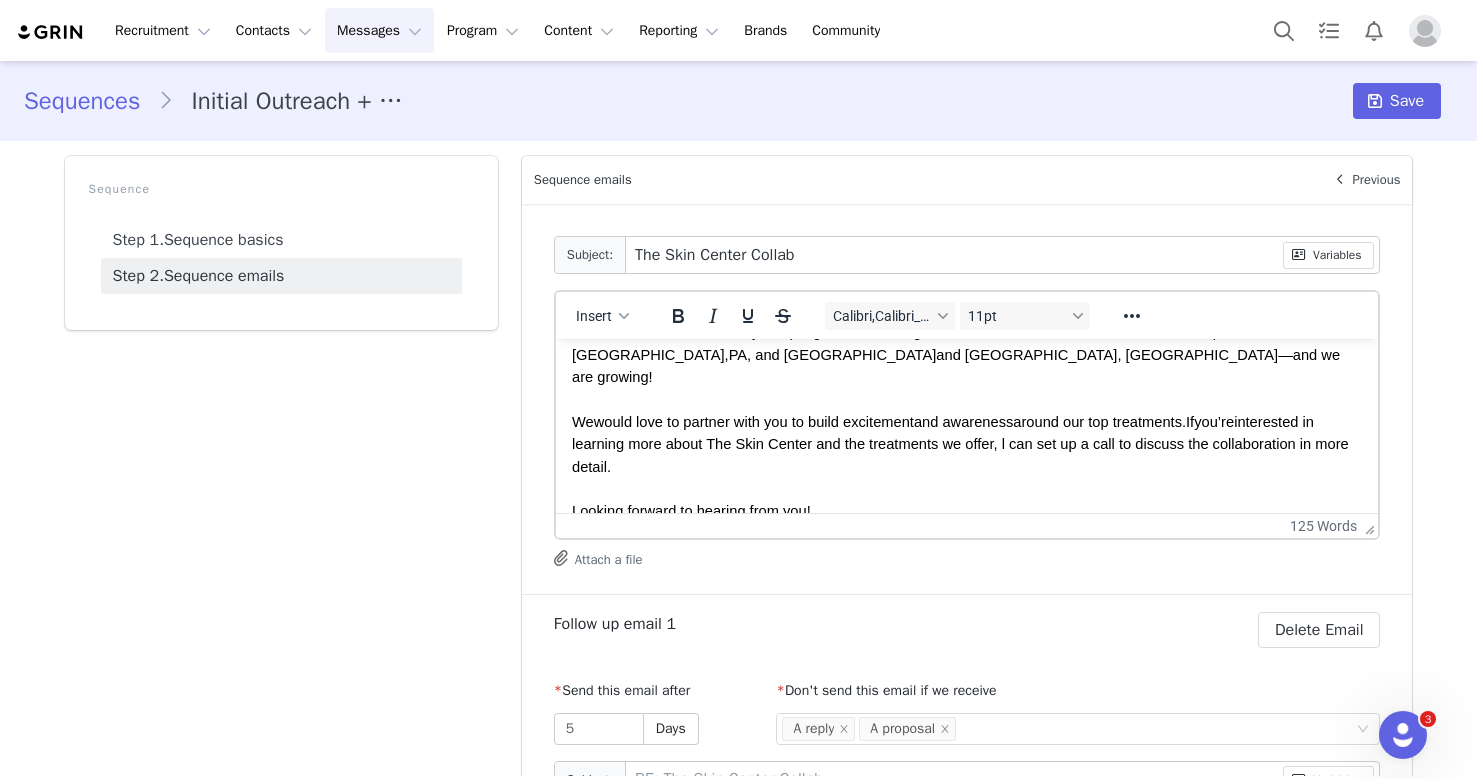 click on "interested in learning more about The Skin Center and the treatments we offer, l can set up a call to discuss the collaboration in more detail." at bounding box center [961, 444] 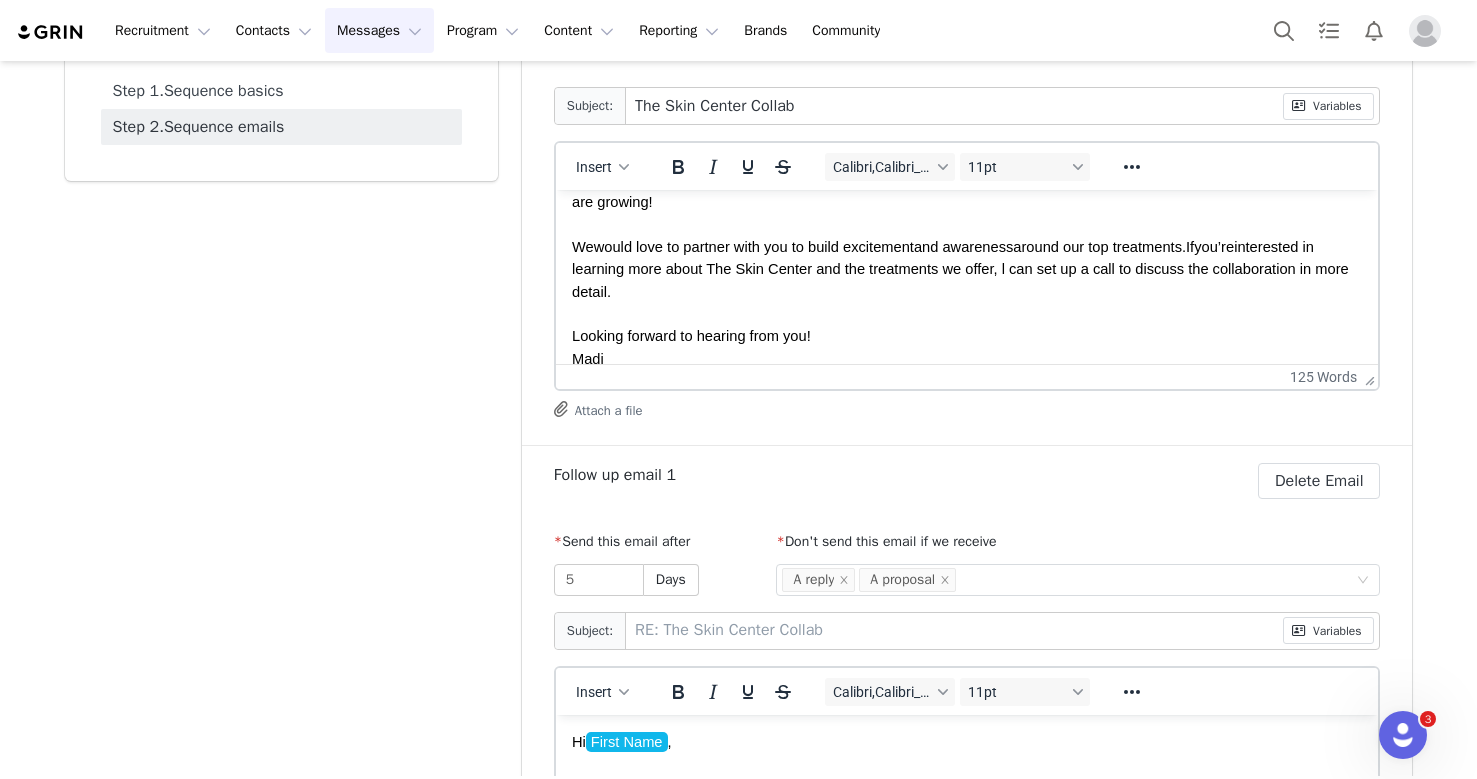 scroll, scrollTop: 158, scrollLeft: 0, axis: vertical 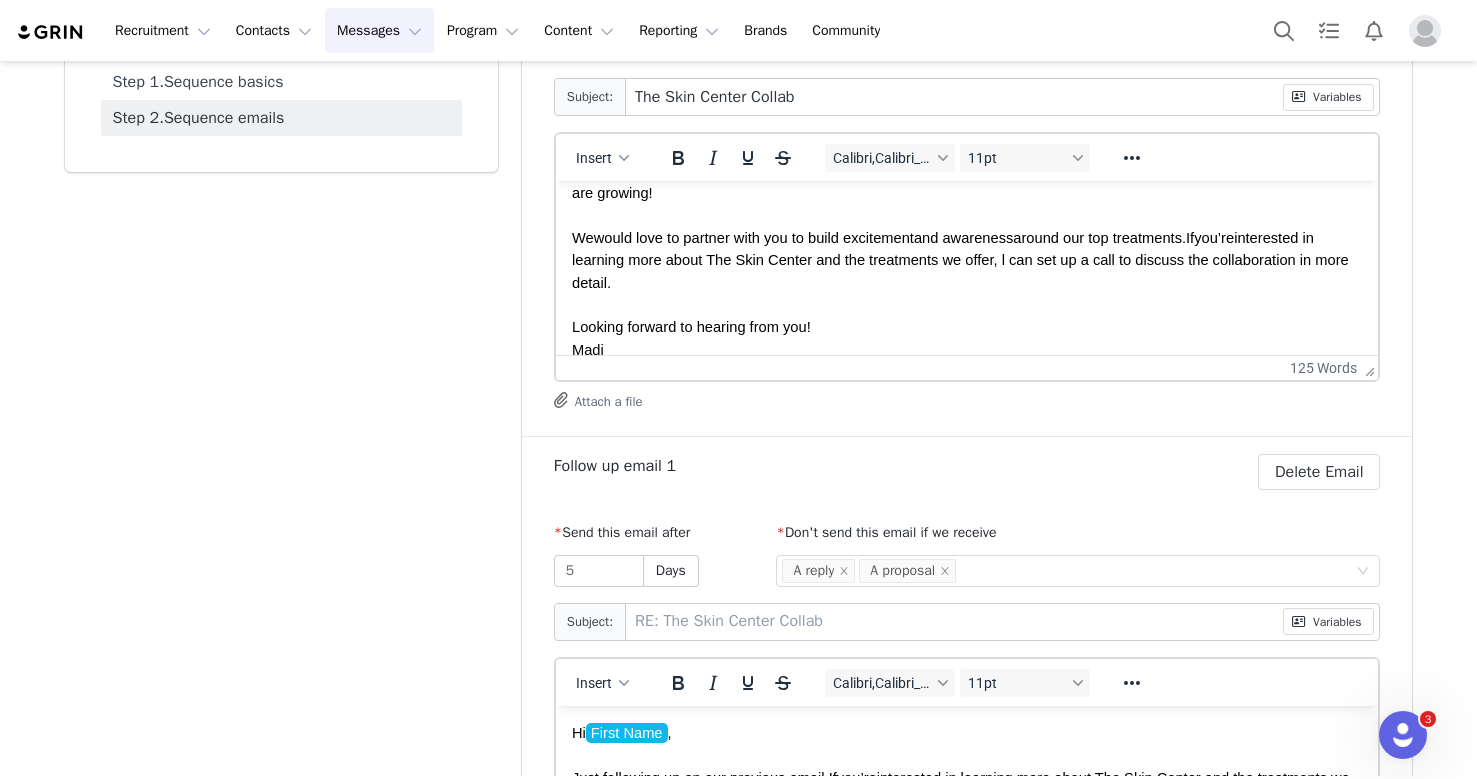 click on "Madi" at bounding box center [587, 350] 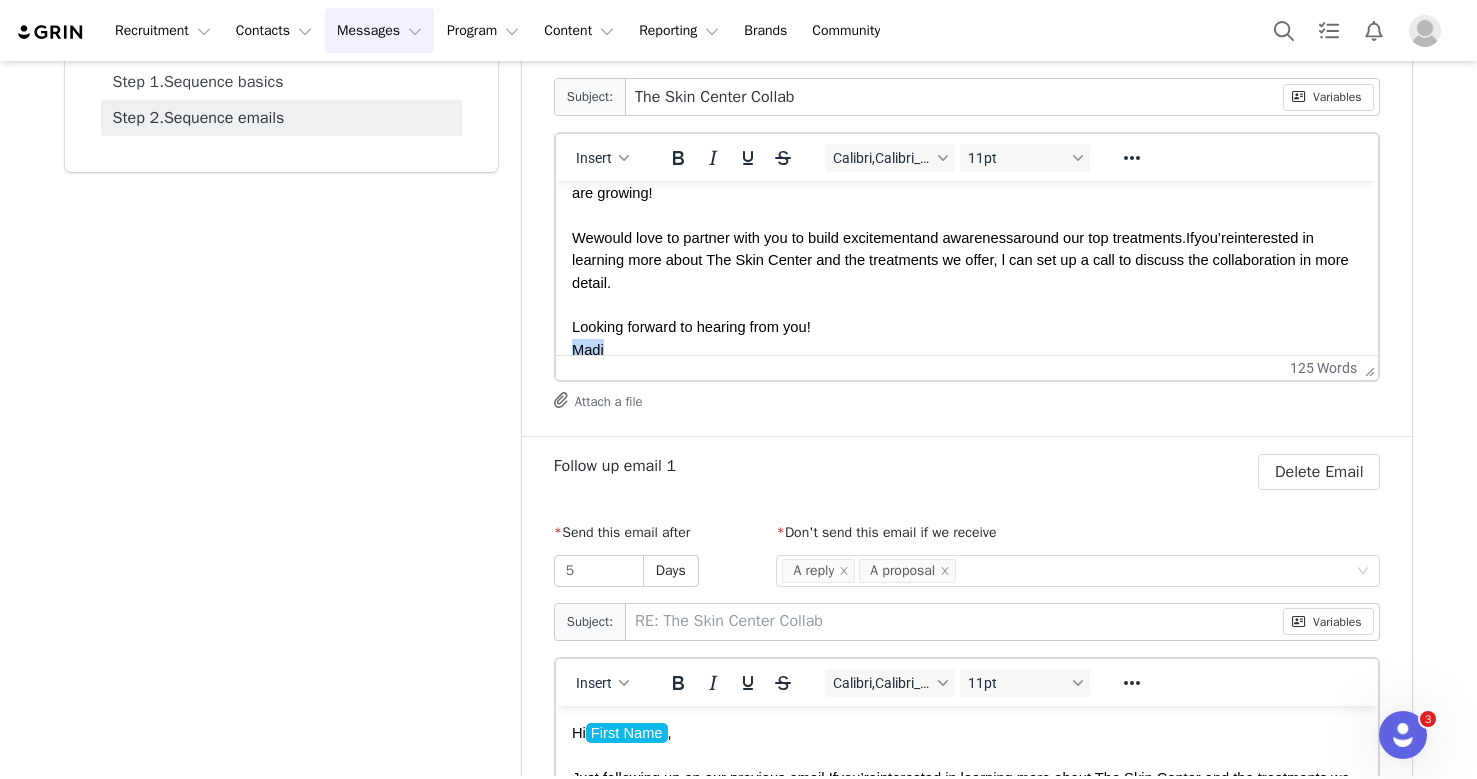 click on "Madi" at bounding box center [587, 350] 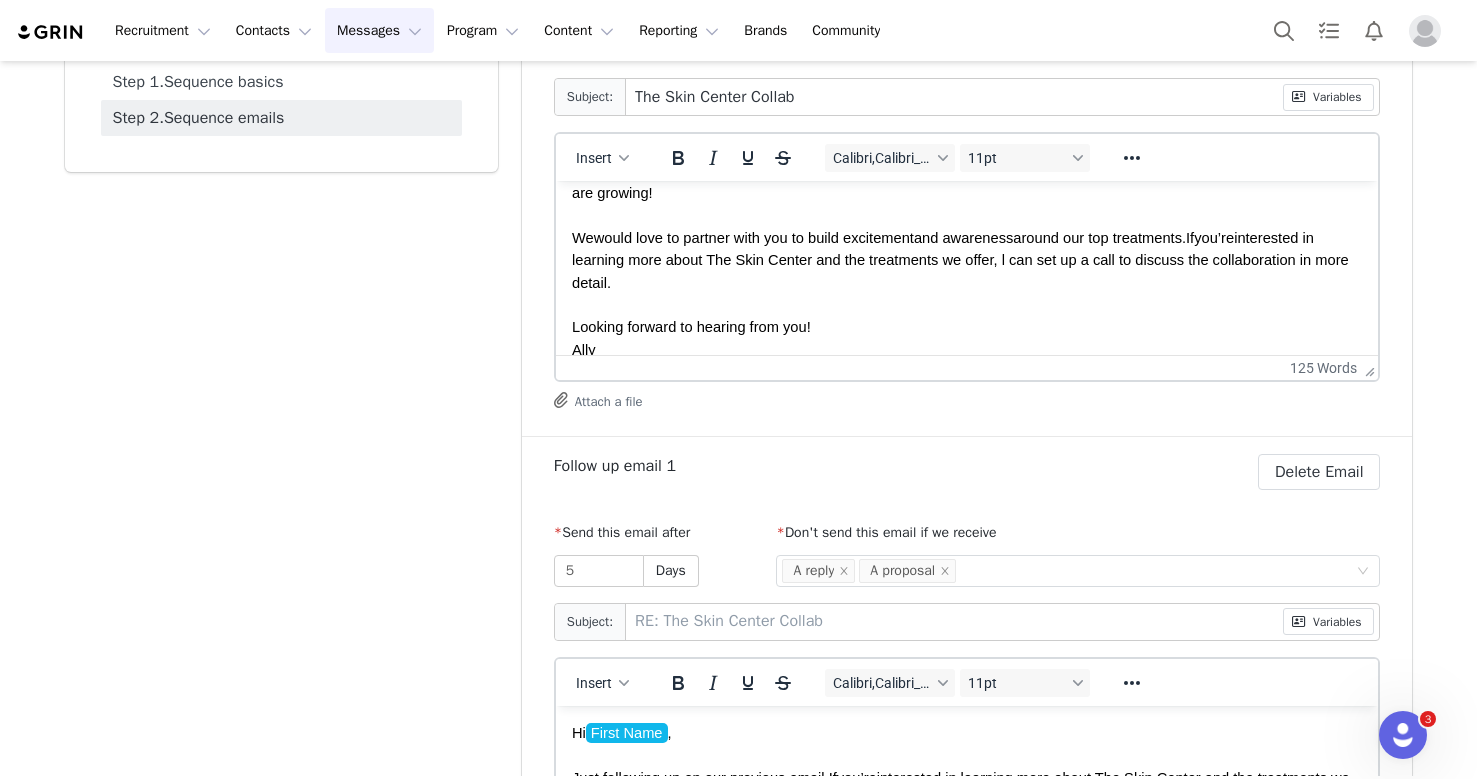 click on "Sequence basics  Next  Name Initial Outreach + Follow Up  Program (optional)  None Activation  Next  Sequence emails  Previous   Follow up email NaN  Delete Sequence email Yes, delete sequence email Delete Email *  Send this email after  1 Days *  Don't send this email if we receive  Select Condition    Subject:  The Skin Center Collab  My First Name   First Name   Last Name   Emails   City   State   Country   Zip Code   Instagram URL   YouTube URL   Twitter URL   Facebook URL   Twitch URL   TikTok URL   Pinterest URL   Instagram Username   YouTube Username   Twitter Username   Facebook Username   Twitch Username   TikTok Username   Pinterest Username   Live Url: theskincenter.grin.live   Manage Networks URL: theskincenter.grin.live   Connect Instagram URL: theskincenter.grin.live   Settings URL: theskincenter.grin.live   Link: DEMO   Link: Westlake Launch Tracking   Link: test group   Link: Holiday Tracking   Link: Evergreen Campaign   Link: Dublin Tracker   Custom: DOB   Custom: Summer?   Custom: Content" at bounding box center [967, 552] 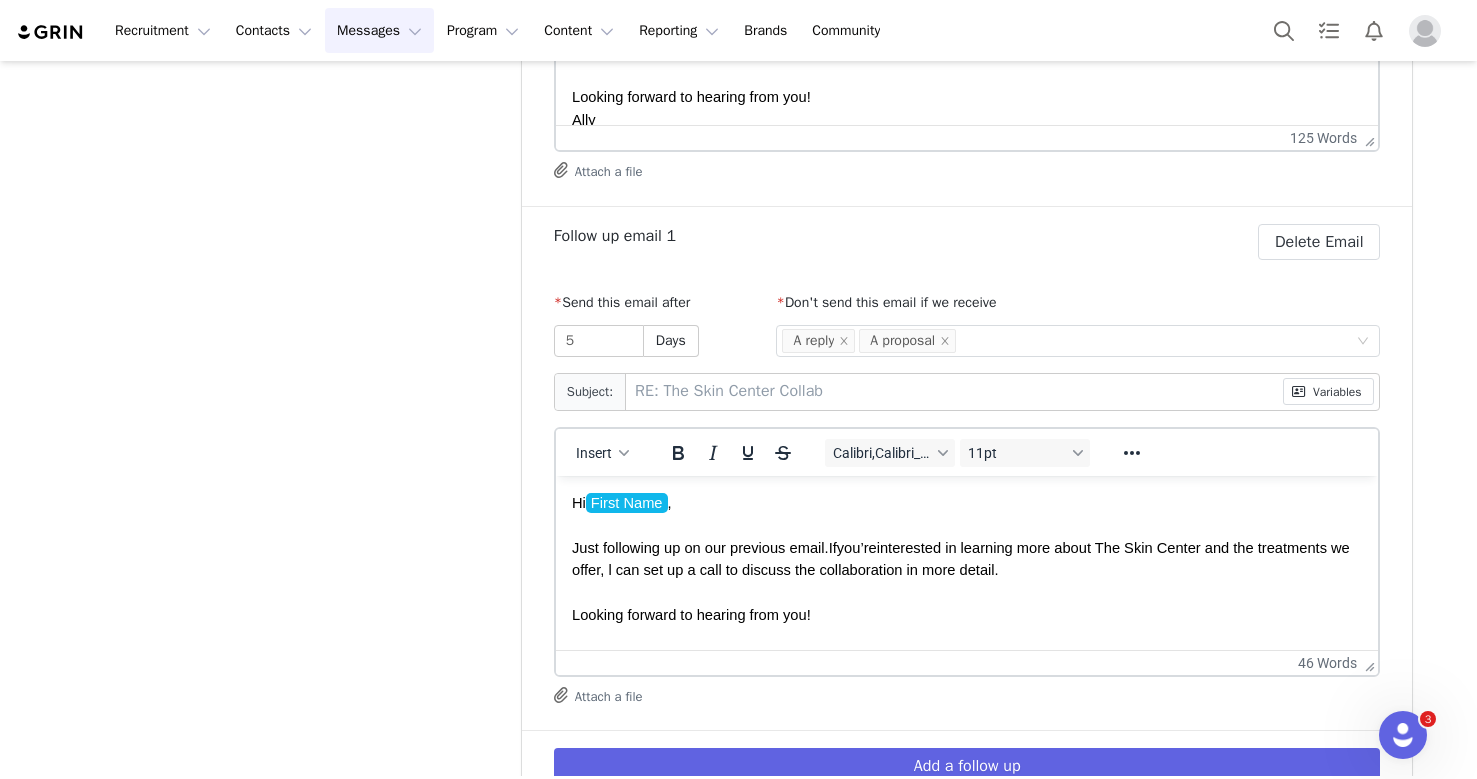 scroll, scrollTop: 392, scrollLeft: 0, axis: vertical 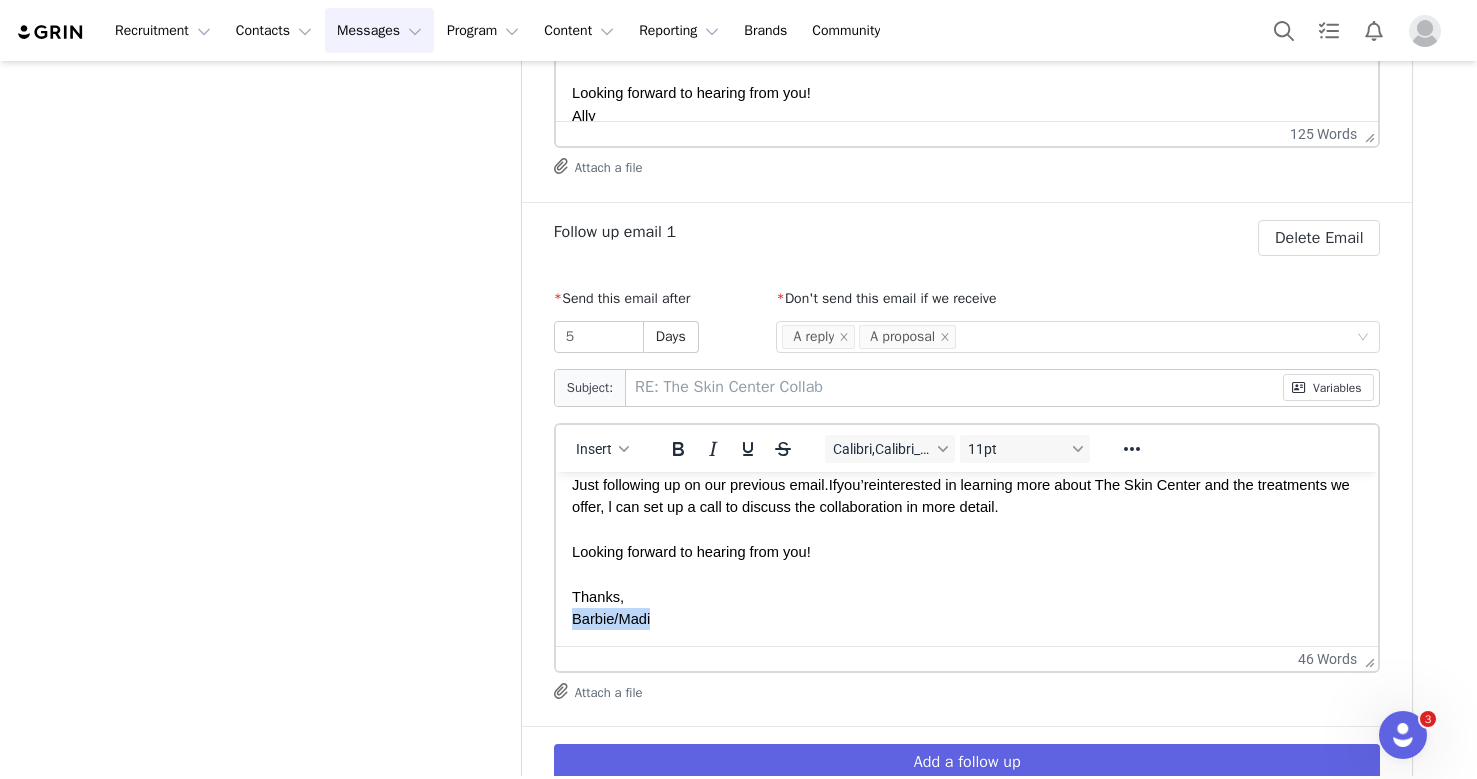 drag, startPoint x: 654, startPoint y: 620, endPoint x: 559, endPoint y: 619, distance: 95.005264 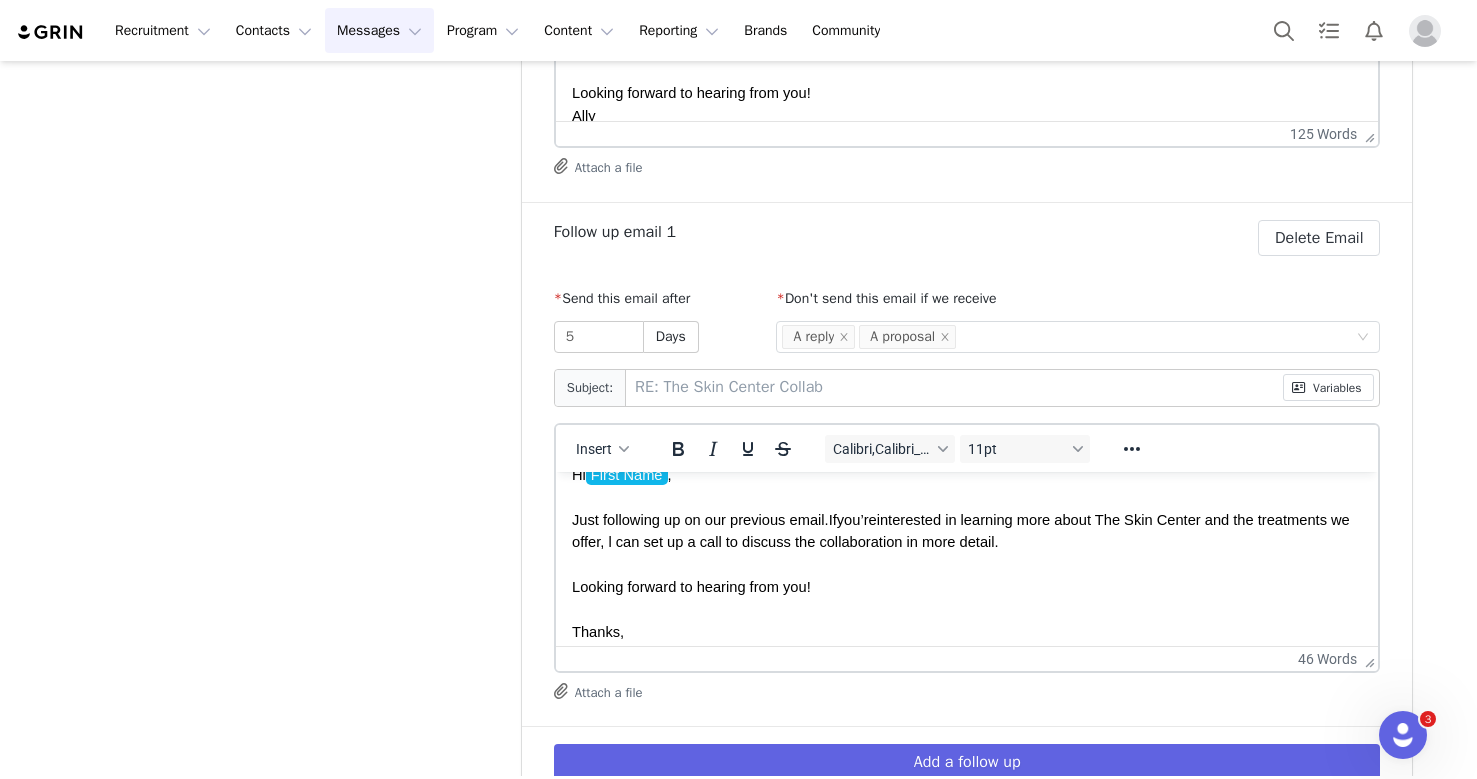 scroll, scrollTop: 59, scrollLeft: 0, axis: vertical 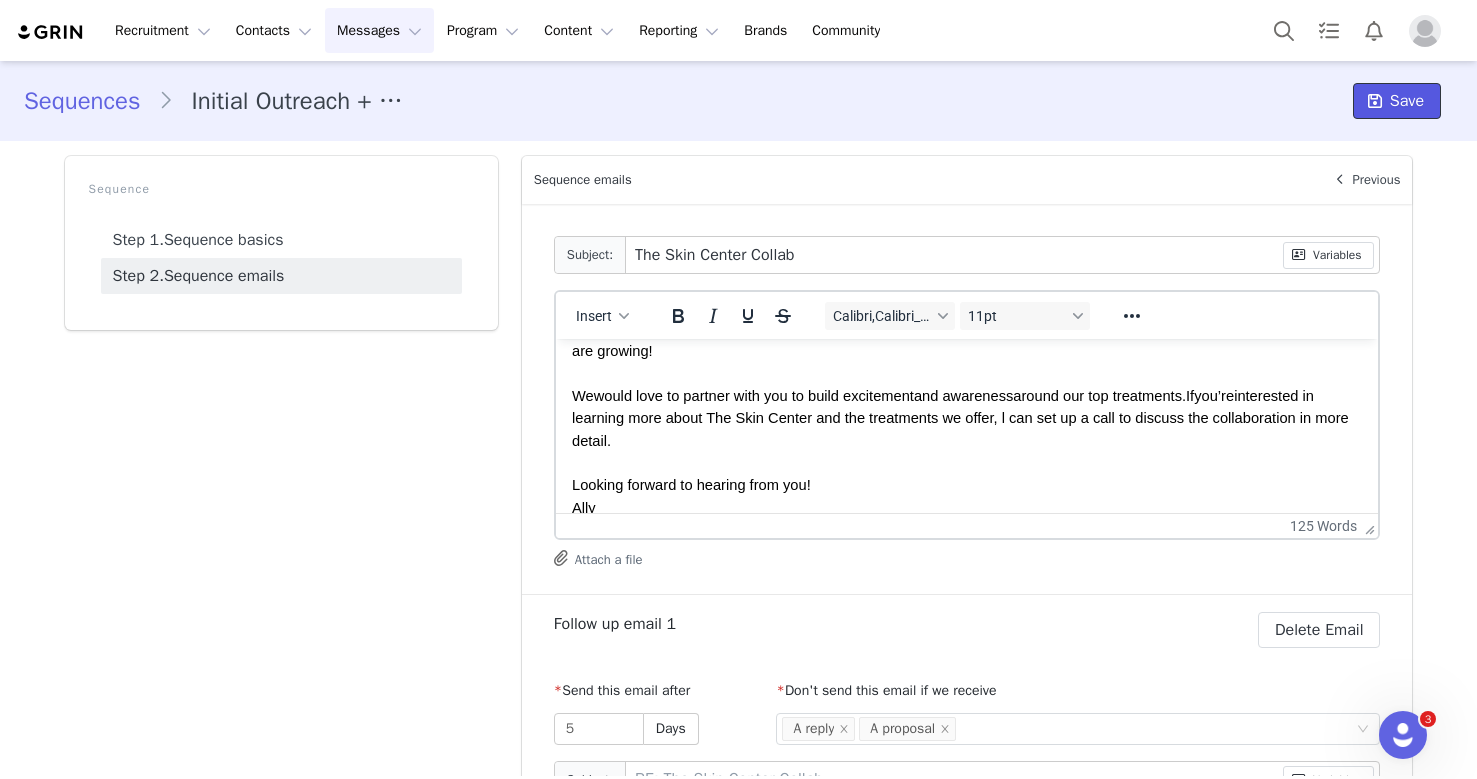 click on "Save" at bounding box center [1397, 101] 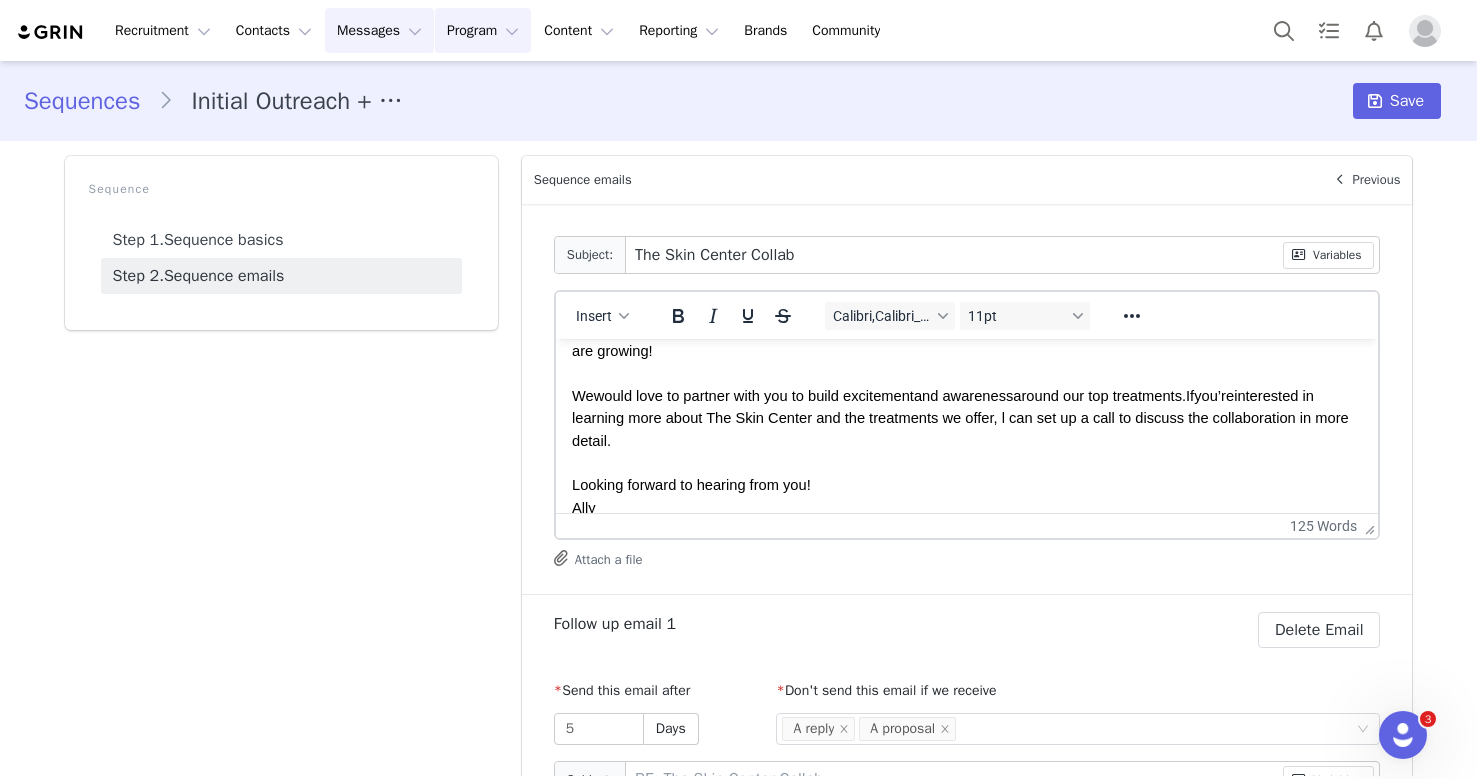 click on "Program Program" at bounding box center [483, 30] 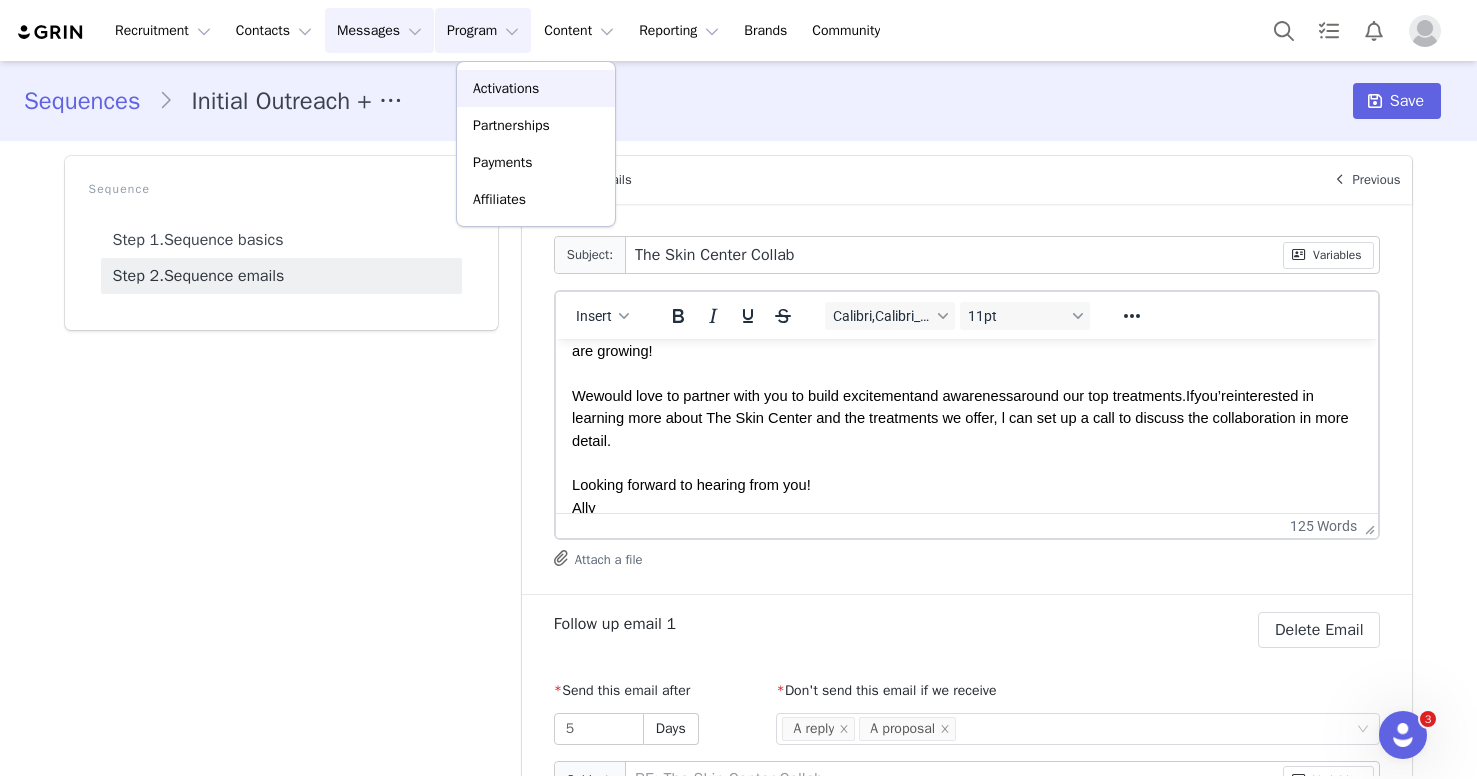 click on "Activations" at bounding box center [536, 88] 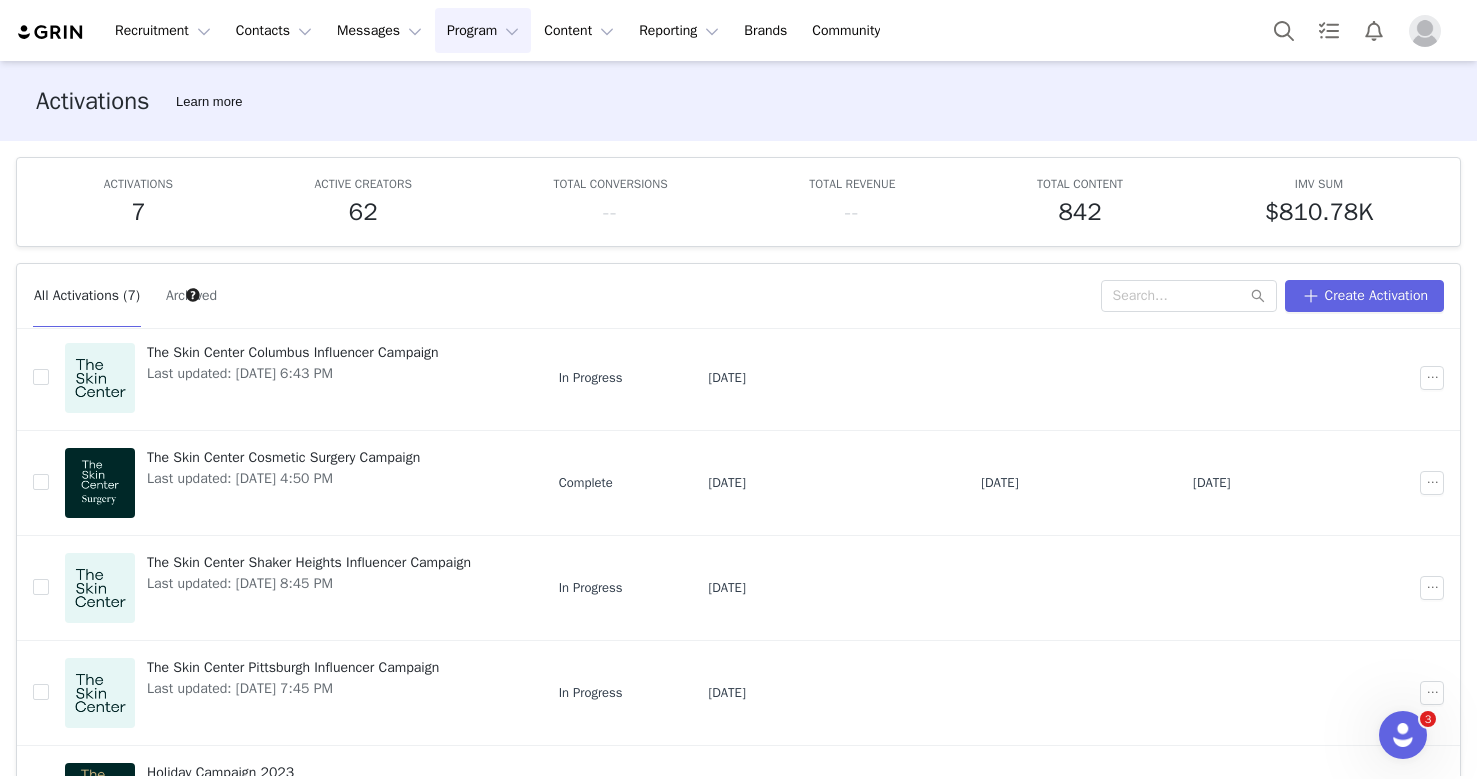 scroll, scrollTop: 304, scrollLeft: 0, axis: vertical 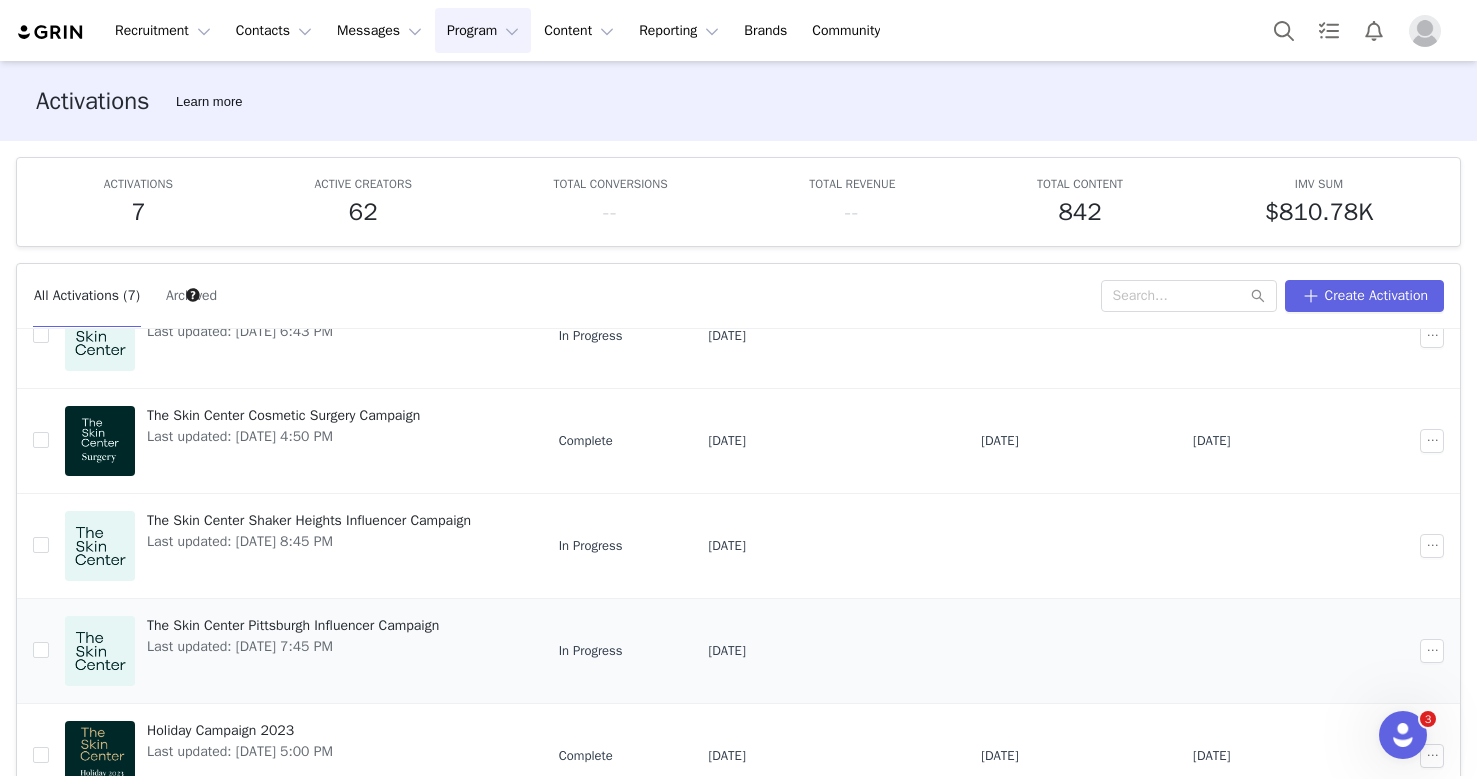click on "The Skin Center Pittsburgh Influencer Campaign Last updated: Aug 28, 2024 7:45 PM" at bounding box center [296, 650] 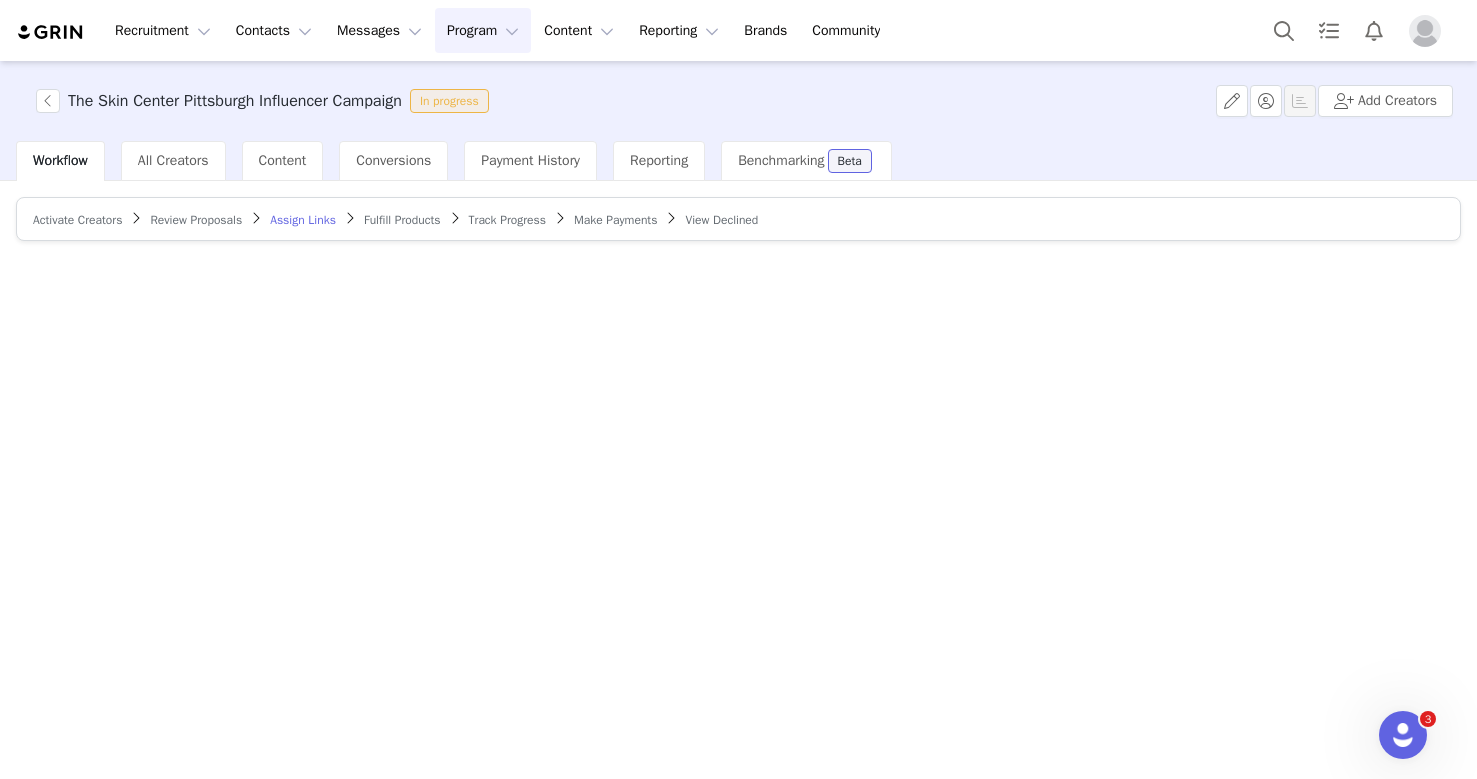 click on "Activate Creators Review Proposals Assign Links Fulfill Products Track Progress Make Payments View Declined" at bounding box center (738, 478) 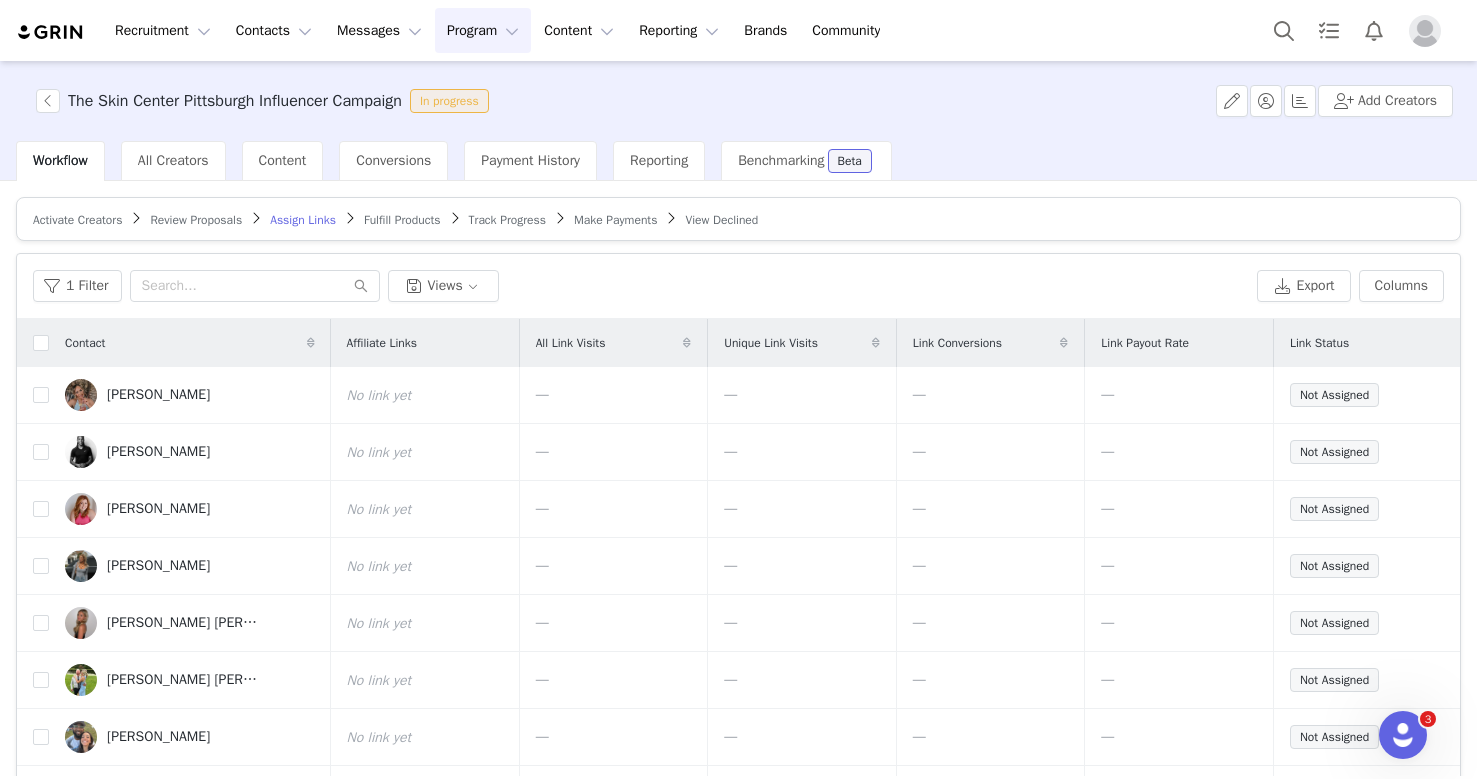 click on "Workflow All Creators Content Conversions Payment History Reporting Benchmarking Beta" at bounding box center (746, 161) 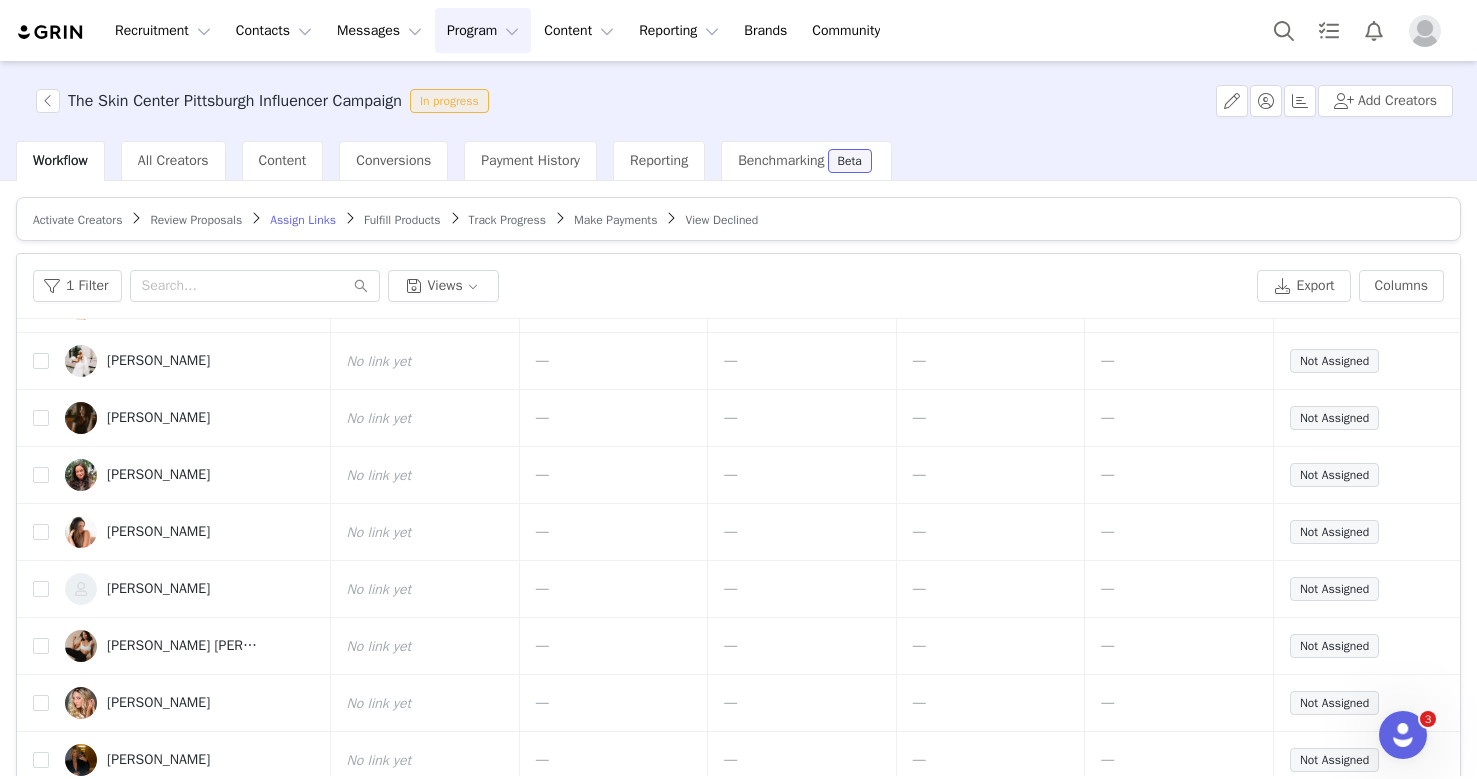 scroll, scrollTop: 993, scrollLeft: 0, axis: vertical 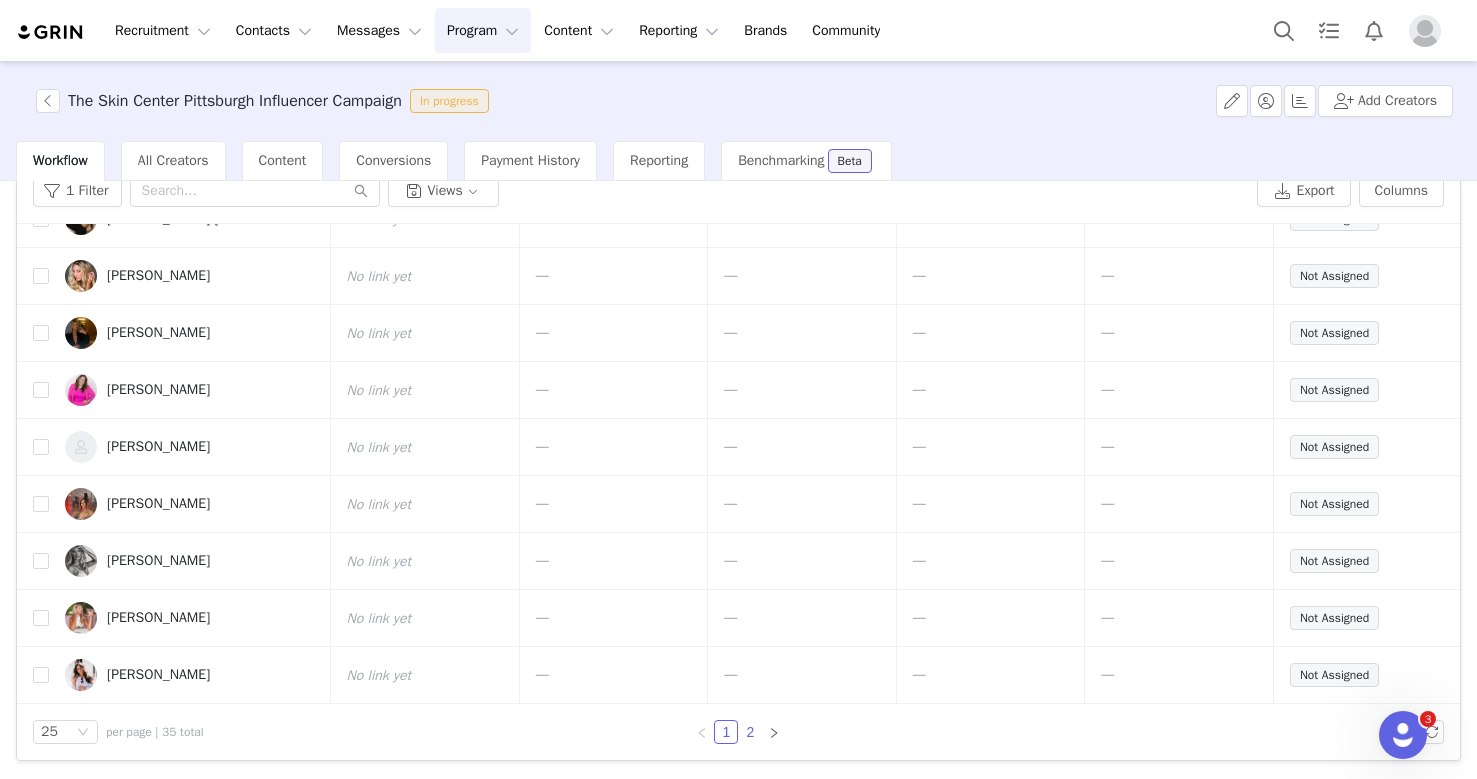 click on "2" at bounding box center [750, 732] 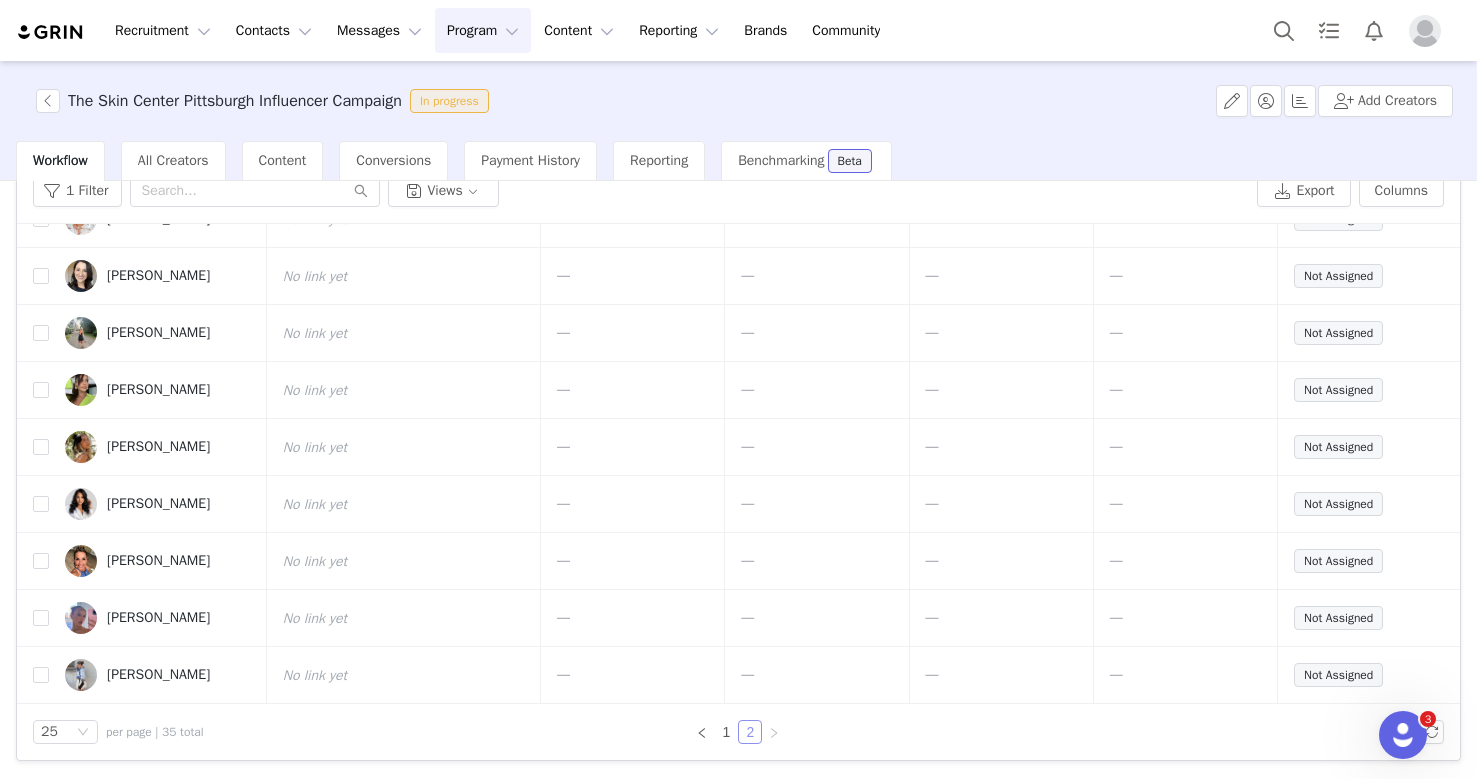 scroll, scrollTop: 173, scrollLeft: 0, axis: vertical 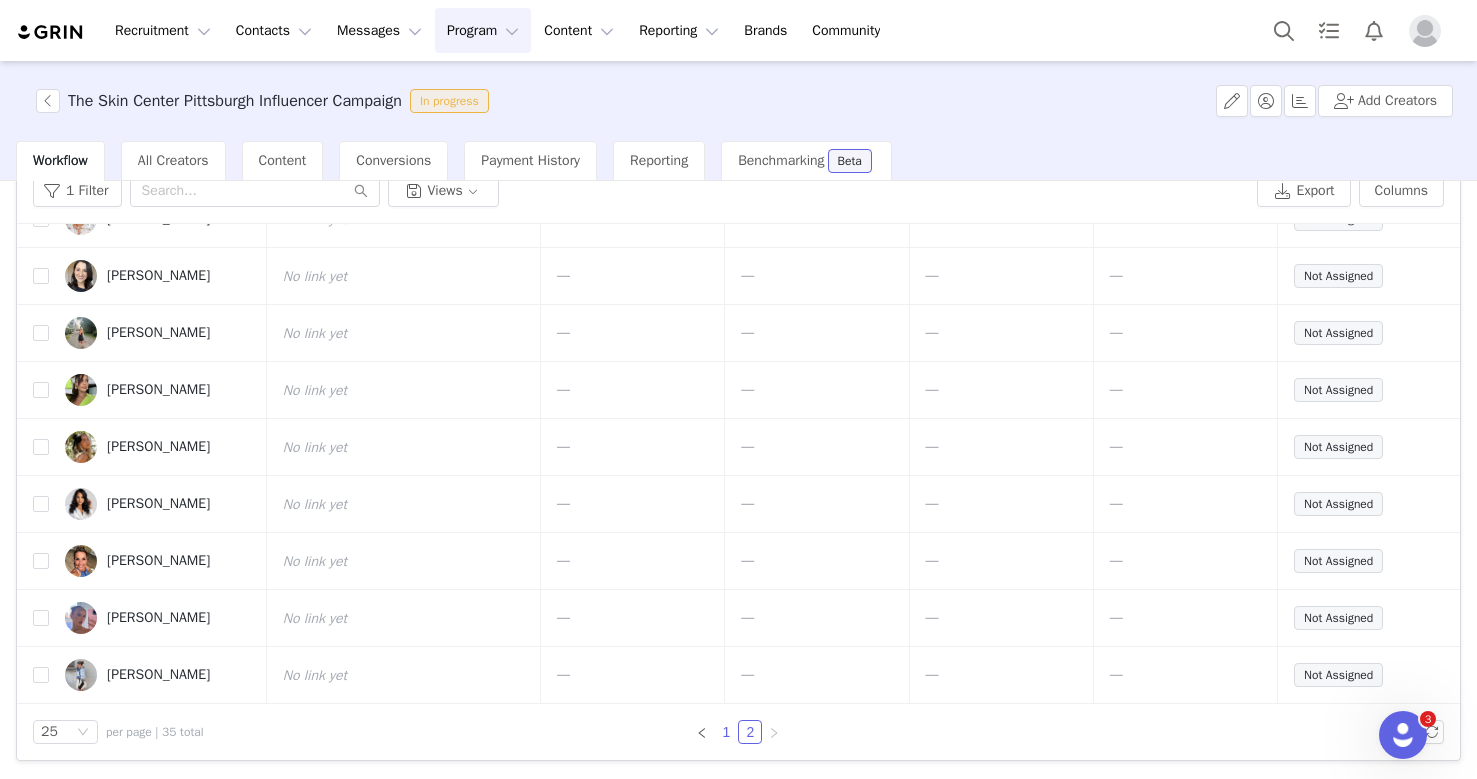 click on "1" at bounding box center [726, 732] 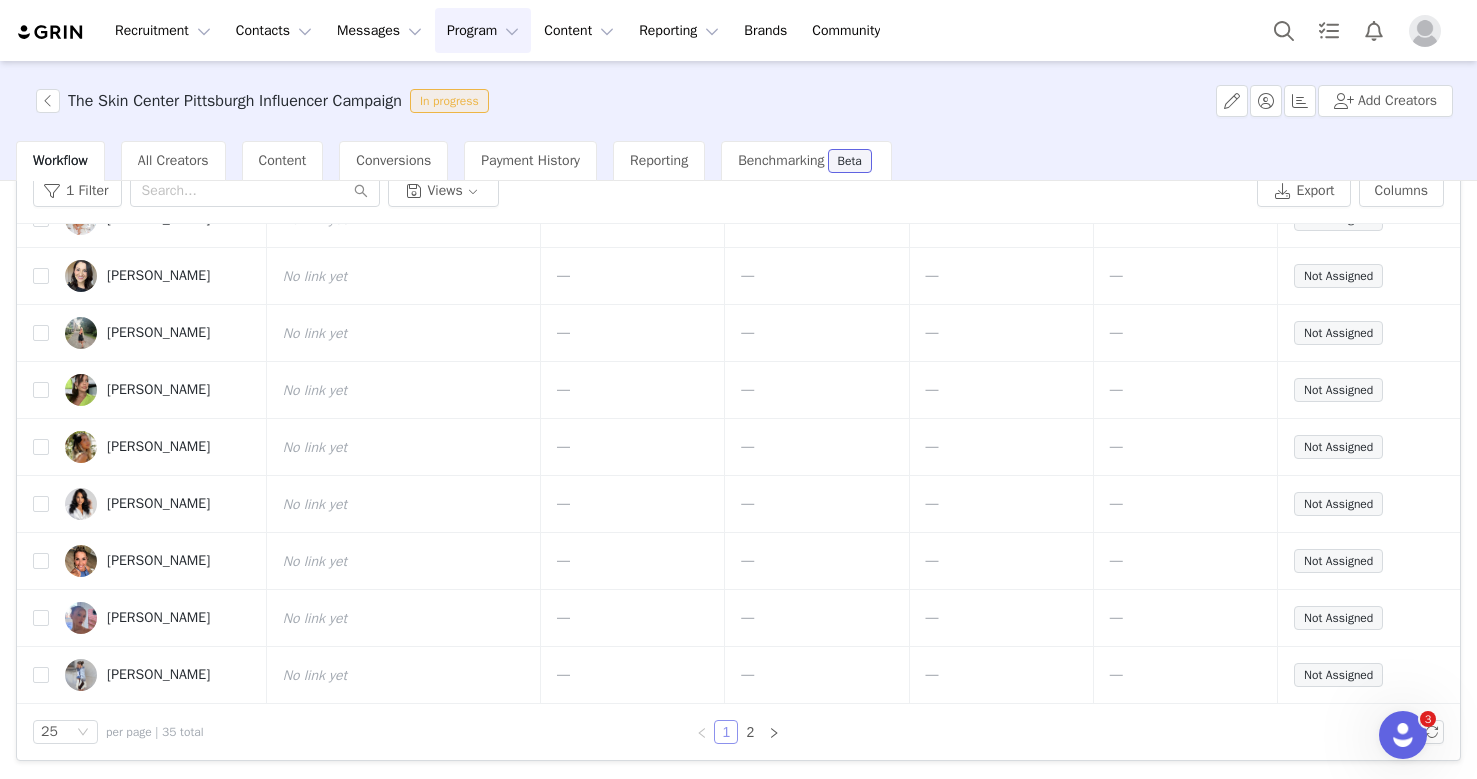 scroll, scrollTop: 0, scrollLeft: 0, axis: both 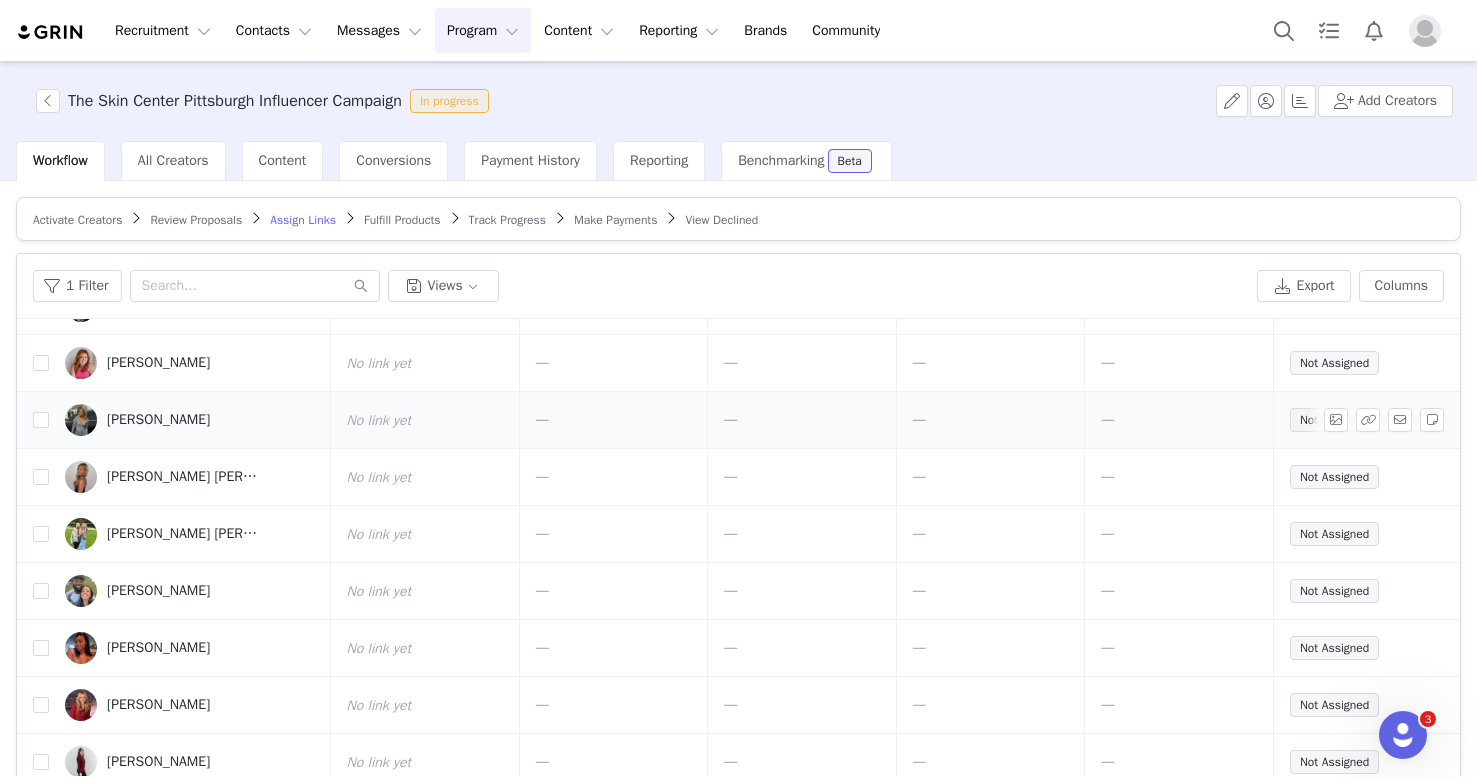 click on "—" at bounding box center (613, 420) 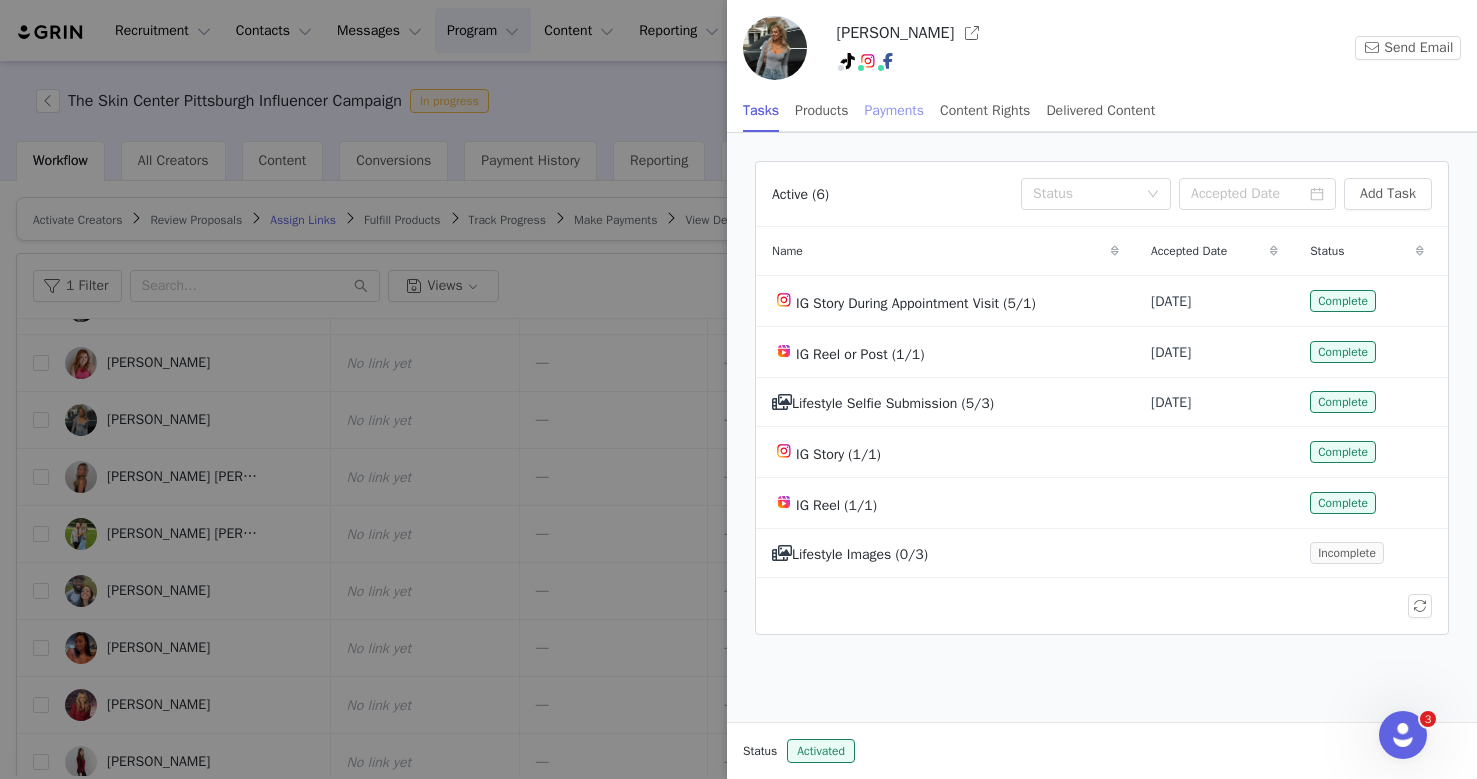 click on "Payments" at bounding box center [895, 110] 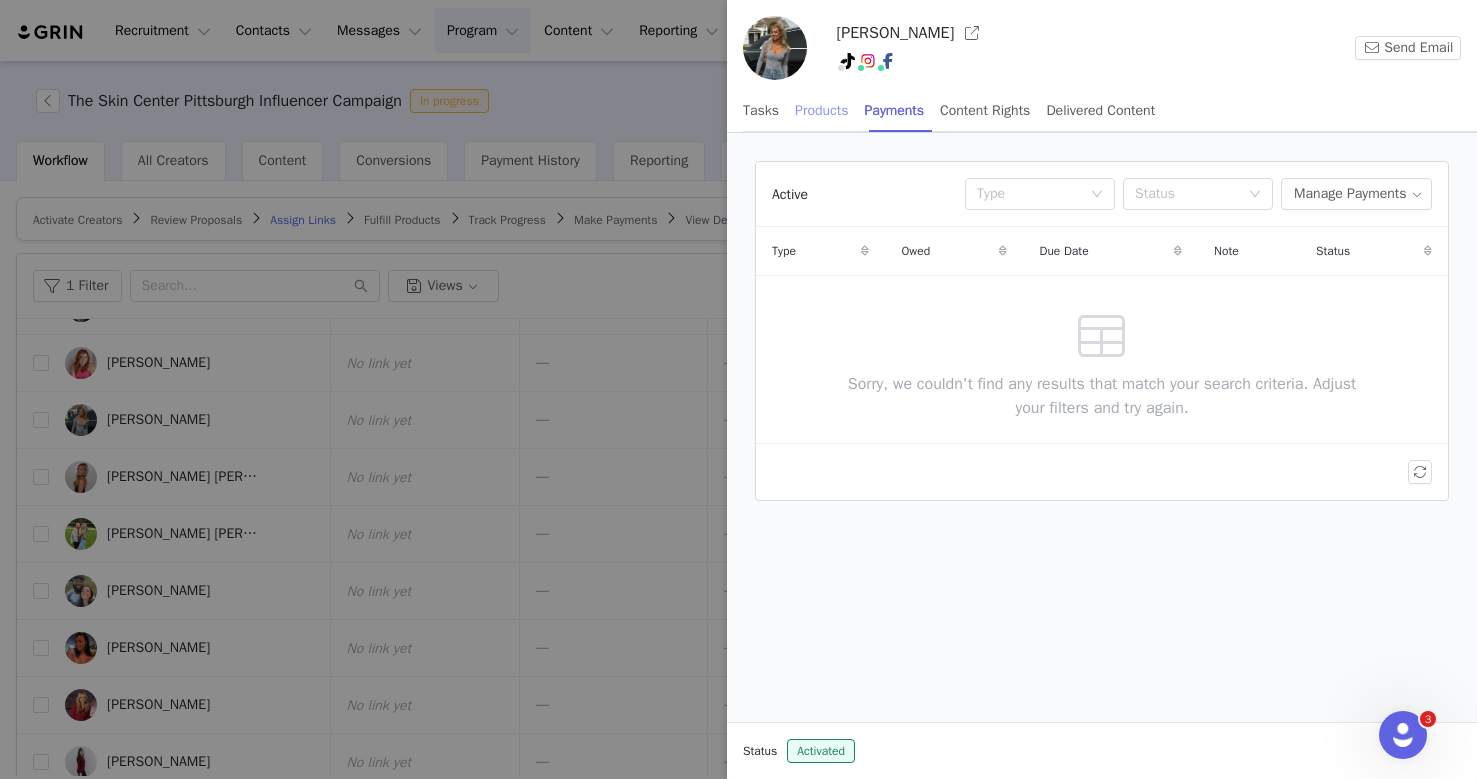 click on "Products" at bounding box center [821, 110] 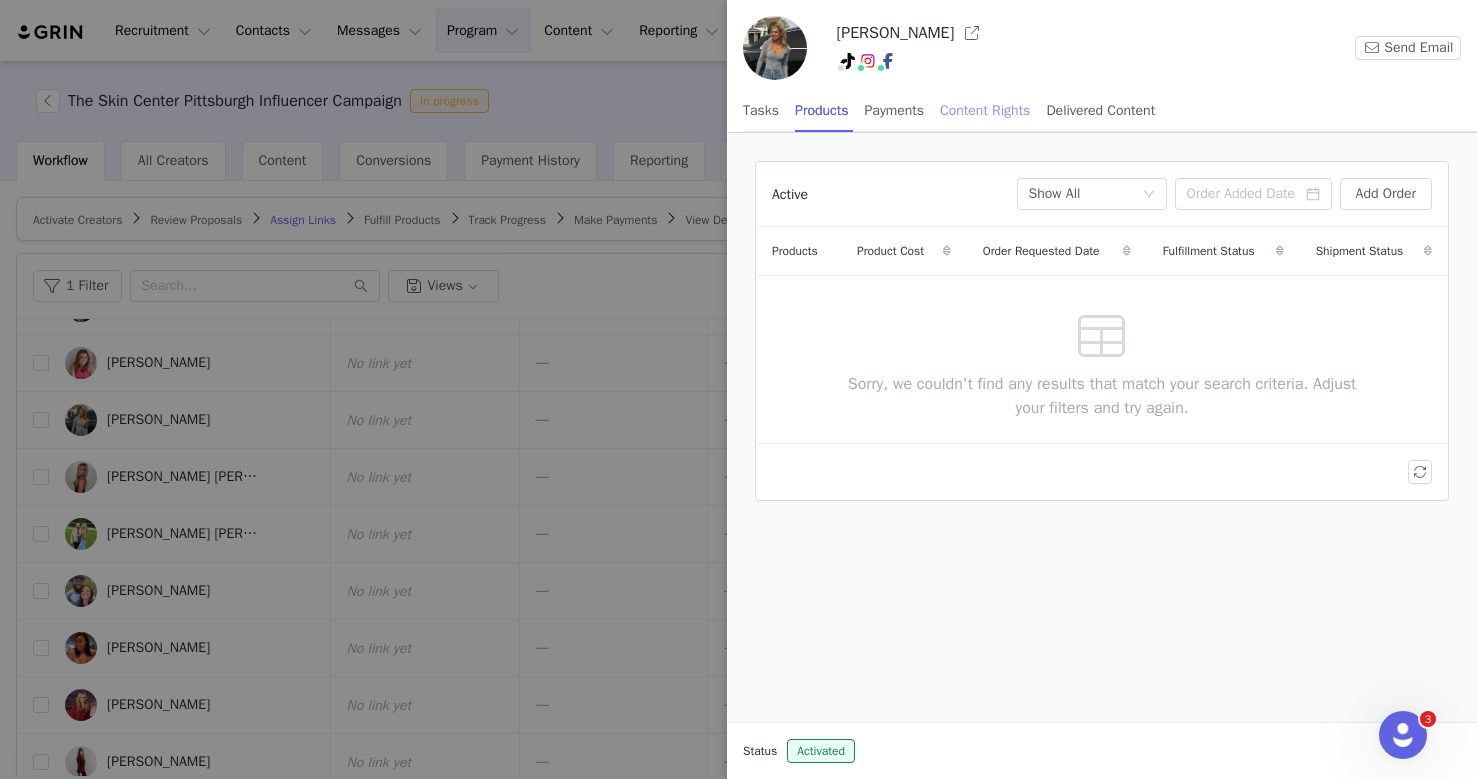 click on "Content Rights" at bounding box center [985, 110] 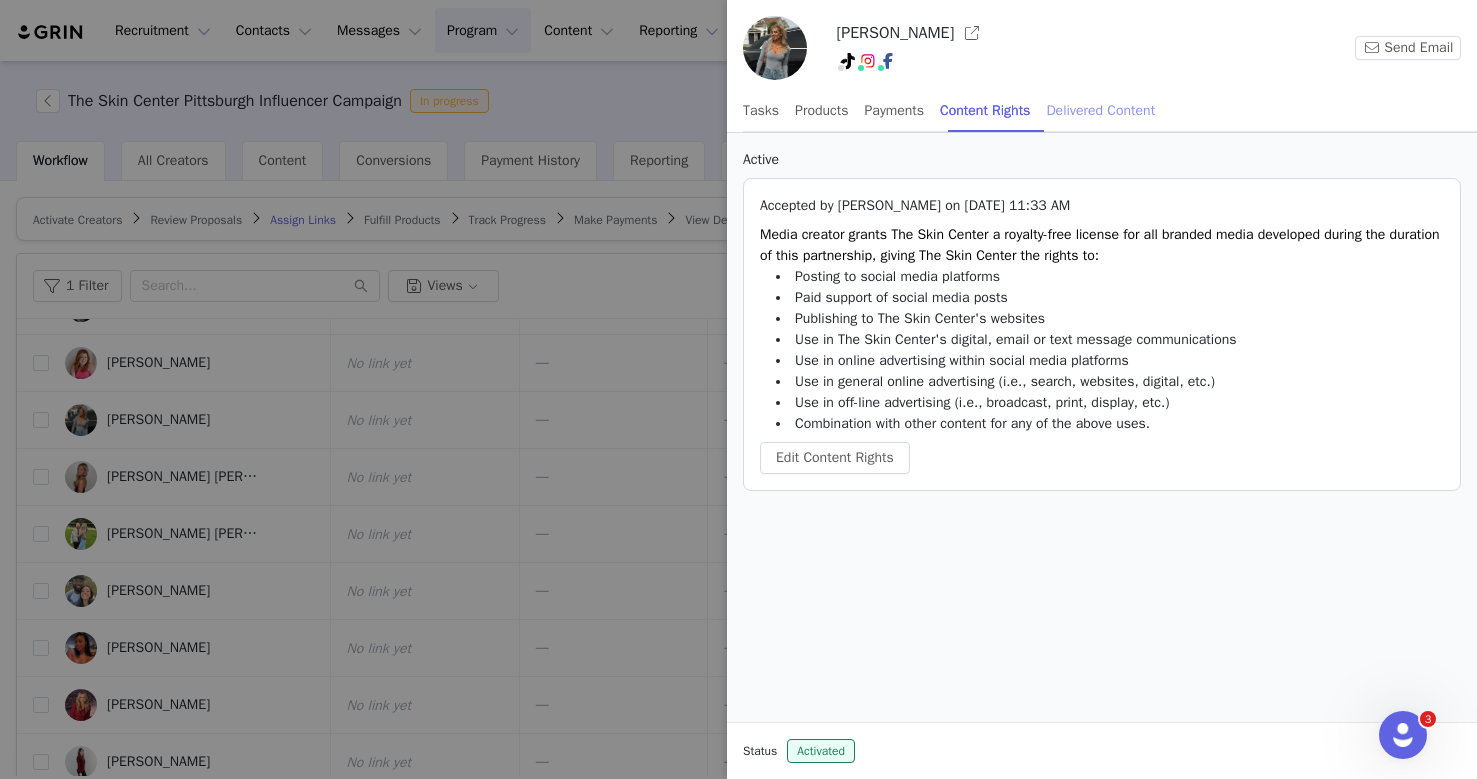 click on "Delivered Content" at bounding box center (1100, 110) 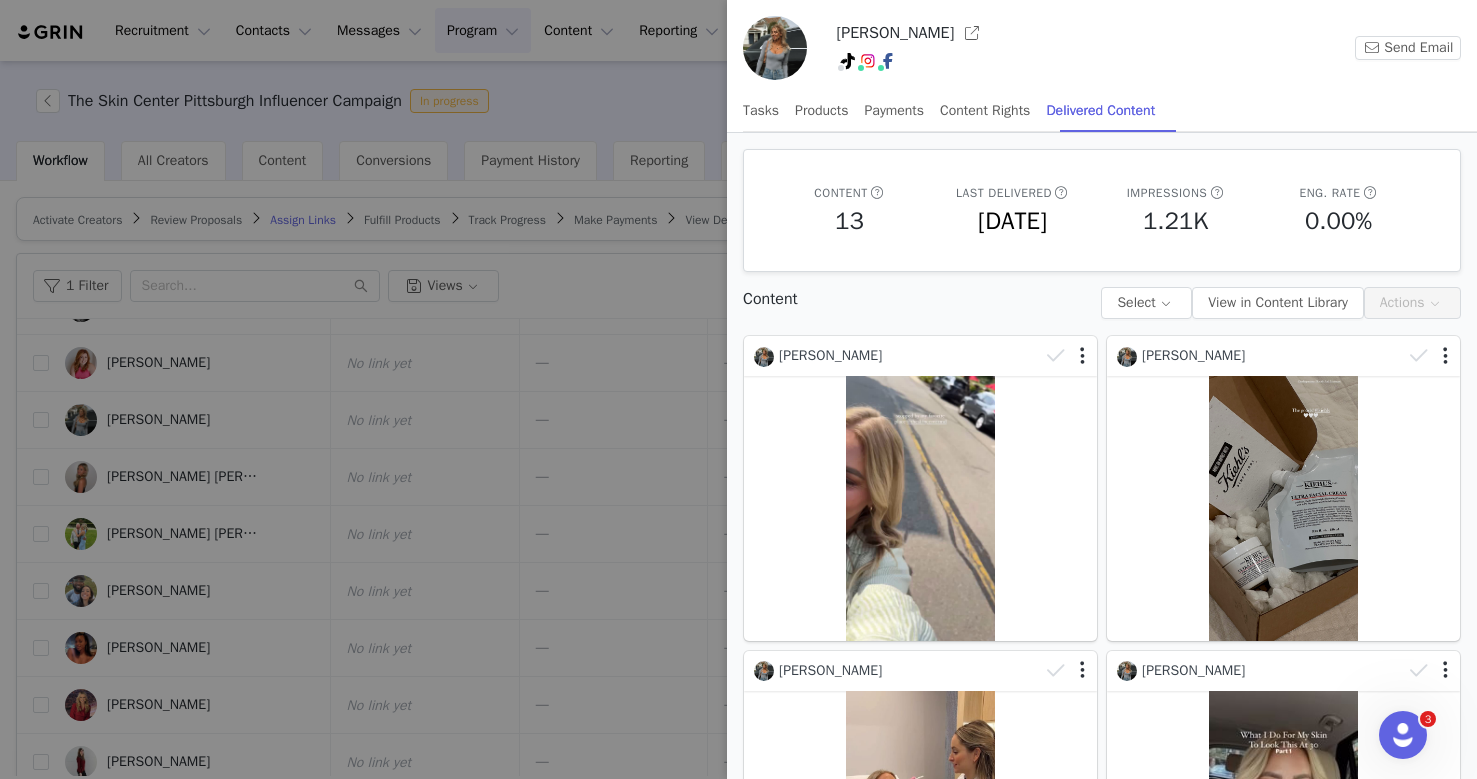 click at bounding box center [738, 389] 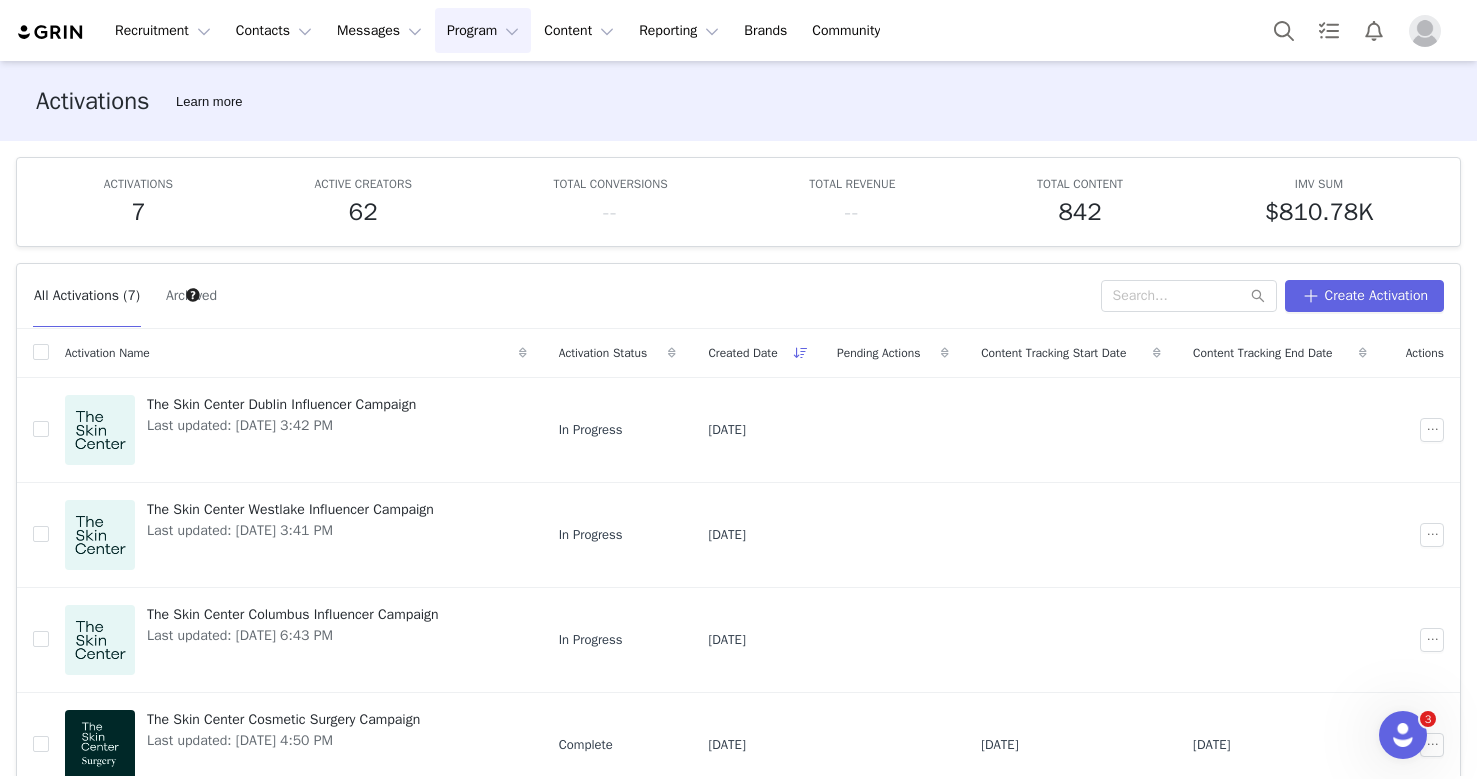 click on "Program Program" at bounding box center [483, 30] 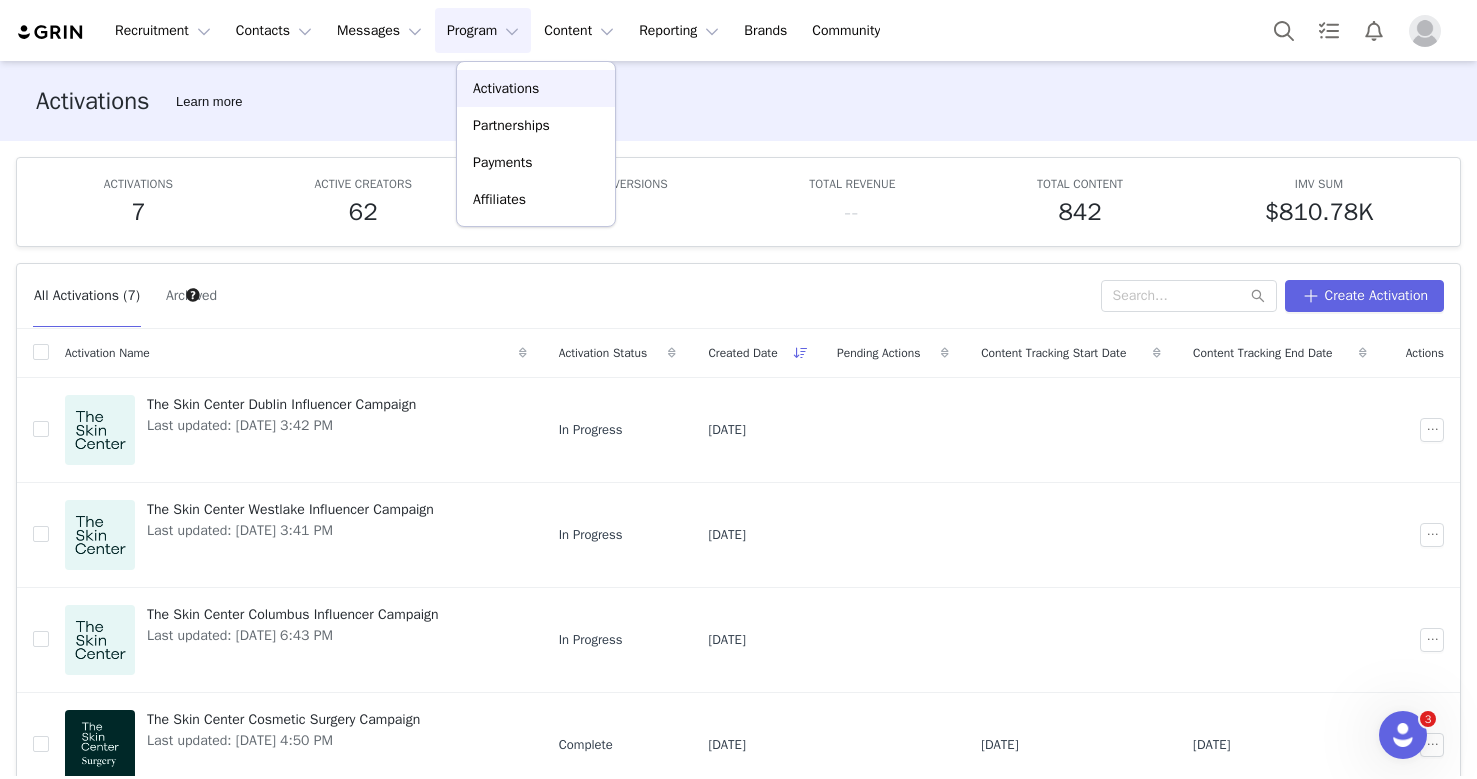 click on "Activations" at bounding box center [506, 88] 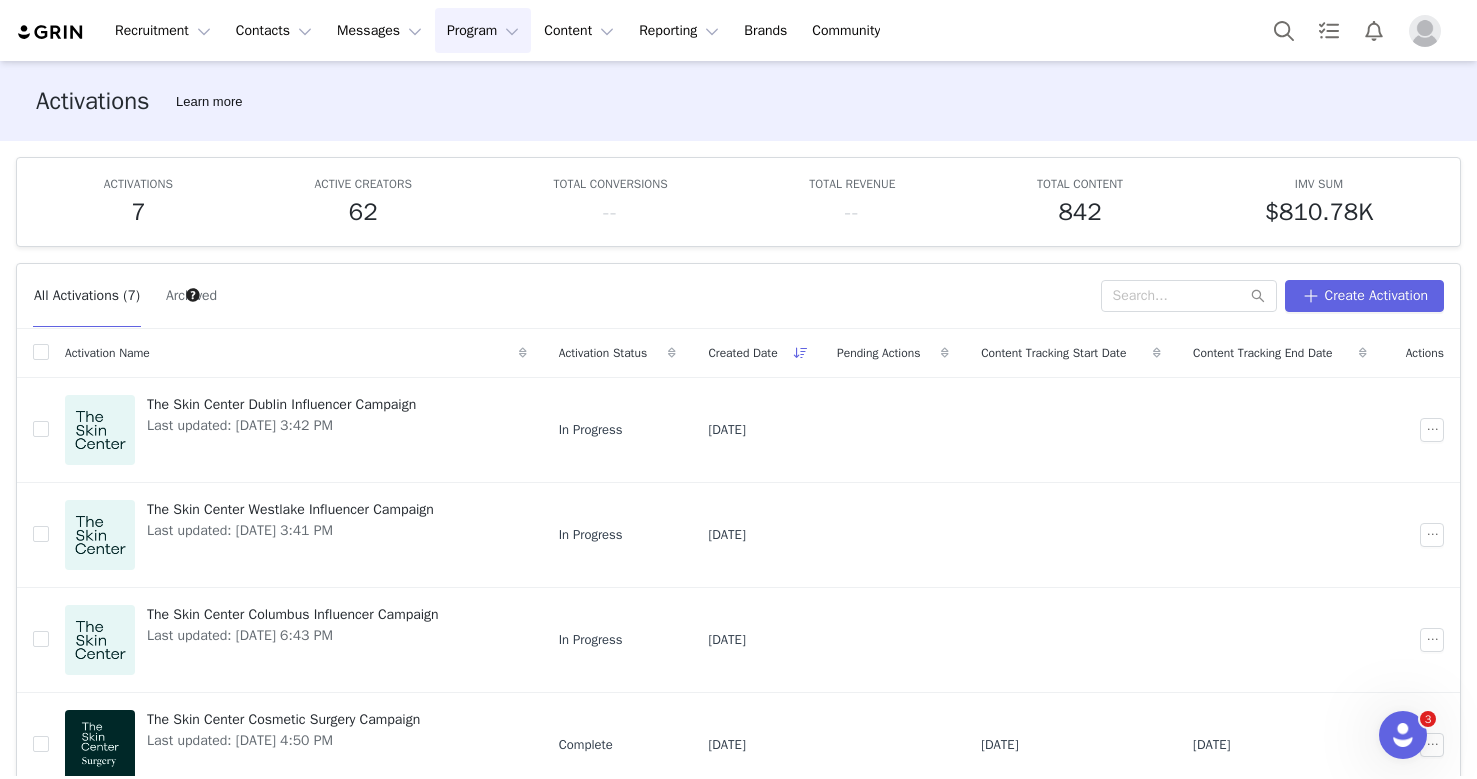 click on "Program Program" at bounding box center [483, 30] 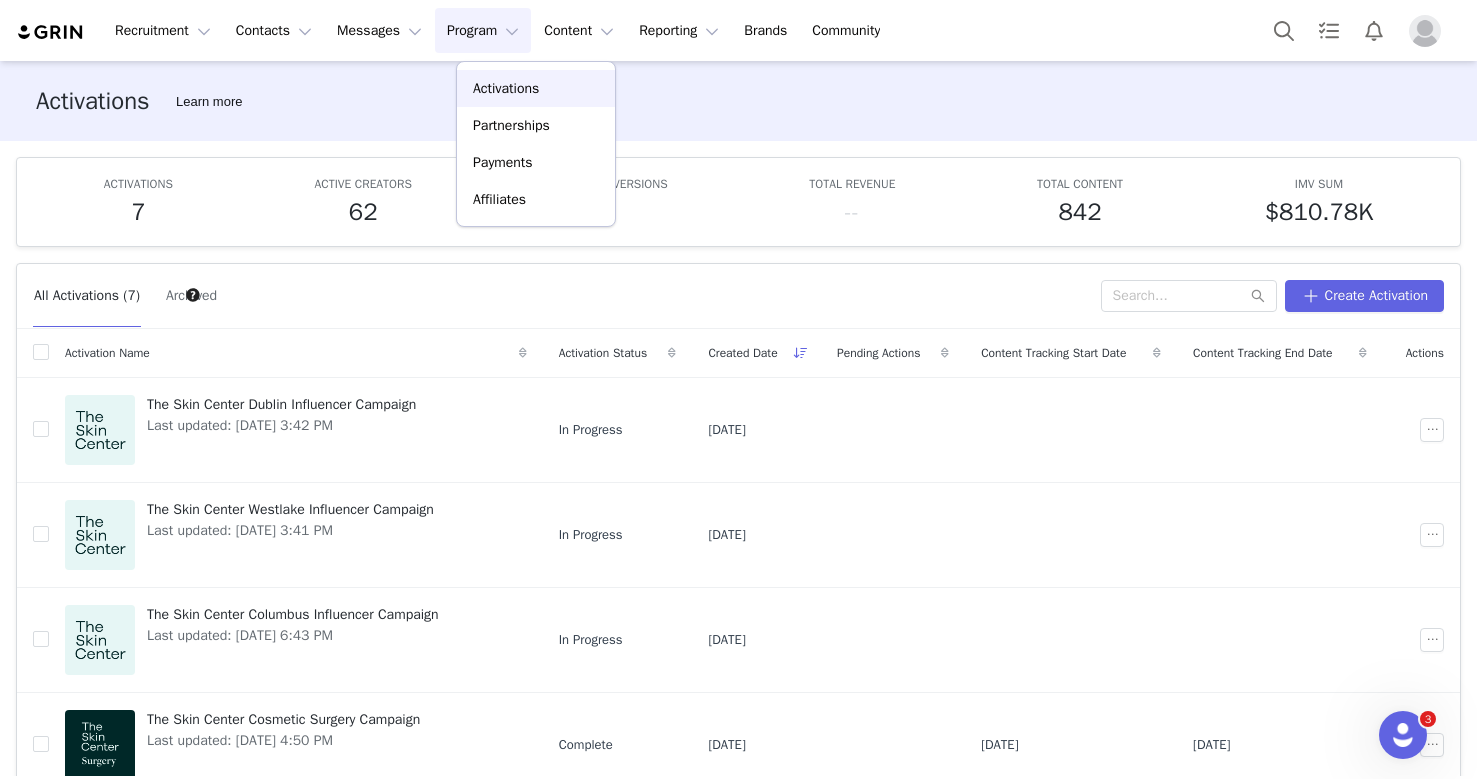 click on "Activations" at bounding box center [506, 88] 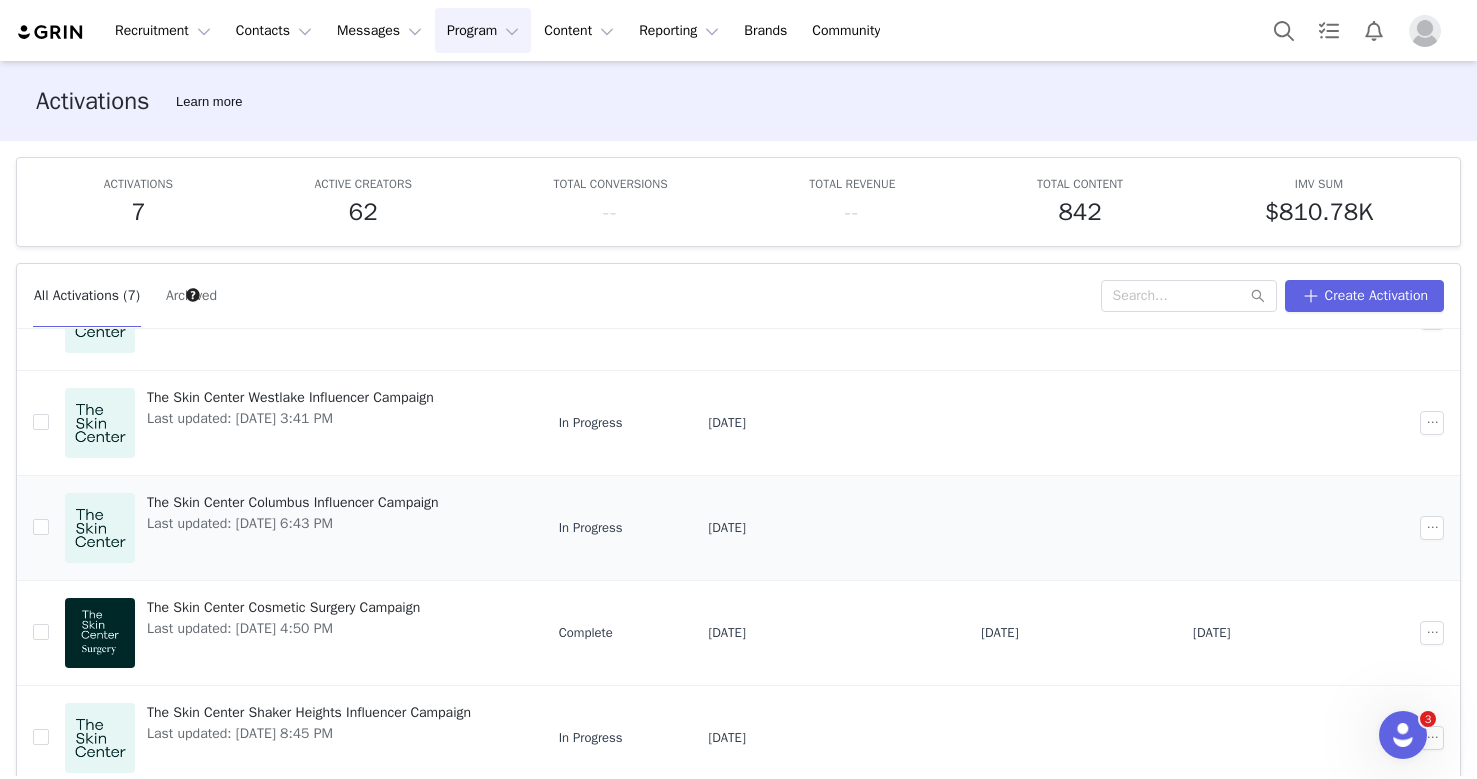 scroll, scrollTop: 304, scrollLeft: 0, axis: vertical 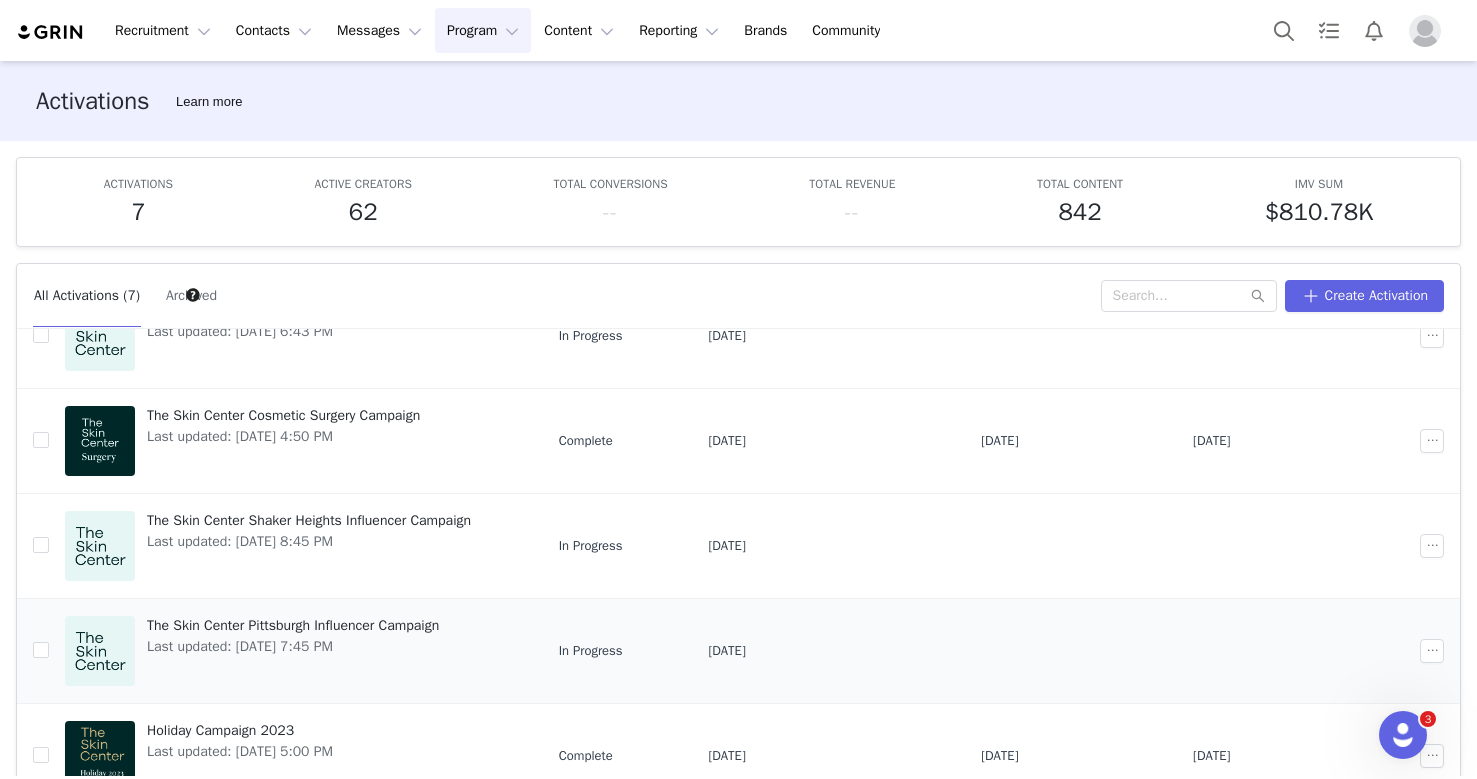 click on "Last updated: Aug 28, 2024 7:45 PM" at bounding box center [293, 646] 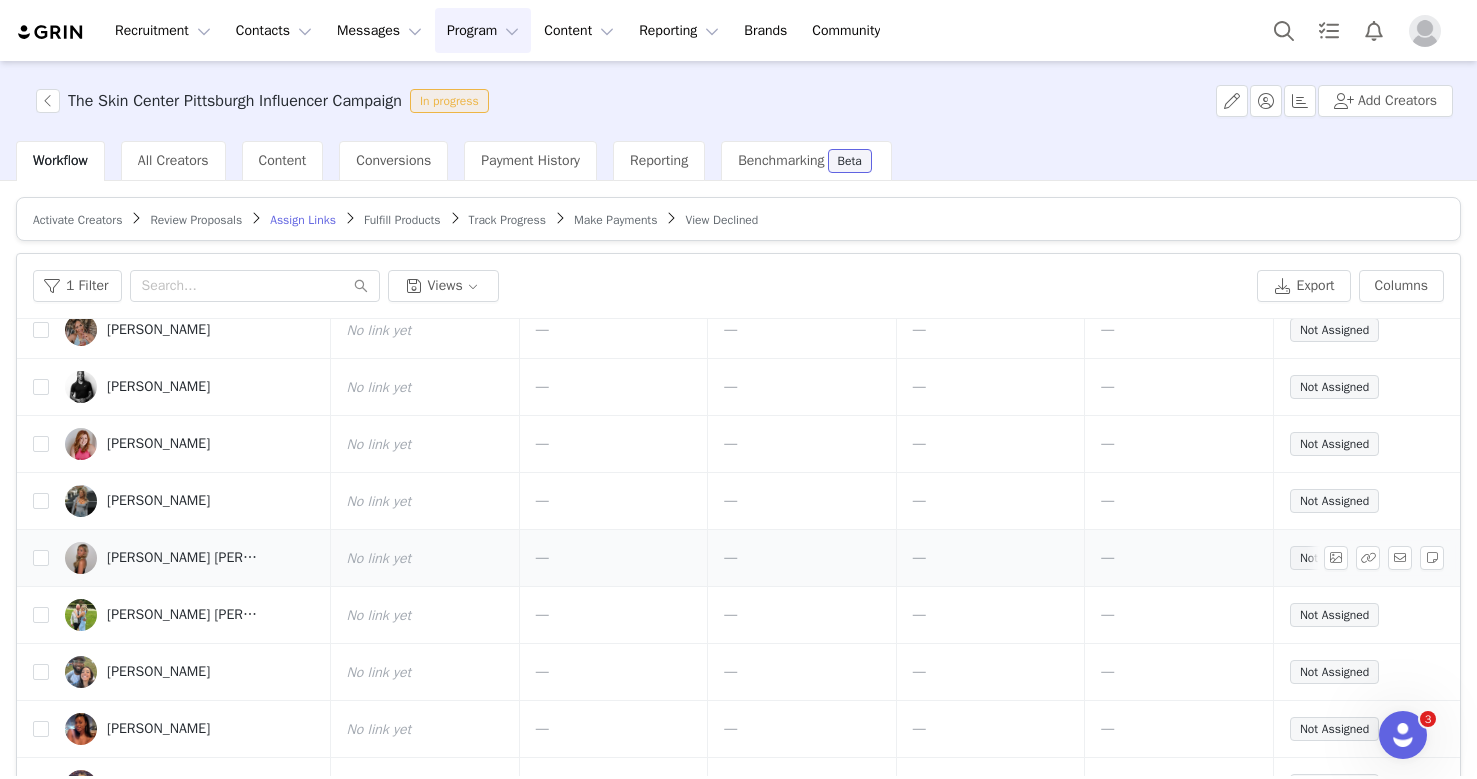 scroll, scrollTop: 64, scrollLeft: 0, axis: vertical 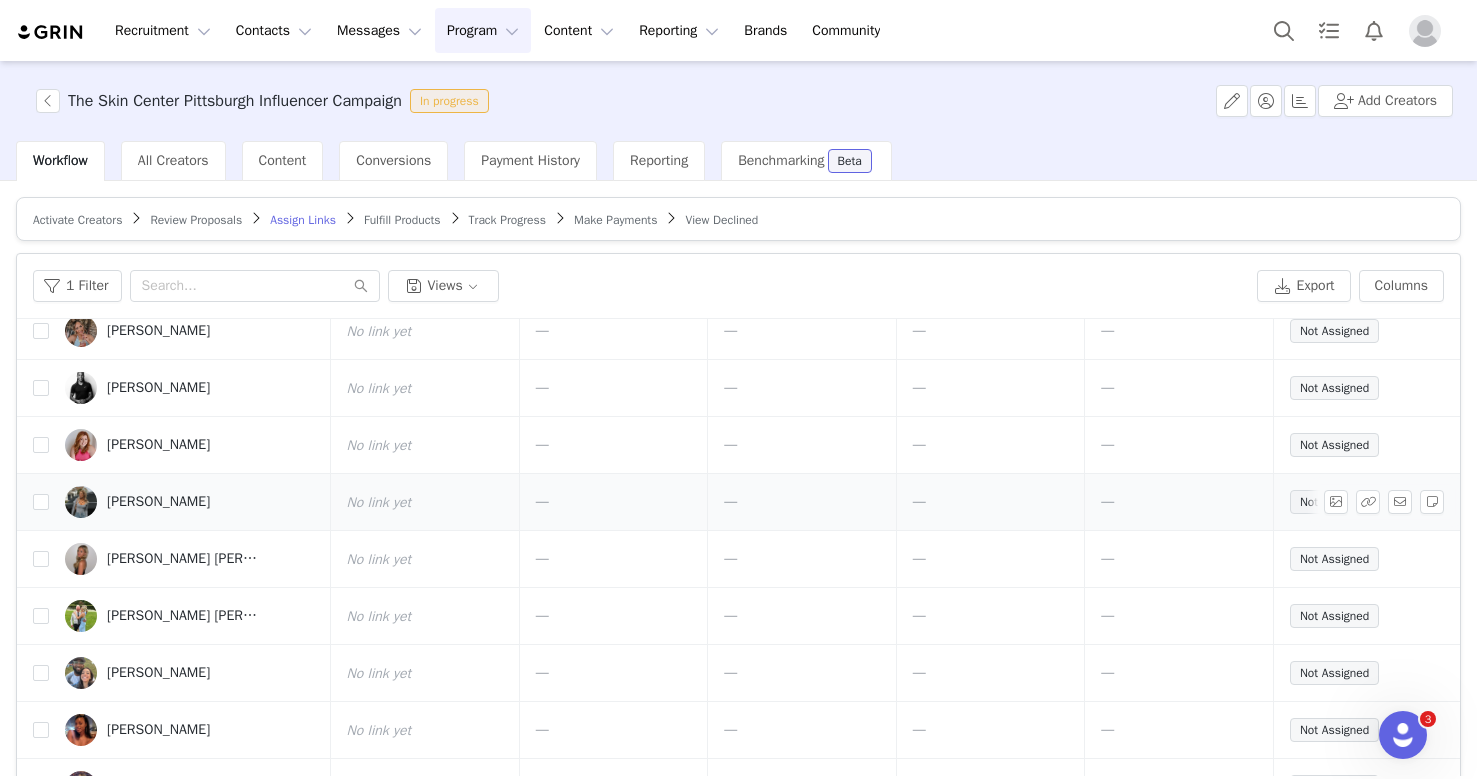 click on "Brandy Falon" at bounding box center (190, 502) 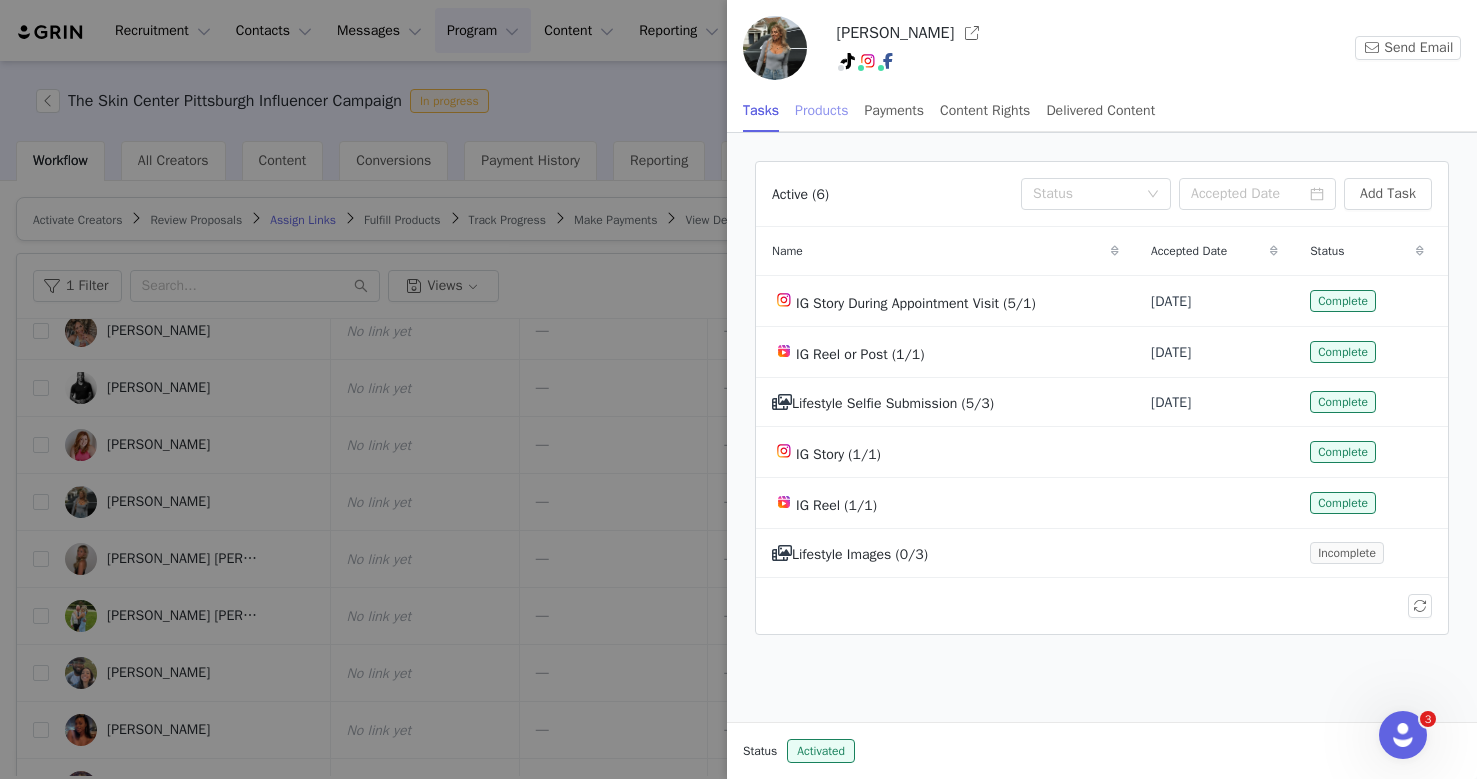 click on "Products" at bounding box center [821, 110] 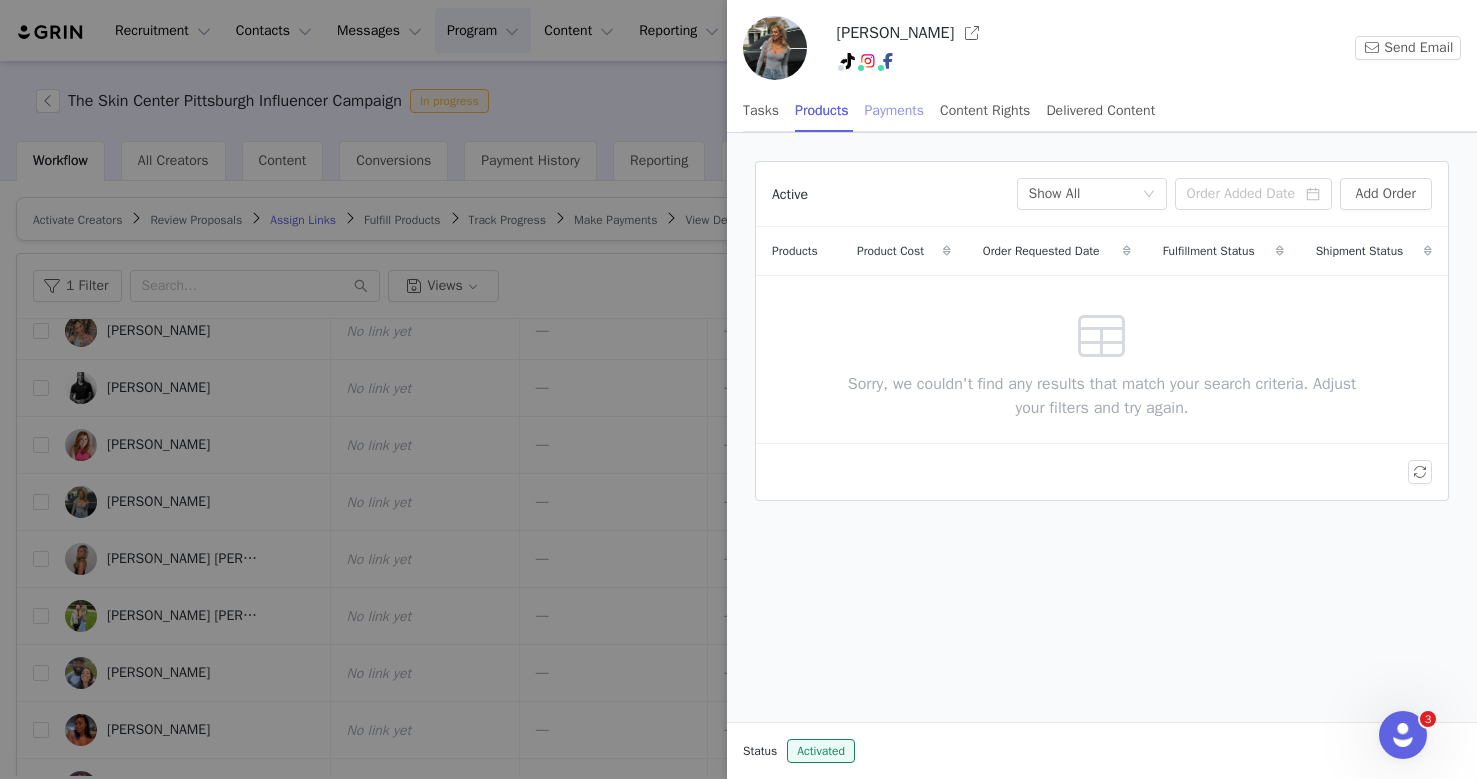click on "Payments" at bounding box center (895, 110) 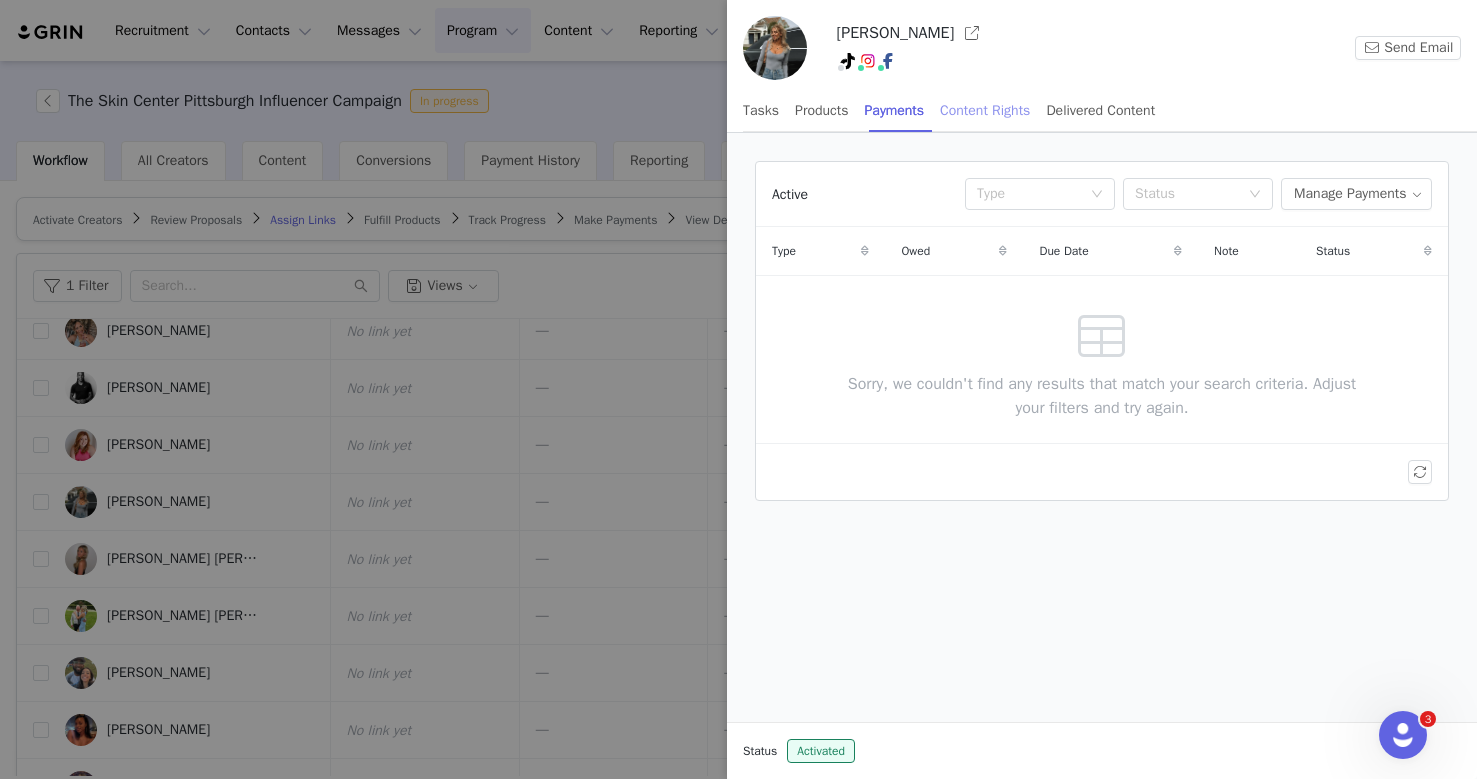 click on "Content Rights" at bounding box center [985, 110] 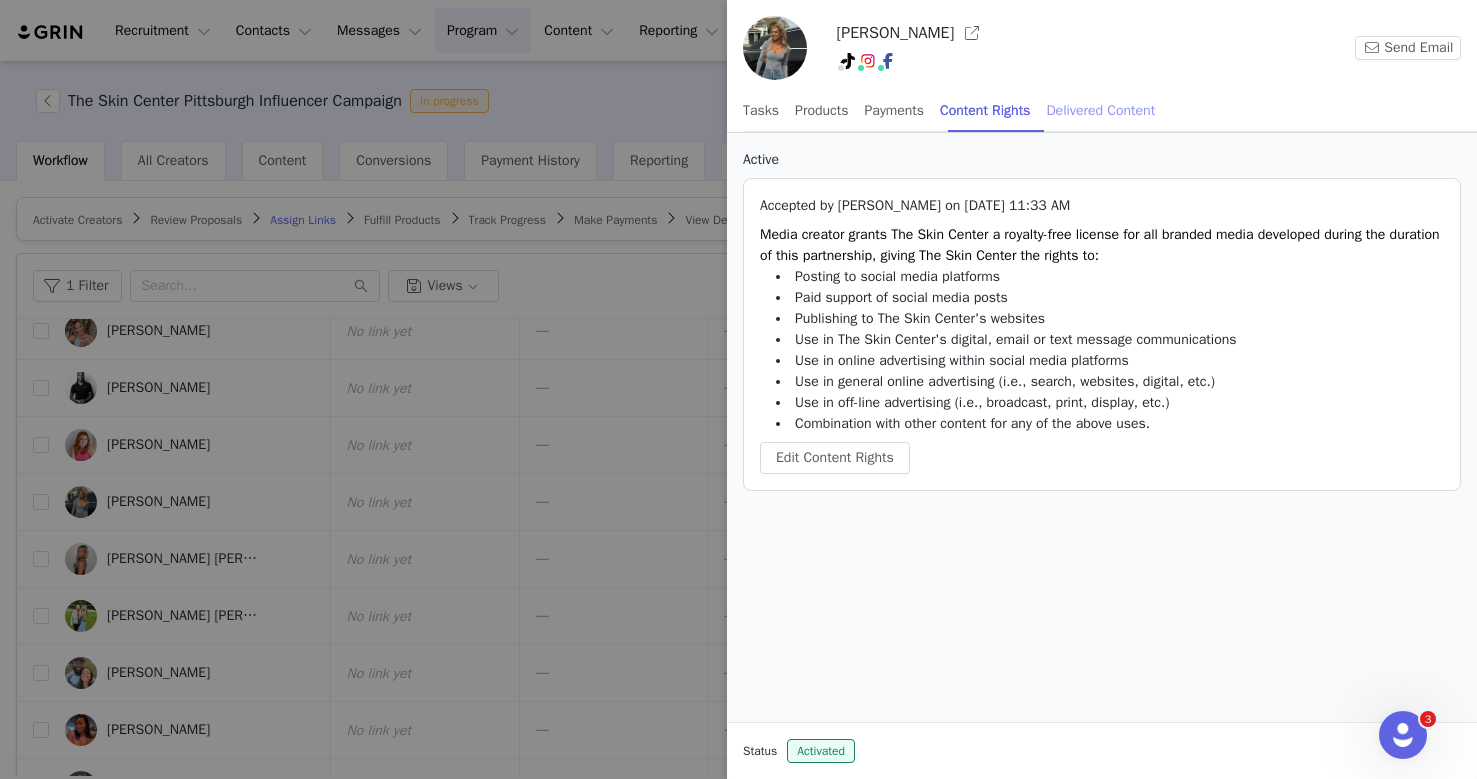 click on "Delivered Content" at bounding box center [1100, 110] 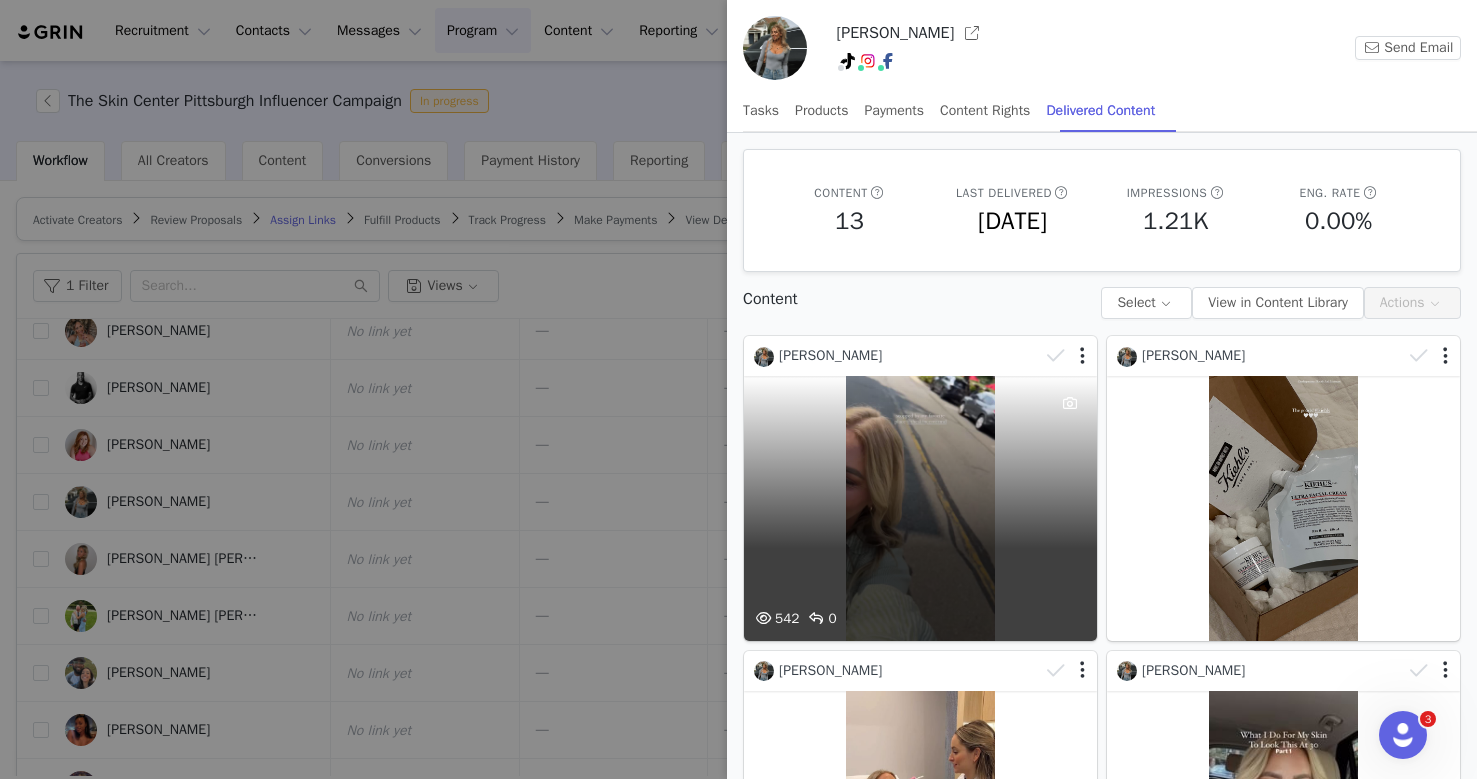 scroll, scrollTop: 257, scrollLeft: 0, axis: vertical 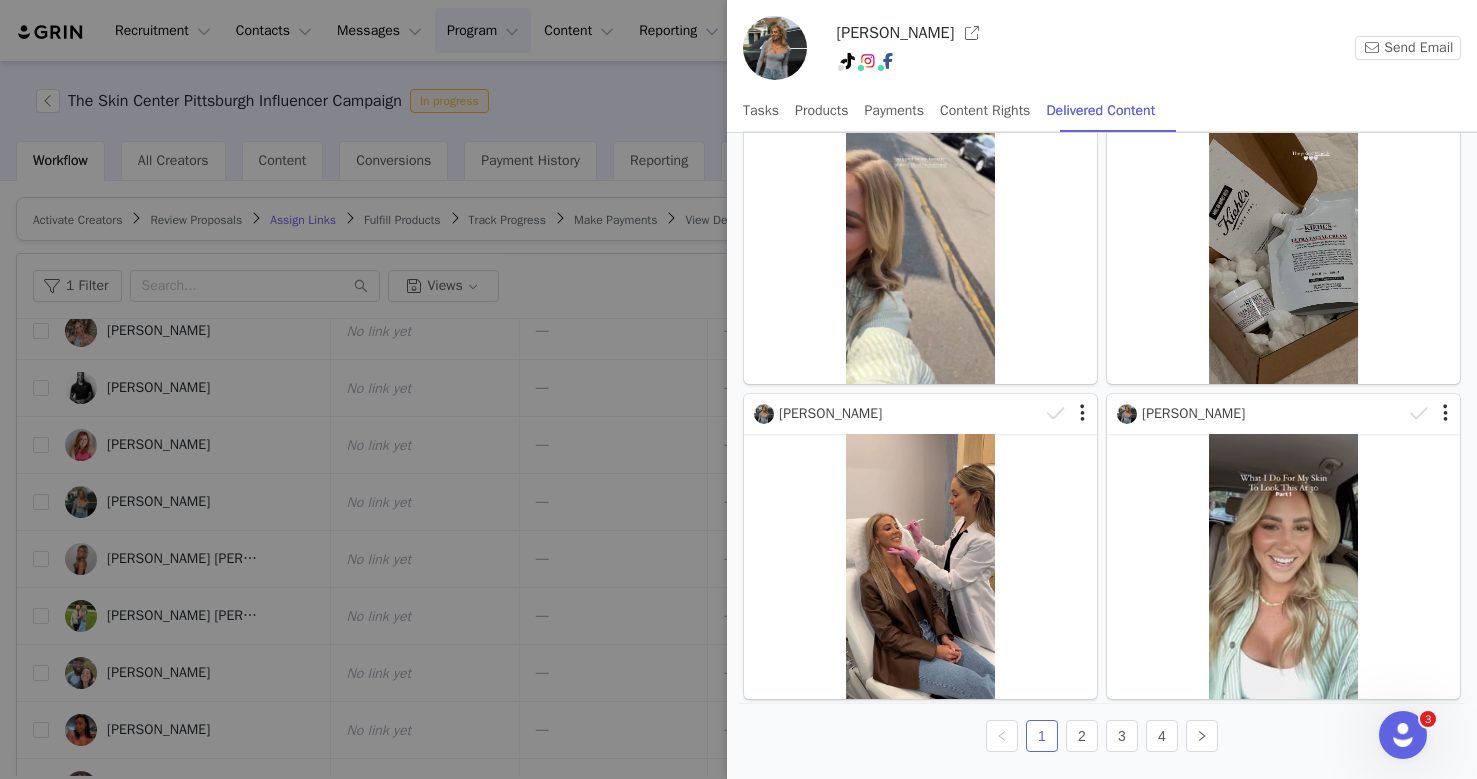 click at bounding box center (738, 389) 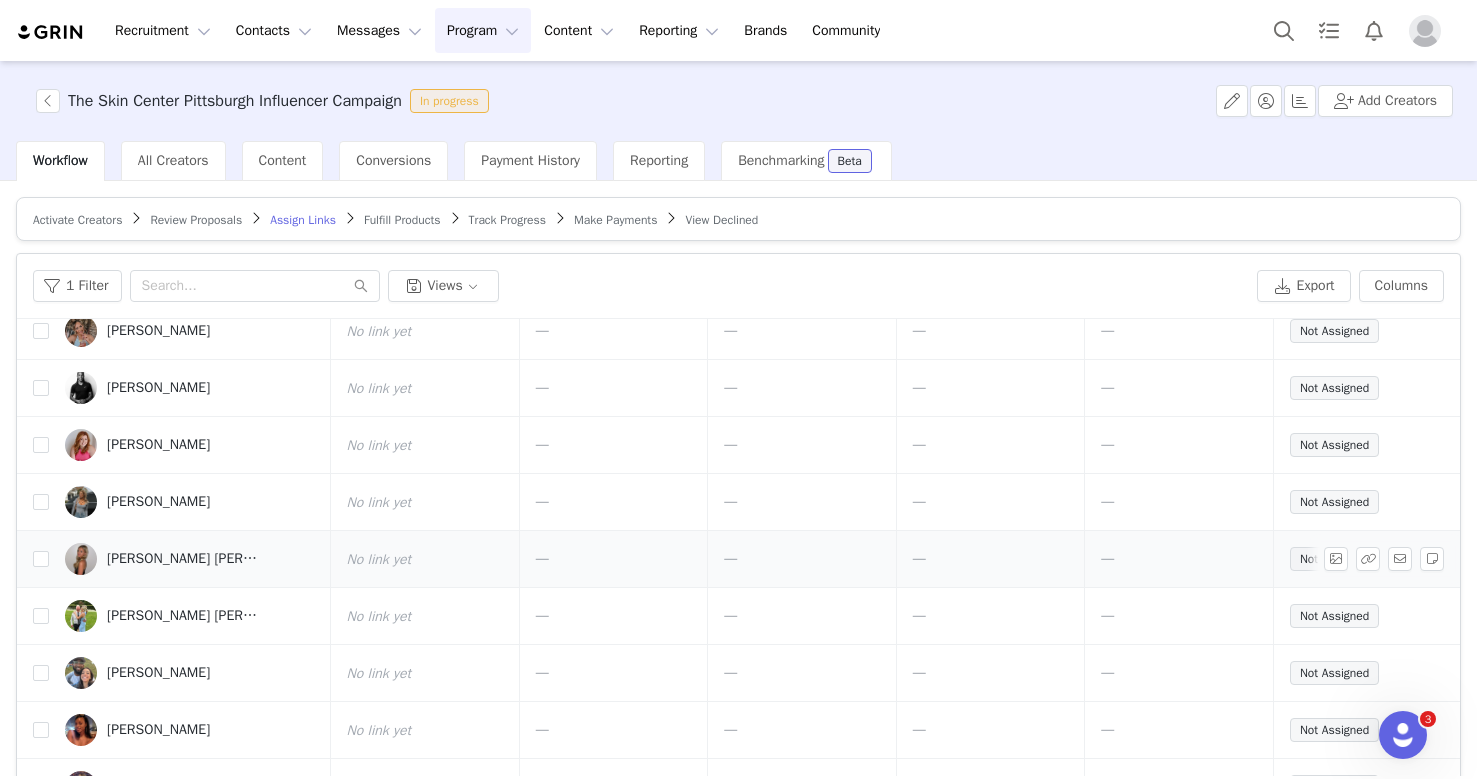click on "Daria Elyse Photography" at bounding box center (190, 559) 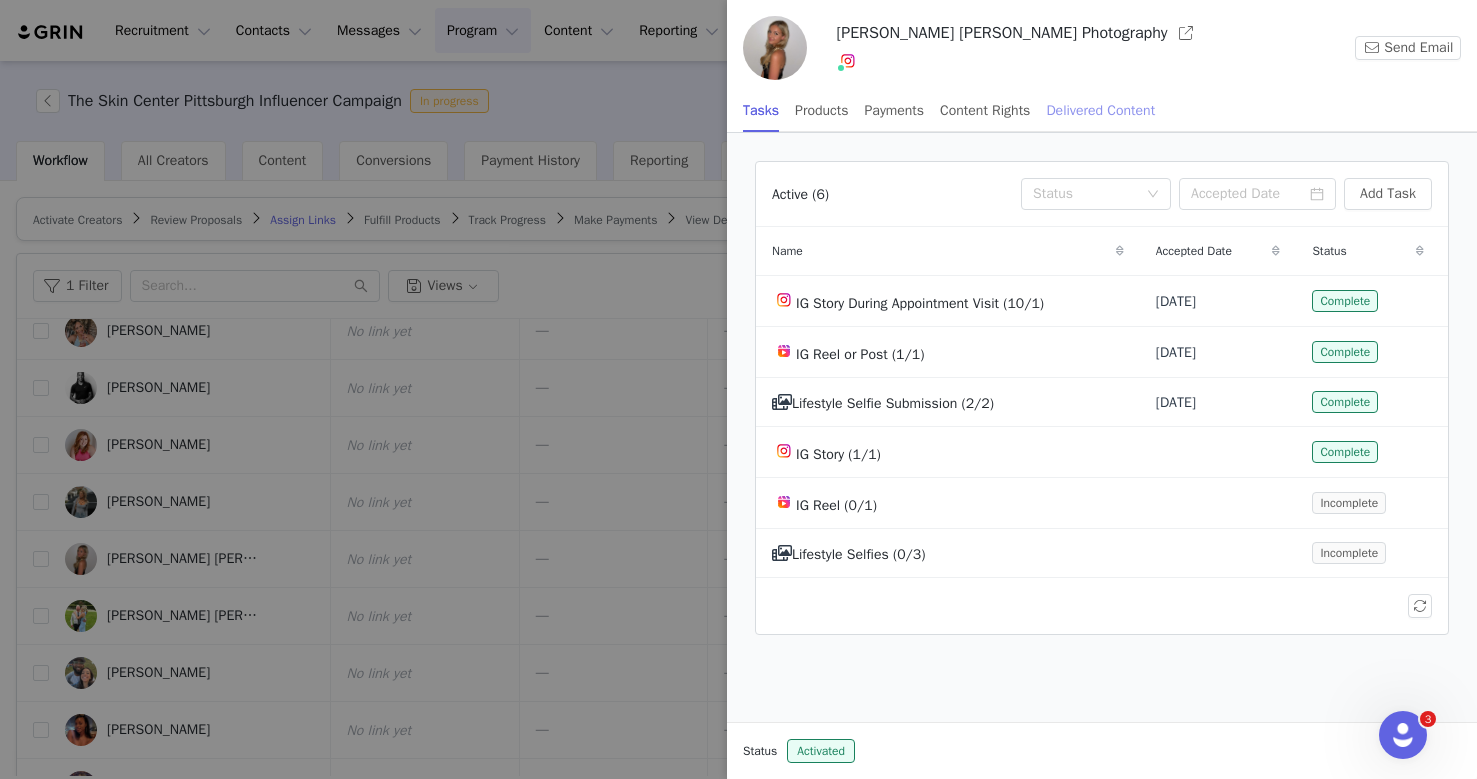 click on "Delivered Content" at bounding box center (1100, 110) 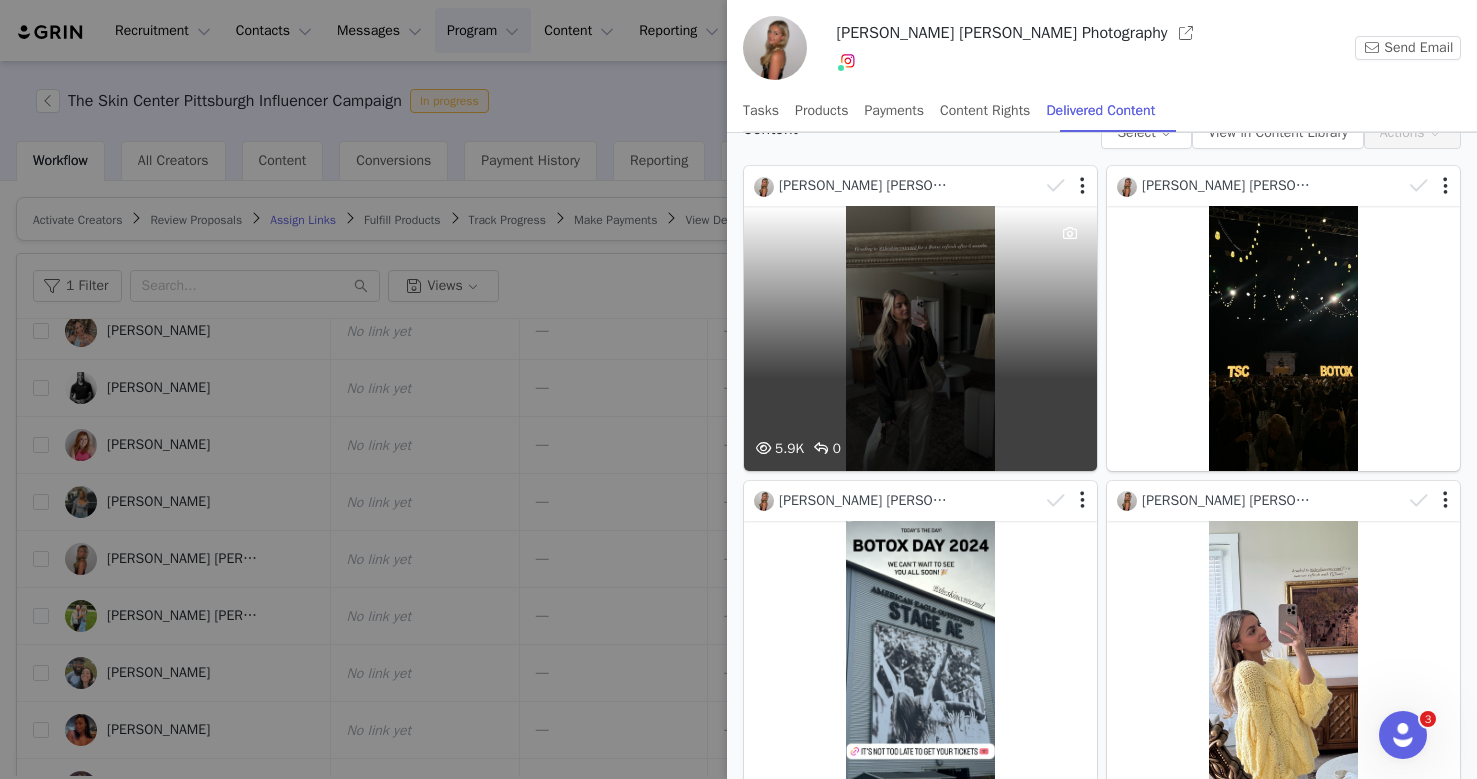 scroll, scrollTop: 257, scrollLeft: 0, axis: vertical 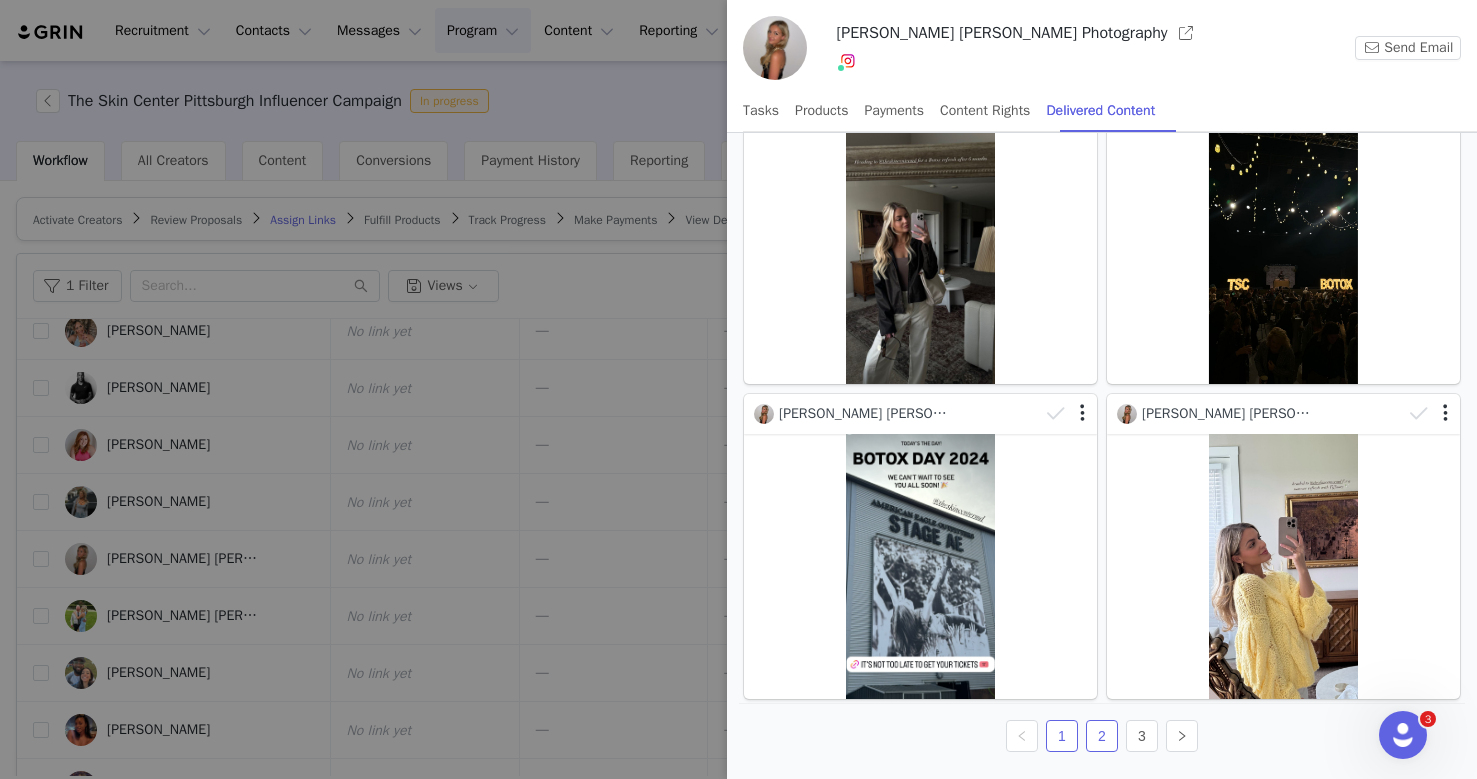 click on "2" at bounding box center [1102, 736] 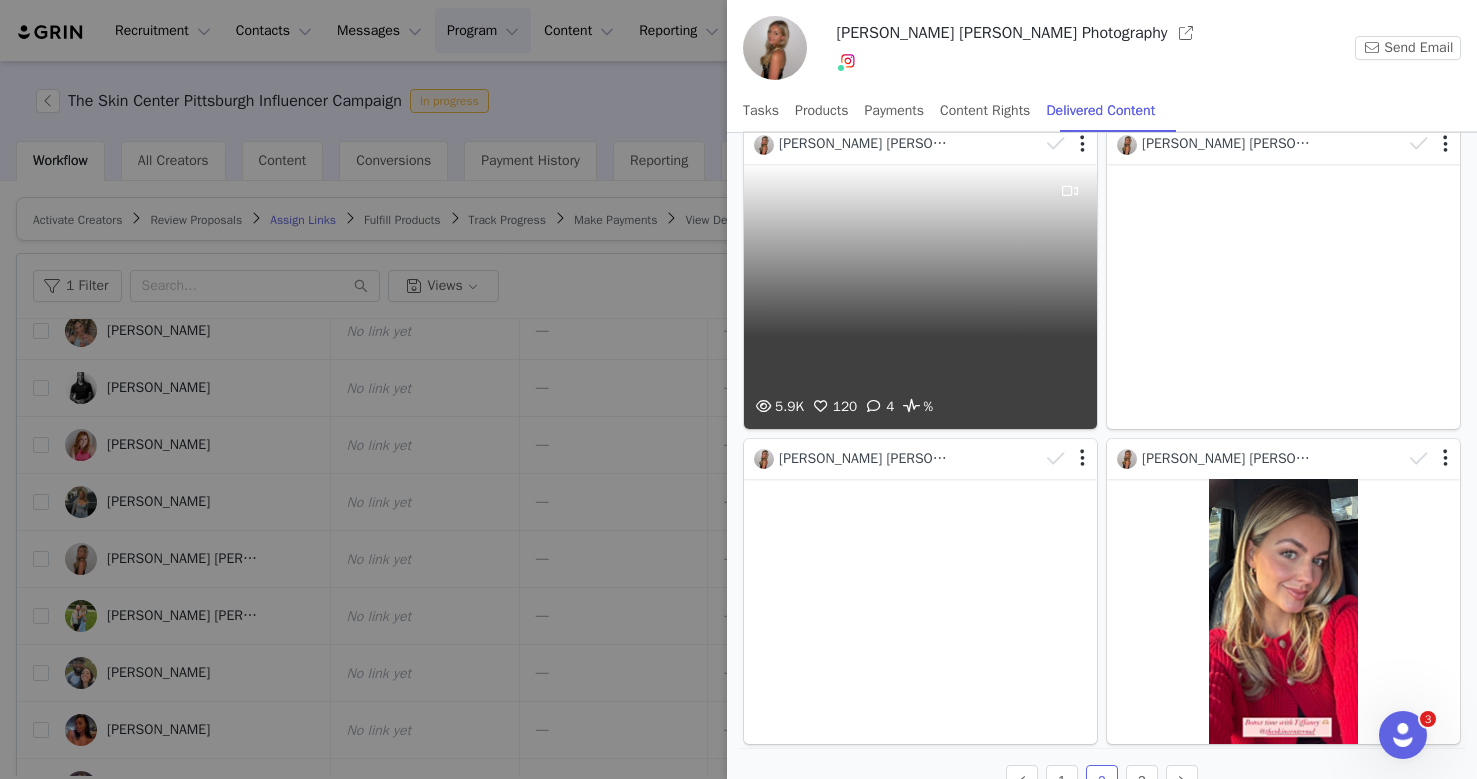 scroll, scrollTop: 257, scrollLeft: 0, axis: vertical 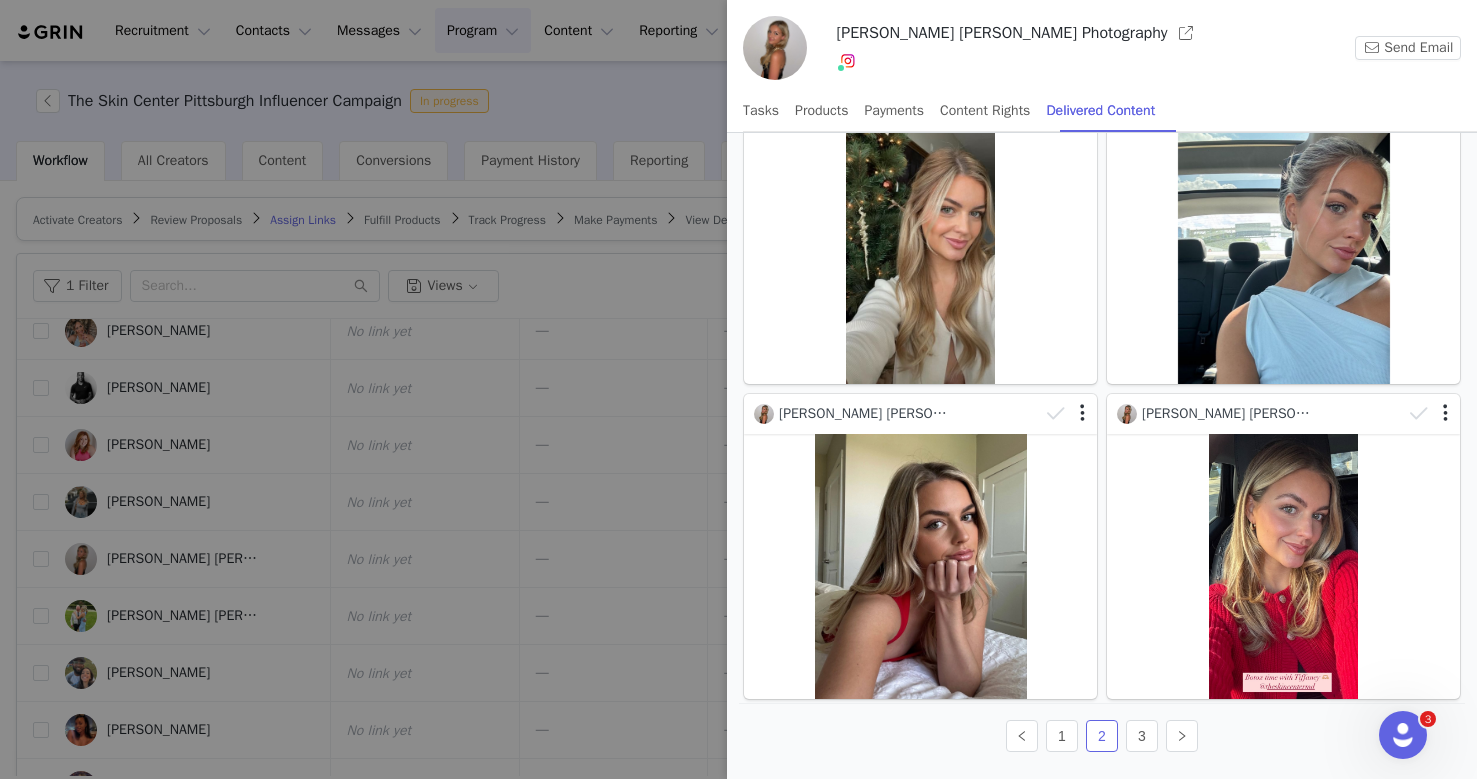 click at bounding box center (738, 389) 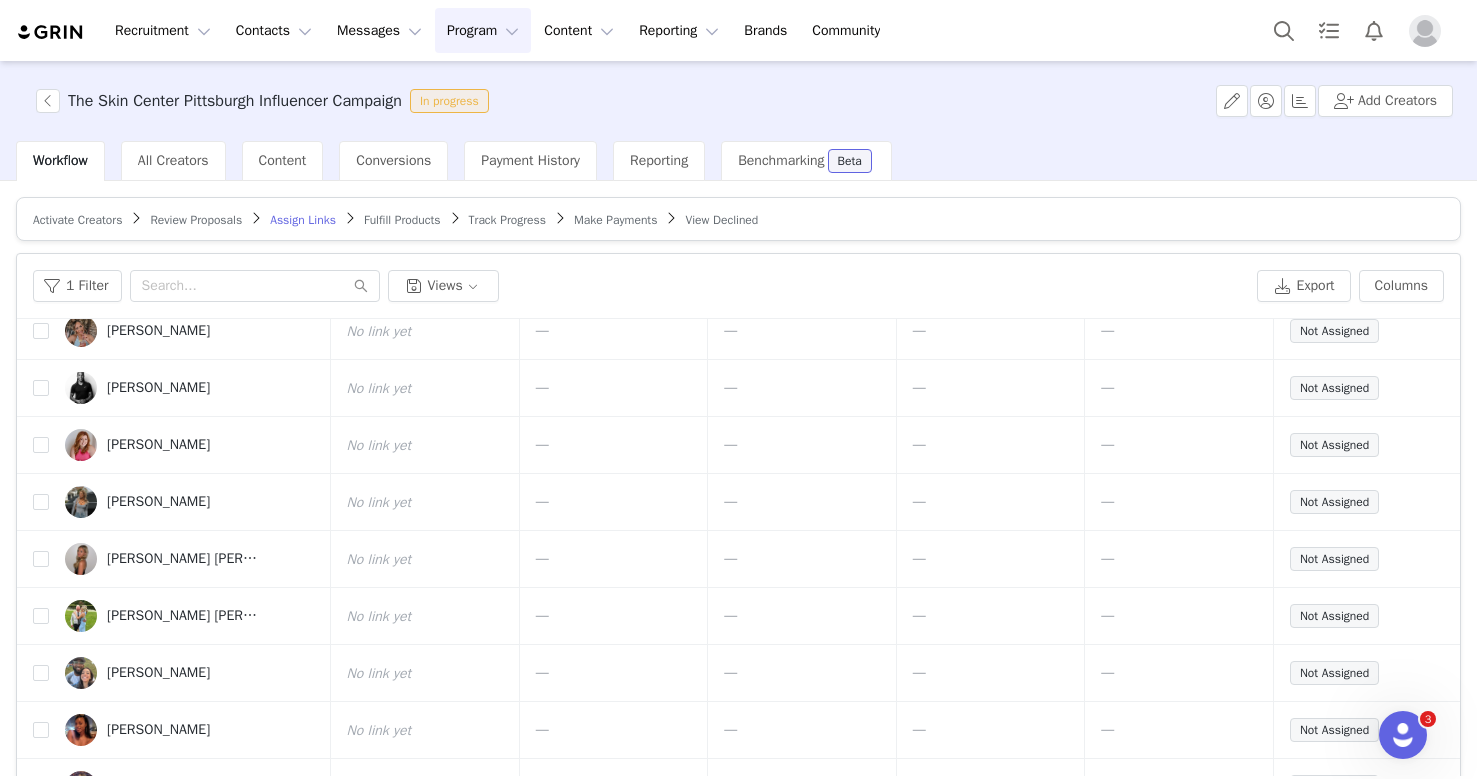 click on "Program Program" at bounding box center [483, 30] 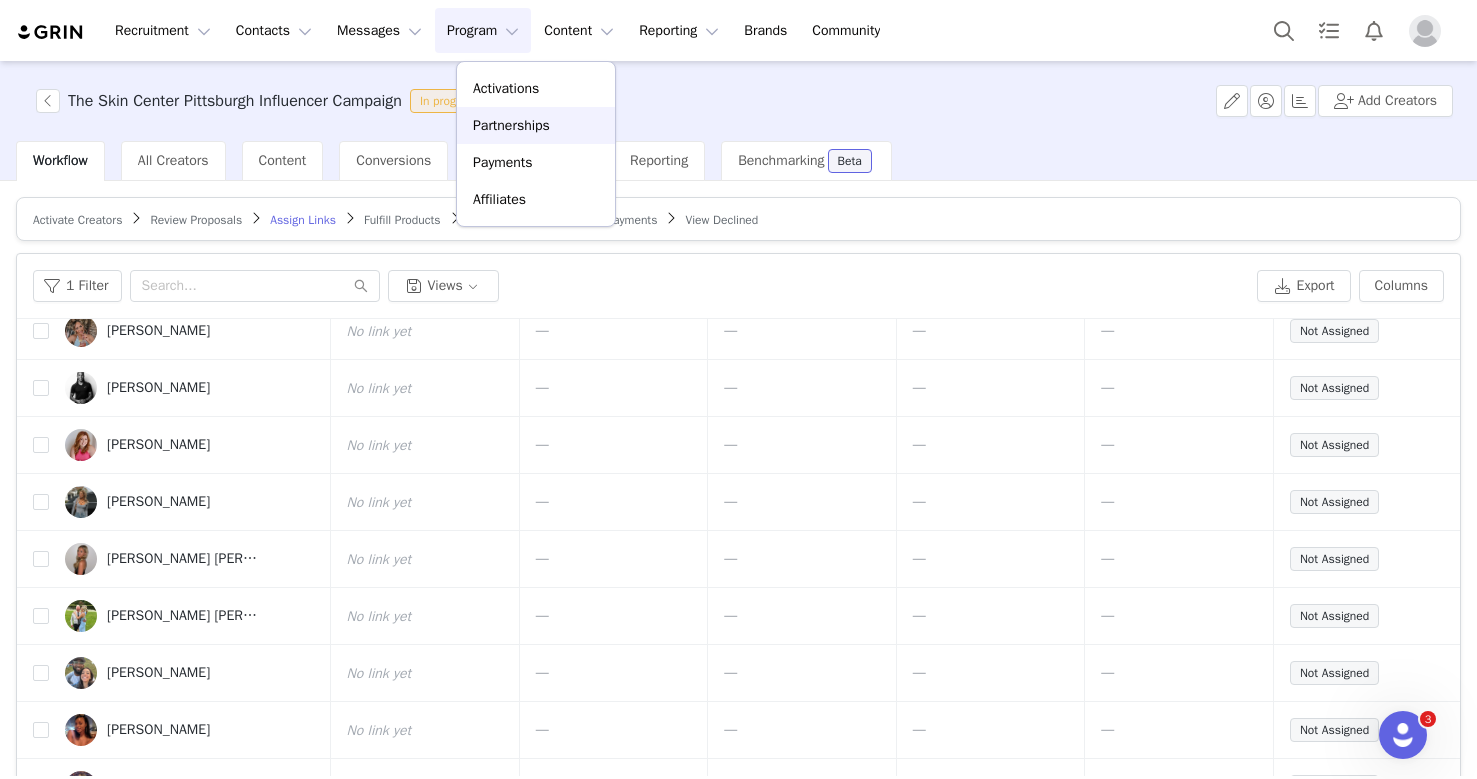 click on "Partnerships" at bounding box center [511, 125] 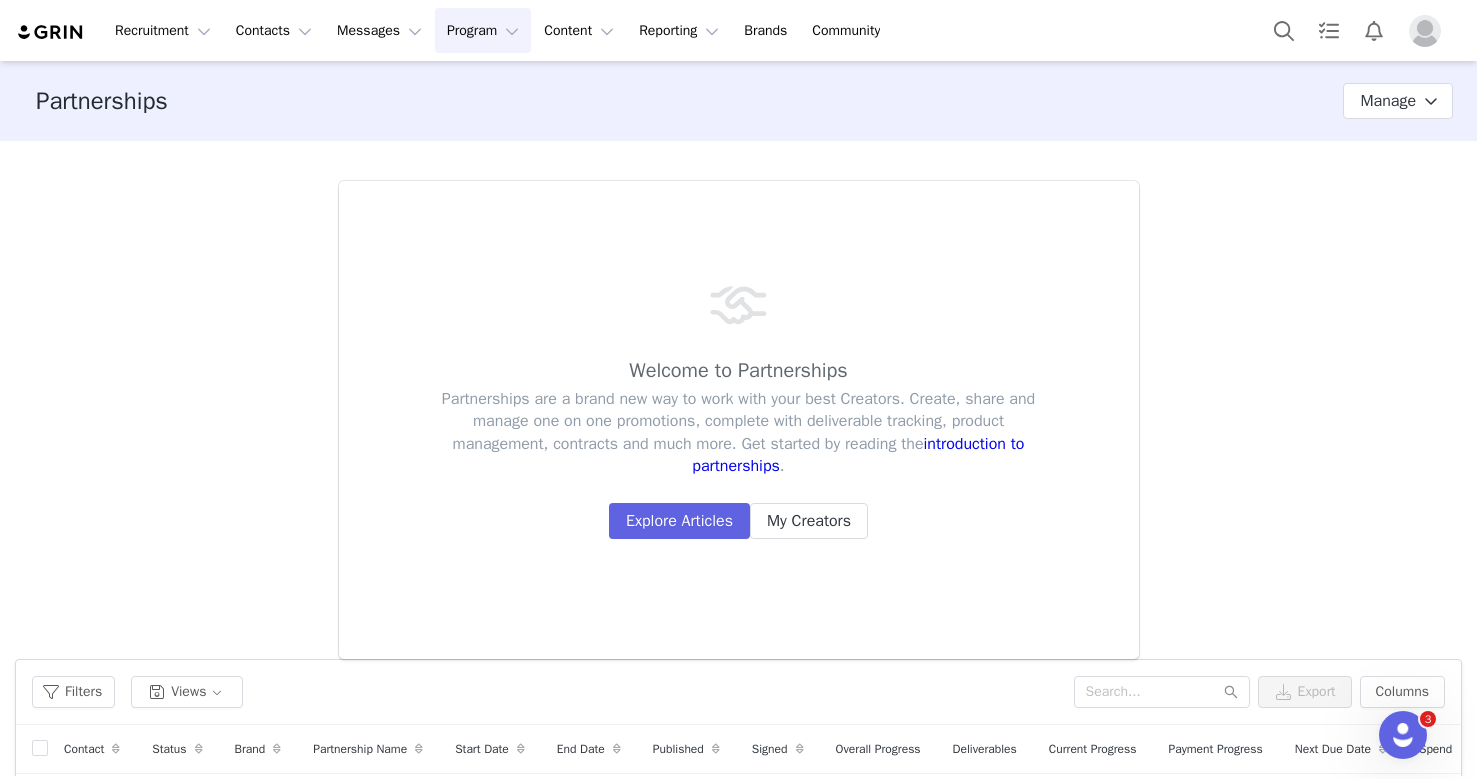 click on "Program Program" at bounding box center [483, 30] 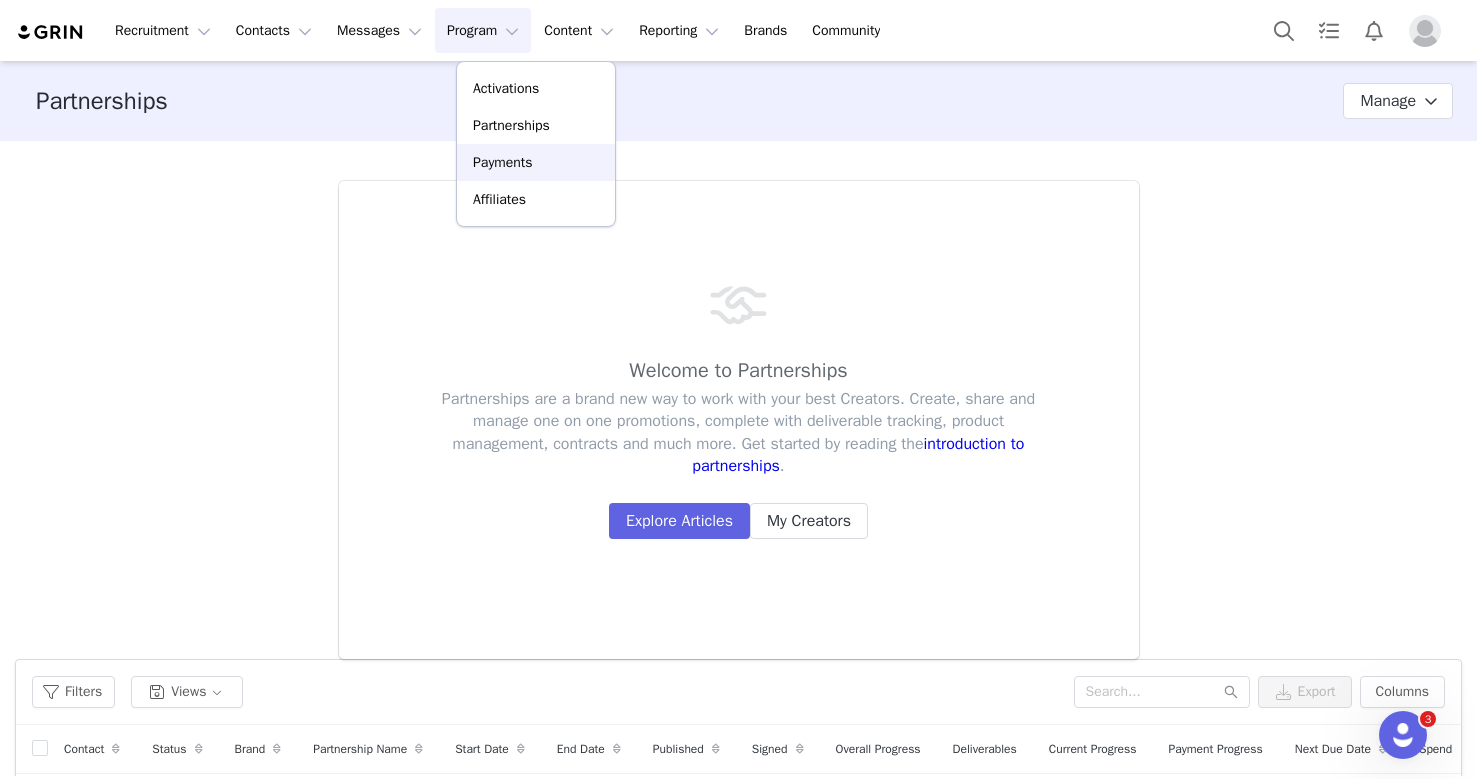 click on "Payments" at bounding box center [503, 162] 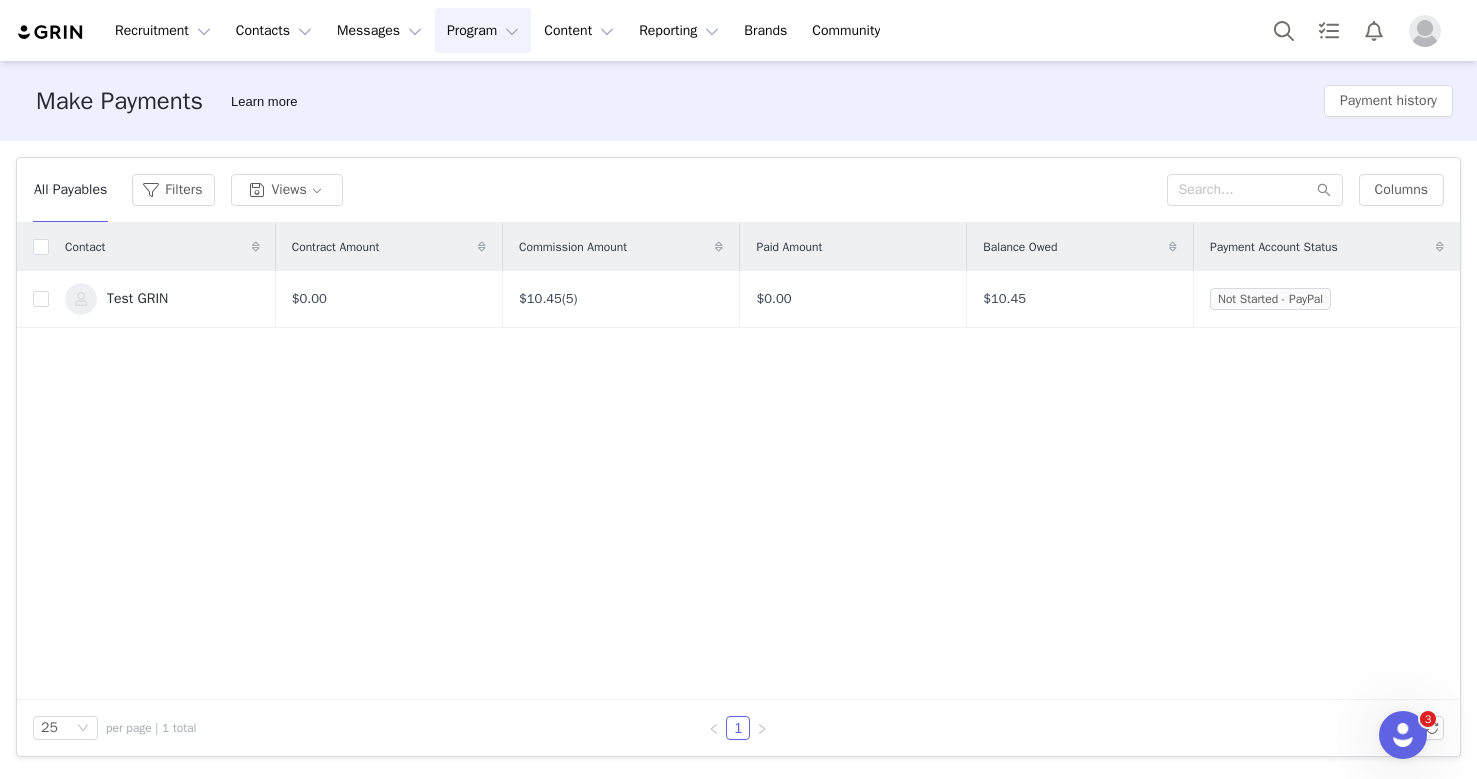 click on "Program Program" at bounding box center (483, 30) 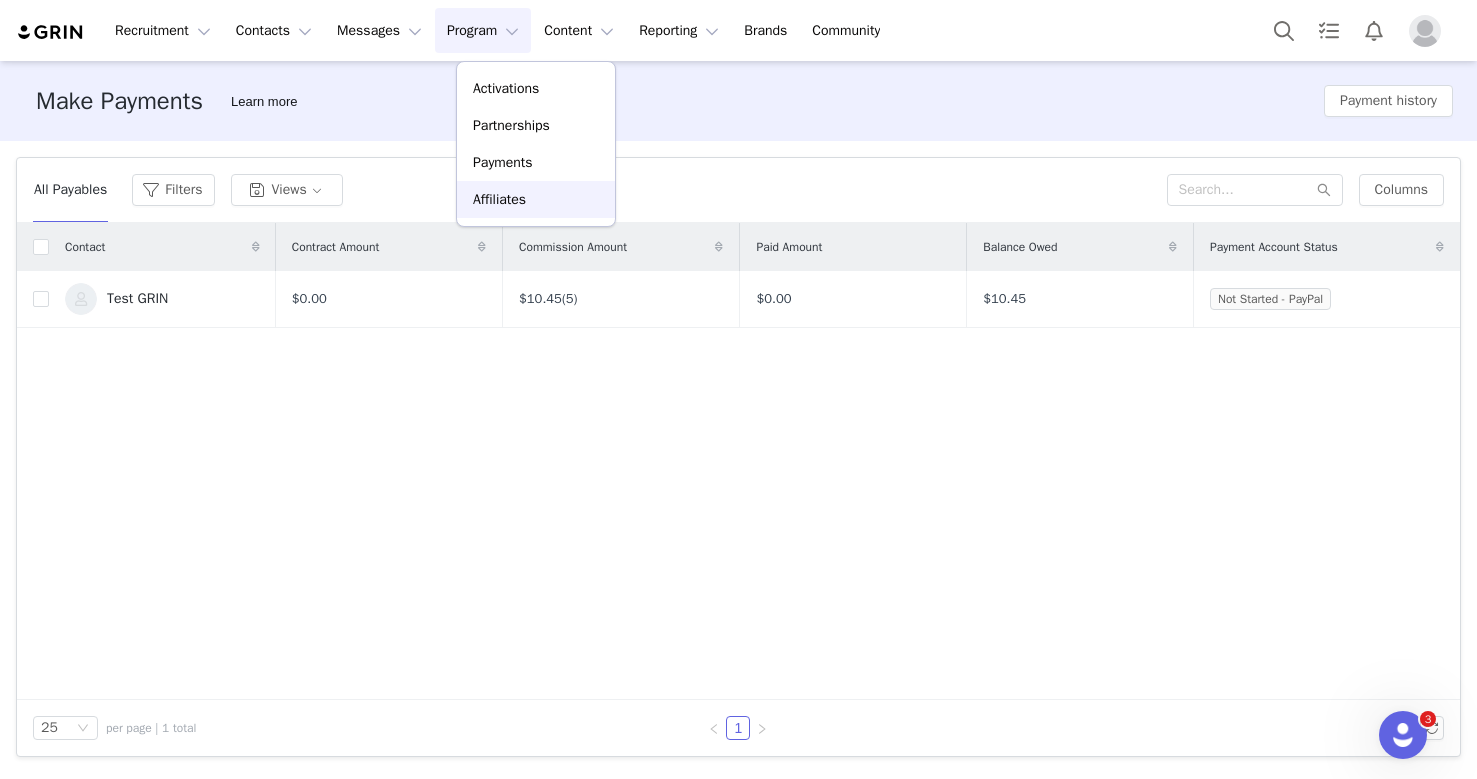 click on "Affiliates" at bounding box center (536, 199) 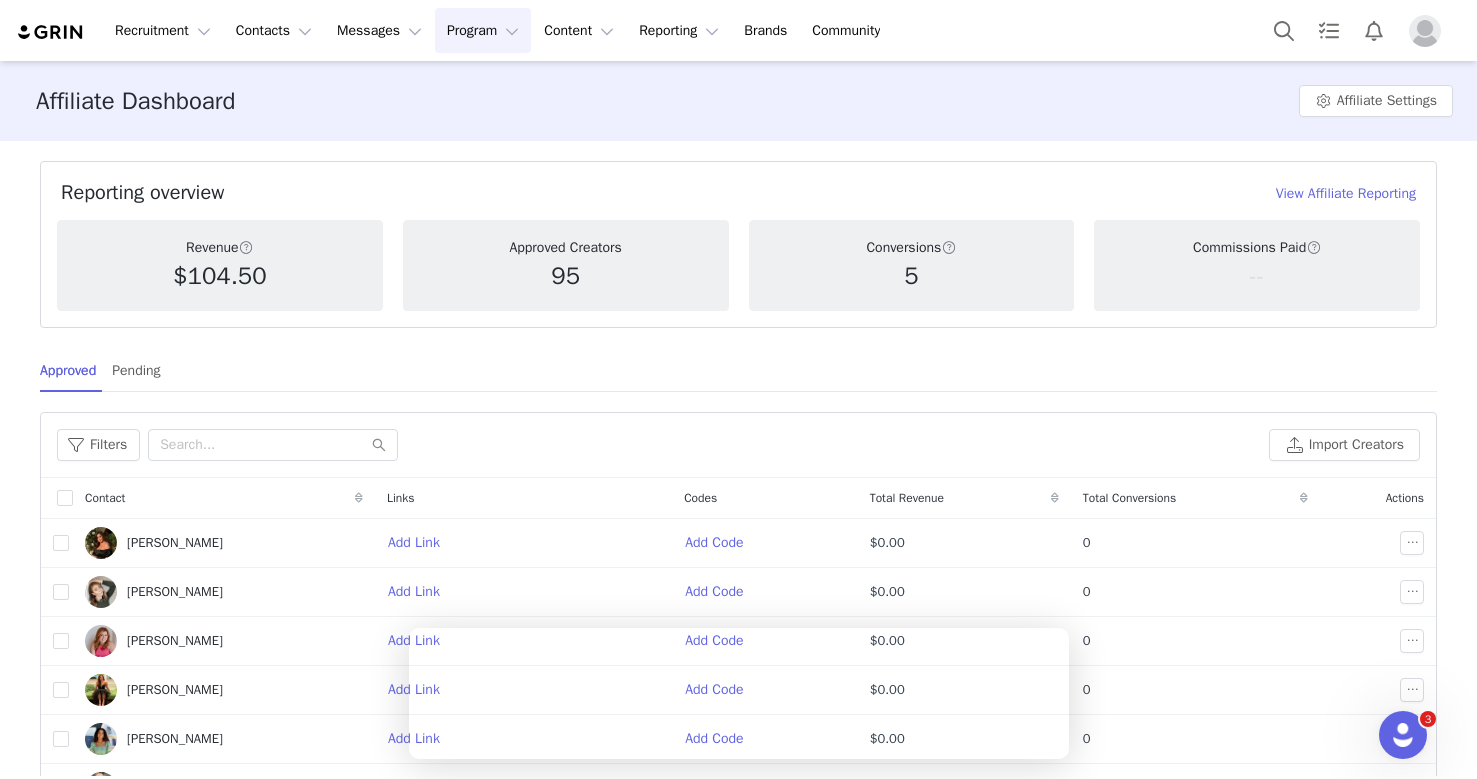 scroll, scrollTop: 51, scrollLeft: 0, axis: vertical 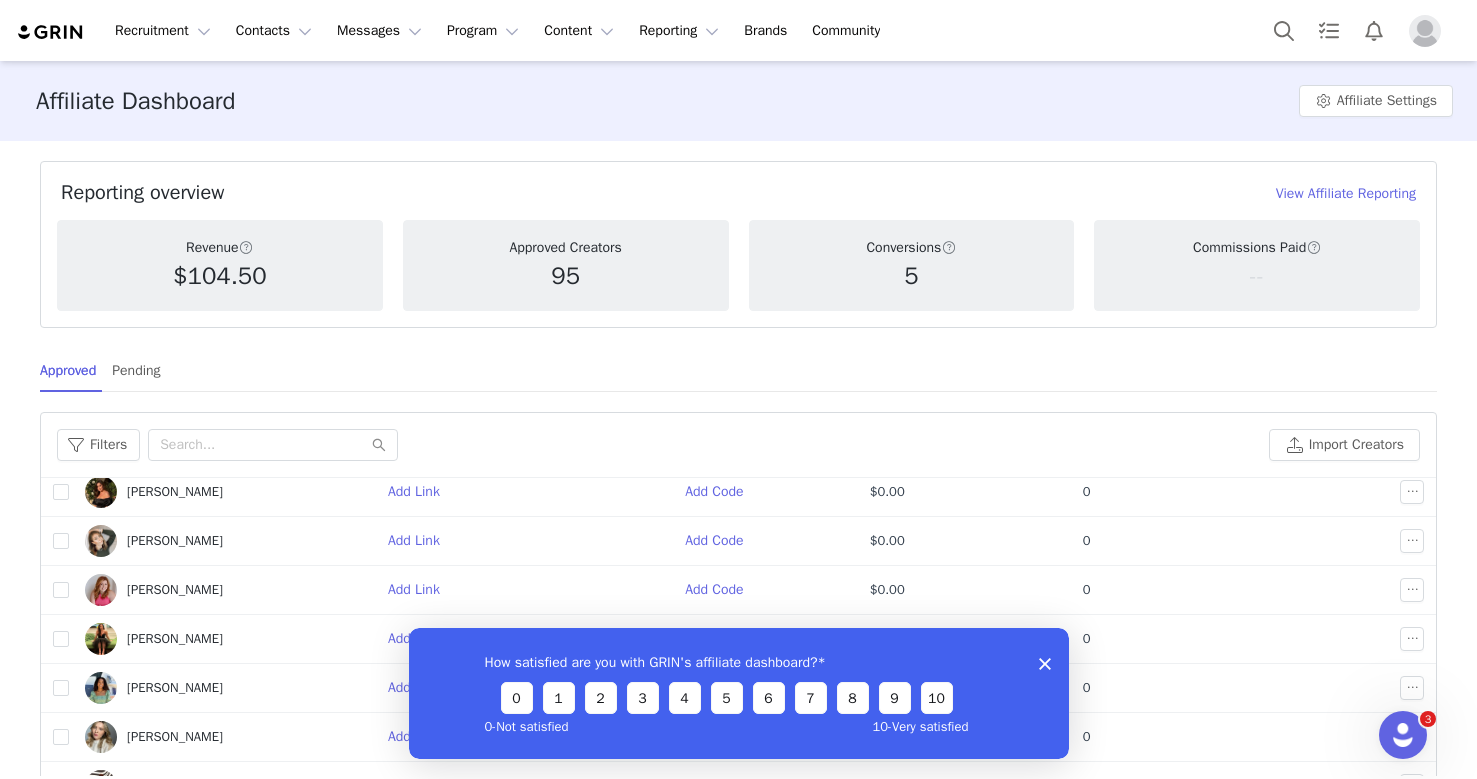 click on "How satisfied are you with GRIN's affiliate dashboard? 0 1 2 3 4 5 6 7 8 9 10 0  -  Not satisfied 10  -  Very satisfied" at bounding box center [738, 692] 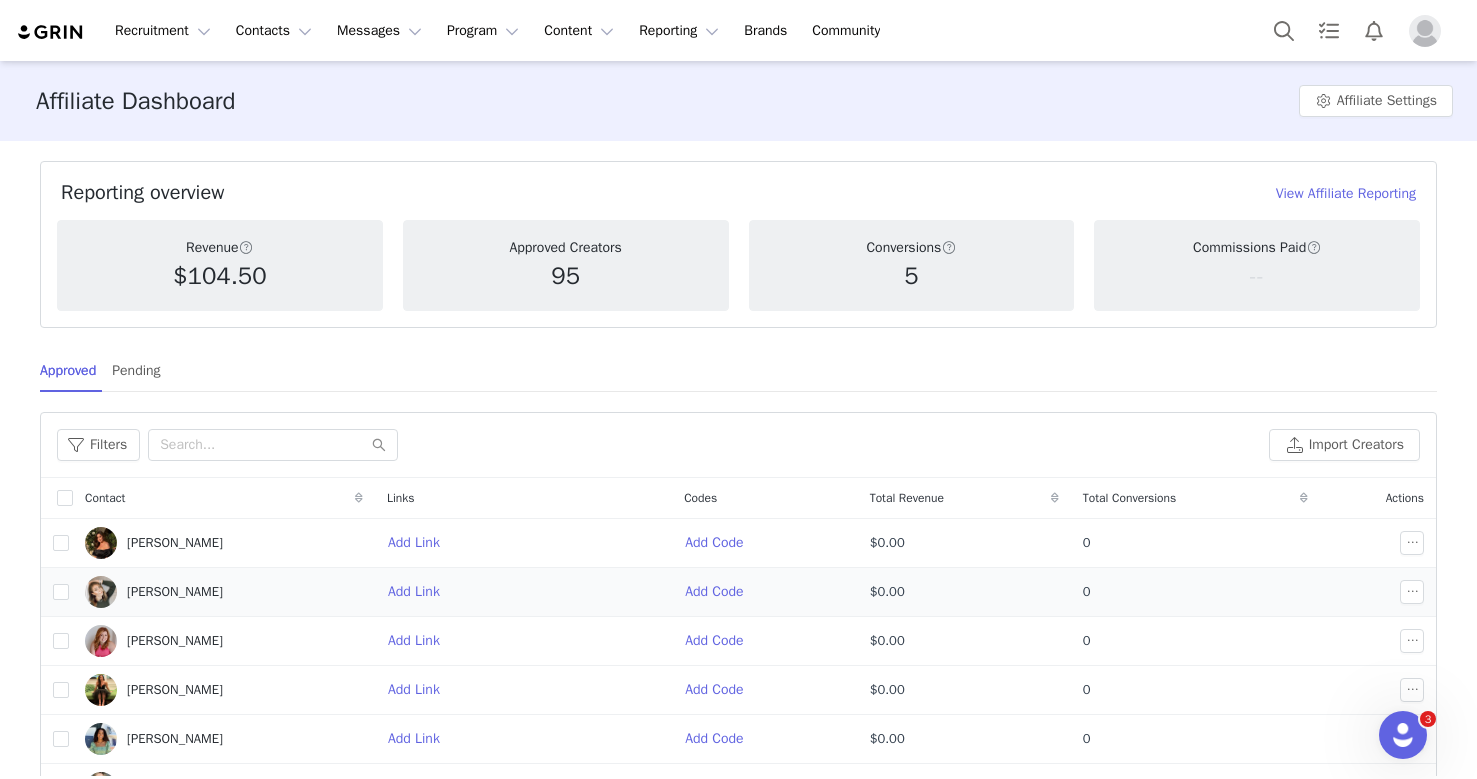 scroll, scrollTop: 51, scrollLeft: 0, axis: vertical 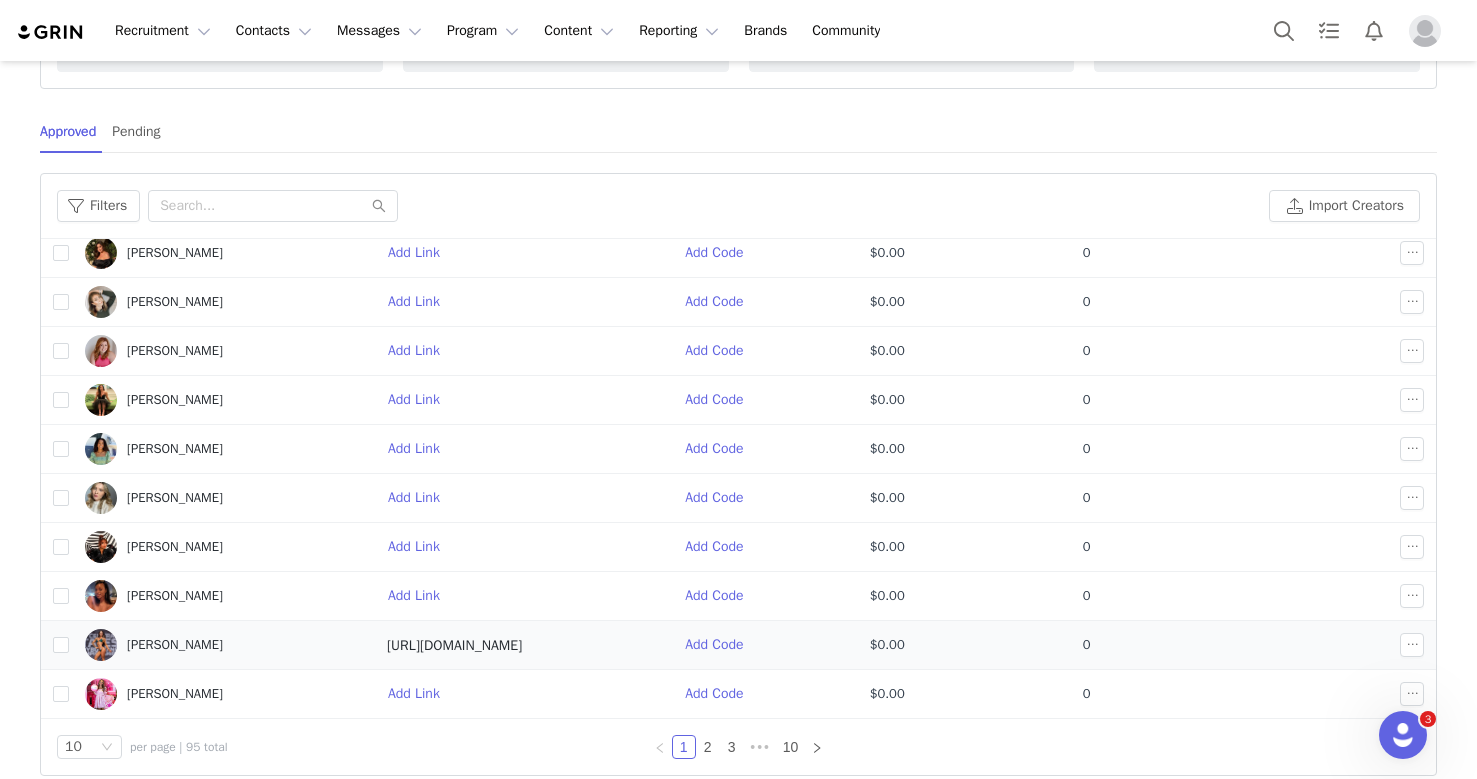 click on "https://glnk.io/mz82j/ashley" at bounding box center (454, 645) 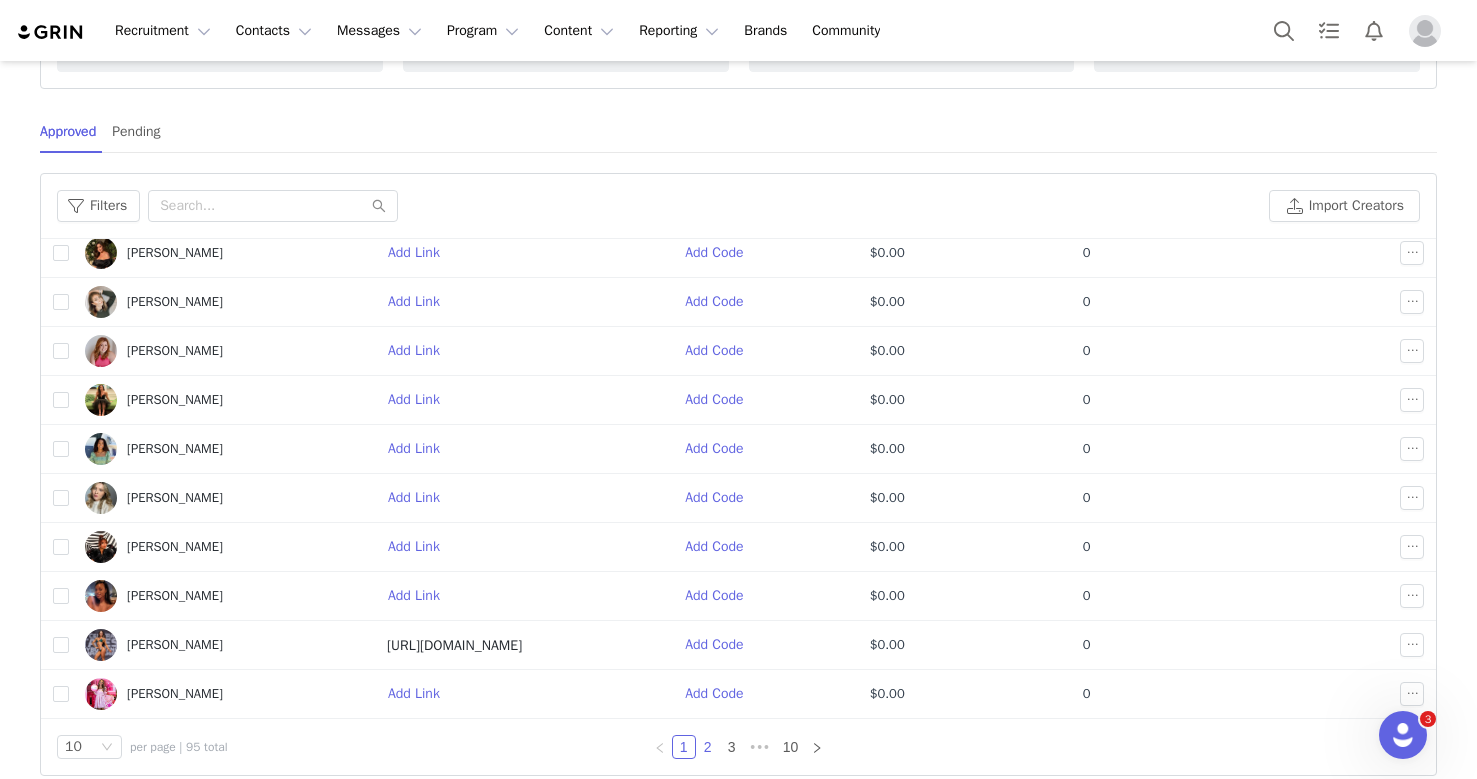 click on "2" at bounding box center [708, 747] 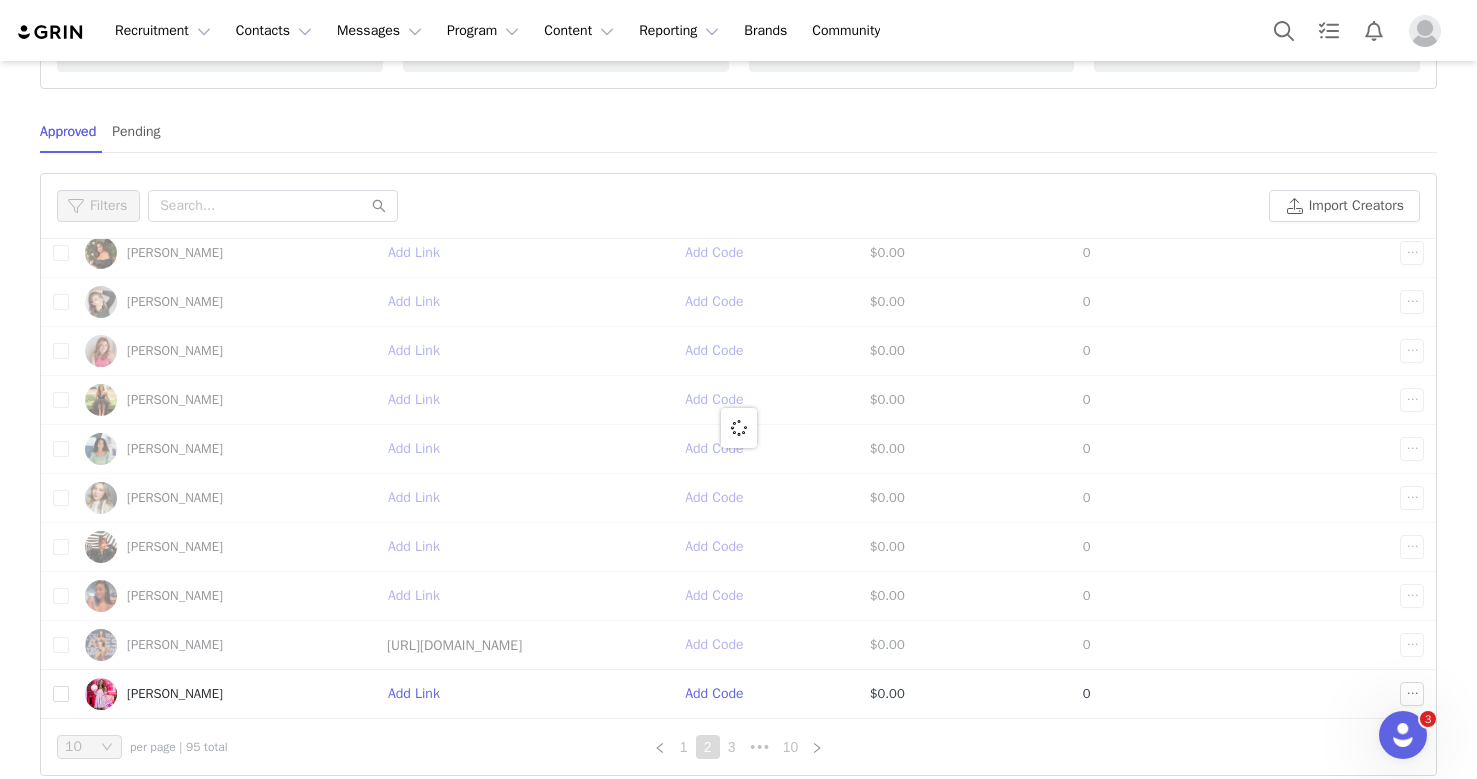 scroll, scrollTop: 0, scrollLeft: 0, axis: both 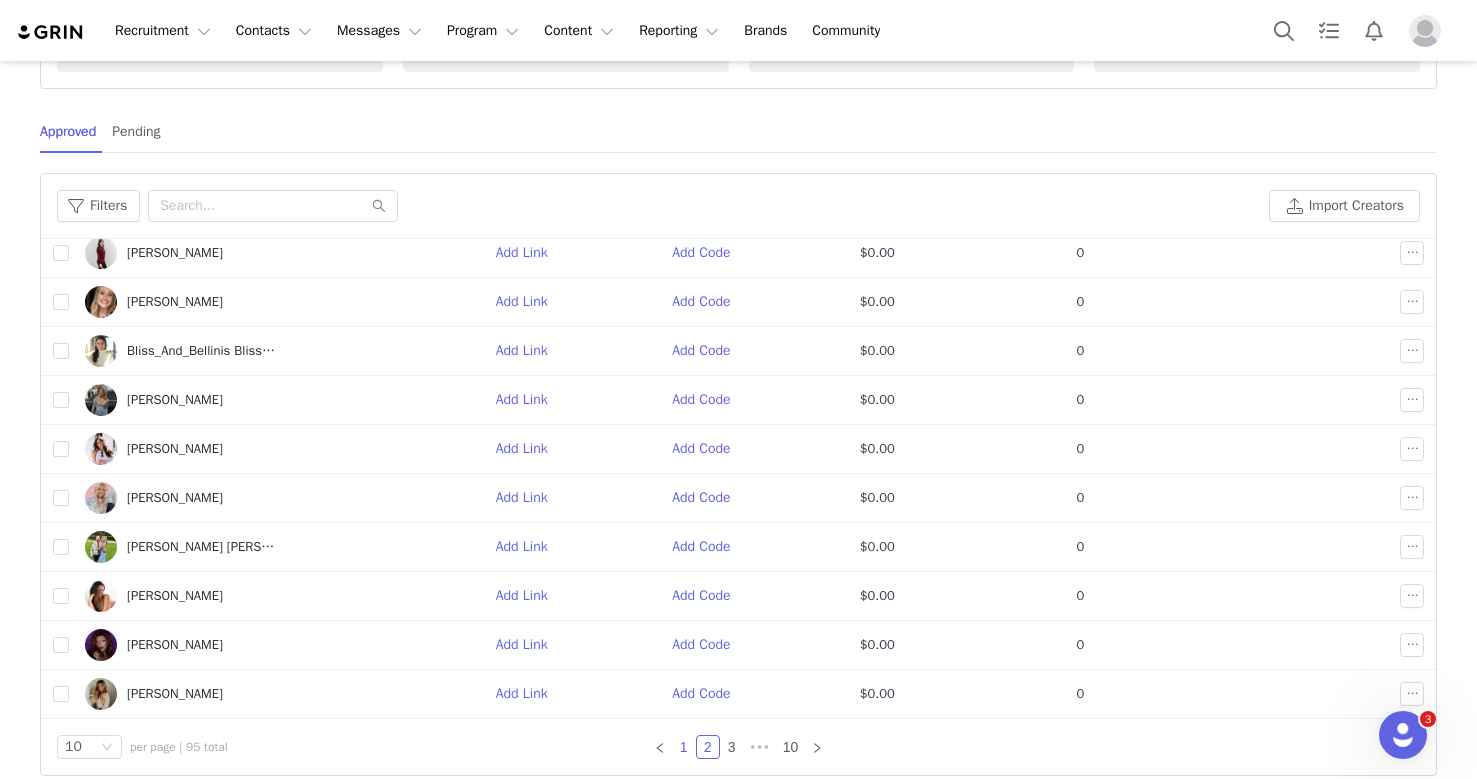 click on "1" at bounding box center [684, 747] 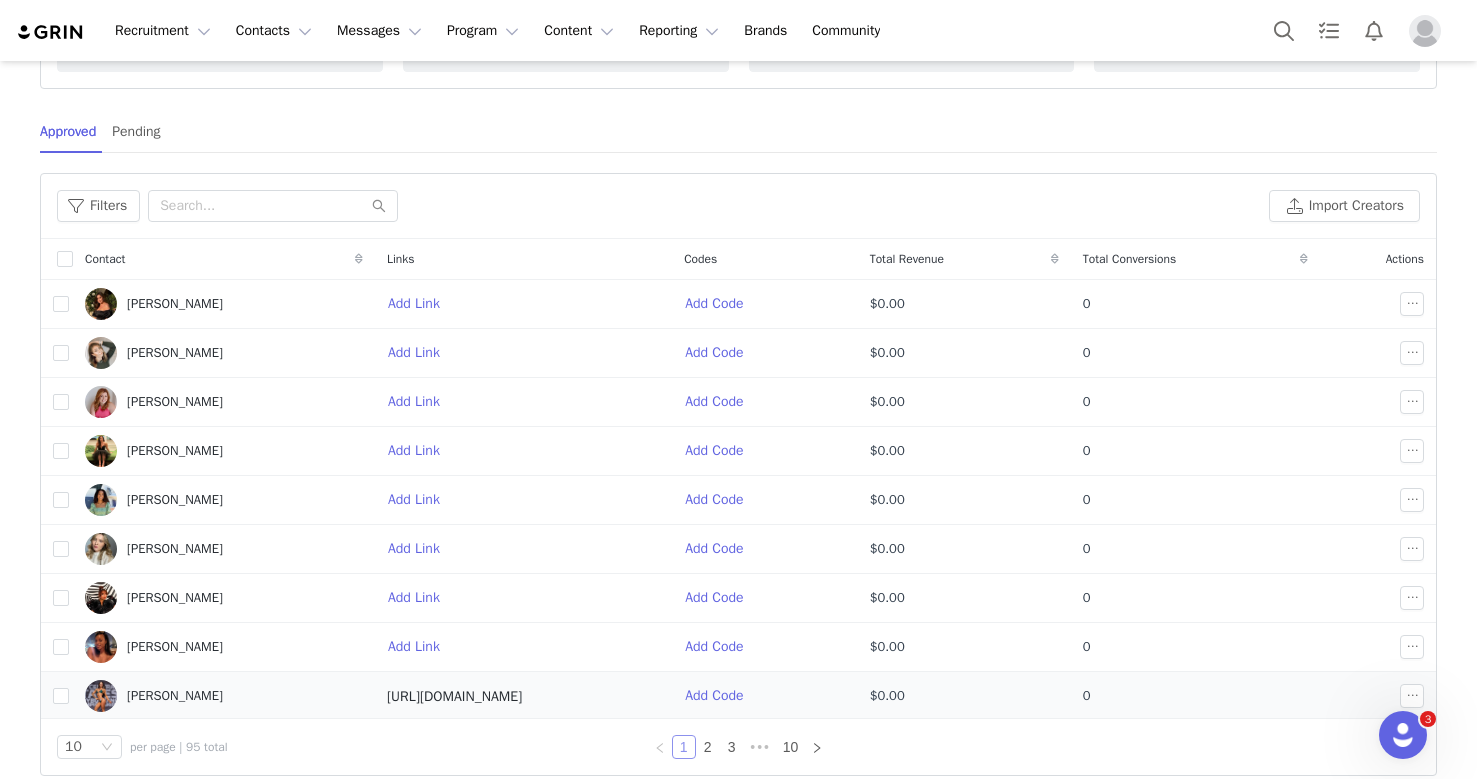 scroll, scrollTop: 51, scrollLeft: 0, axis: vertical 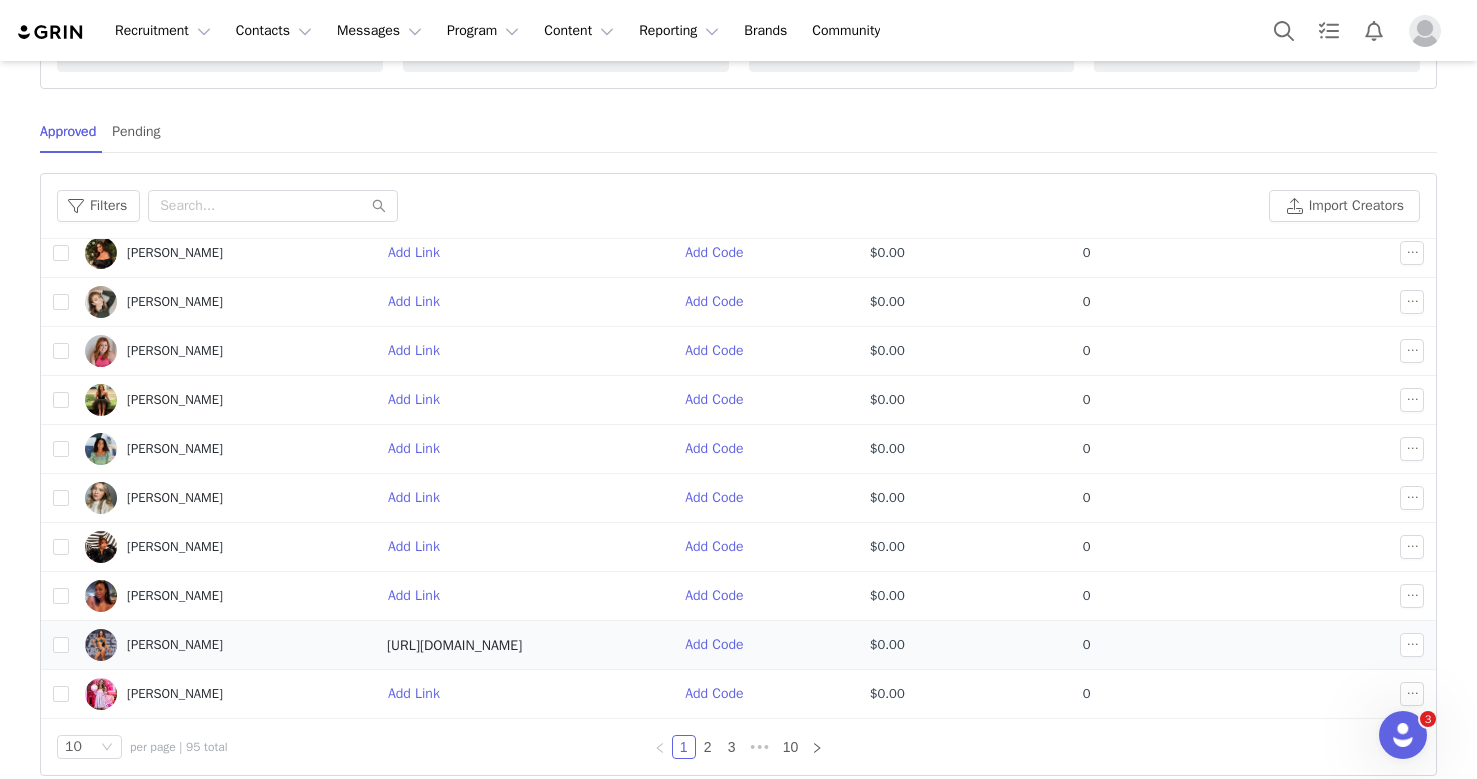 drag, startPoint x: 586, startPoint y: 645, endPoint x: 405, endPoint y: 642, distance: 181.02486 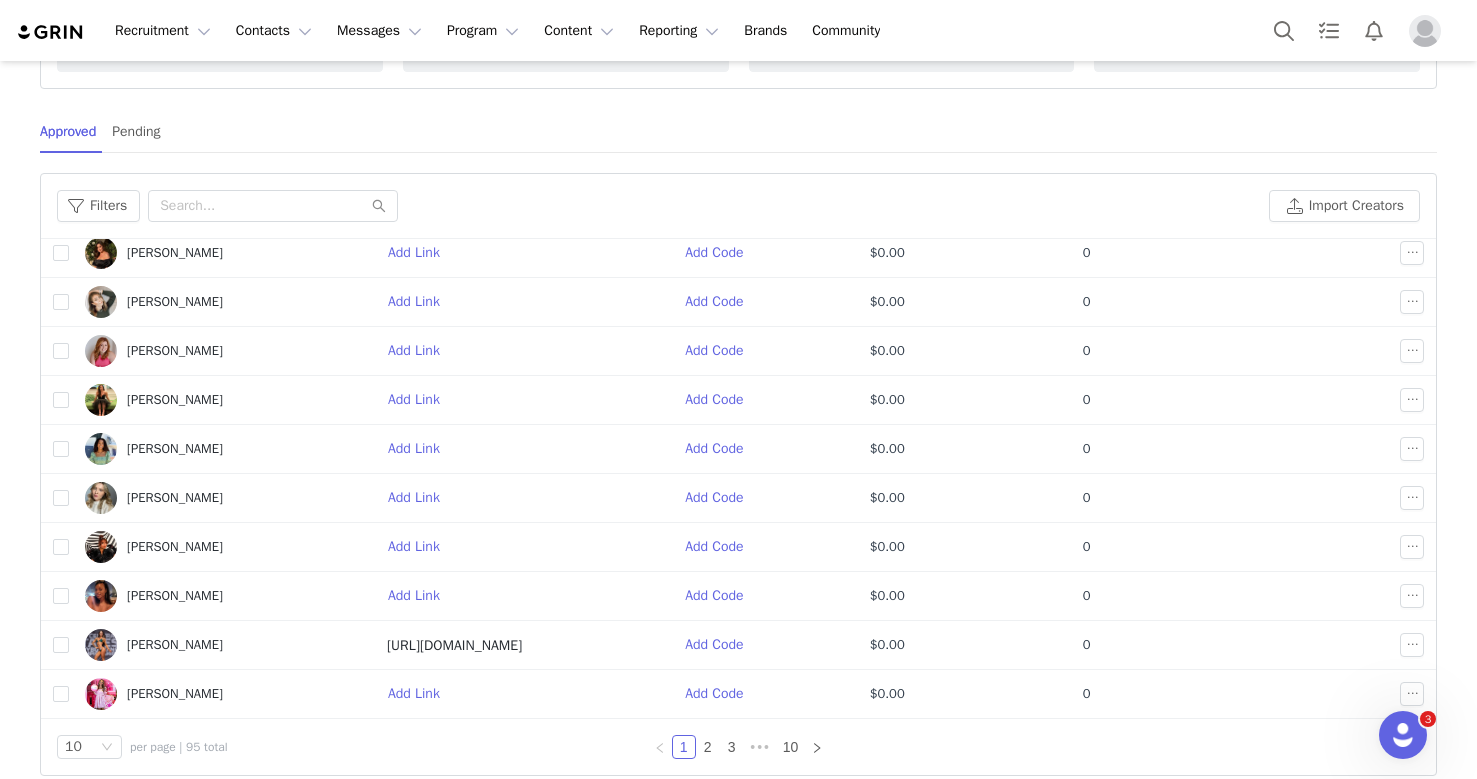 click on "Affiliate Dashboard     Affiliate Settings     Reporting overview View Affiliate Reporting    Revenue        $104.50      Approved Creators        95      Conversions        5      Commissions Paid        --   Approved Pending  Filters   Filter Logic  And Or  Affiliate Link  Select  Discount Code  Select  Total Revenue  $    Total Spend  $    Total Conversions   Total Affiliate Link Clicks   City   State   Country   Last Conversion Date   ~   Advanced Filters   + Add Field  Apply Filters Clear All Filters     Import Creators      Contact   Links   Codes   Total Revenue   Total Conversions  Actions  Adelyn Berdine  Add Link     Add Code     $0.00 0  Aimee Weidl  Add Link     Add Code     $0.00 0  Alex Schin  Add Link     Add Code     $0.00 0  Alison Mears  Add Link     Add Code     $0.00 0  Alitzah Stinson  Add Link     Add Code     $0.00 0  Anastasia Markova  Add Link     Add Code     $0.00 0  Arianny Damian  Add Link     Add Code     $0.00 0  Ashleigh Mitchell  Add Link     Add Code     $0.00 0     Add Code" at bounding box center [738, 299] 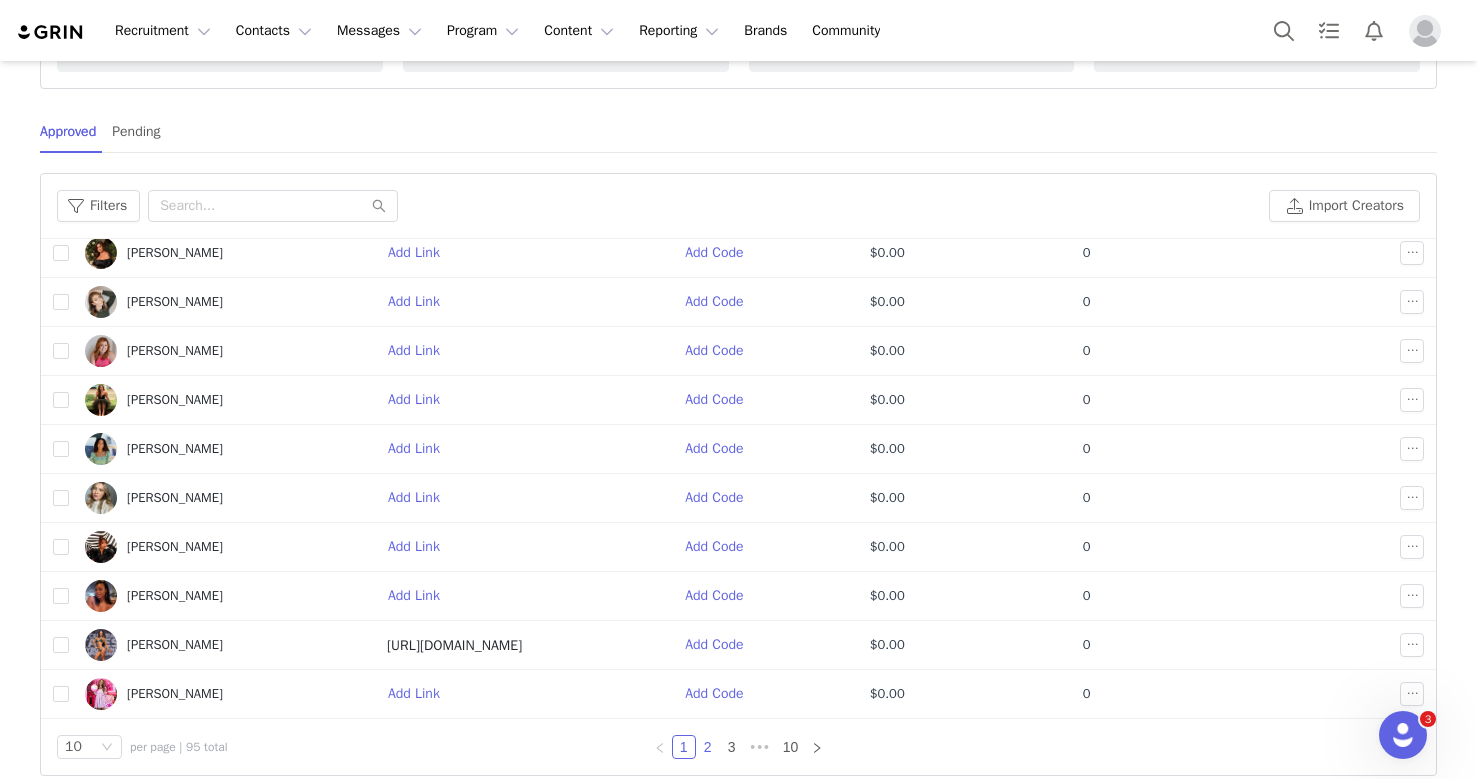 click on "2" at bounding box center [708, 747] 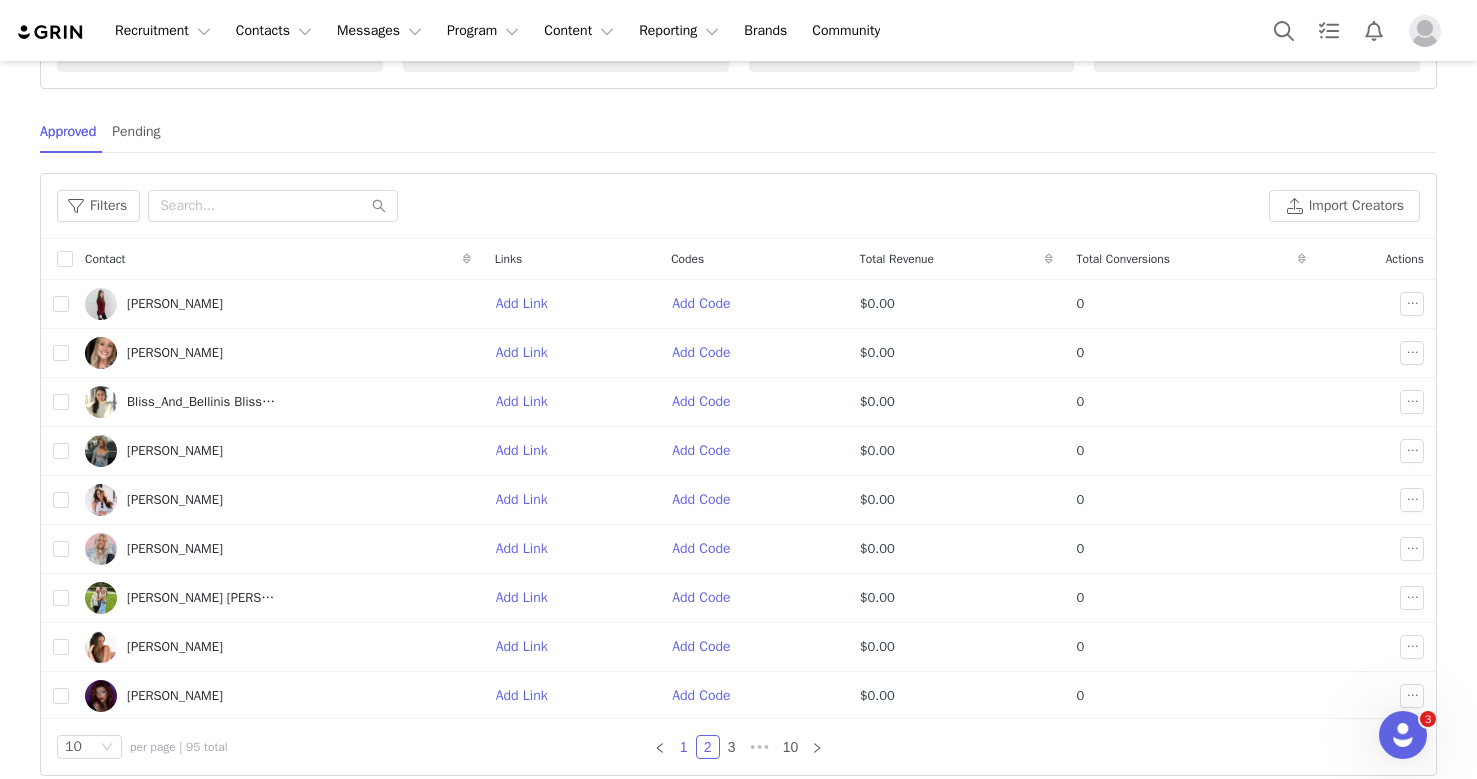 click on "1" at bounding box center [684, 747] 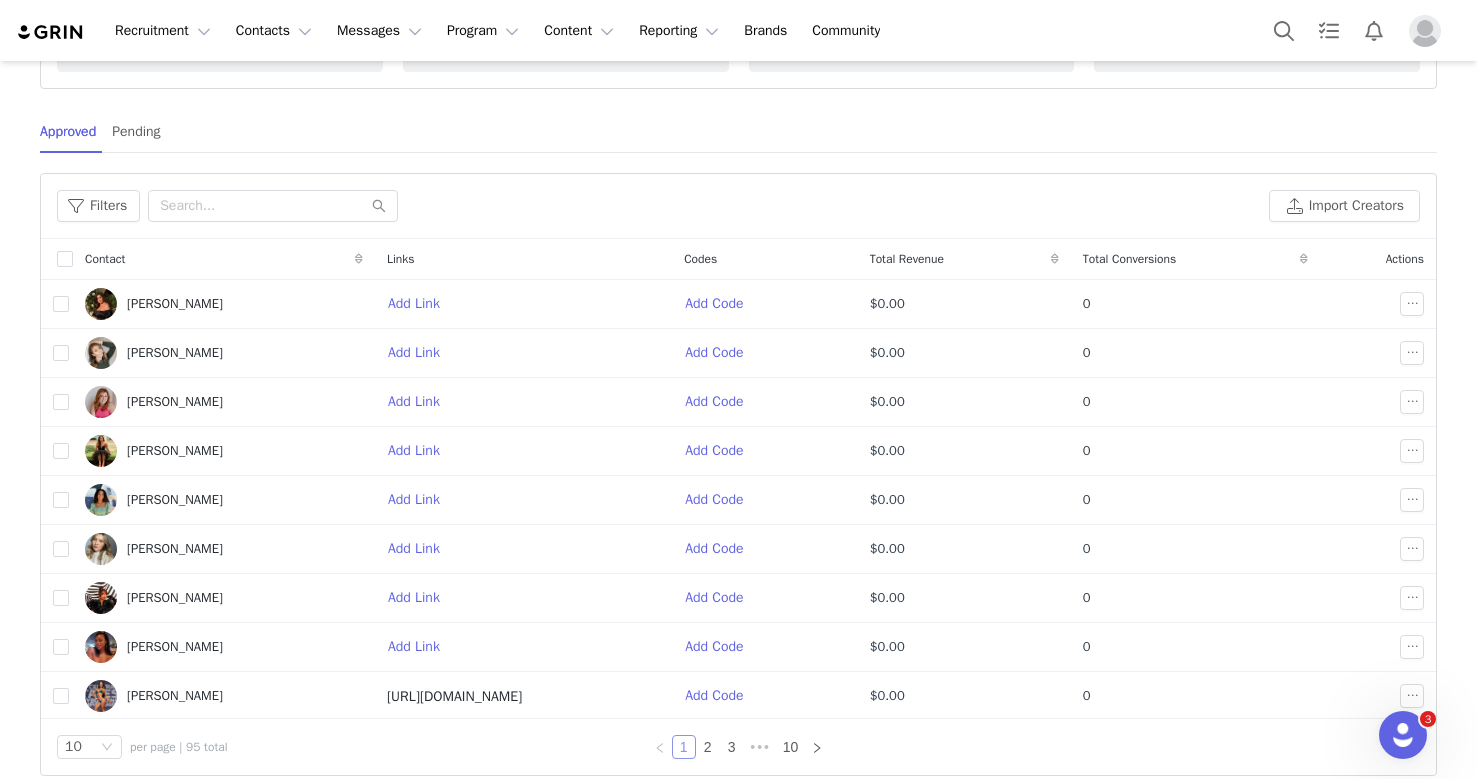 scroll, scrollTop: 0, scrollLeft: 0, axis: both 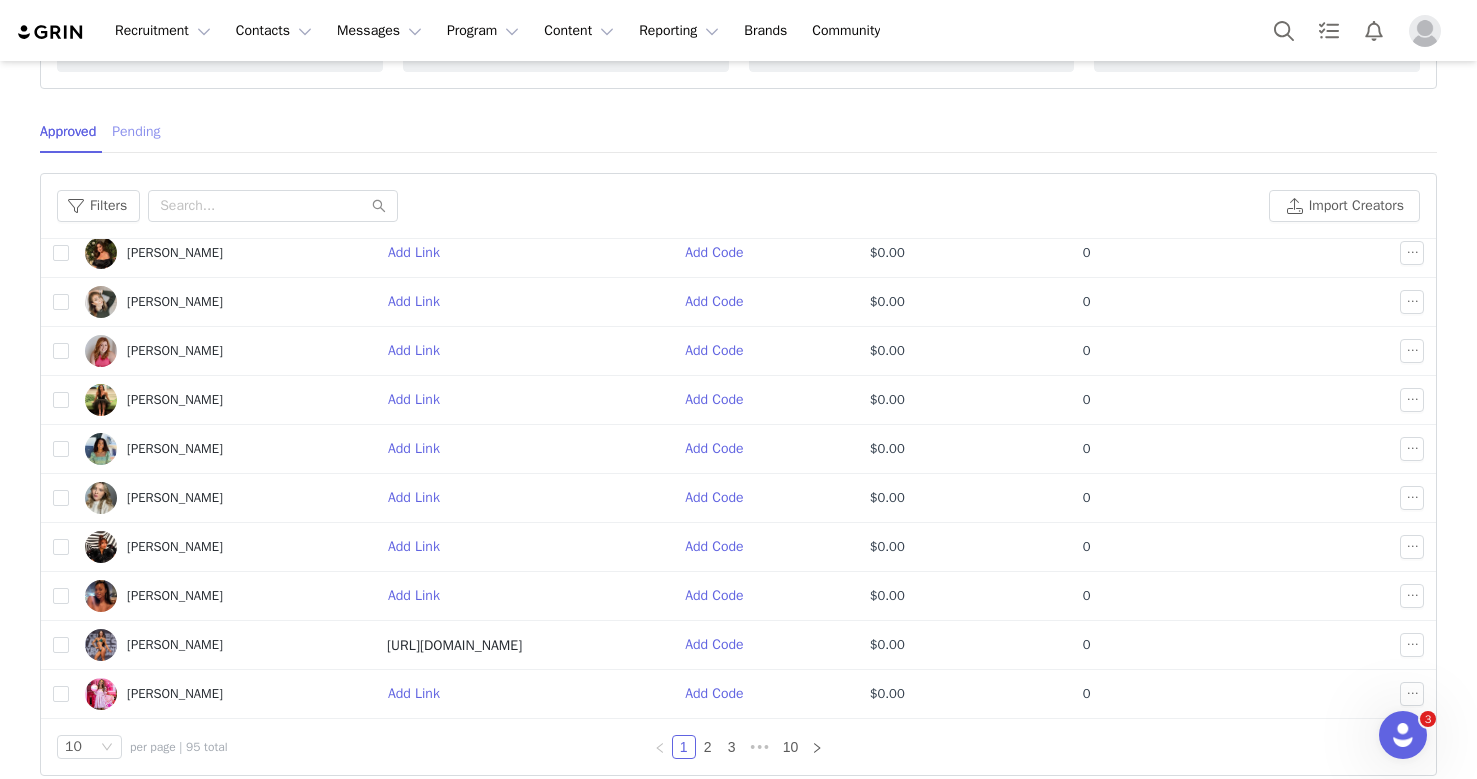 click on "Pending" at bounding box center [136, 131] 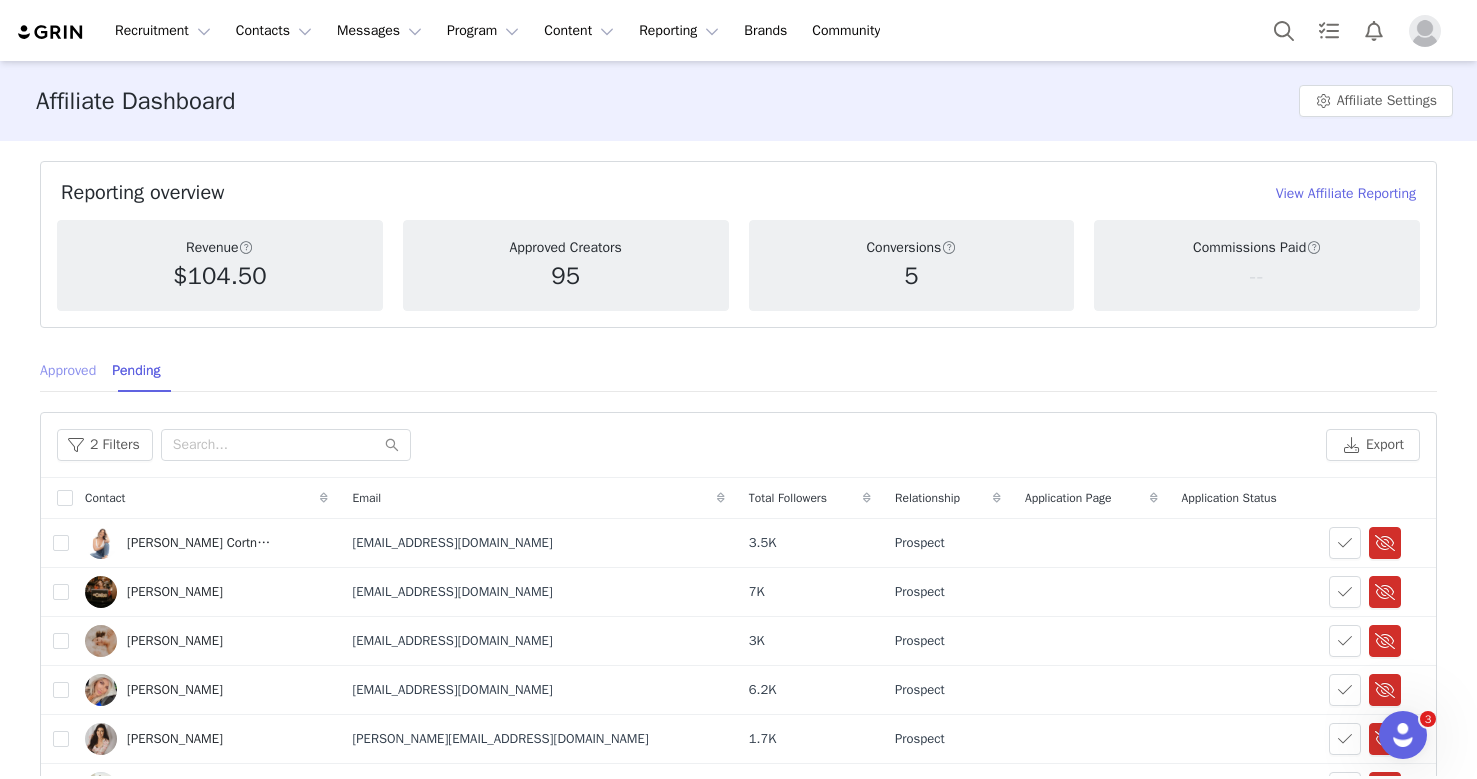 click on "Approved" at bounding box center [68, 370] 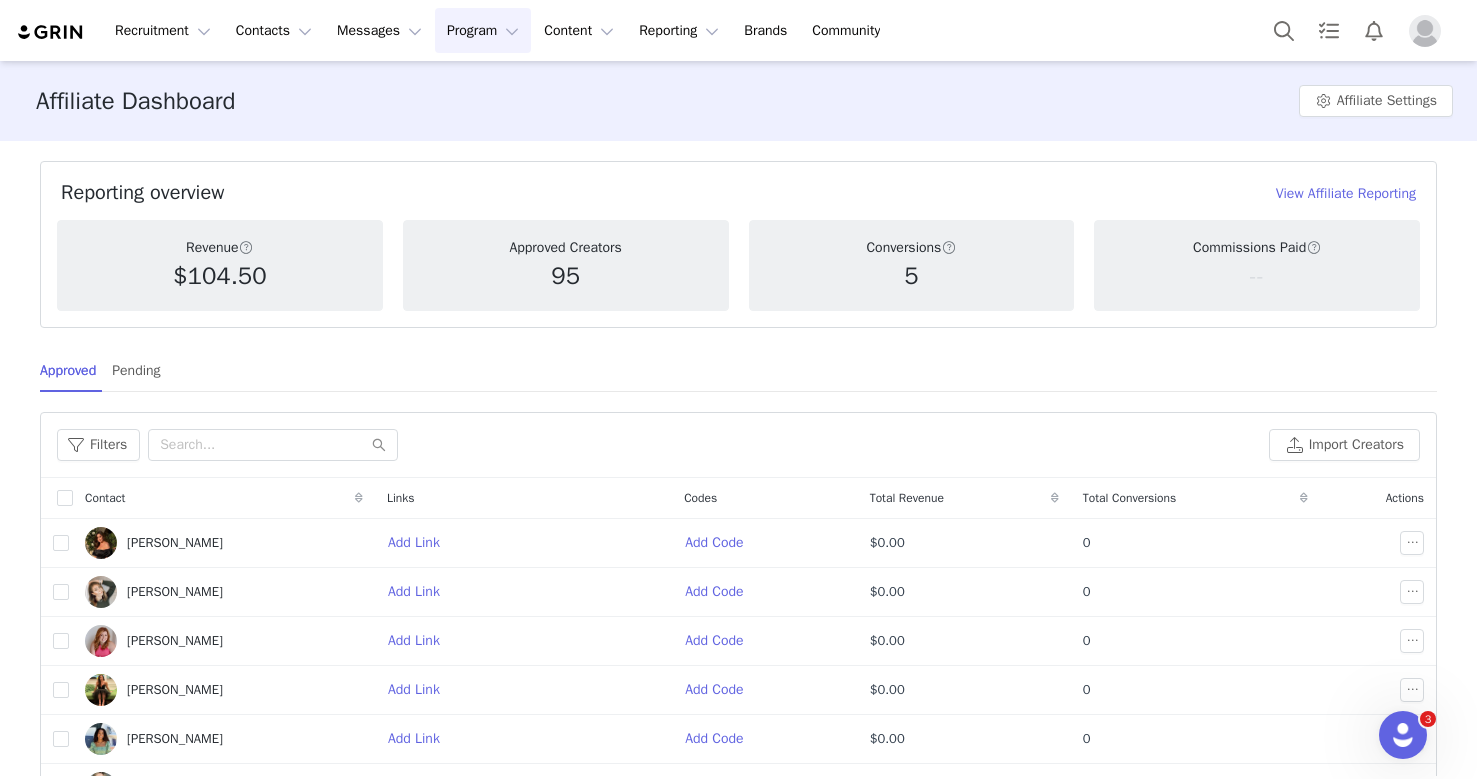 click on "Program Program" at bounding box center [483, 30] 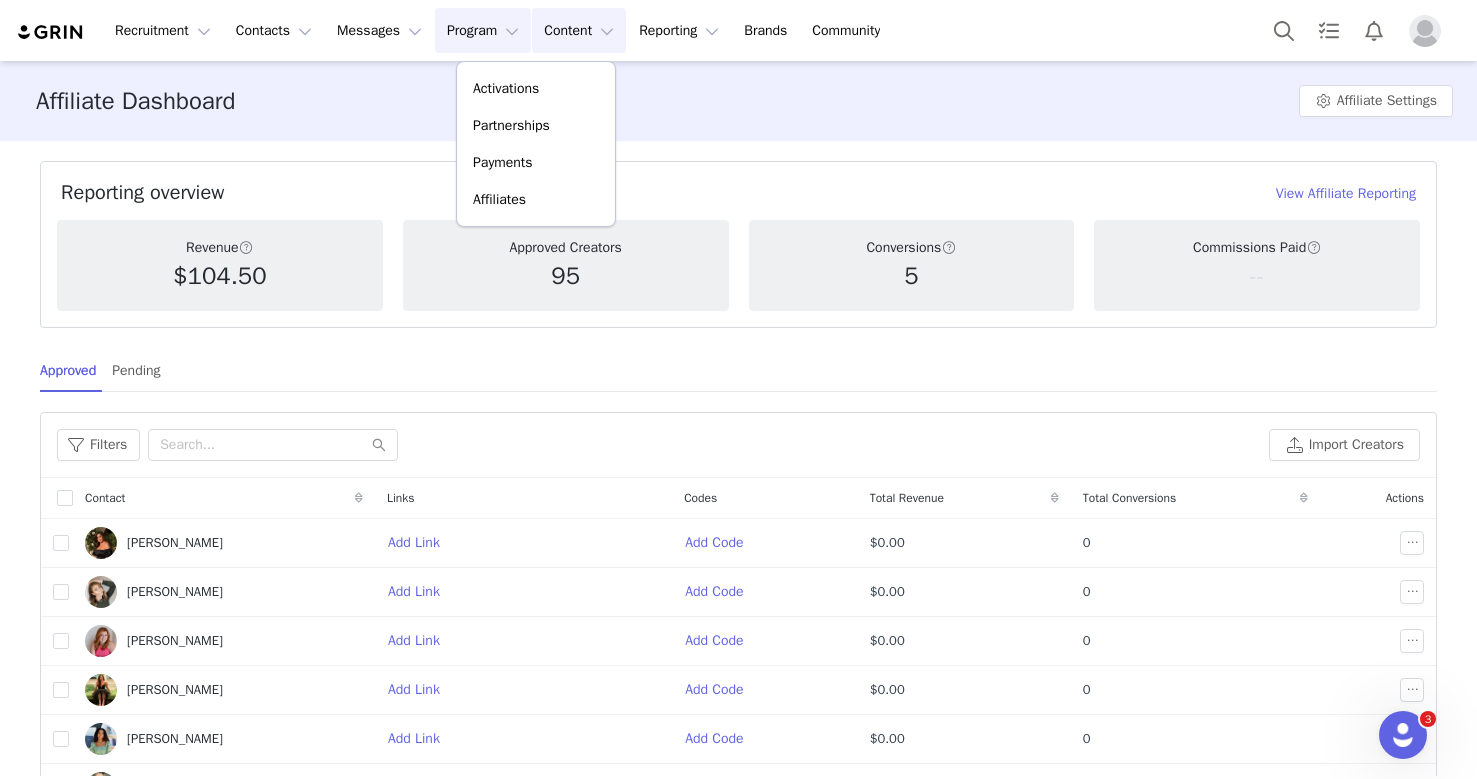 click on "Content Content" at bounding box center (579, 30) 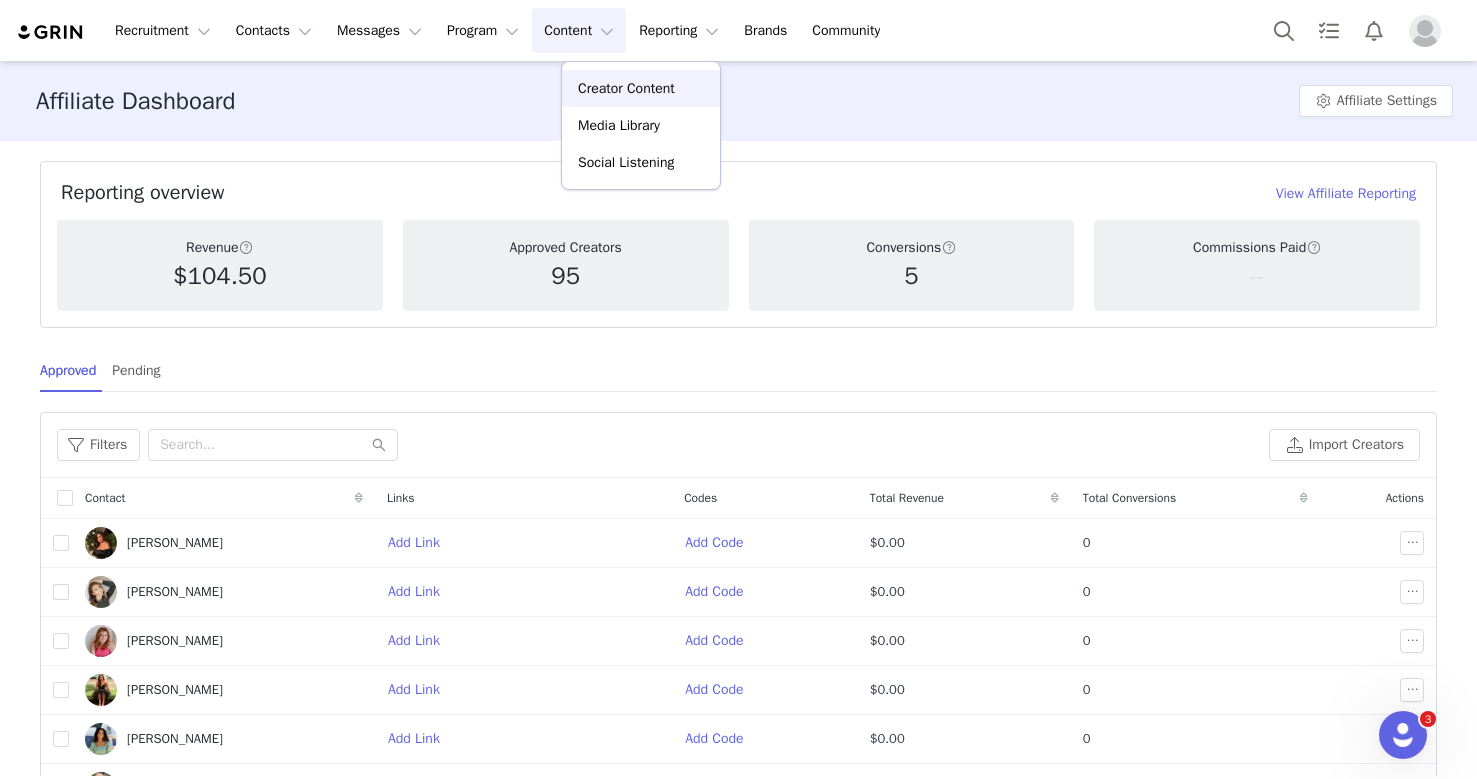 click on "Creator Content" at bounding box center [626, 88] 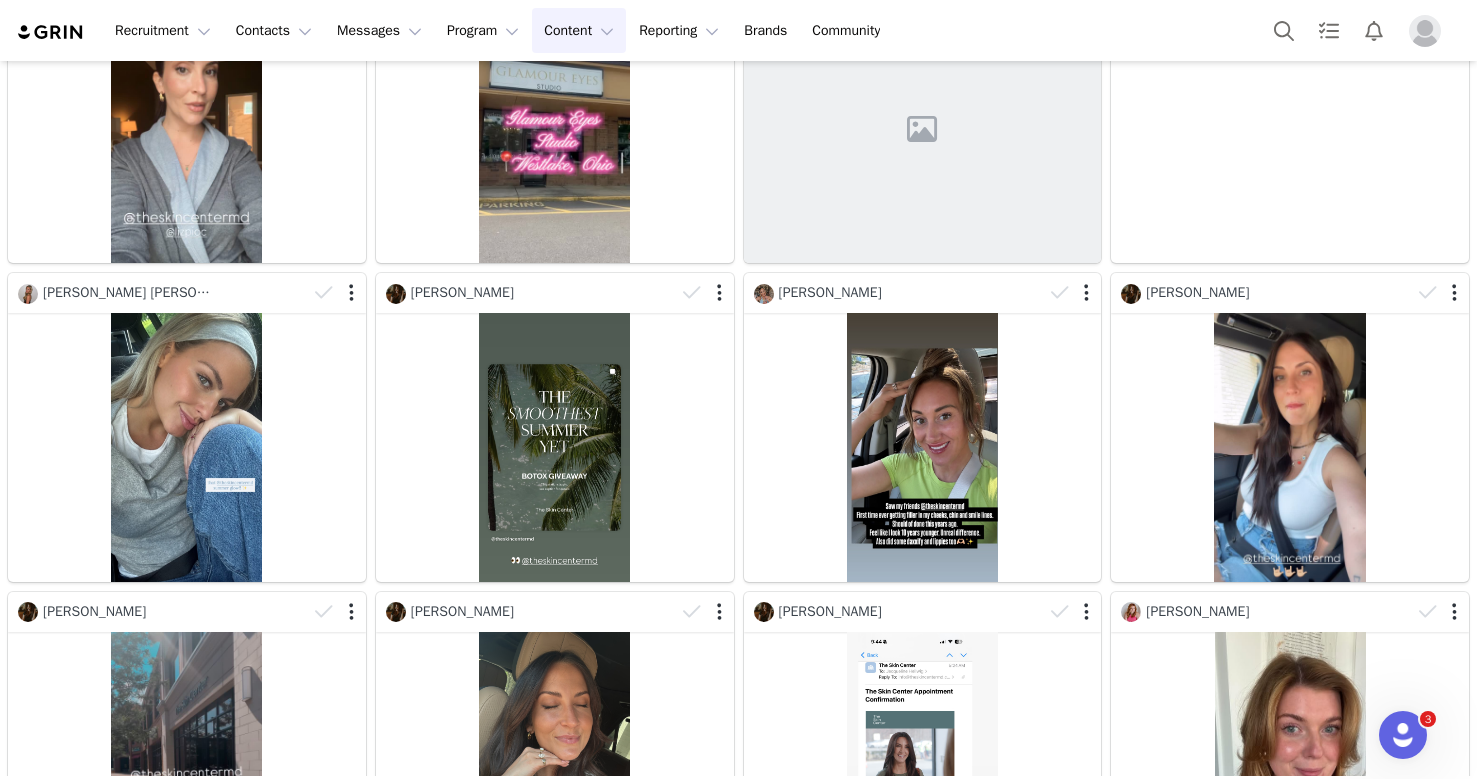 scroll, scrollTop: 0, scrollLeft: 0, axis: both 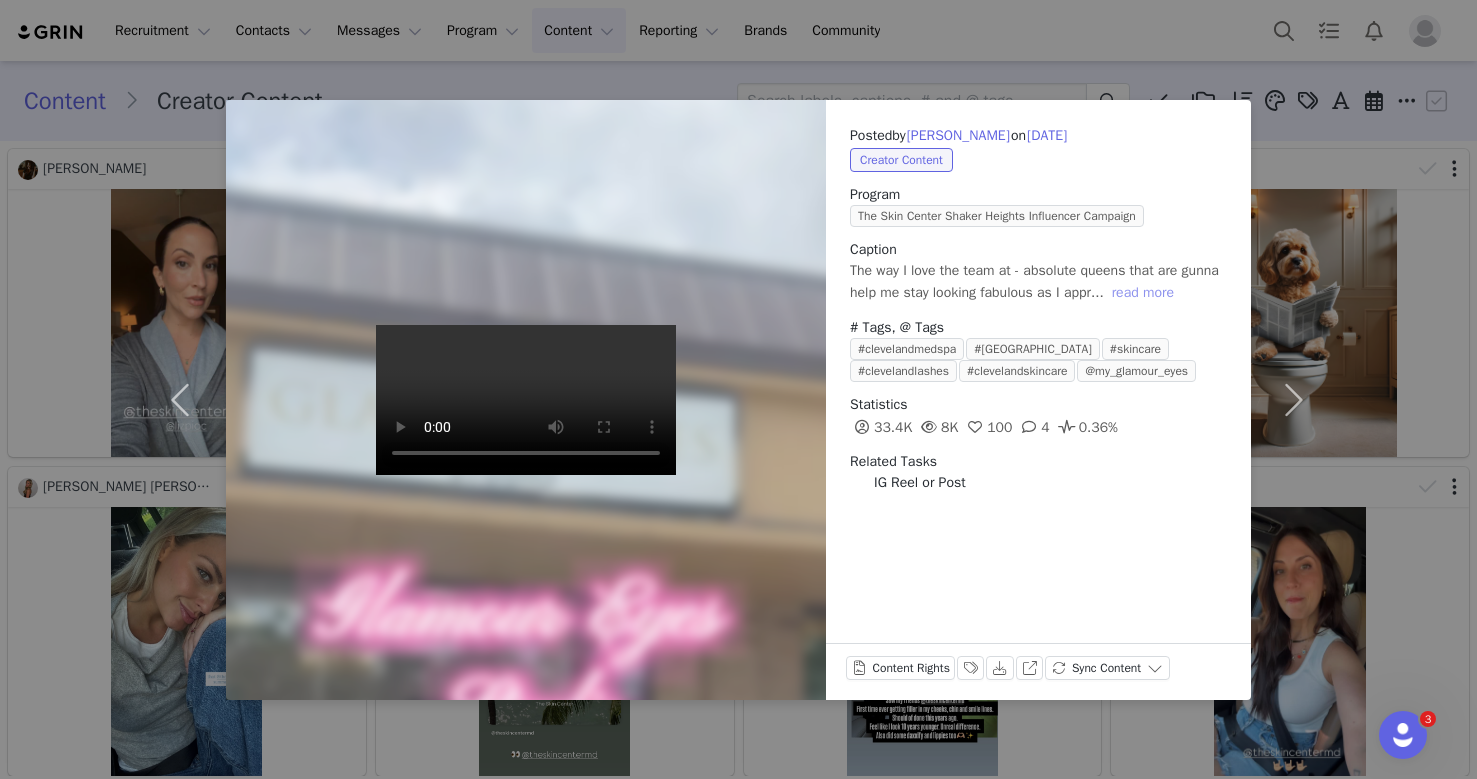 click on "read more" at bounding box center (1143, 293) 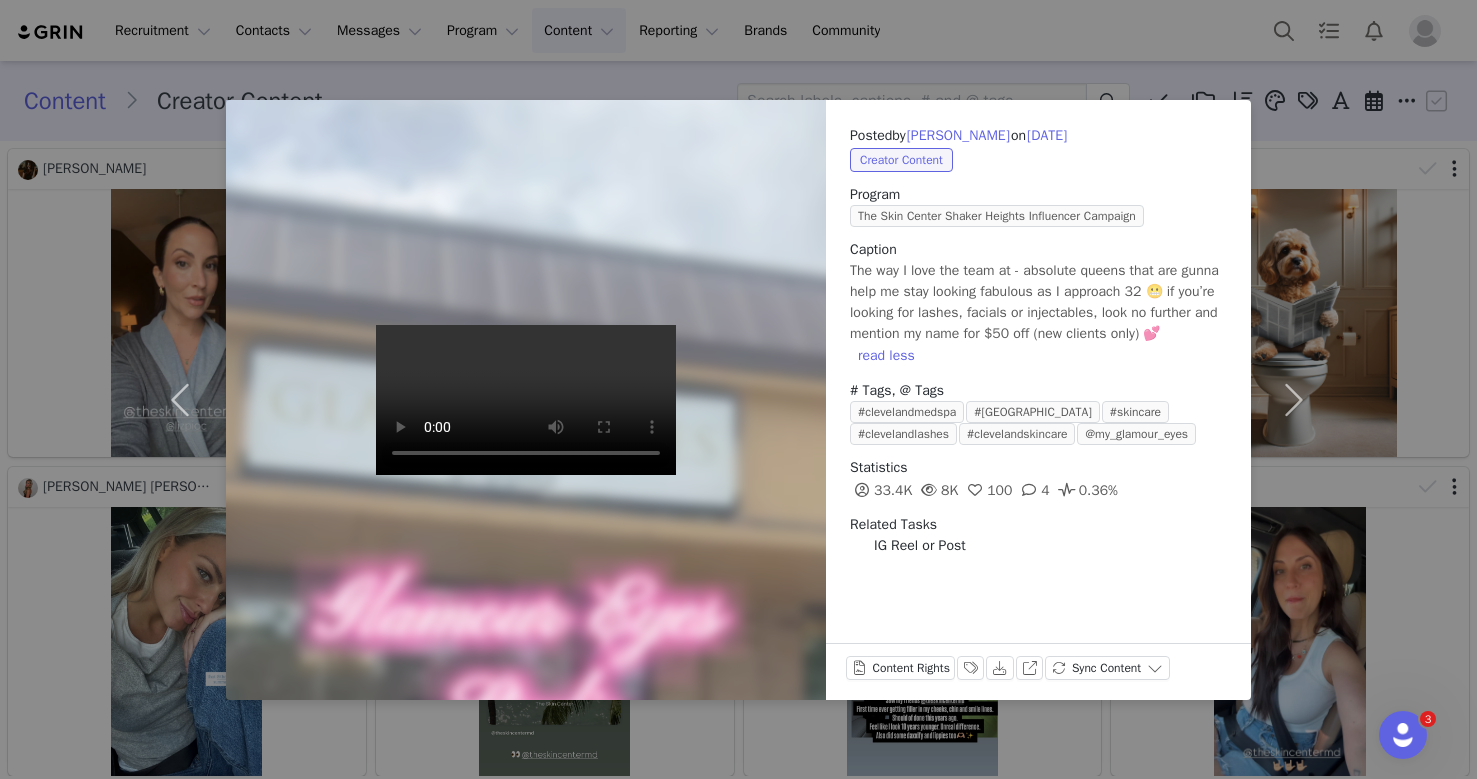 click on "Posted  by  Rebecca Maxwell  on  Jun 25, 2025  Creator Content  Program The Skin Center Shaker Heights Influencer Campaign Caption The way I love the team at  - absolute queens that are gunna help me stay looking fabulous as I approach 32 😬 if you’re looking for lashes, facials or injectables, look no further and mention my name for $50 off (new clients only) 💕      read less # Tags, @ Tags  #clevelandmedspa   #cleveland   #skincare   #clevelandlashes   #clevelandskincare   @my_glamour_eyes      Statistics 33.4K  8K  100  4  0.36%  Related Tasks IG Reel or Post     Content Rights Labels & Tags Download View on Instagram Sync Content" at bounding box center [738, 389] 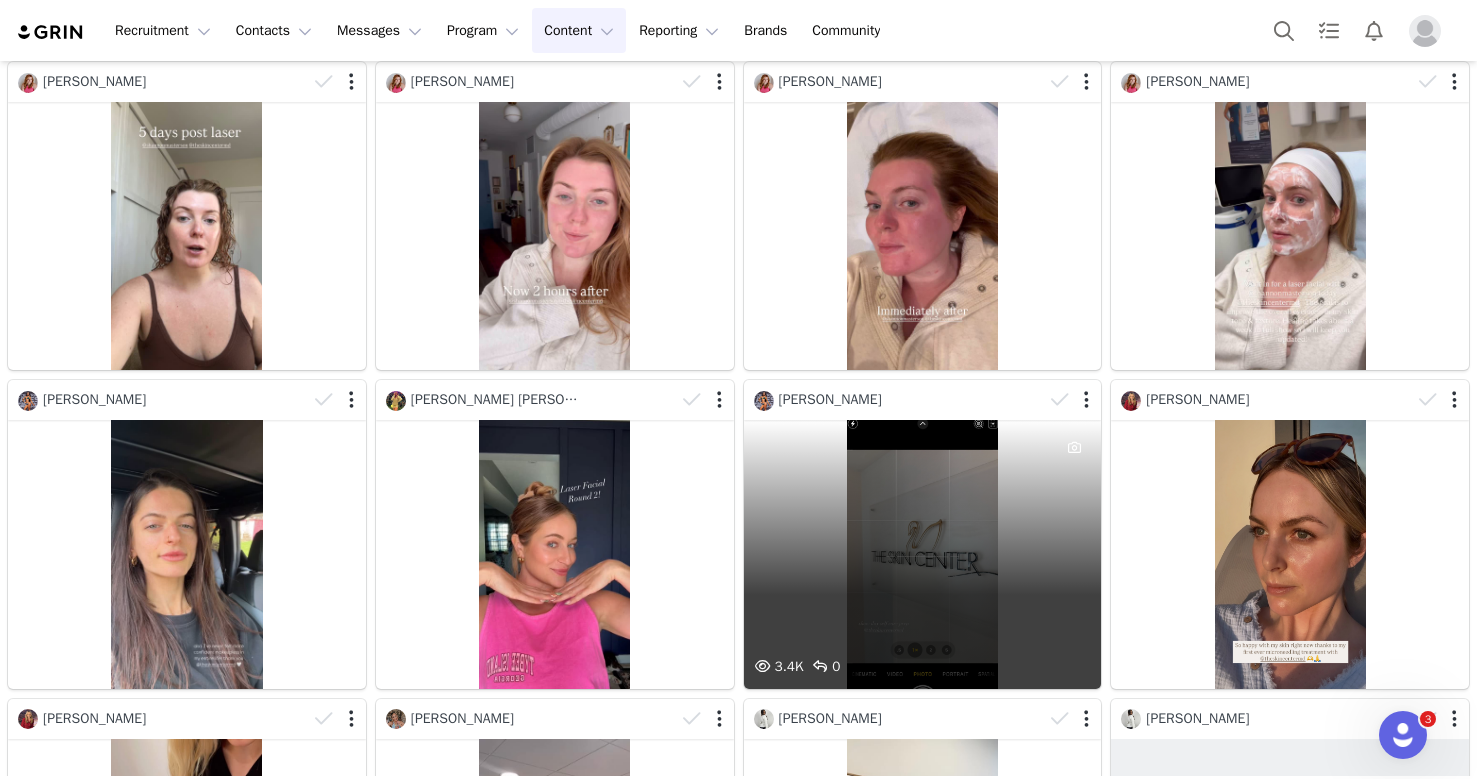 scroll, scrollTop: 0, scrollLeft: 0, axis: both 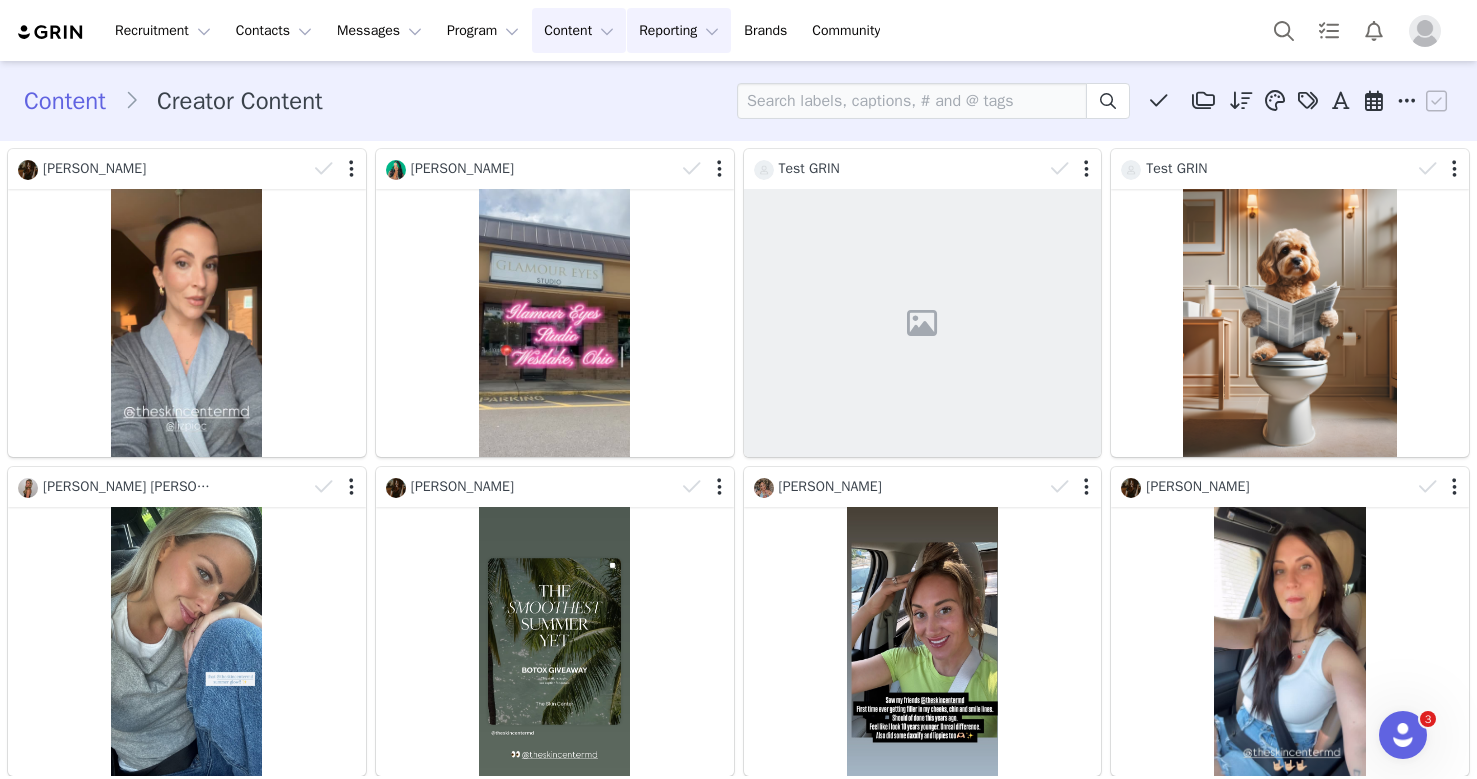 click on "Reporting Reporting" at bounding box center (679, 30) 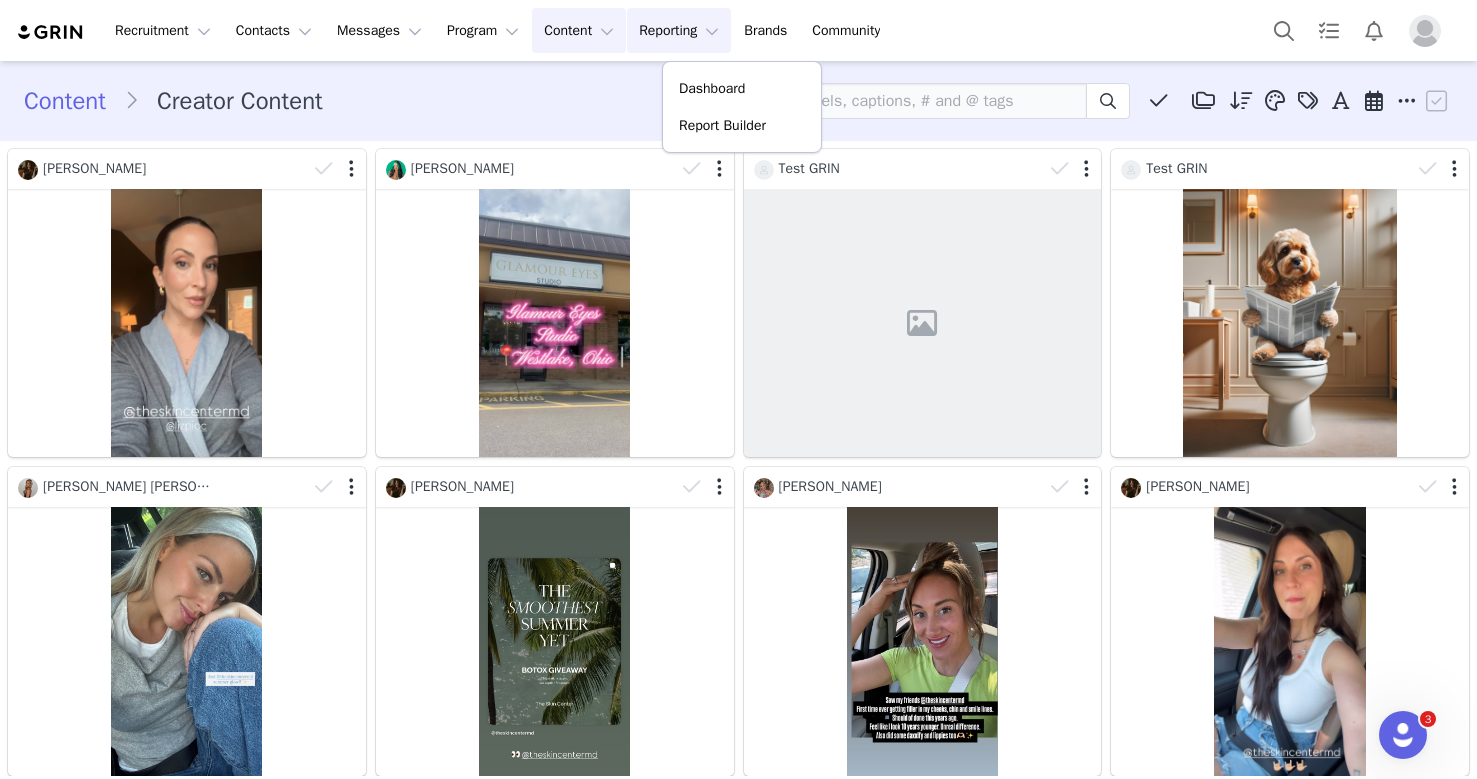 click on "Content Content" at bounding box center [579, 30] 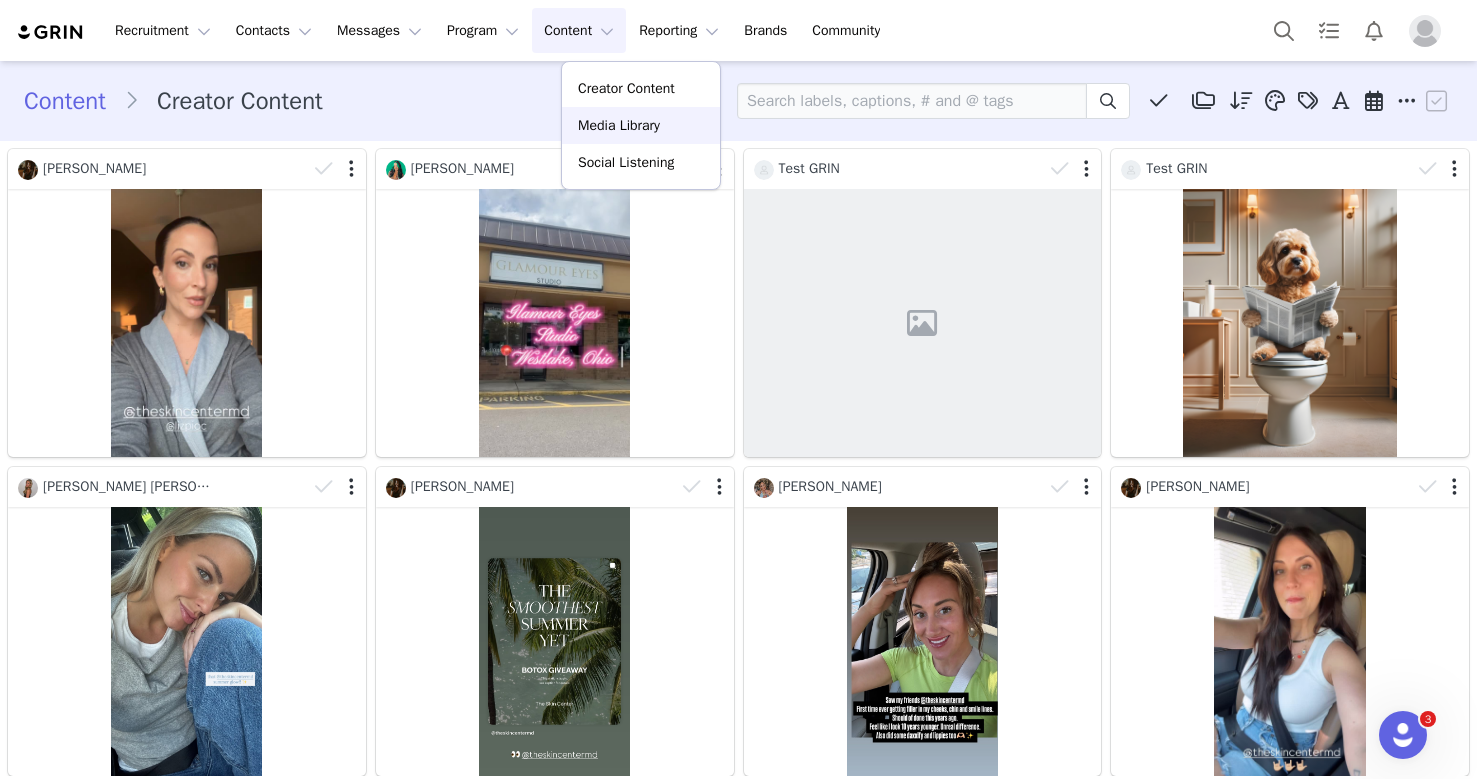 click on "Media Library" at bounding box center (619, 125) 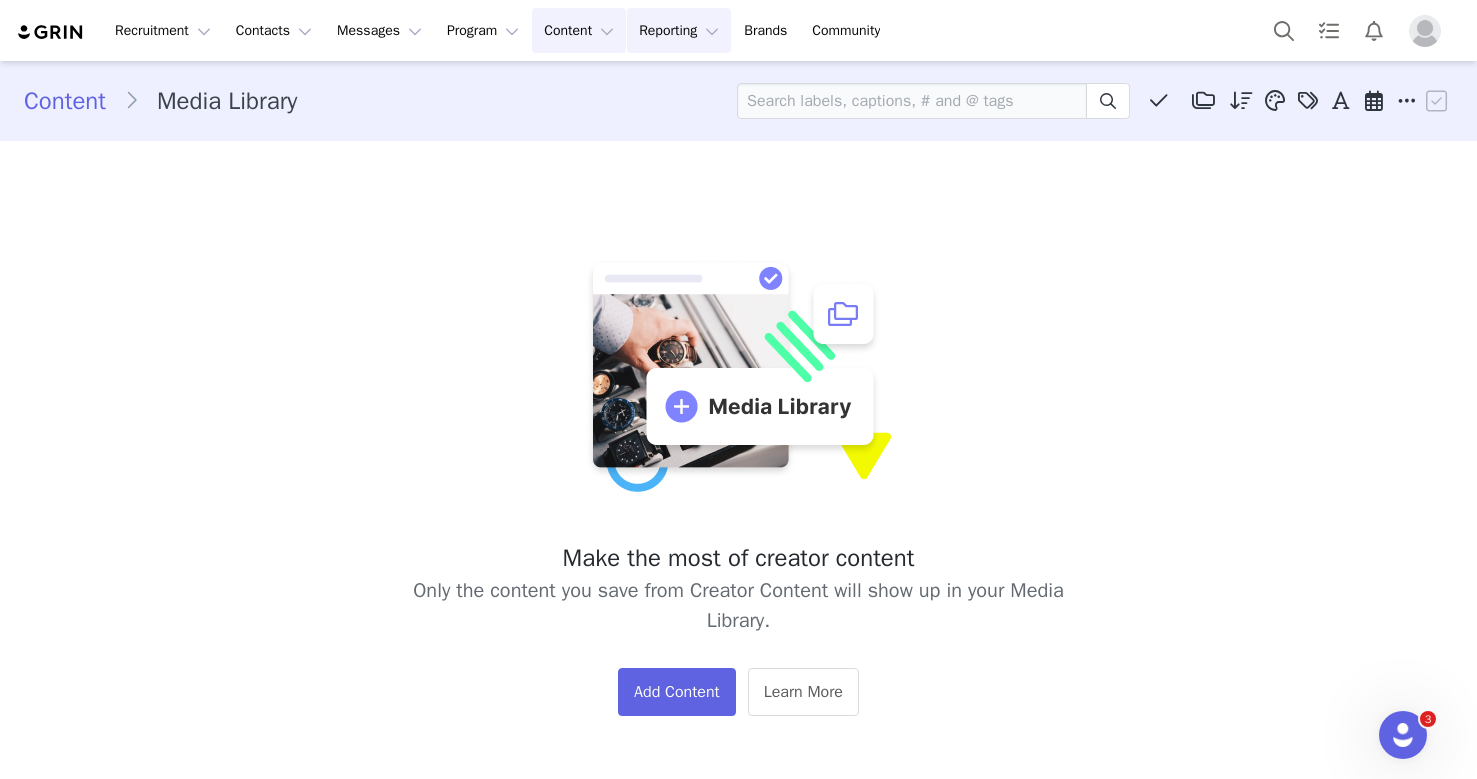 click on "Reporting Reporting" at bounding box center (679, 30) 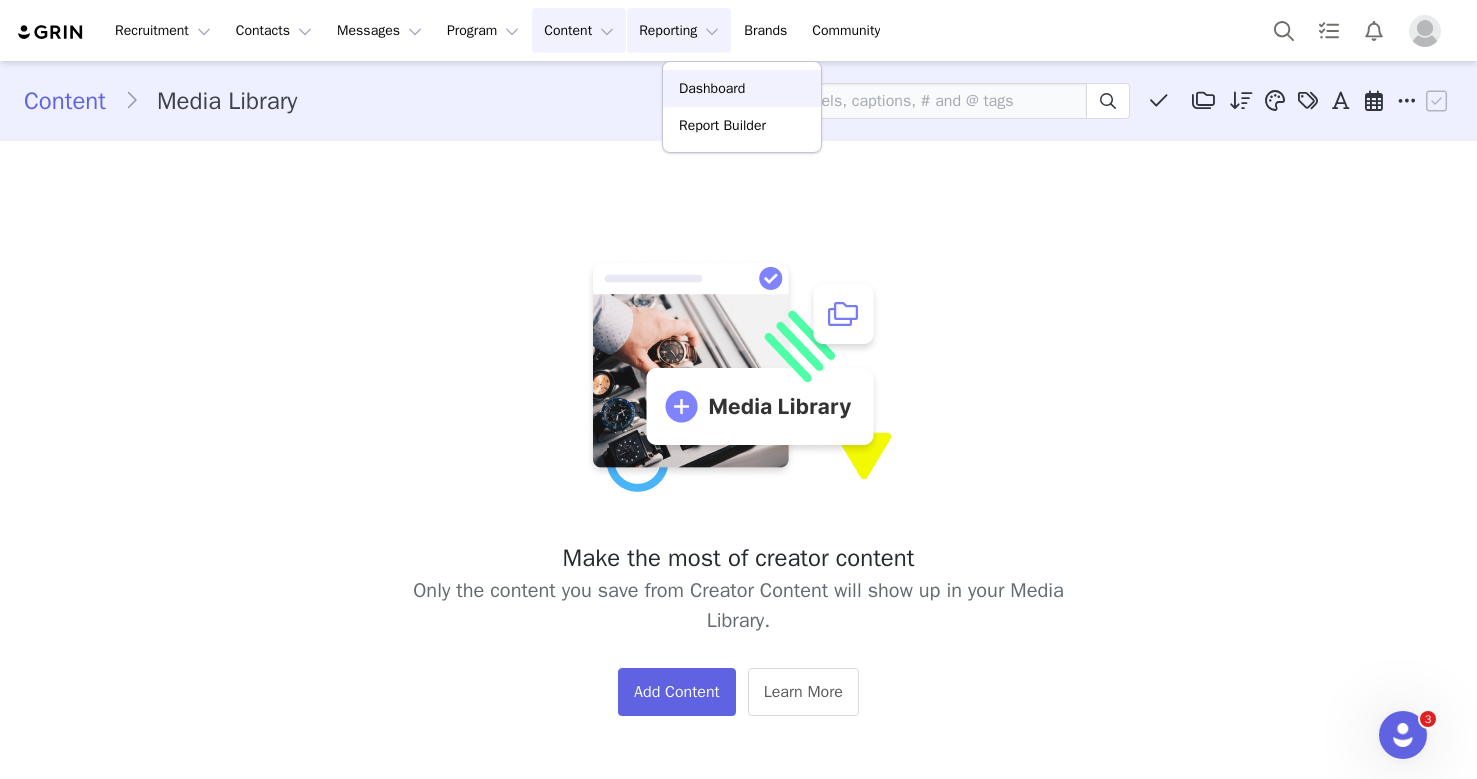 click on "Dashboard" at bounding box center (712, 88) 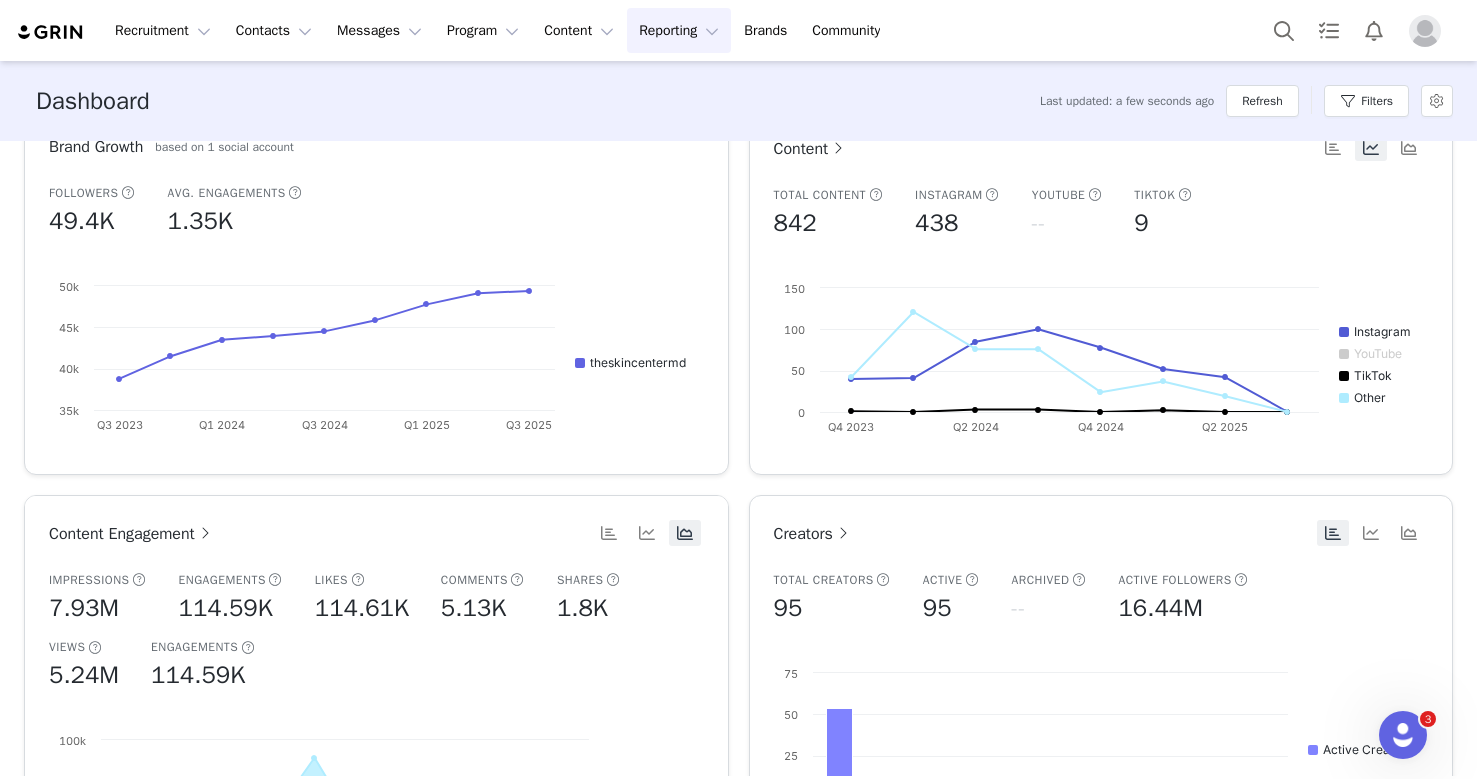 scroll, scrollTop: 57, scrollLeft: 0, axis: vertical 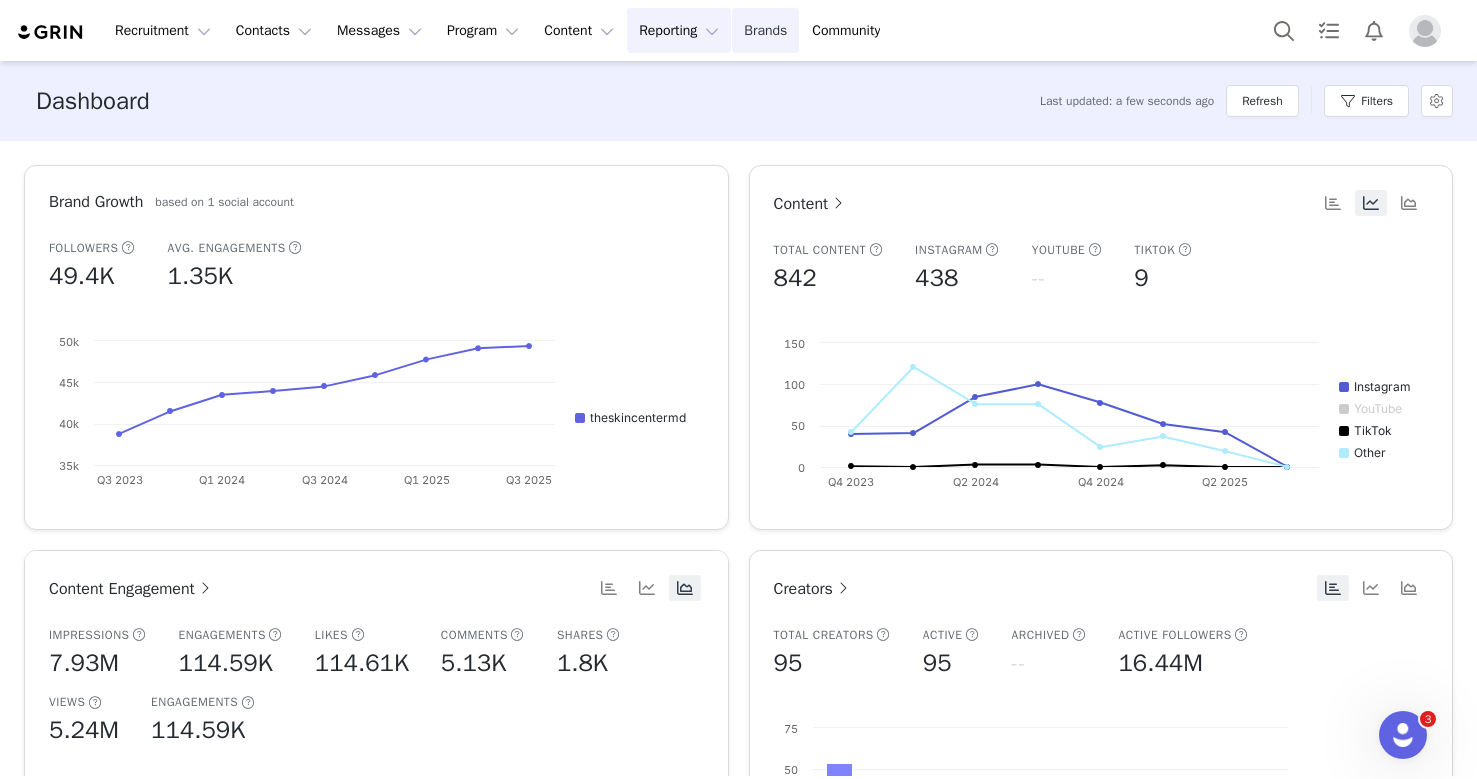 click on "Brands Brands" at bounding box center (765, 30) 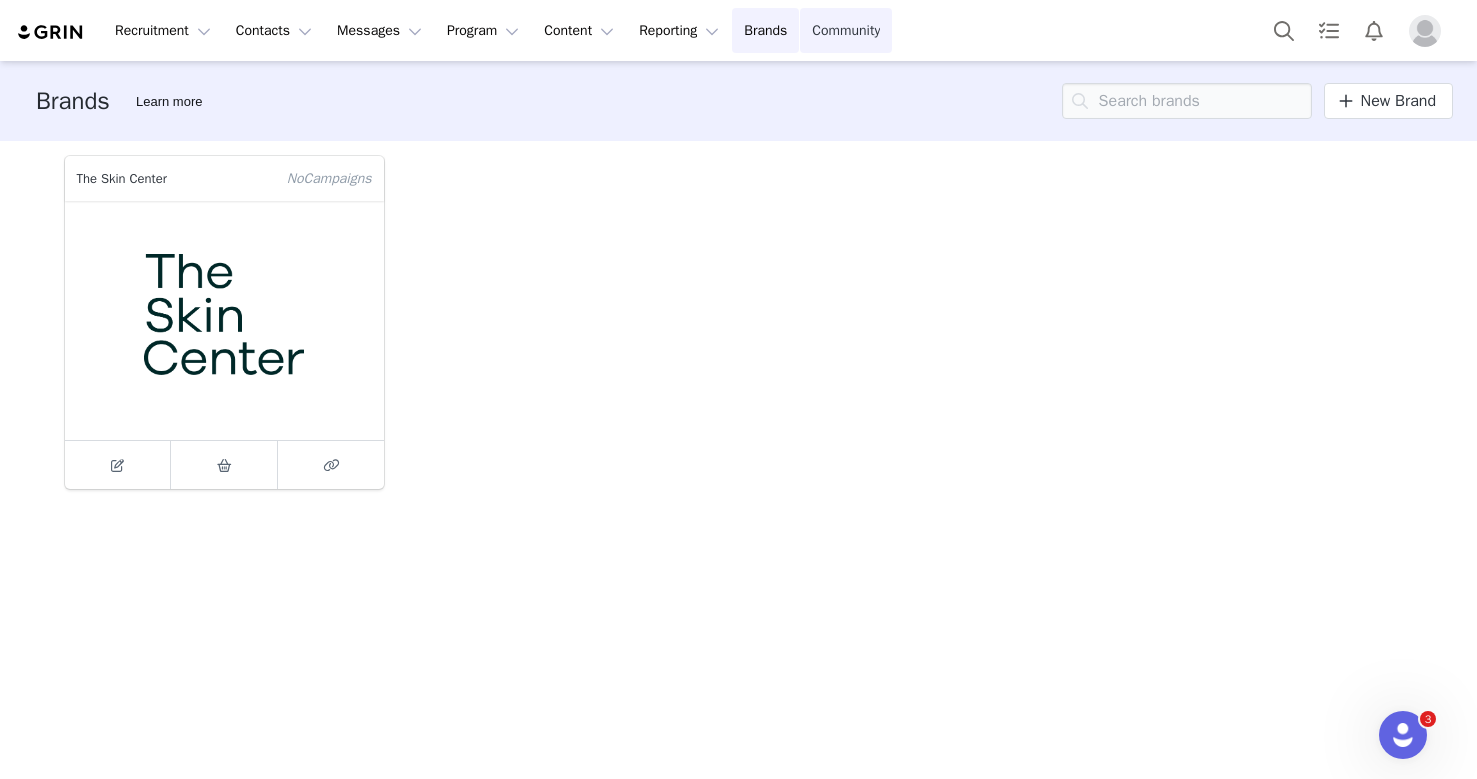 click on "Community Community" at bounding box center [846, 30] 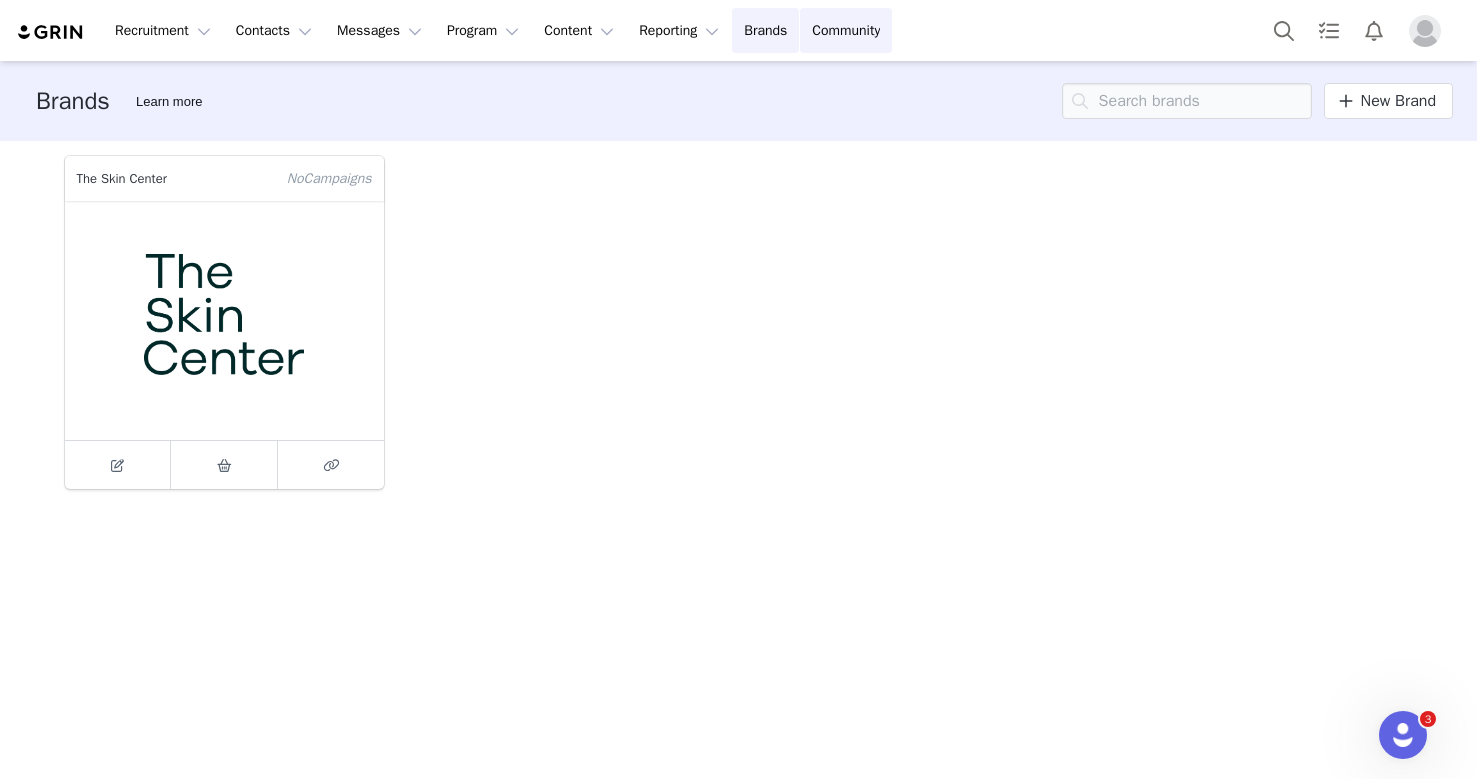 click on "The Skin Center No   Campaign s" at bounding box center (739, 322) 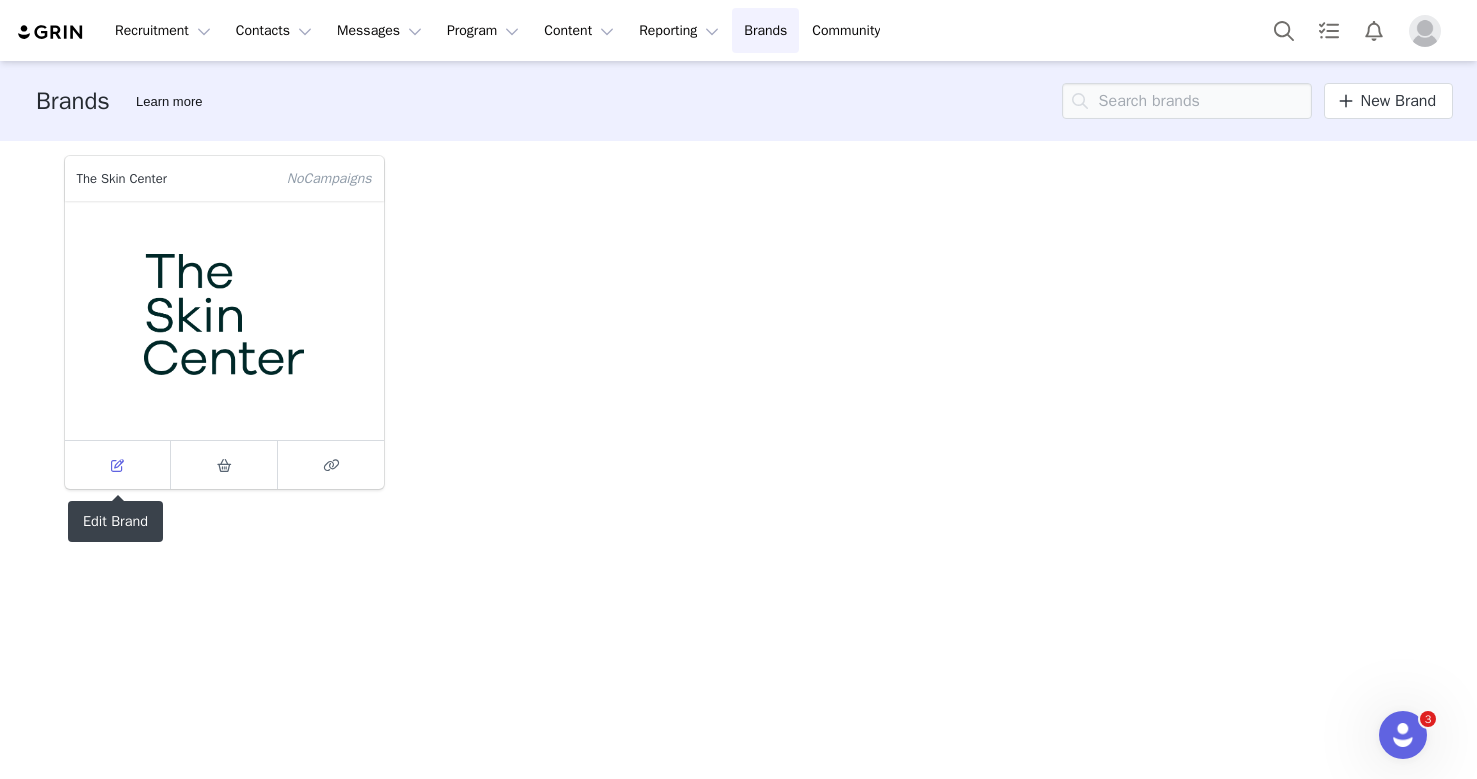 click at bounding box center (117, 465) 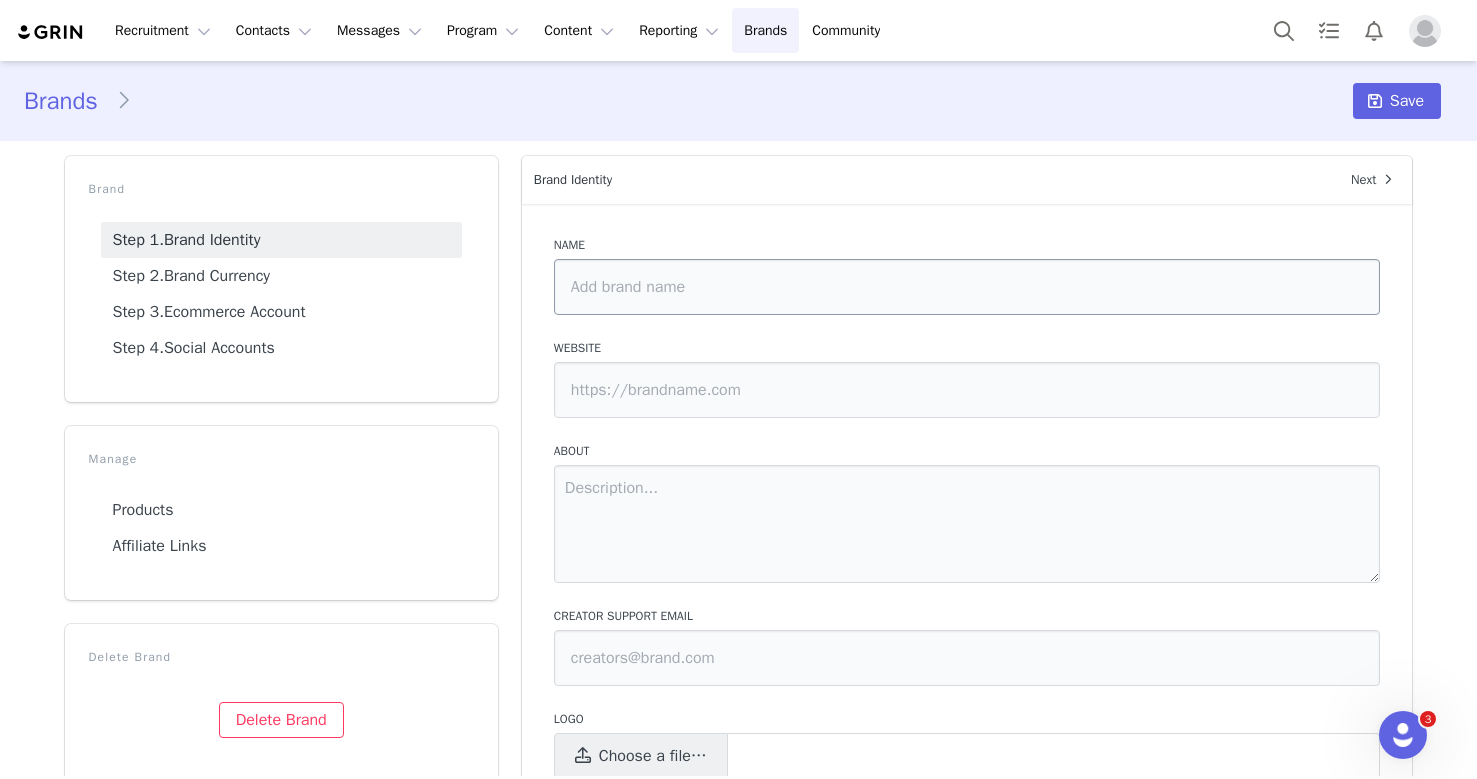 type on "The Skin Center" 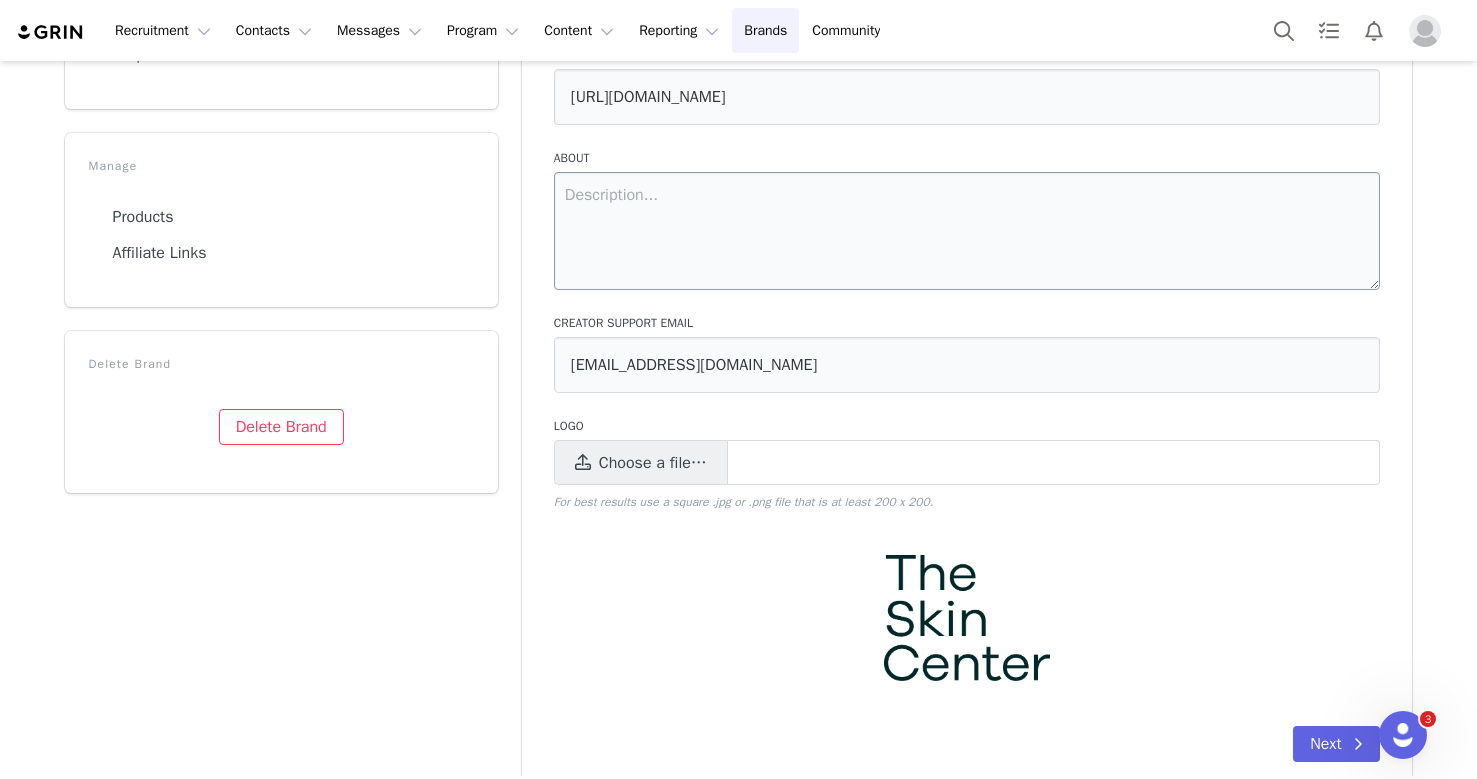 scroll, scrollTop: 326, scrollLeft: 0, axis: vertical 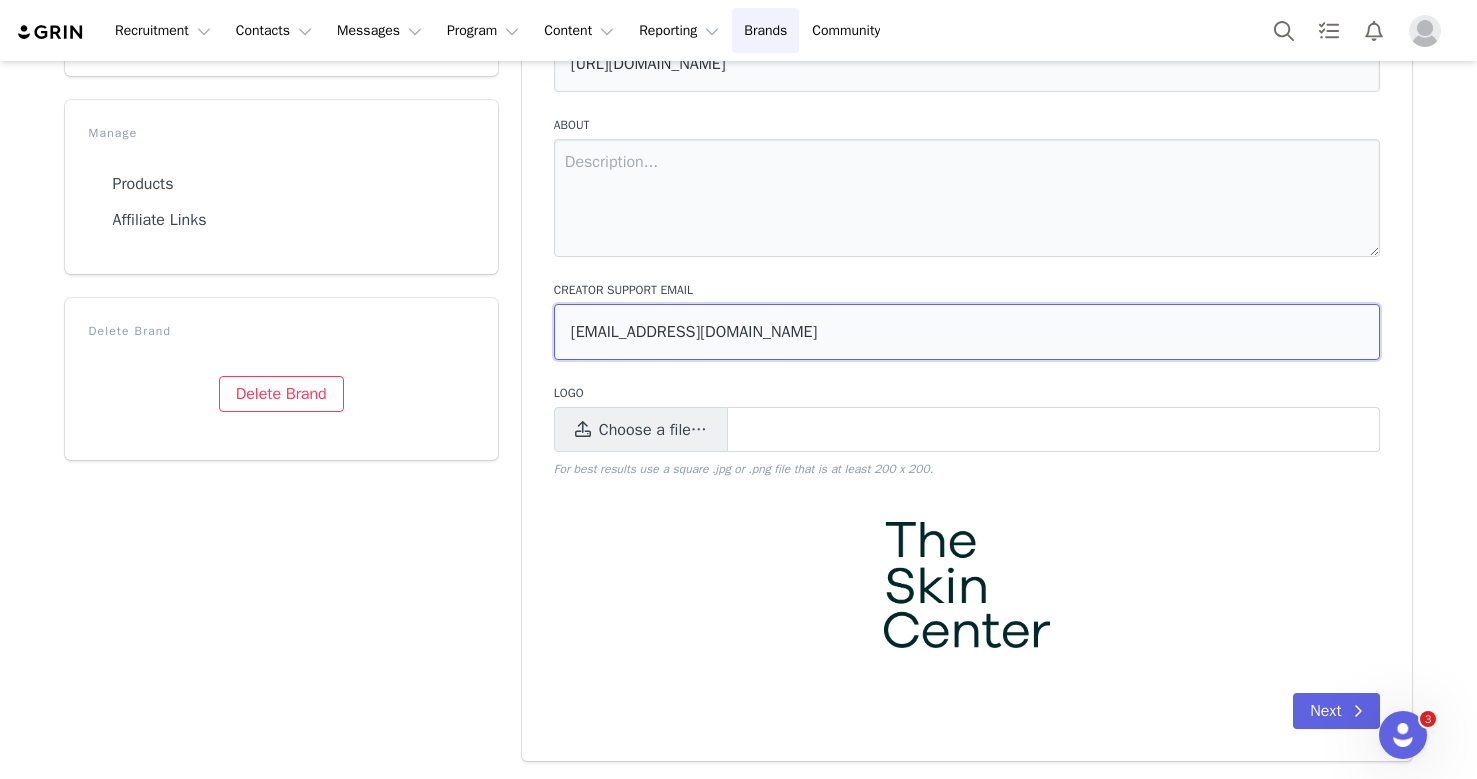 click on "bkeyser@theskincentermd.com" at bounding box center [967, 332] 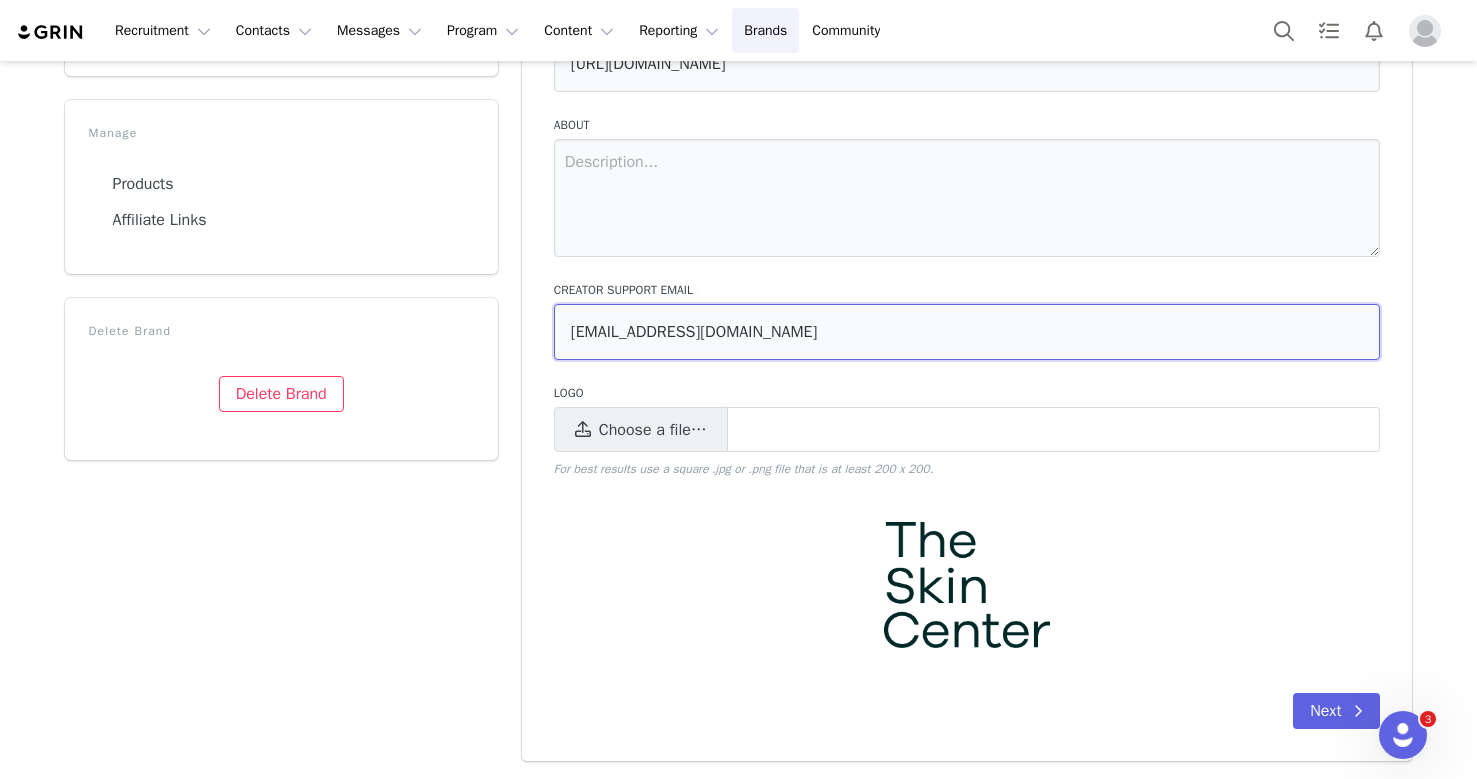 drag, startPoint x: 626, startPoint y: 328, endPoint x: 541, endPoint y: 331, distance: 85.052925 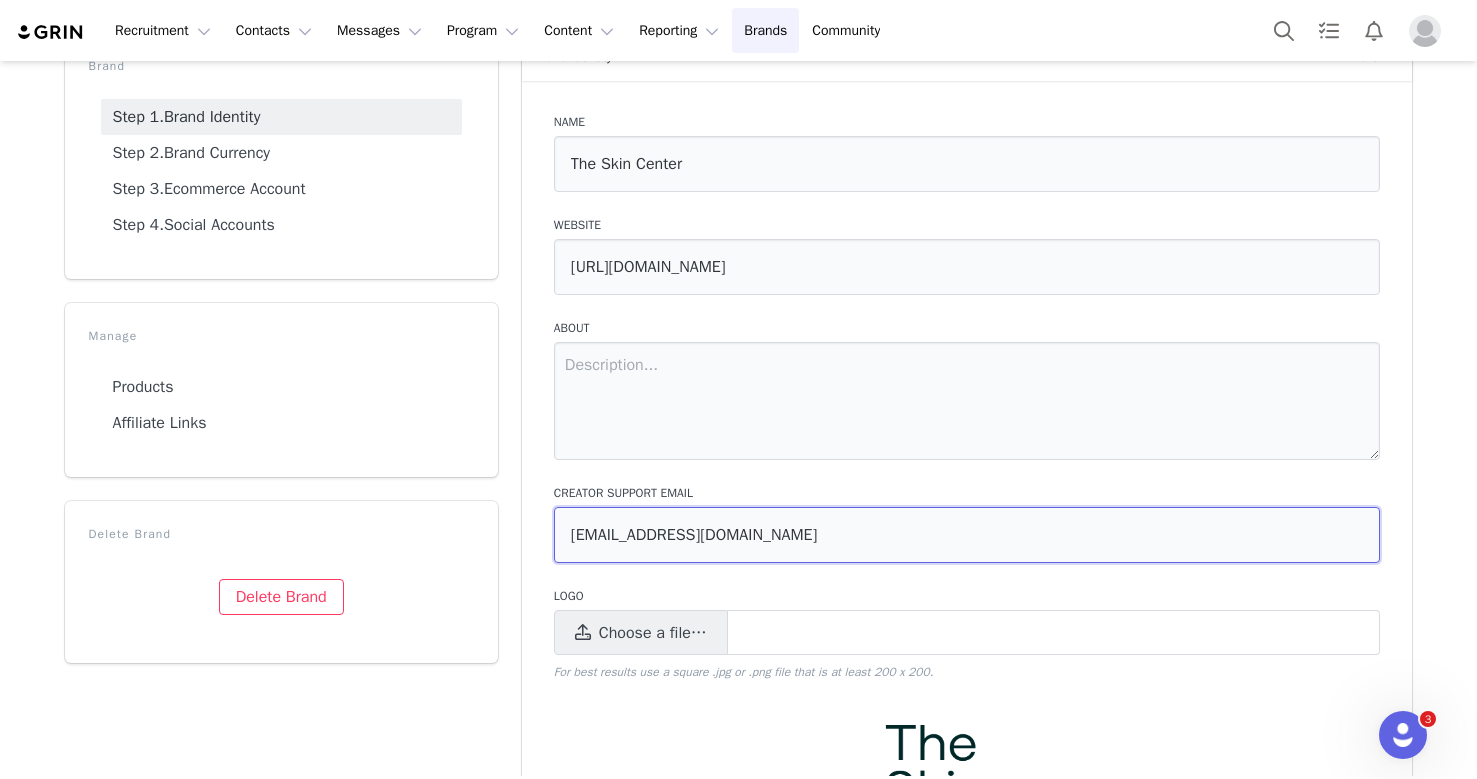 scroll, scrollTop: 0, scrollLeft: 0, axis: both 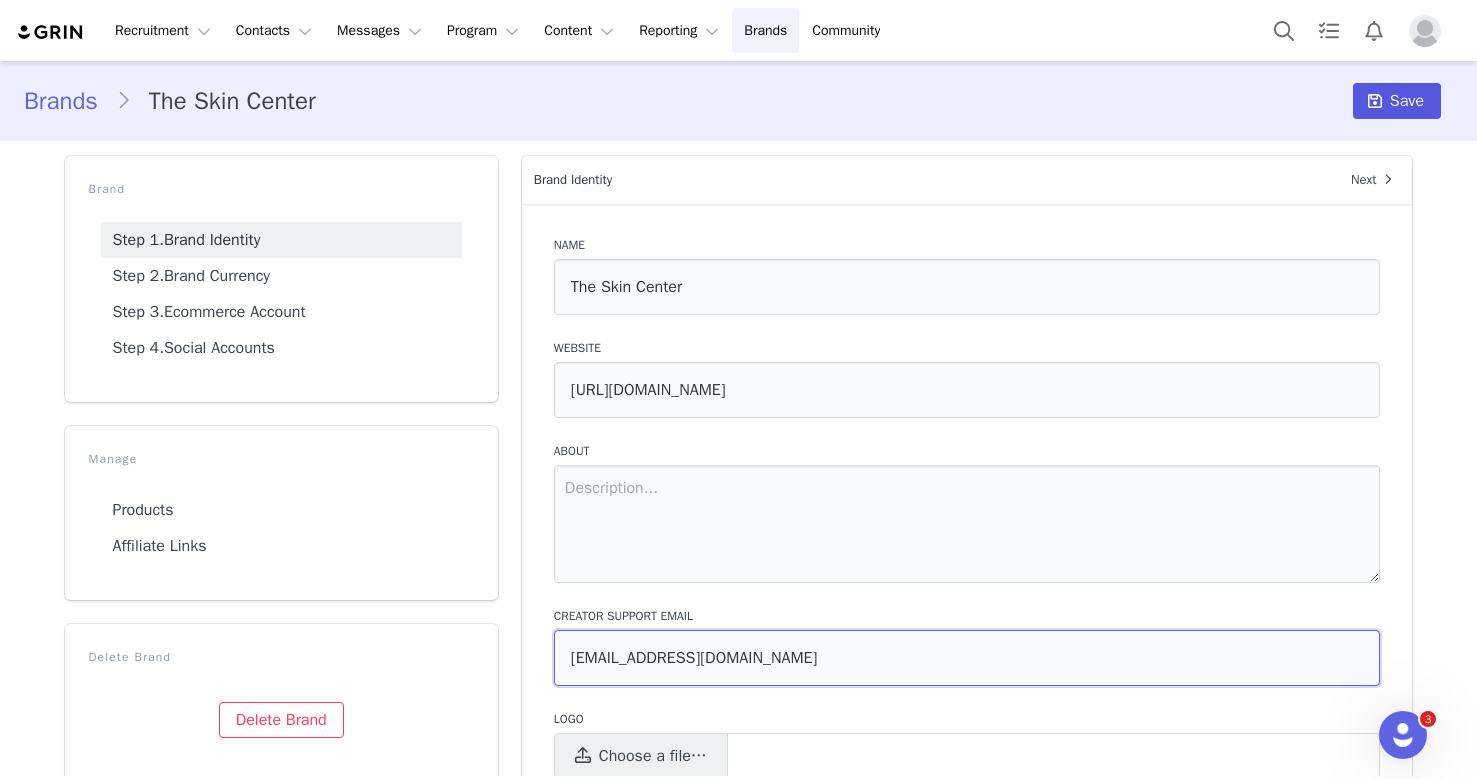 type on "akoscinski@theskincentermd.com" 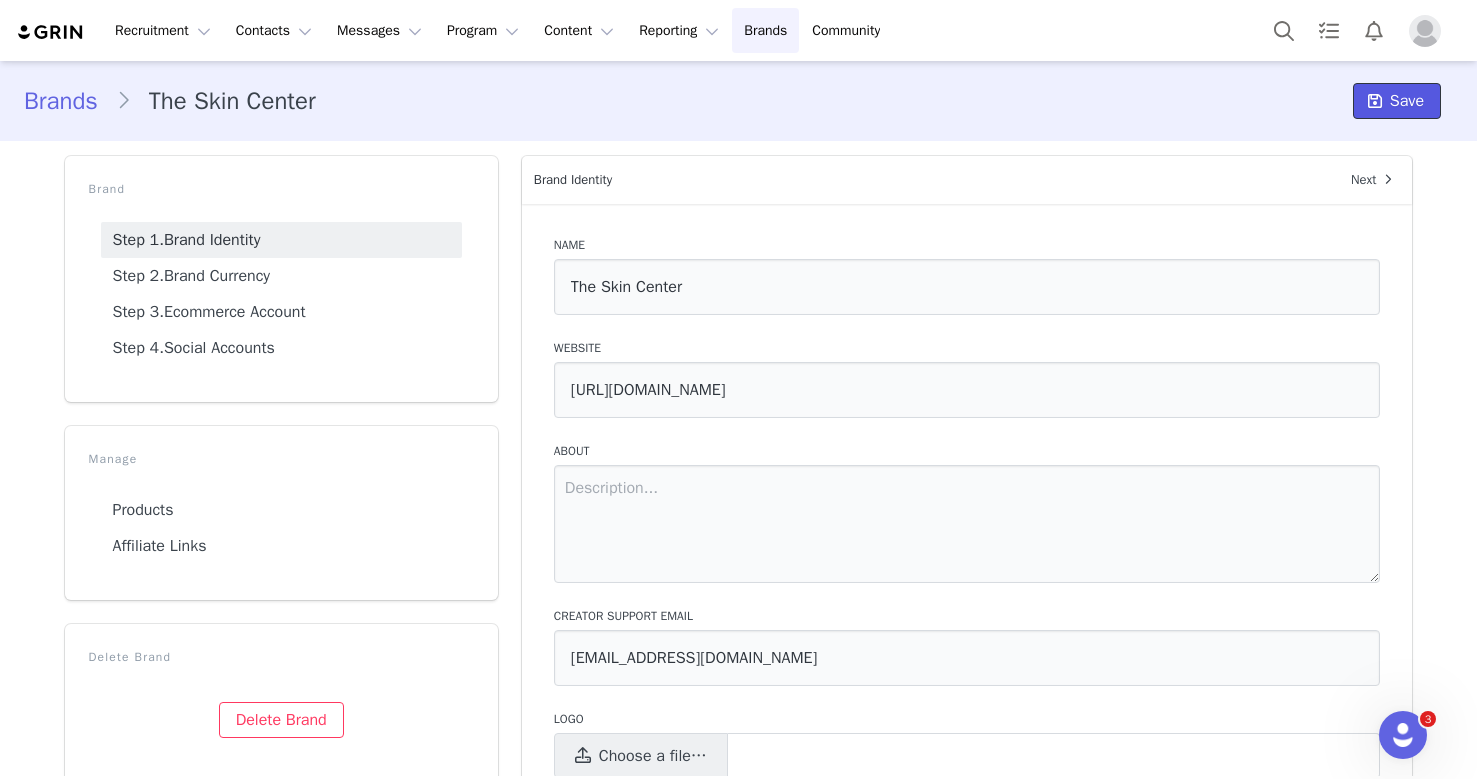 click on "Save" at bounding box center [1407, 101] 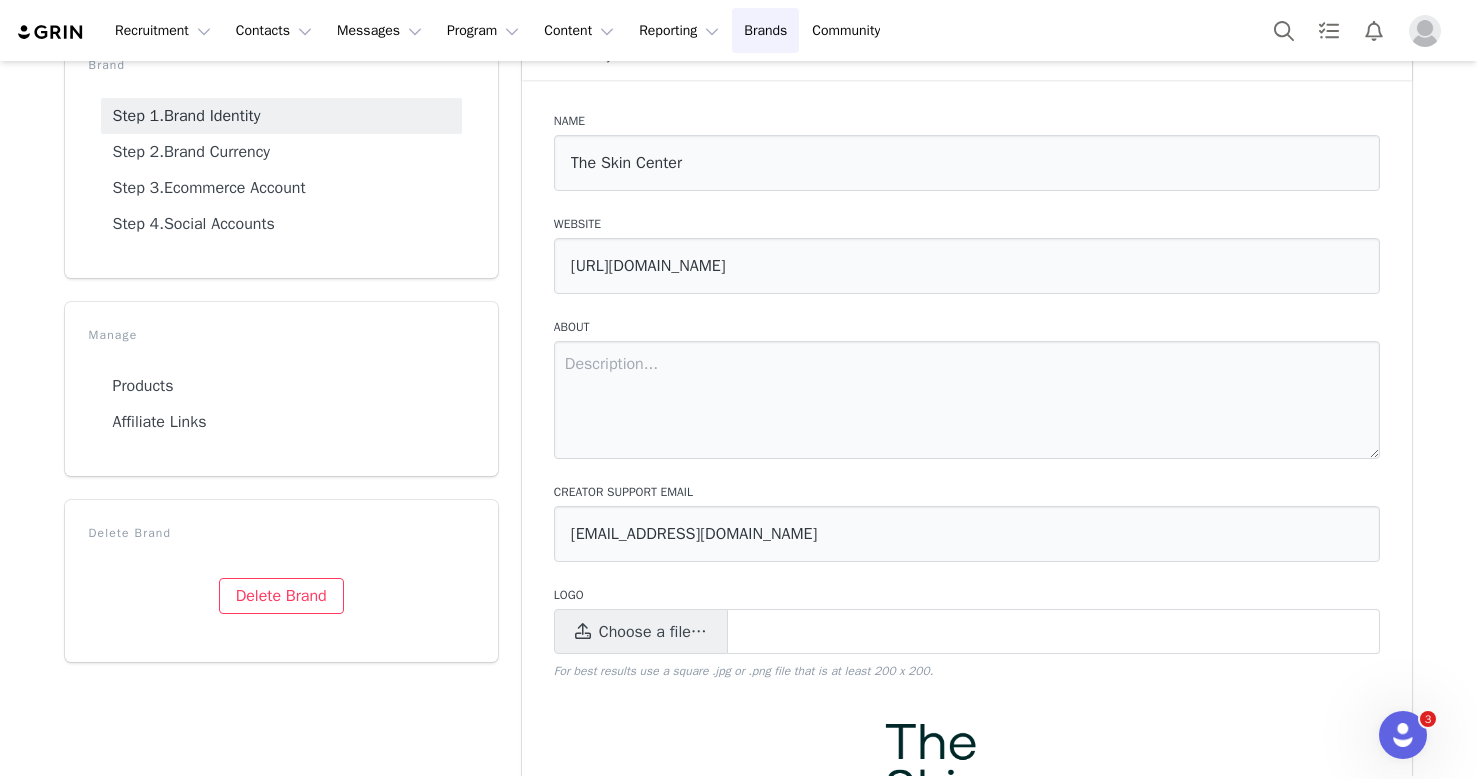 scroll, scrollTop: 0, scrollLeft: 0, axis: both 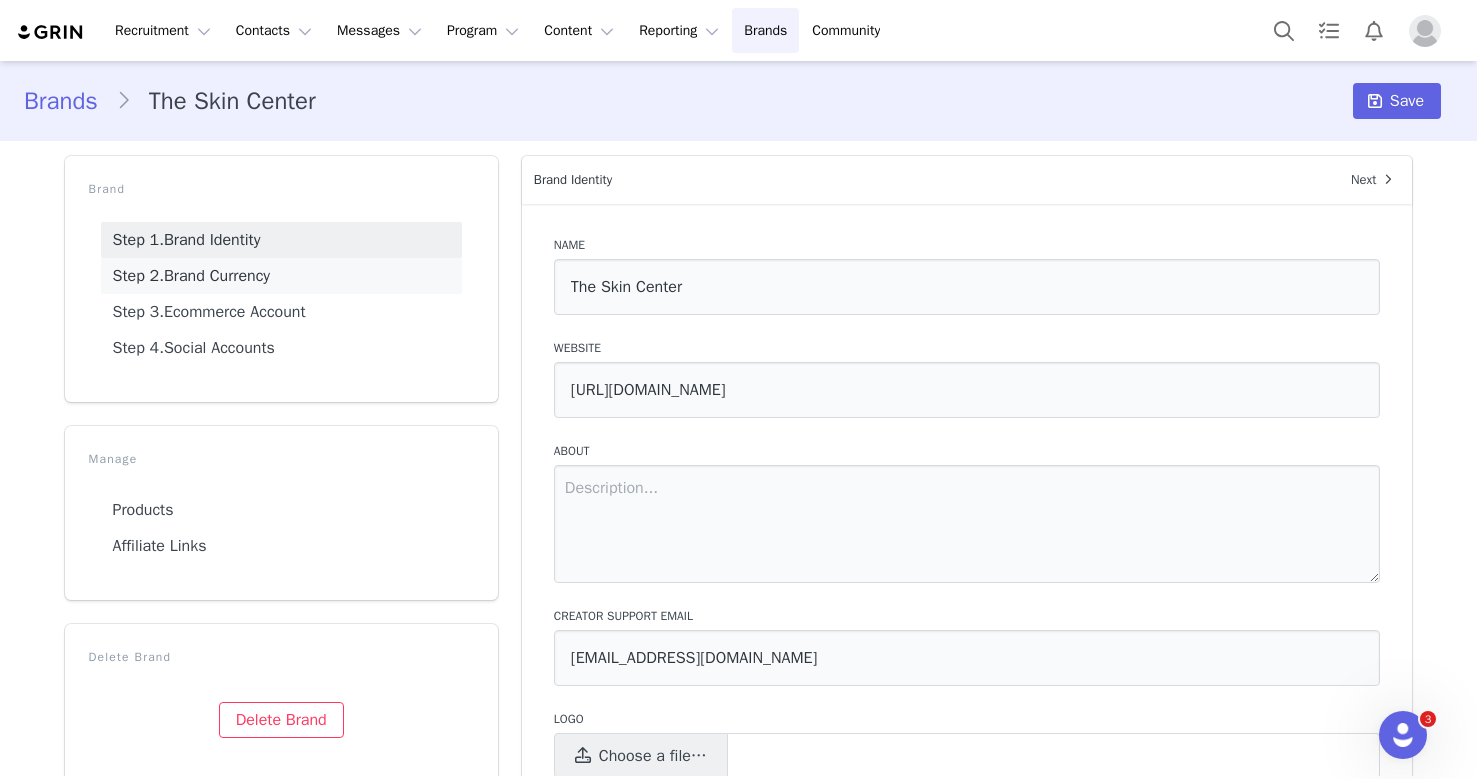 click on "Step 2.  Brand Currency" at bounding box center [281, 276] 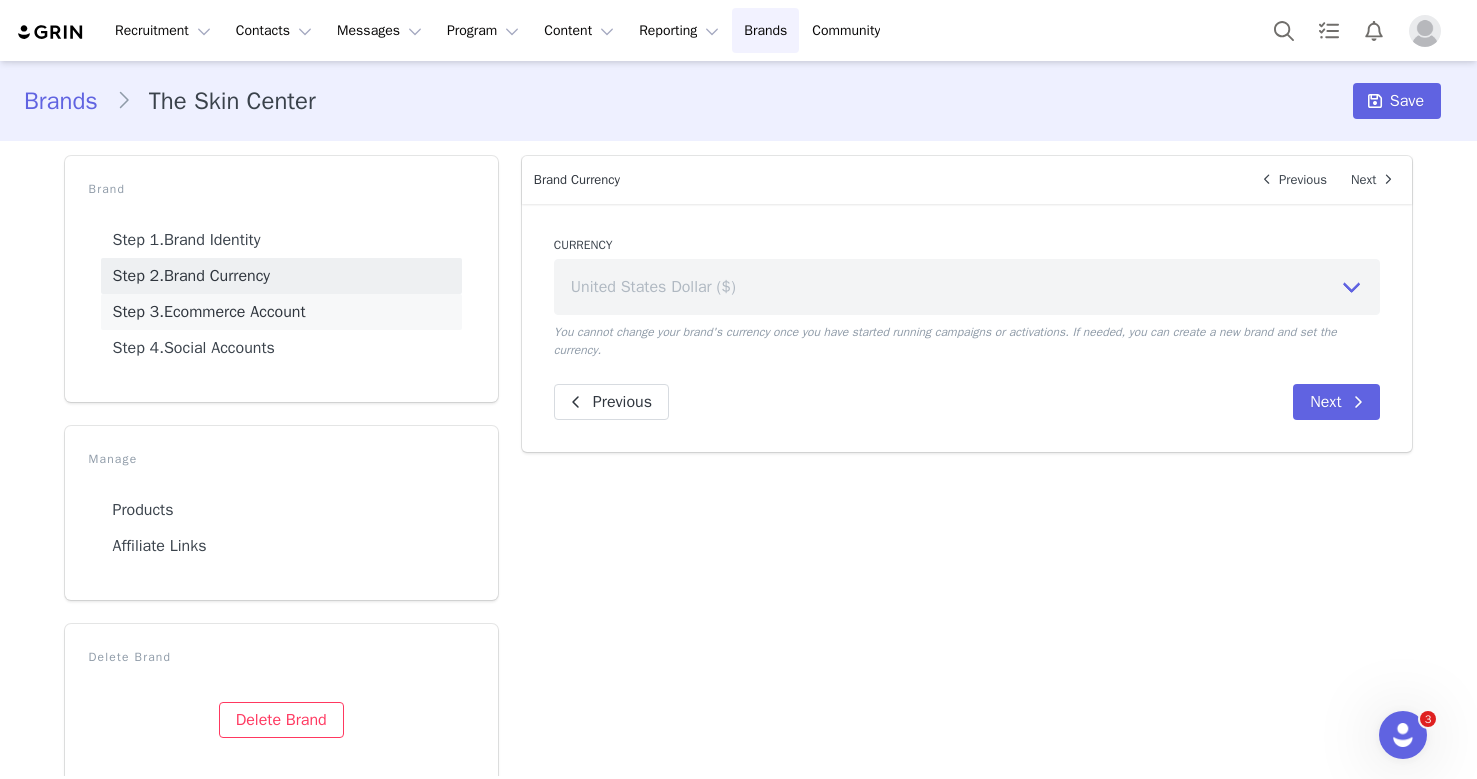 click on "Step 3.  Ecommerce Account" at bounding box center (281, 312) 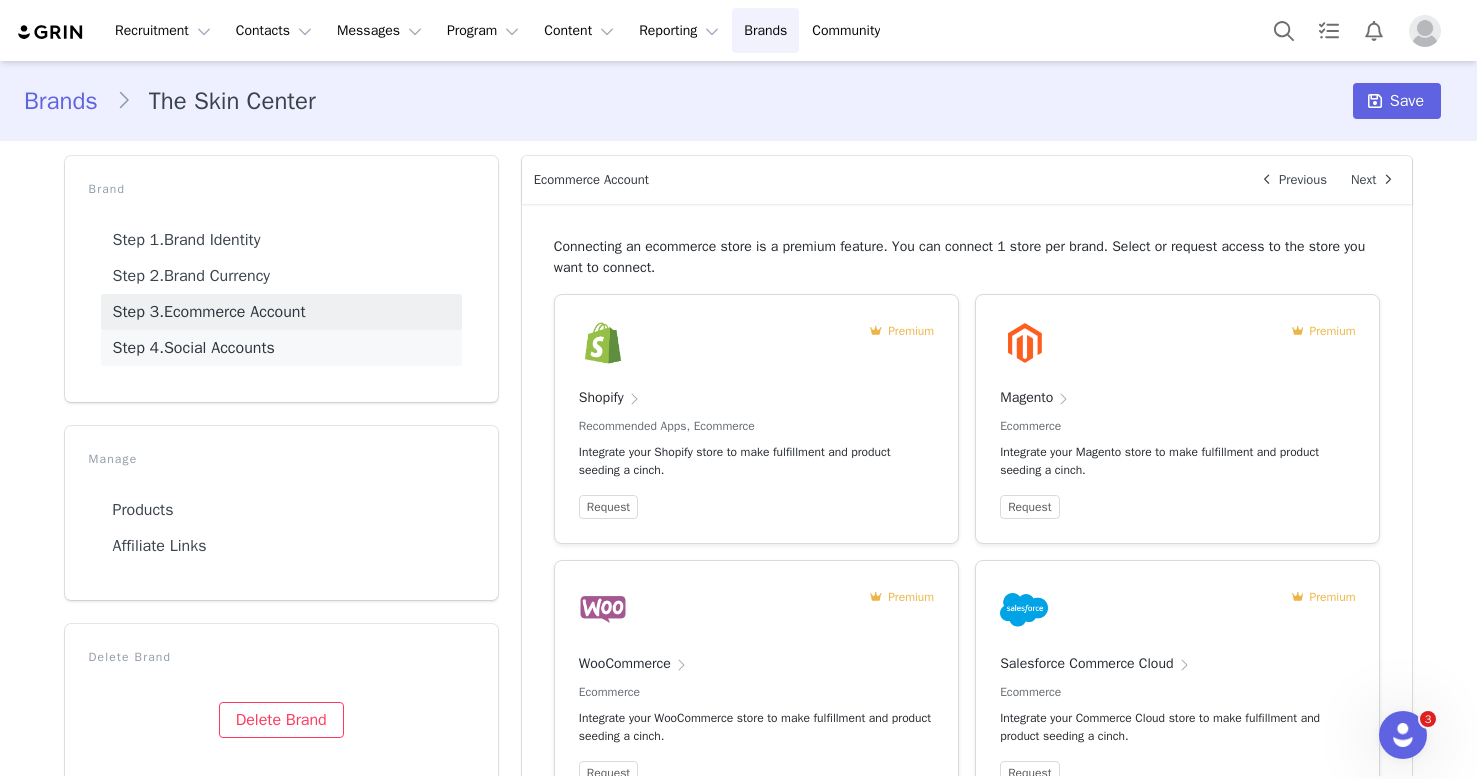 click on "Step 4.  Social Accounts" at bounding box center (281, 348) 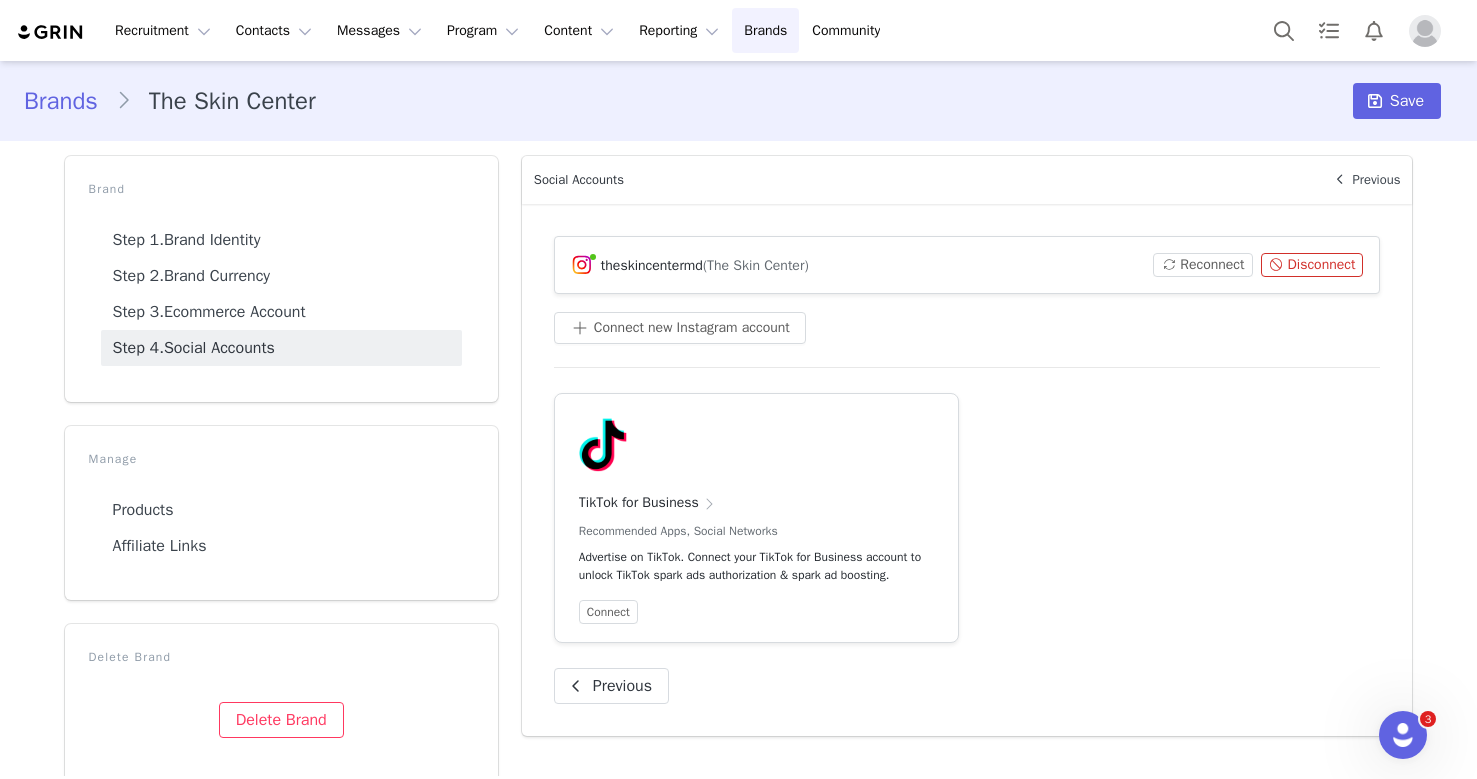 scroll, scrollTop: 25, scrollLeft: 0, axis: vertical 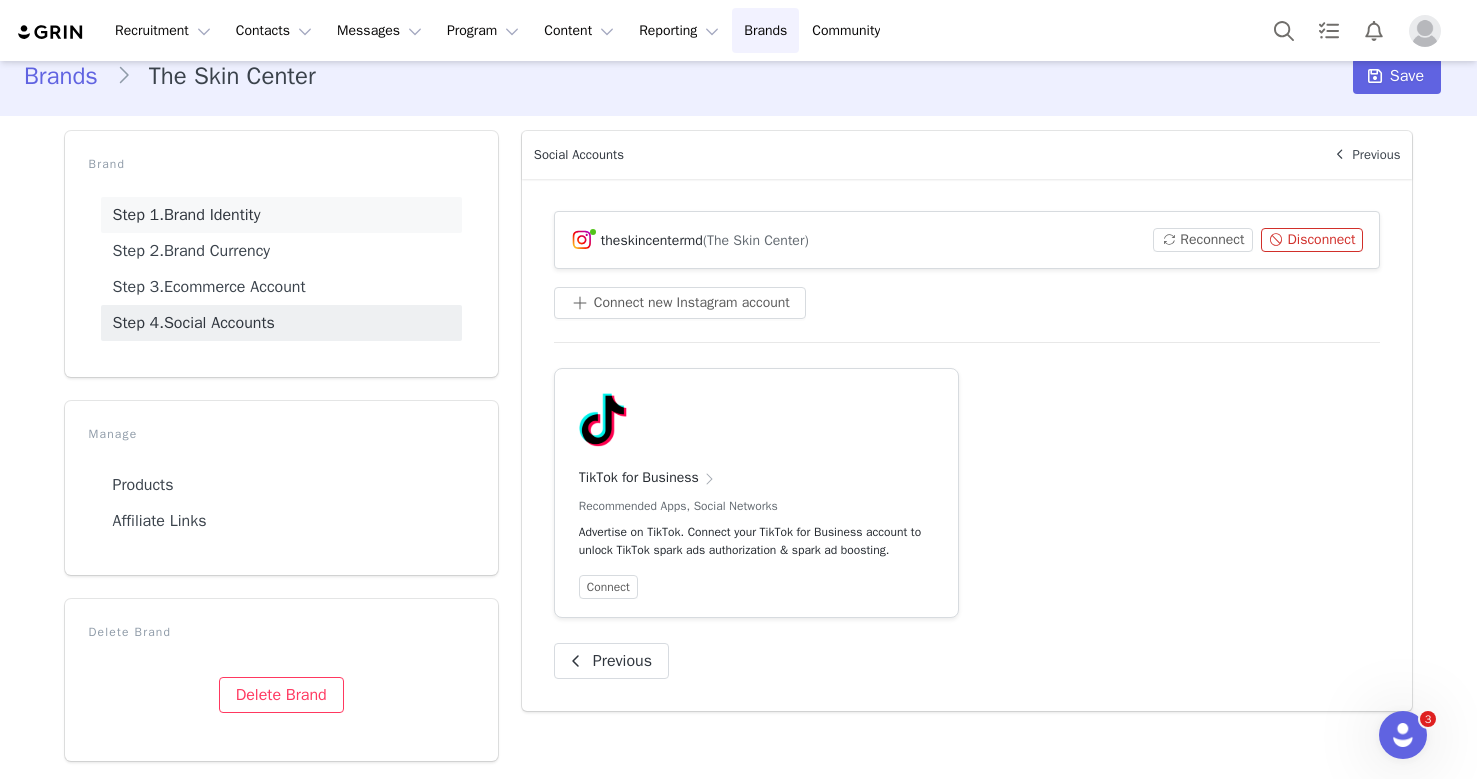 click on "Step 1.  Brand Identity" at bounding box center (281, 215) 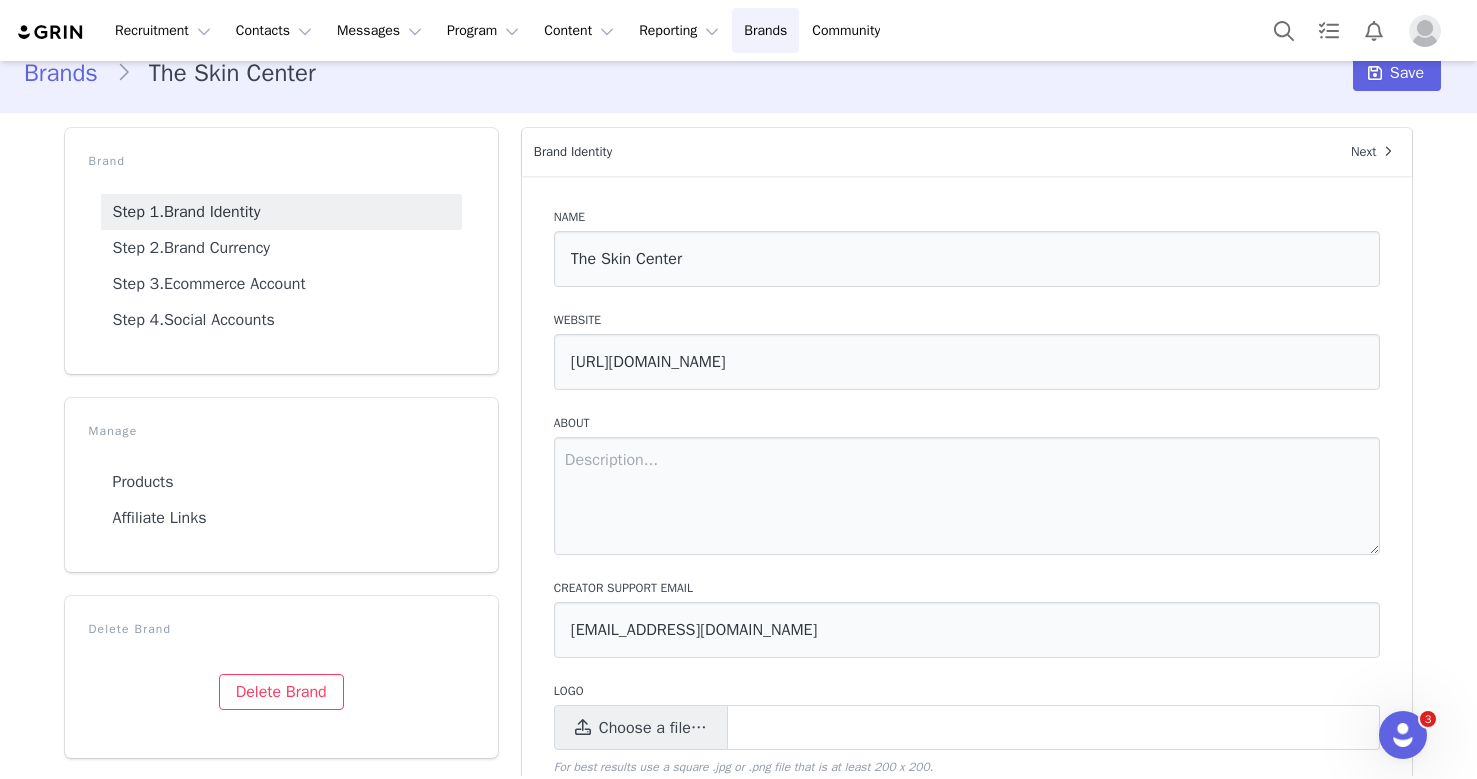 scroll, scrollTop: 0, scrollLeft: 0, axis: both 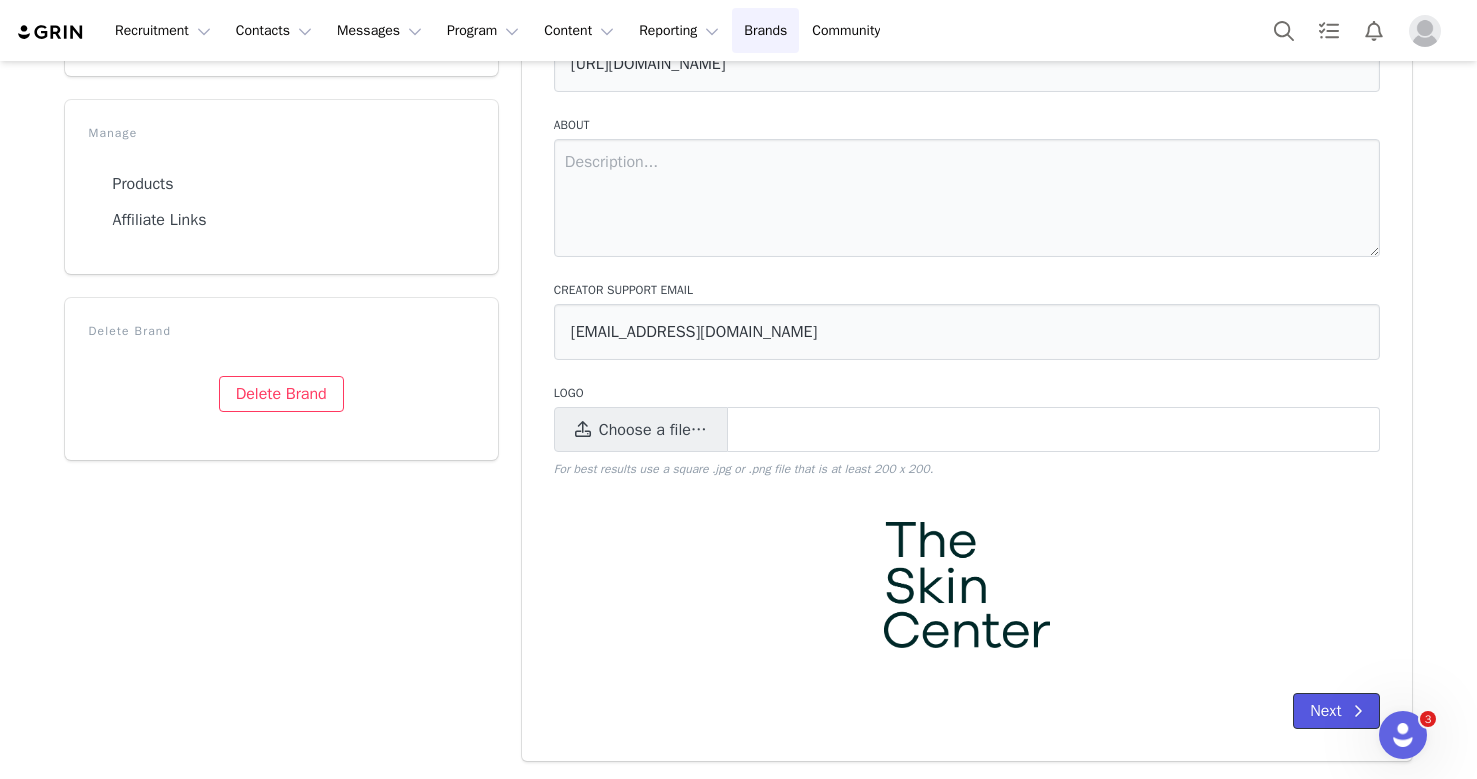 click on "Next" at bounding box center (1336, 711) 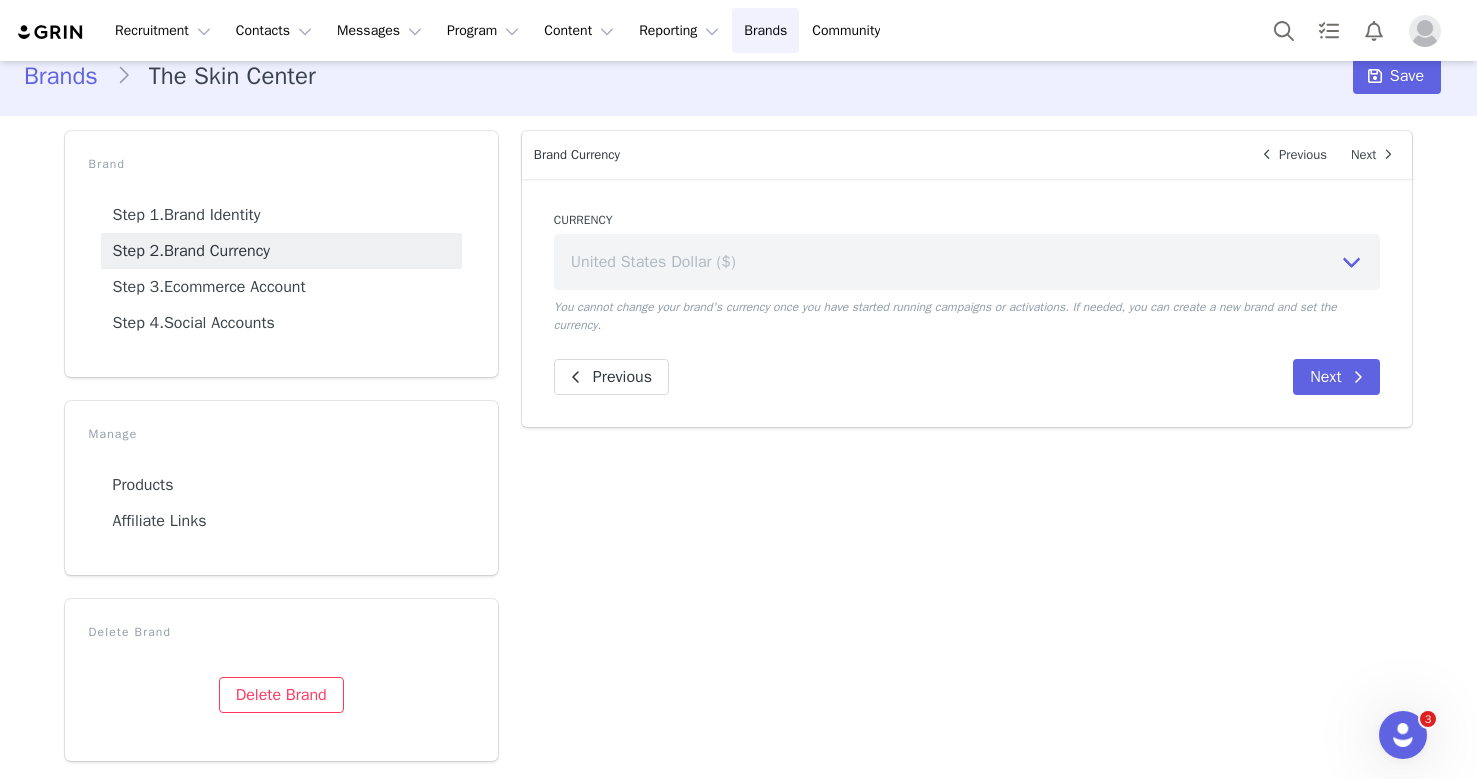 scroll, scrollTop: 25, scrollLeft: 0, axis: vertical 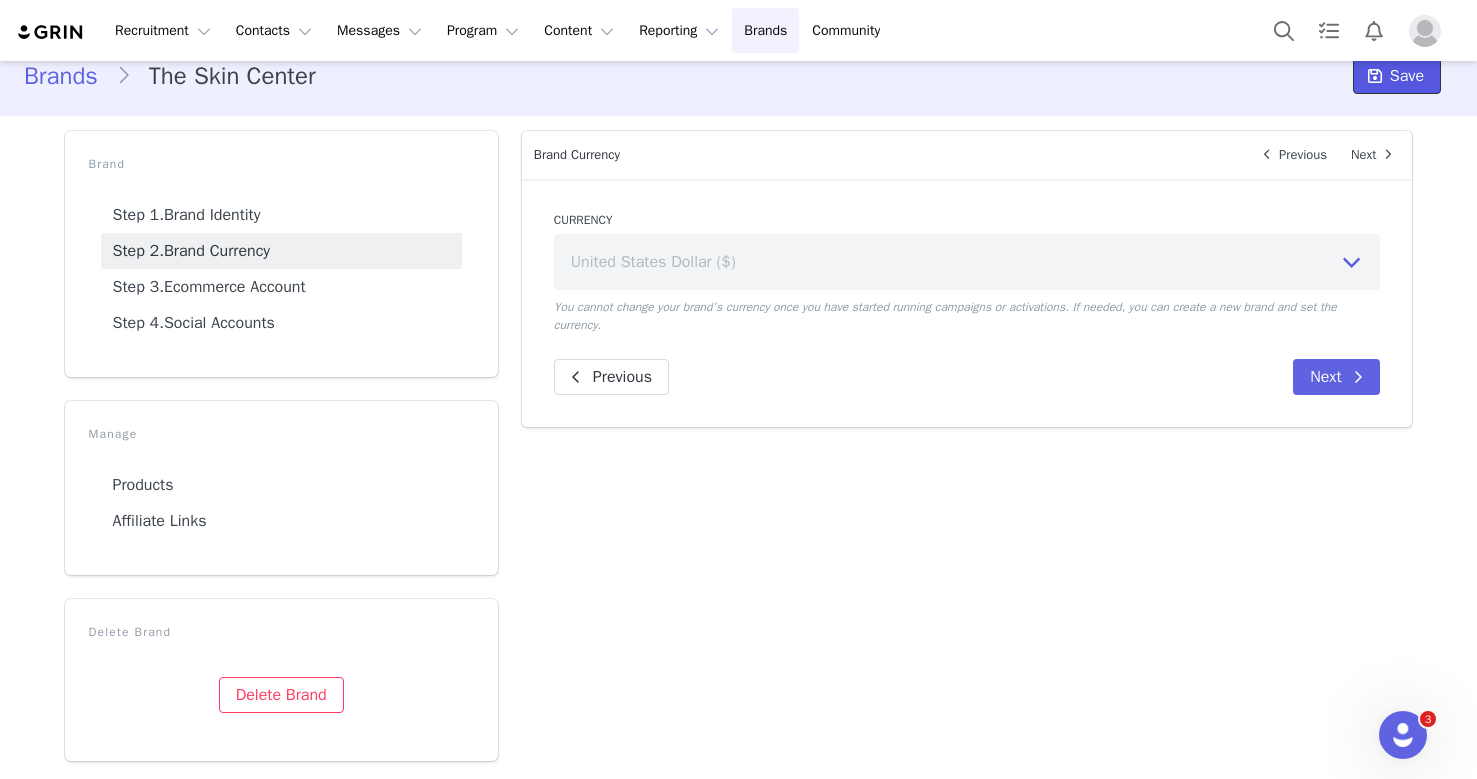 click on "Save" at bounding box center (1407, 76) 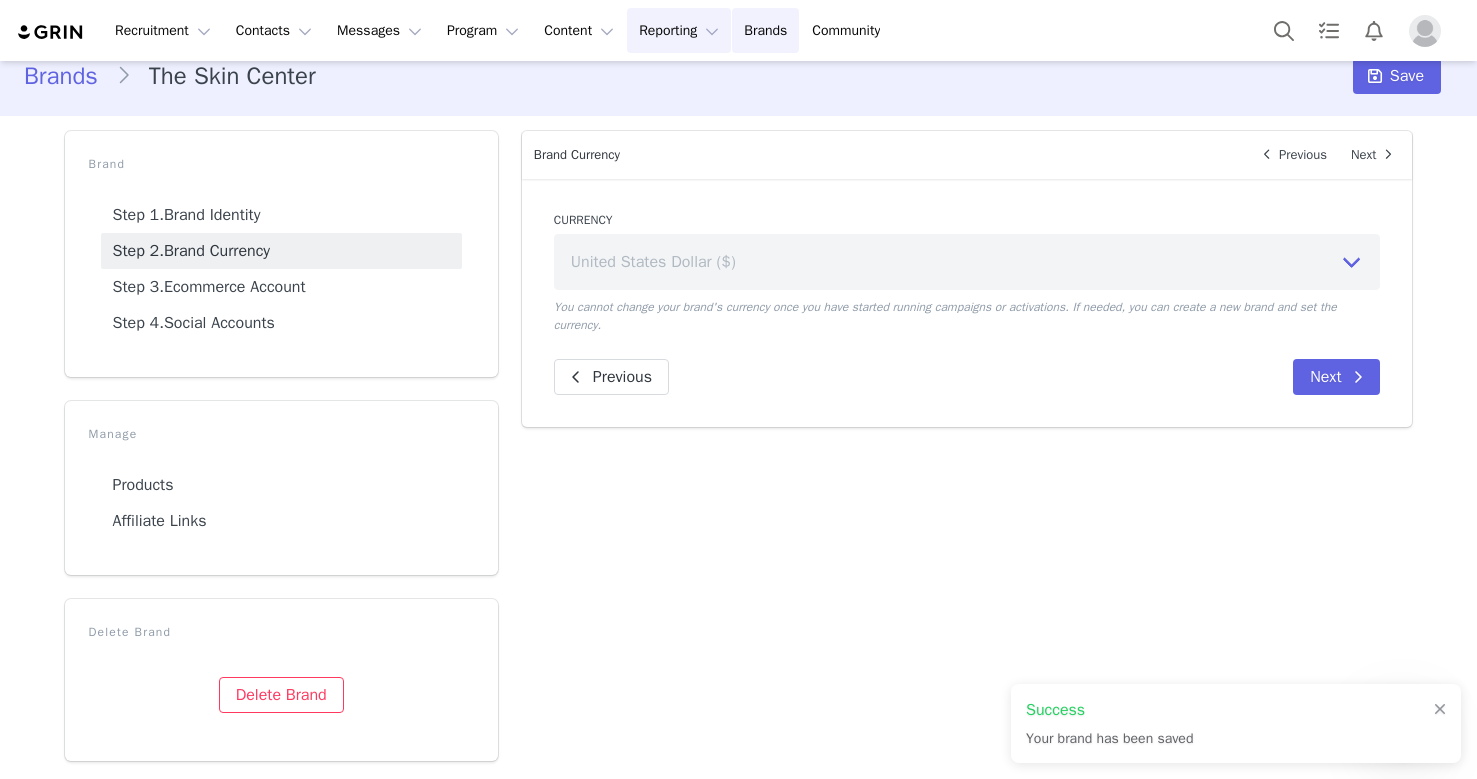 click on "Reporting Reporting" at bounding box center [679, 30] 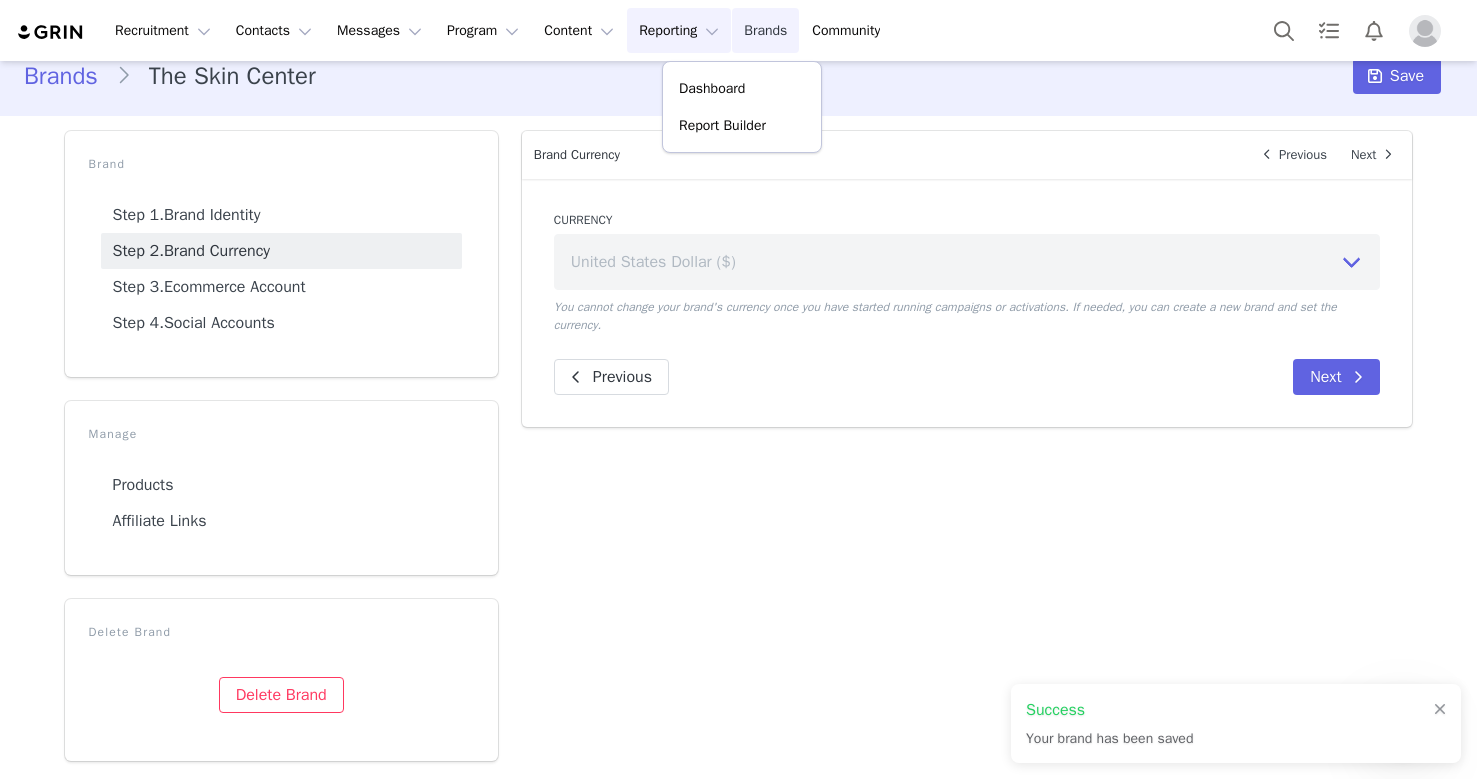 click on "Brands Brands" at bounding box center (765, 30) 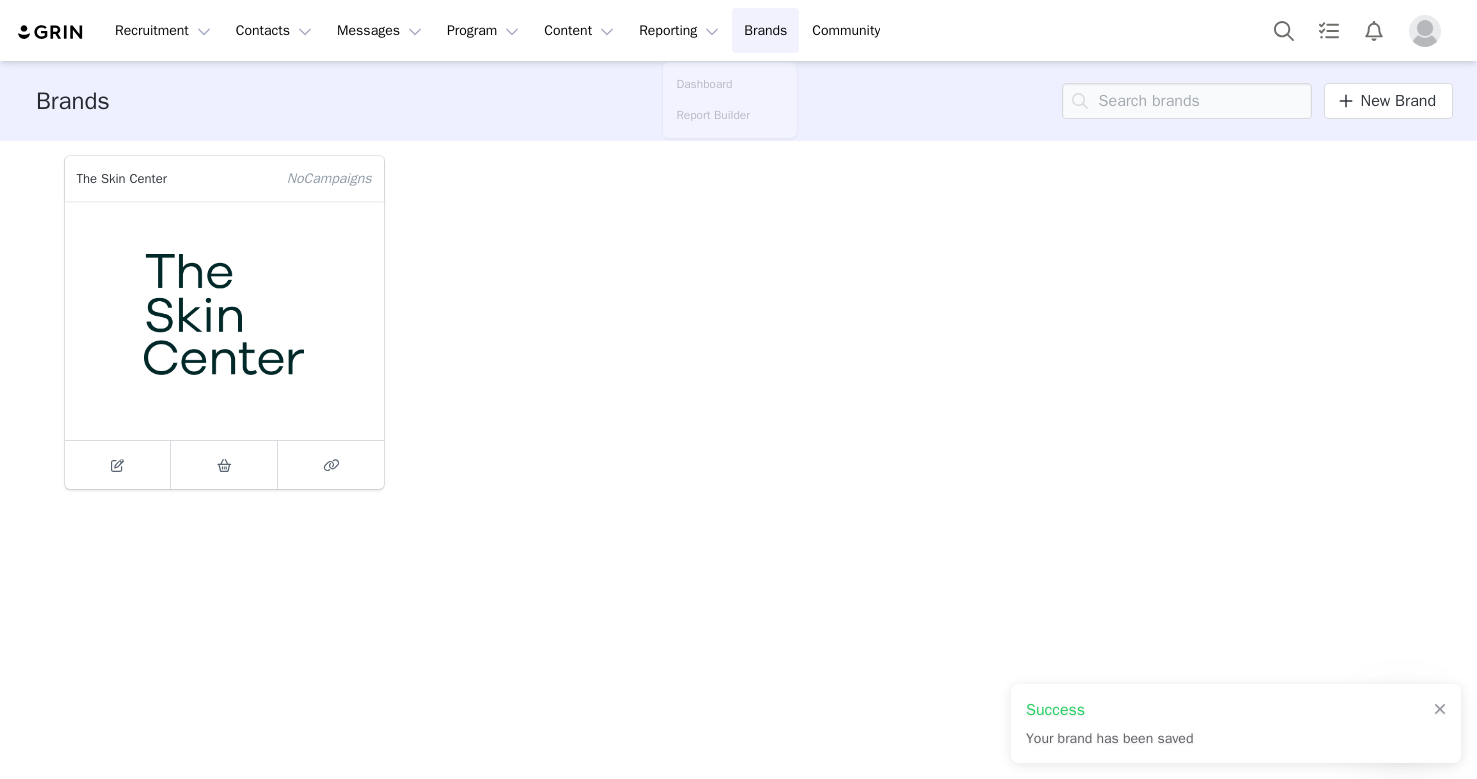 scroll, scrollTop: 0, scrollLeft: 0, axis: both 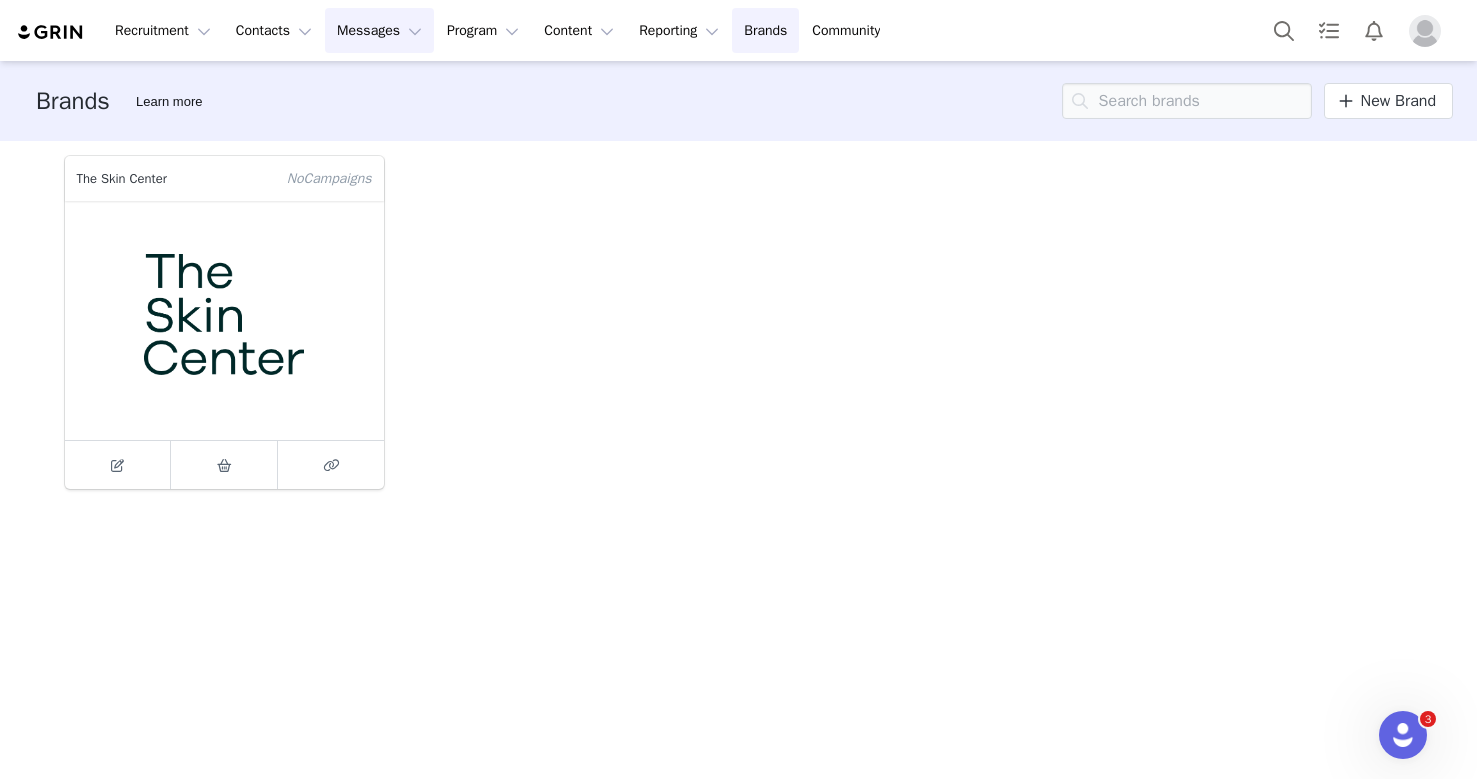 click on "Messages Messages" at bounding box center [379, 30] 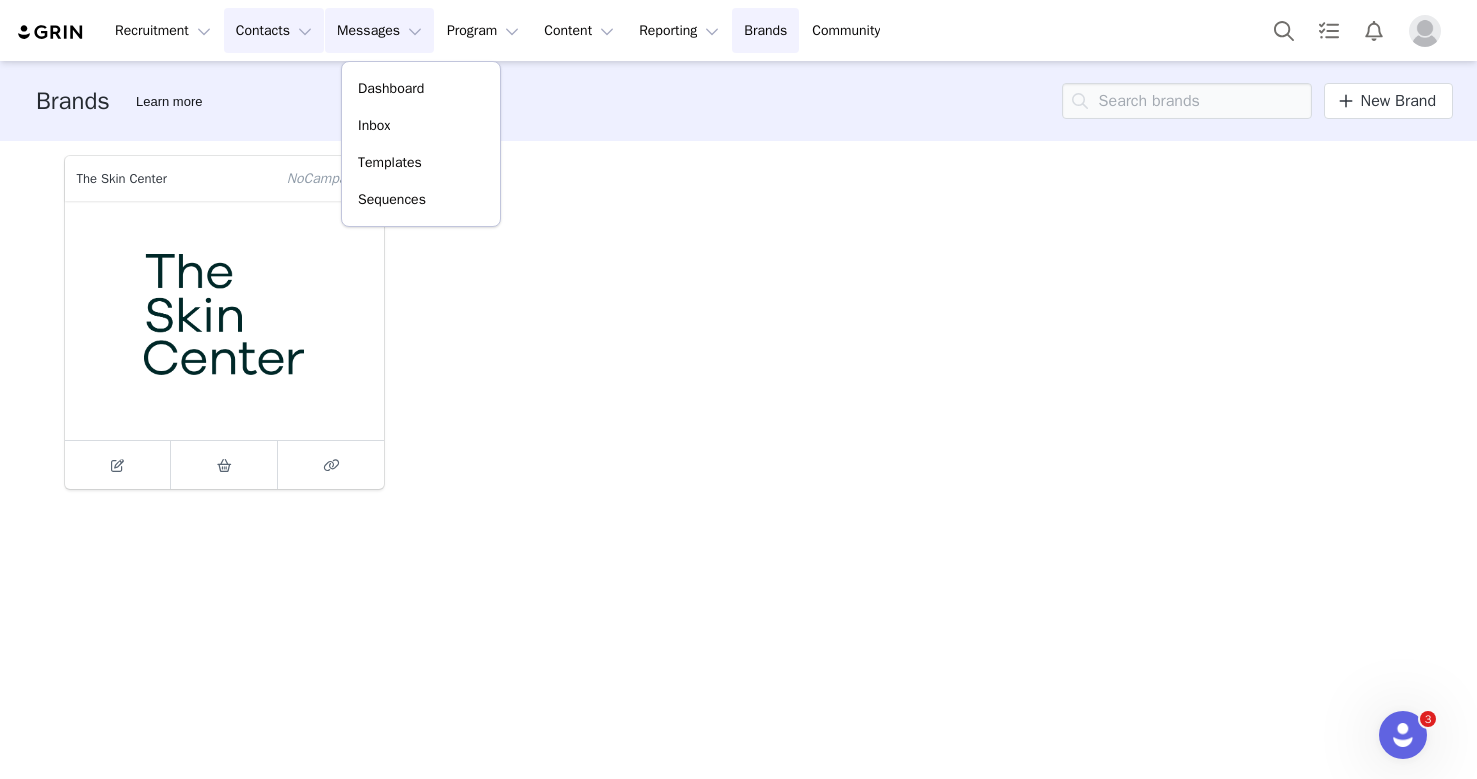 click on "Contacts Contacts" at bounding box center [274, 30] 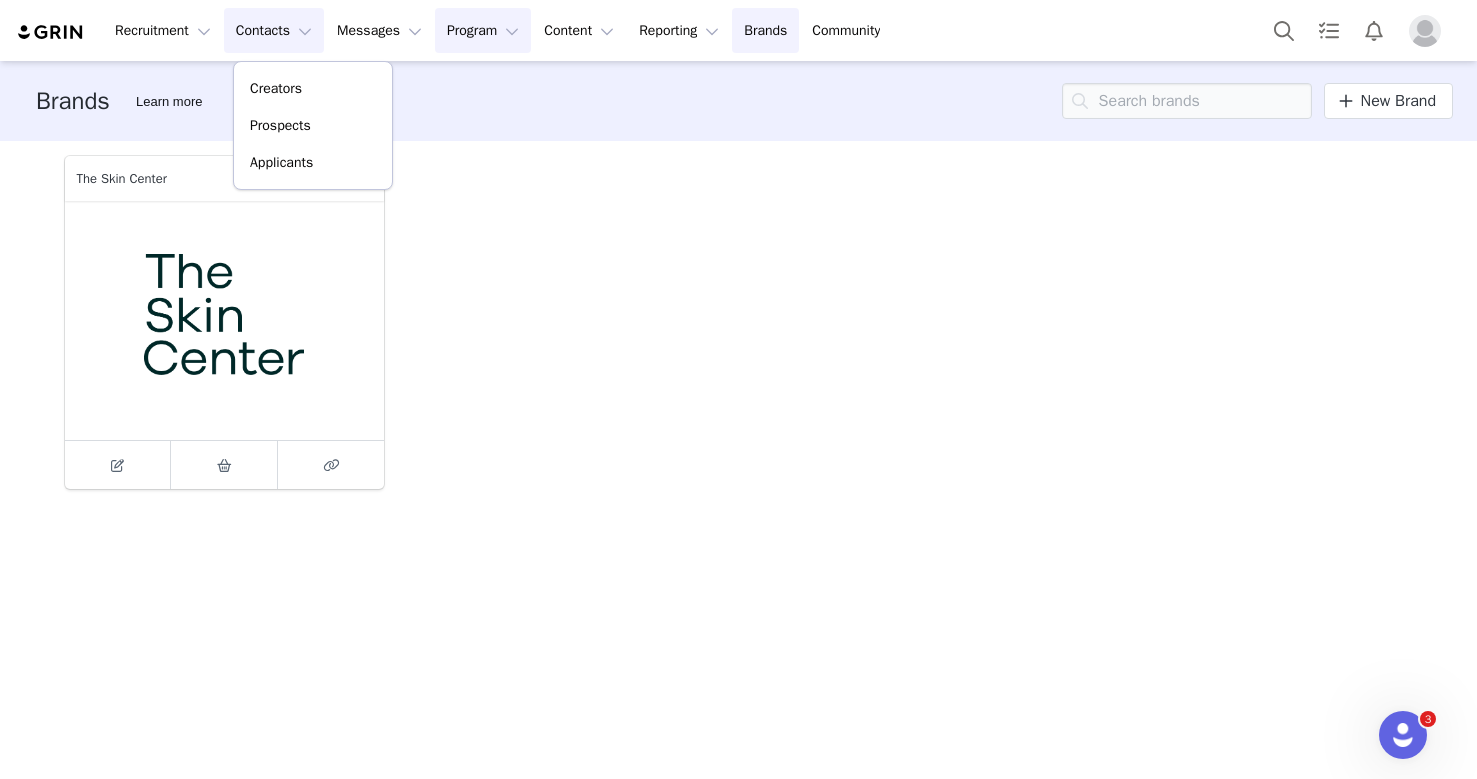 click on "Program Program" at bounding box center [483, 30] 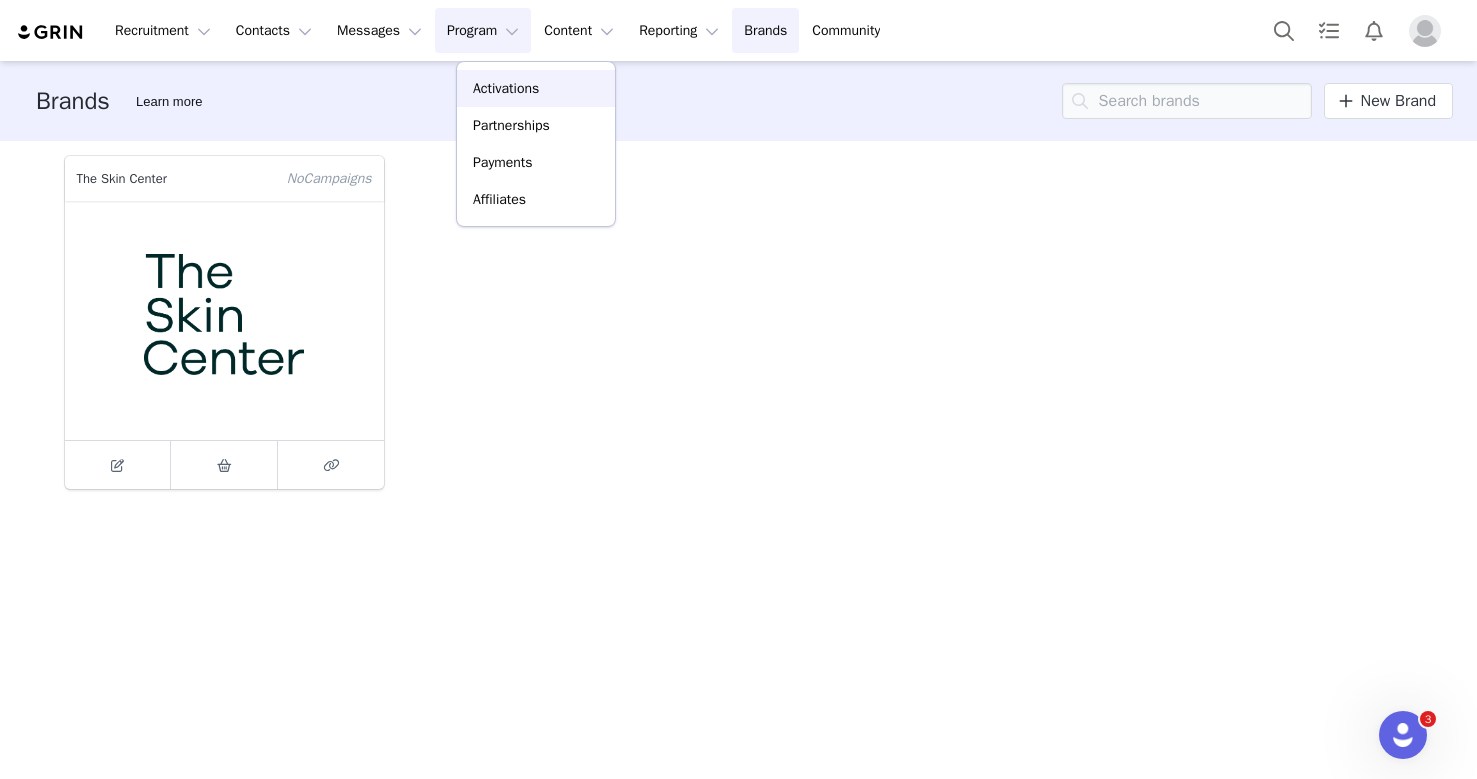 click on "Activations" at bounding box center (506, 88) 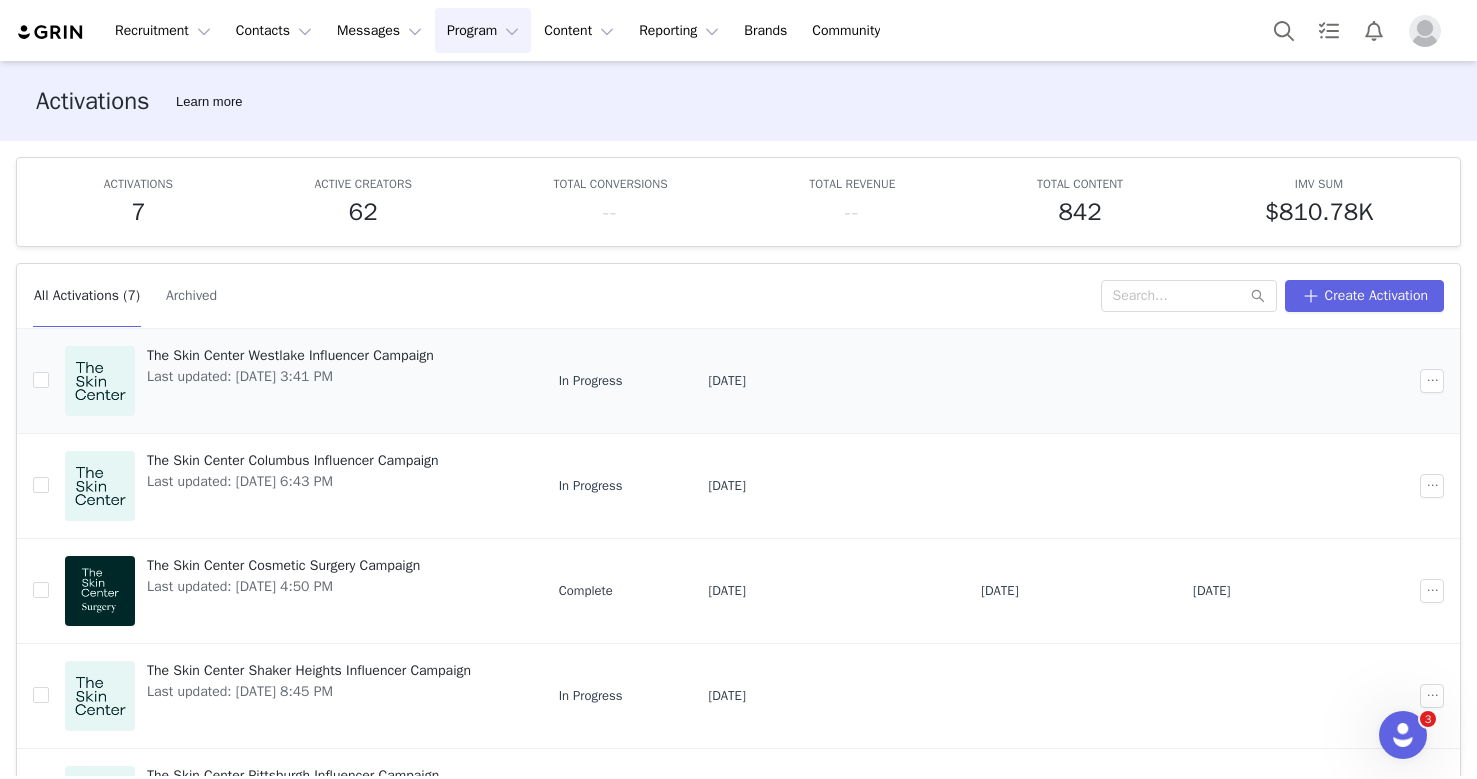 scroll, scrollTop: 271, scrollLeft: 0, axis: vertical 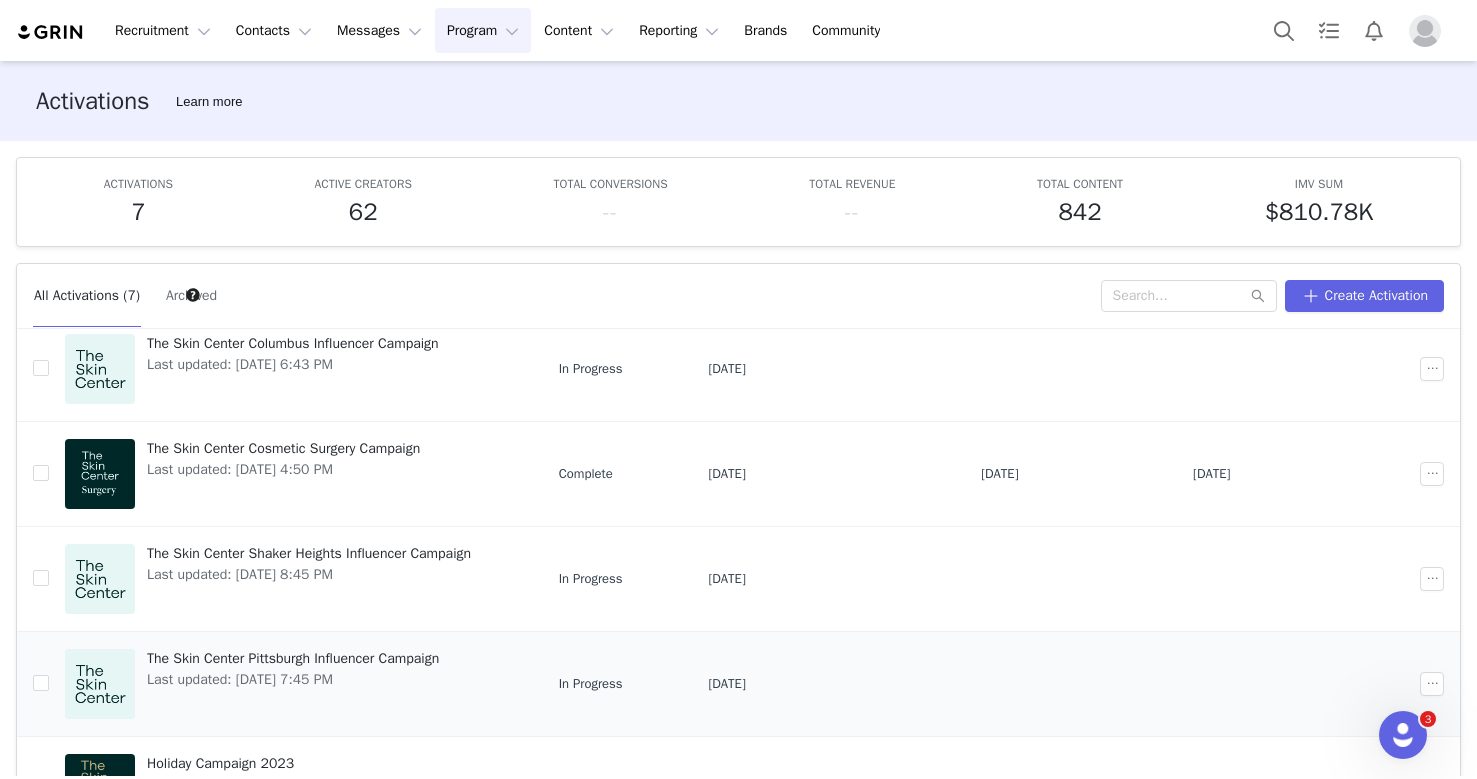 click on "Last updated: Aug 28, 2024 7:45 PM" at bounding box center [293, 679] 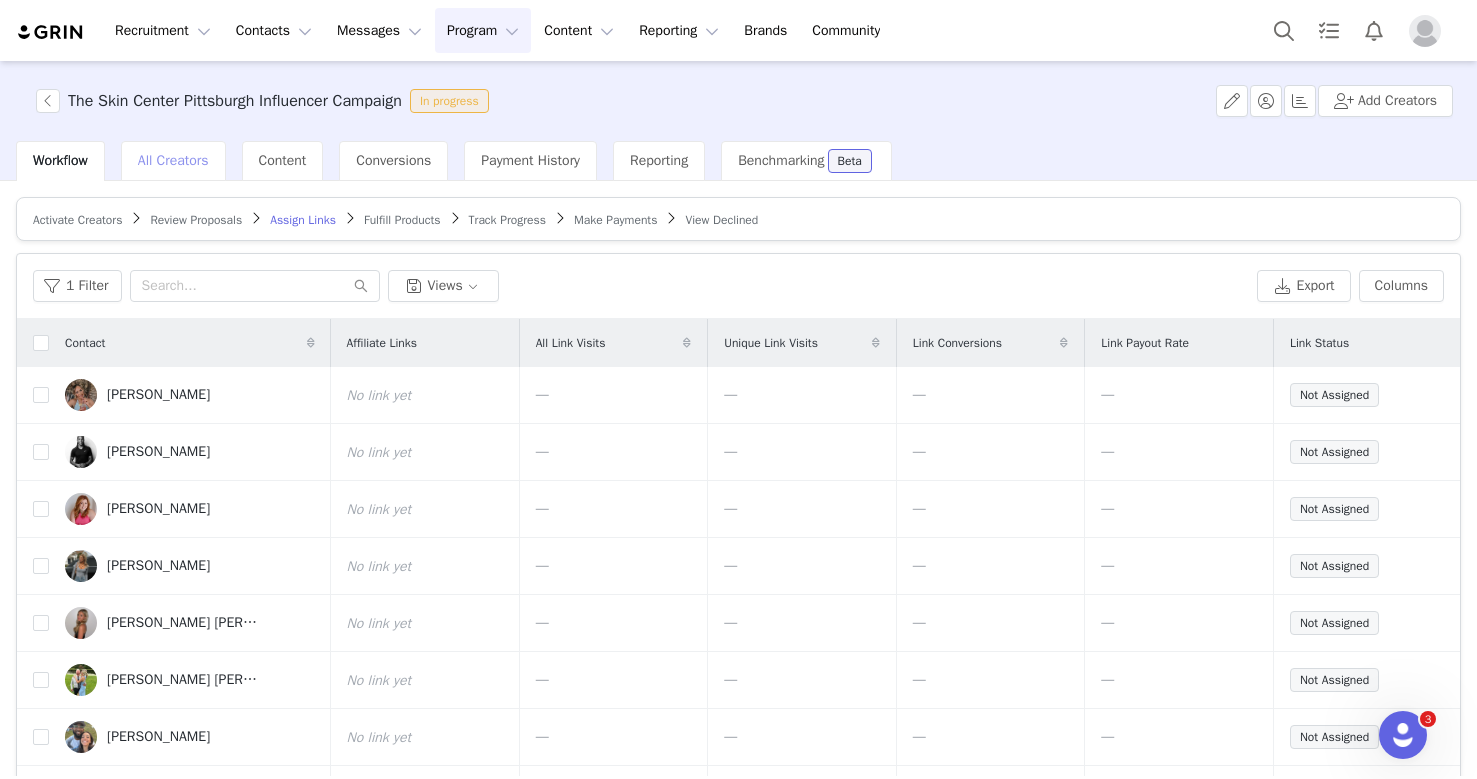 click on "All Creators" at bounding box center [173, 160] 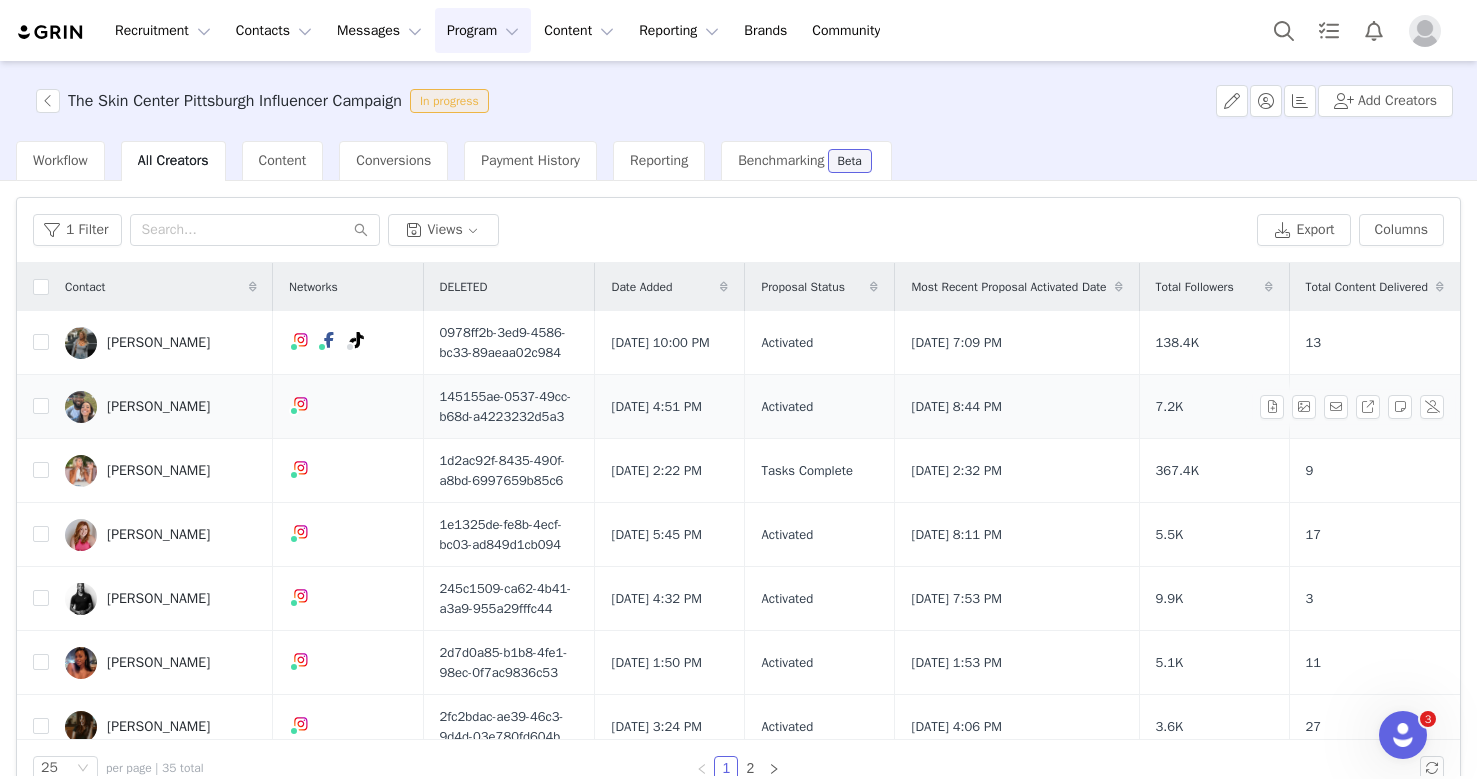 scroll, scrollTop: 0, scrollLeft: 25, axis: horizontal 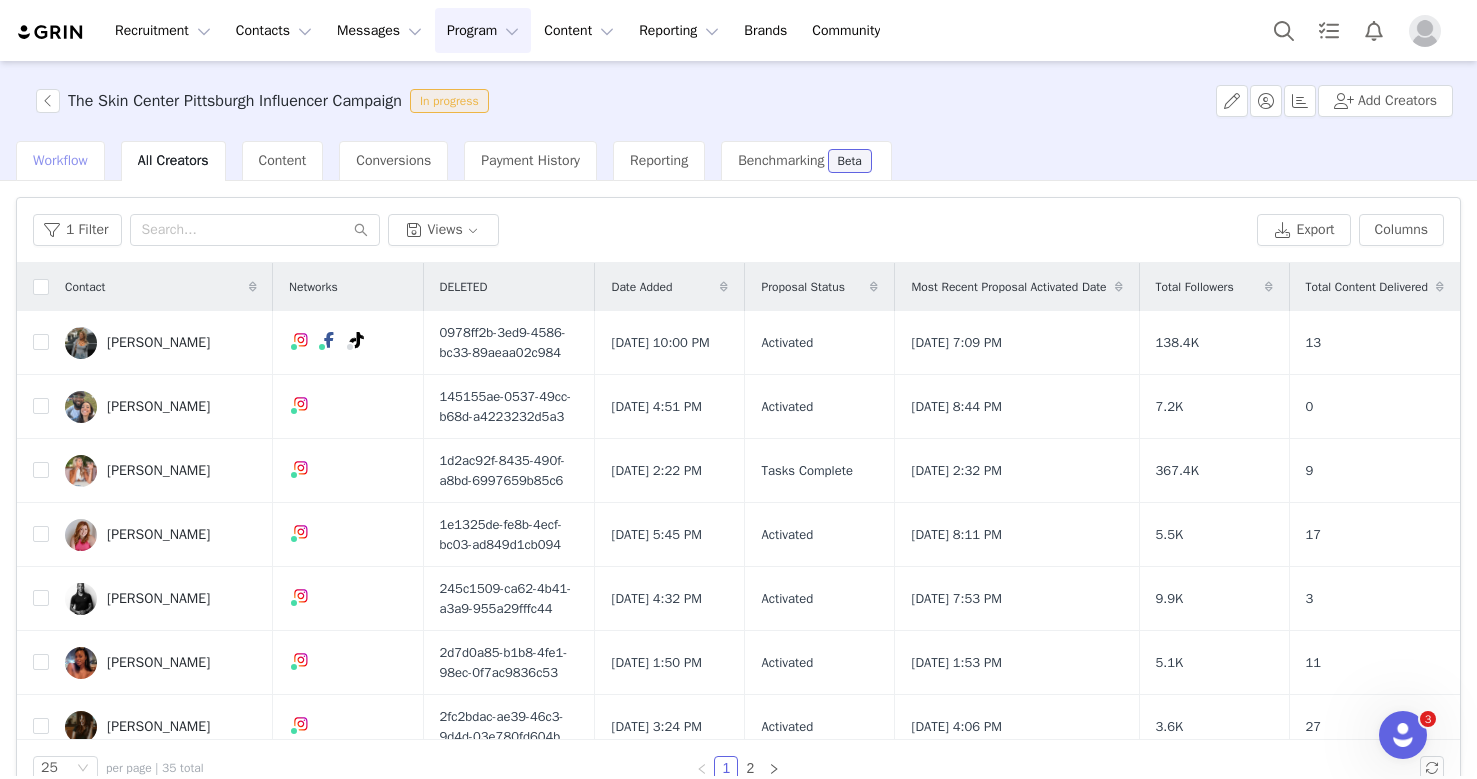 click on "Workflow" at bounding box center [60, 160] 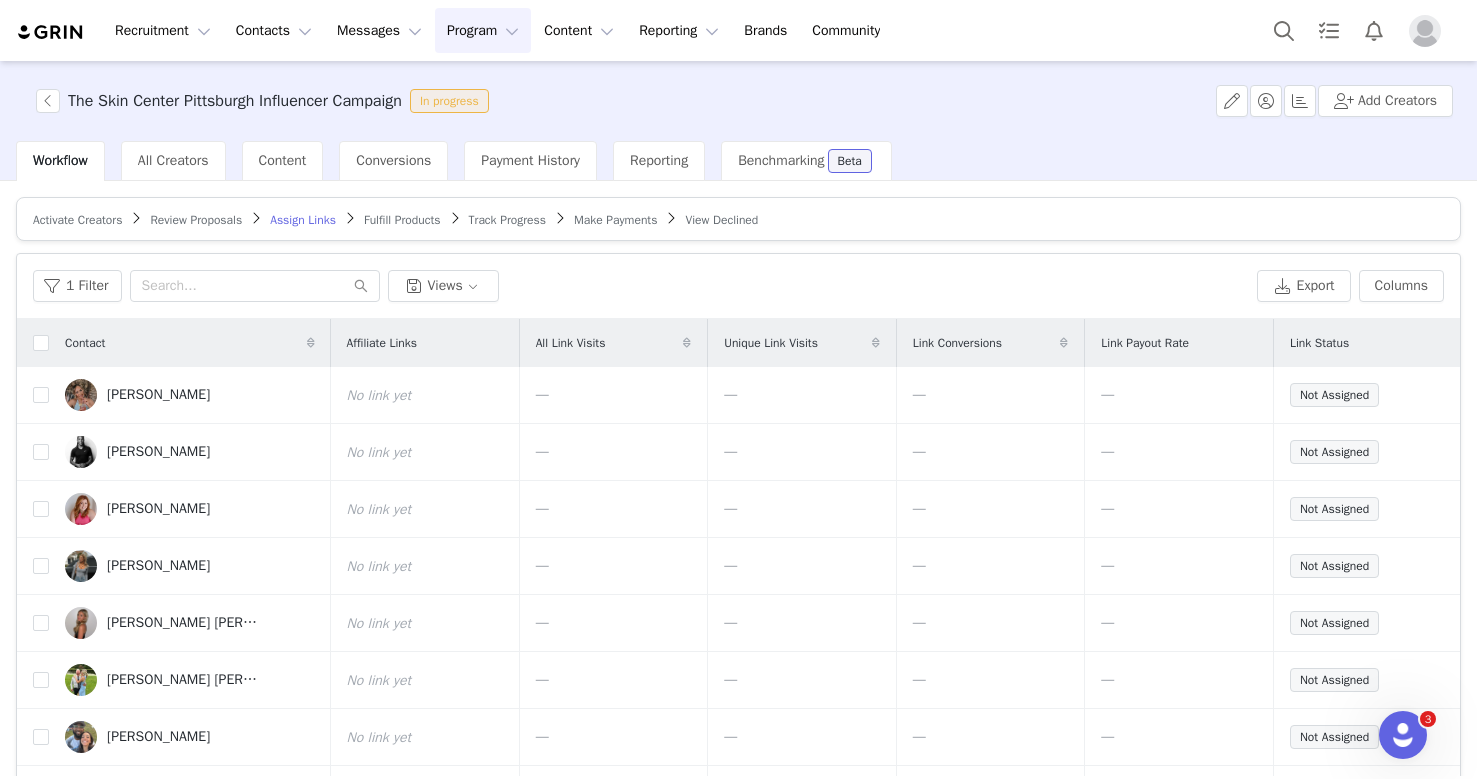click on "Track Progress" at bounding box center (507, 220) 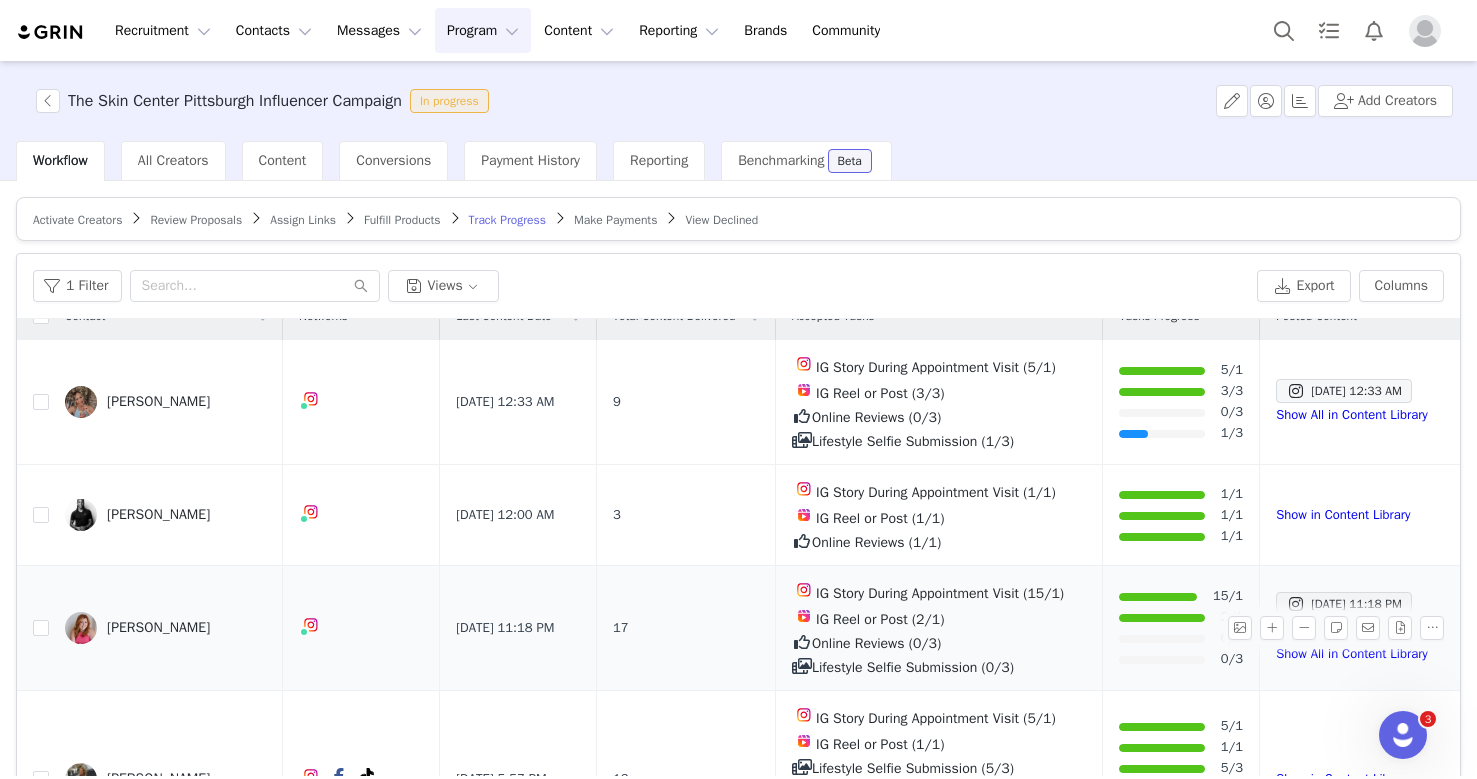 scroll, scrollTop: 0, scrollLeft: 0, axis: both 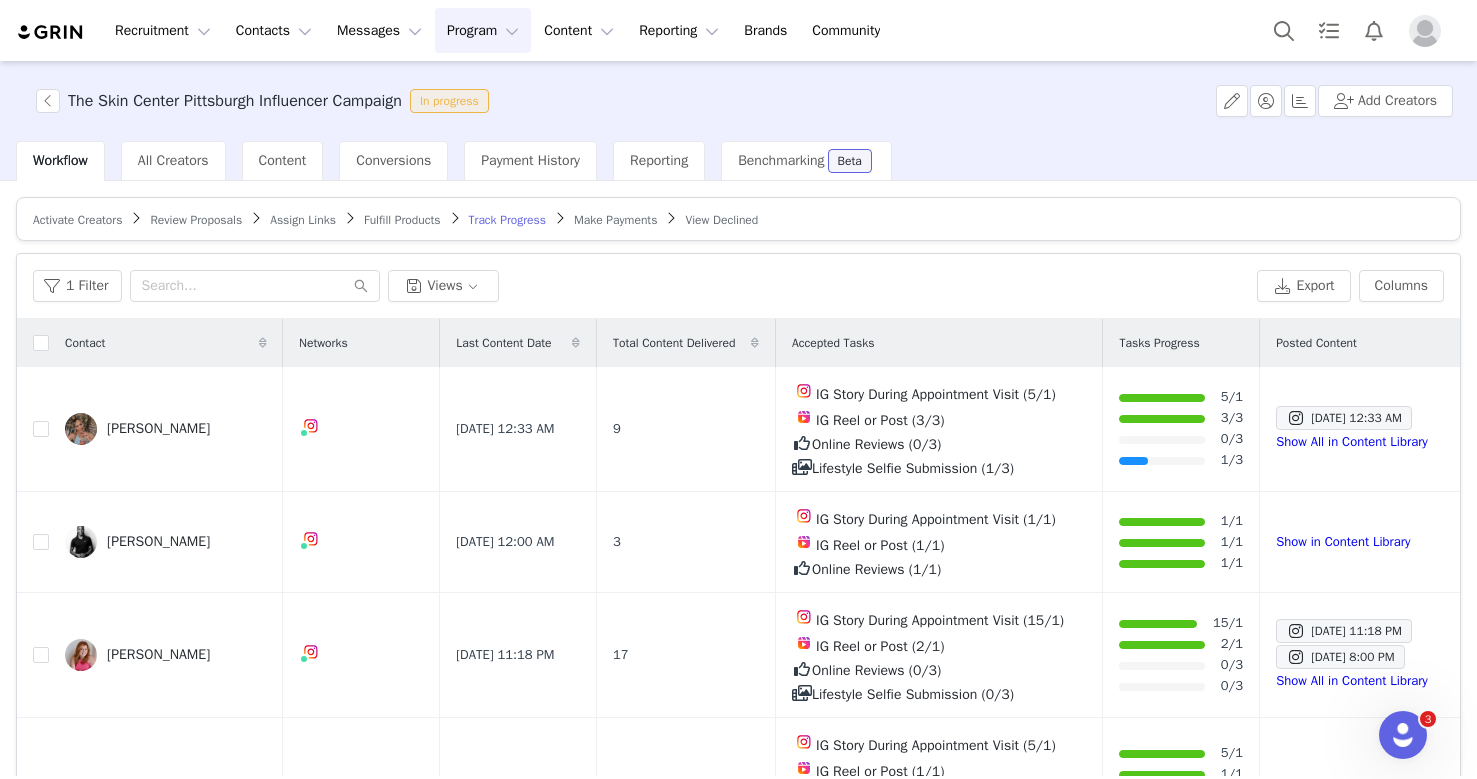 click on "Review Proposals" at bounding box center (196, 220) 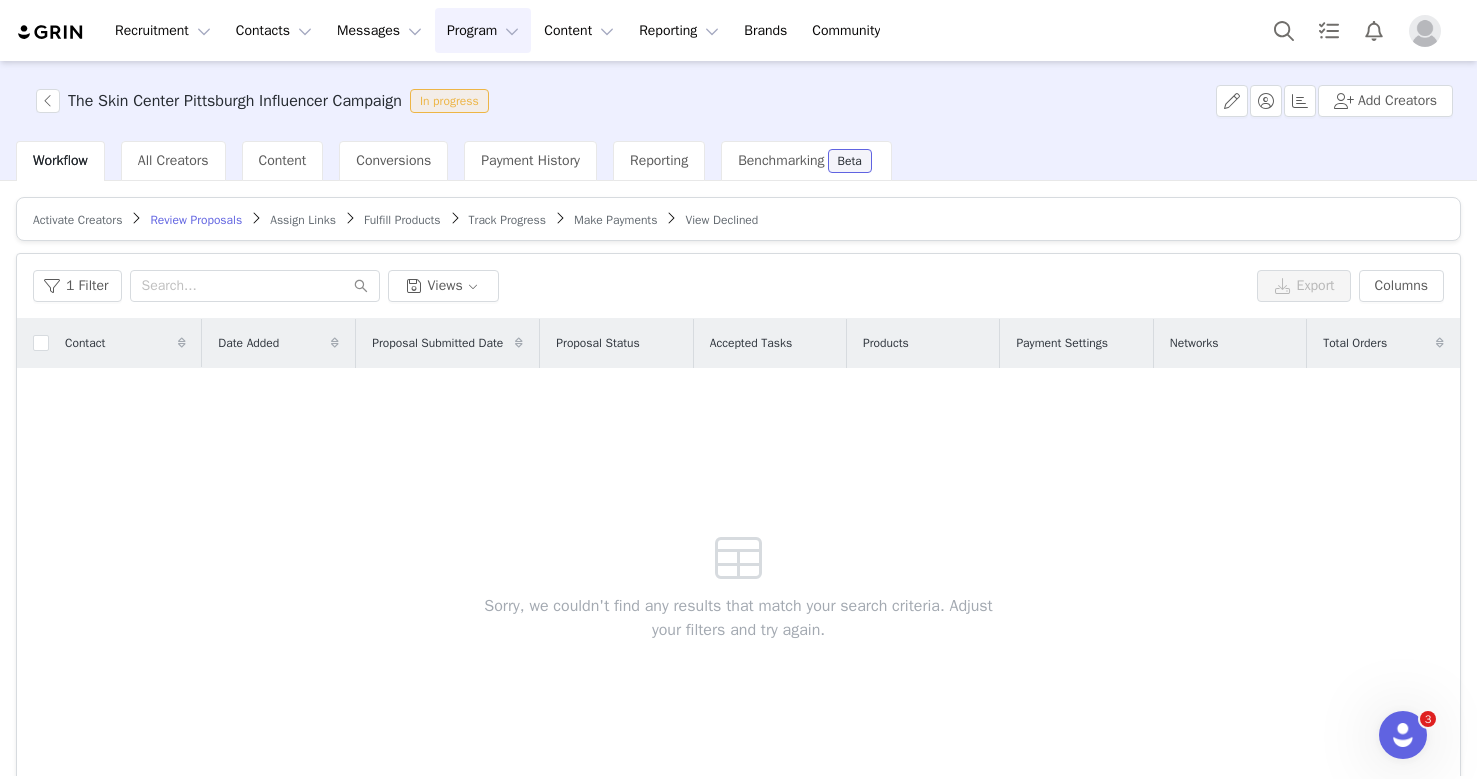 click on "Assign Links" at bounding box center (303, 220) 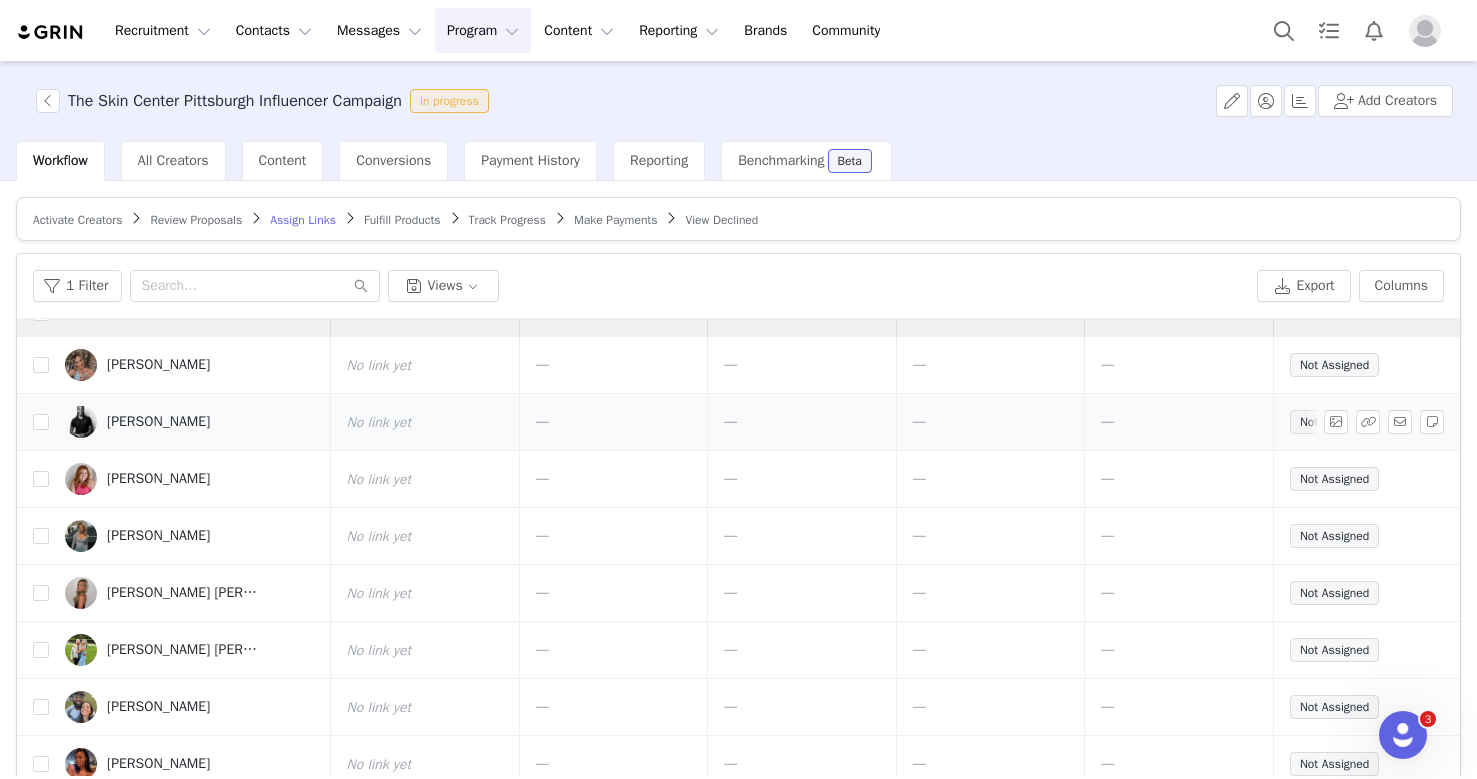 scroll, scrollTop: 0, scrollLeft: 0, axis: both 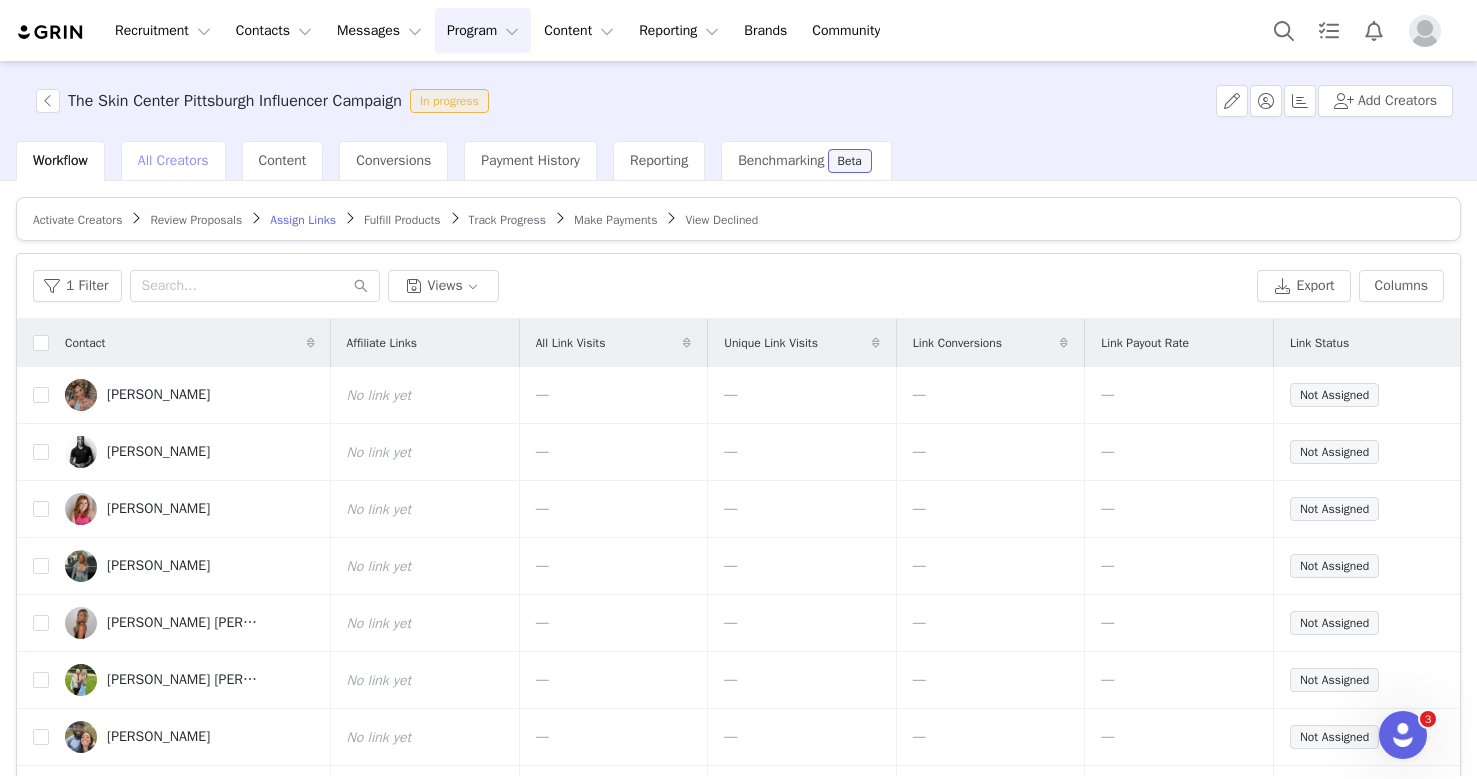 click on "All Creators" at bounding box center (173, 160) 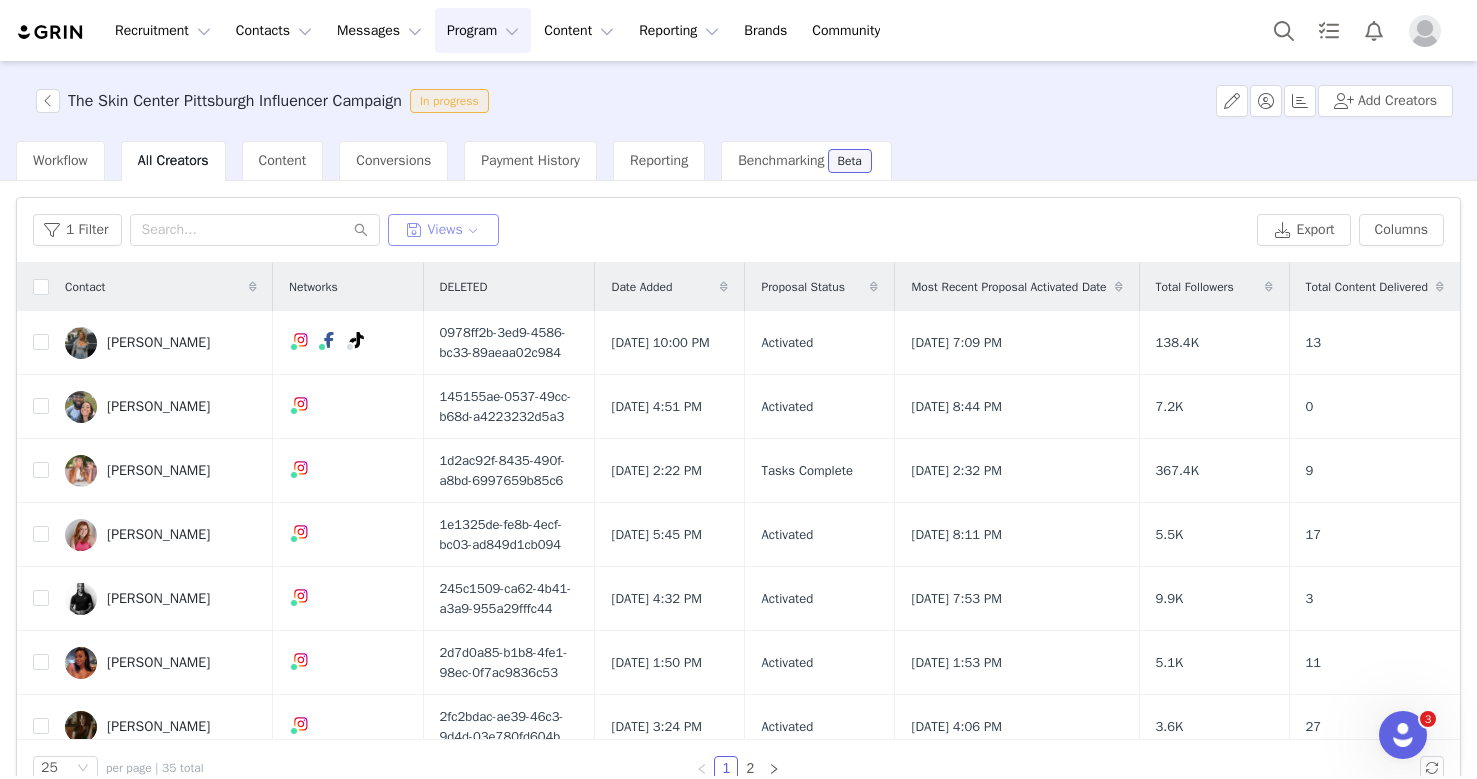 click on "Views" at bounding box center [444, 230] 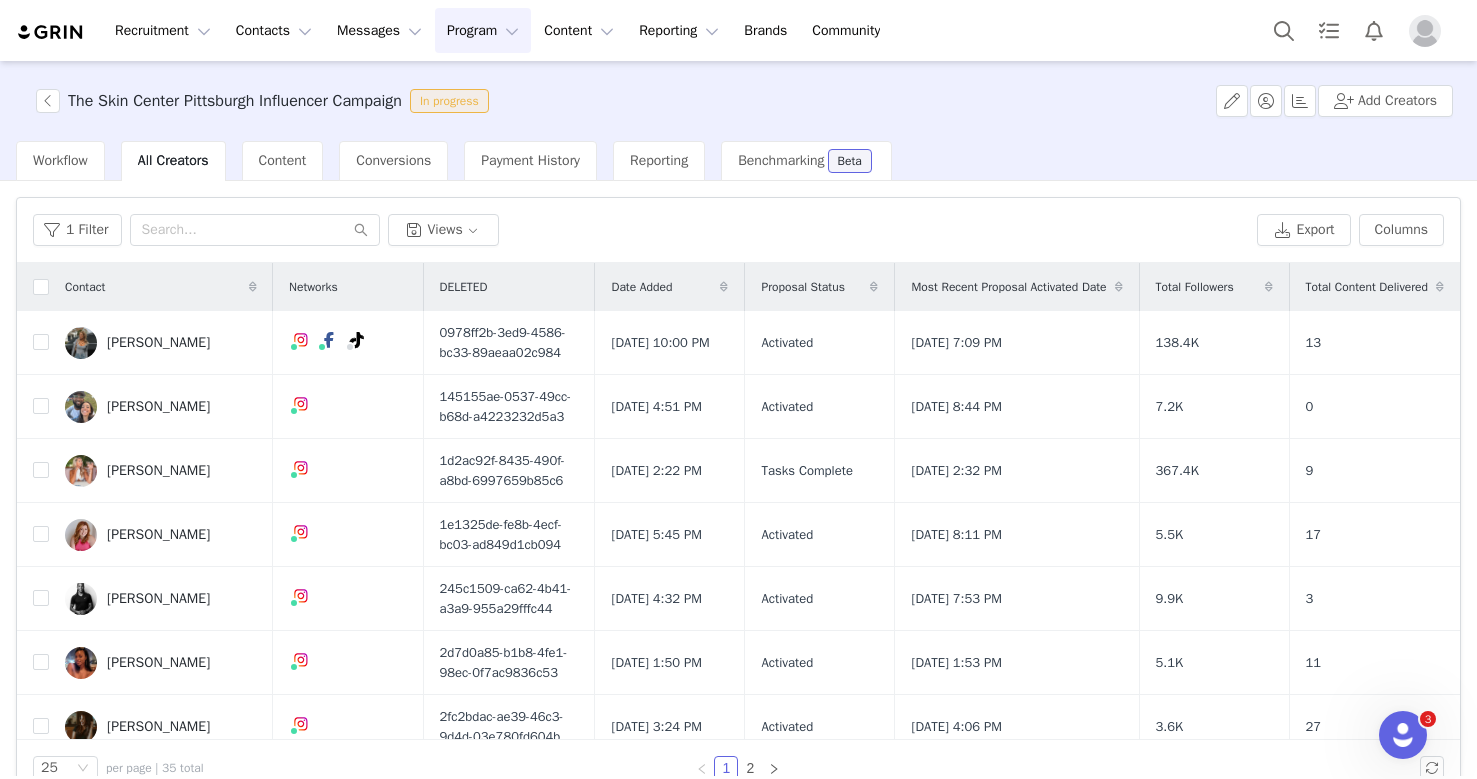click on "1 Filter Views     Export     Columns" at bounding box center (738, 230) 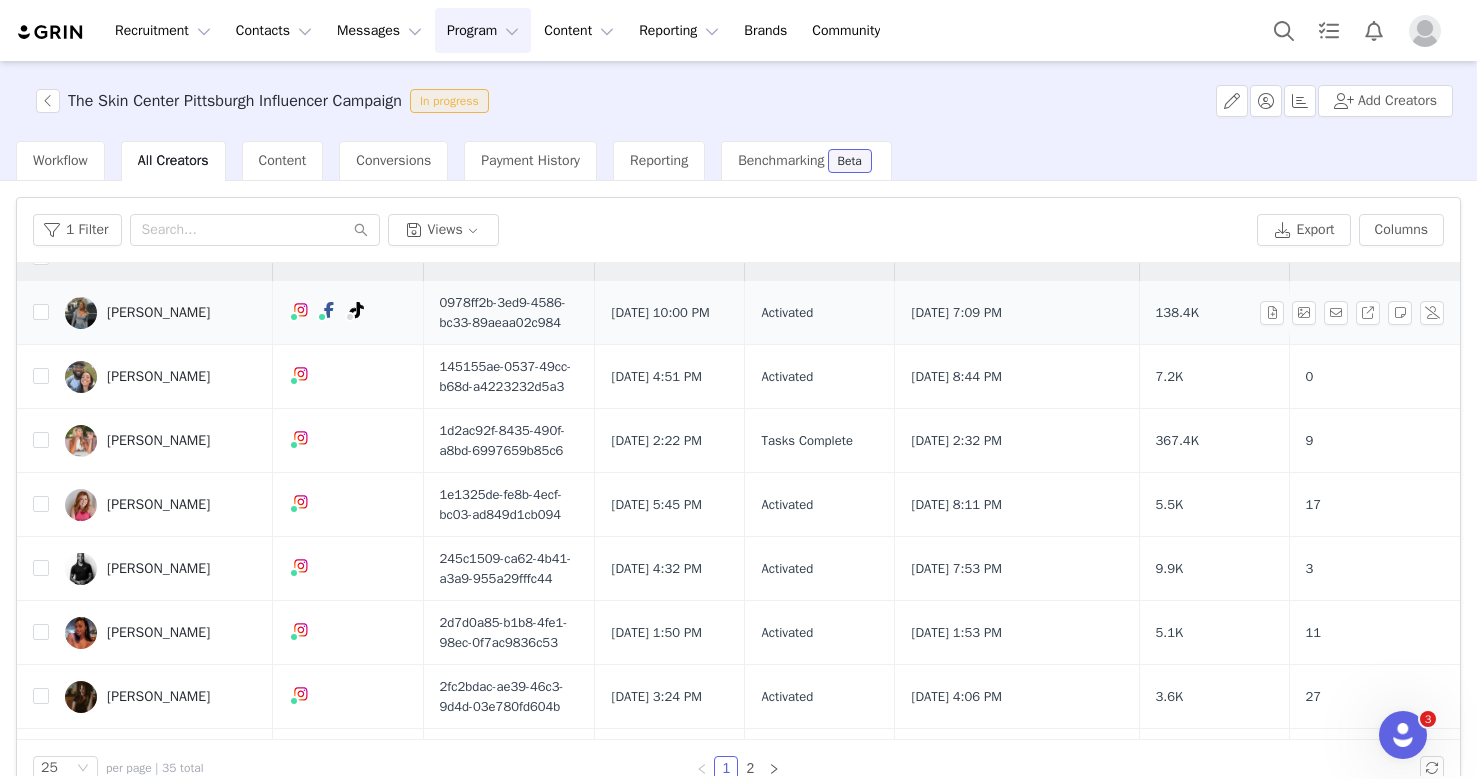 scroll, scrollTop: 0, scrollLeft: 25, axis: horizontal 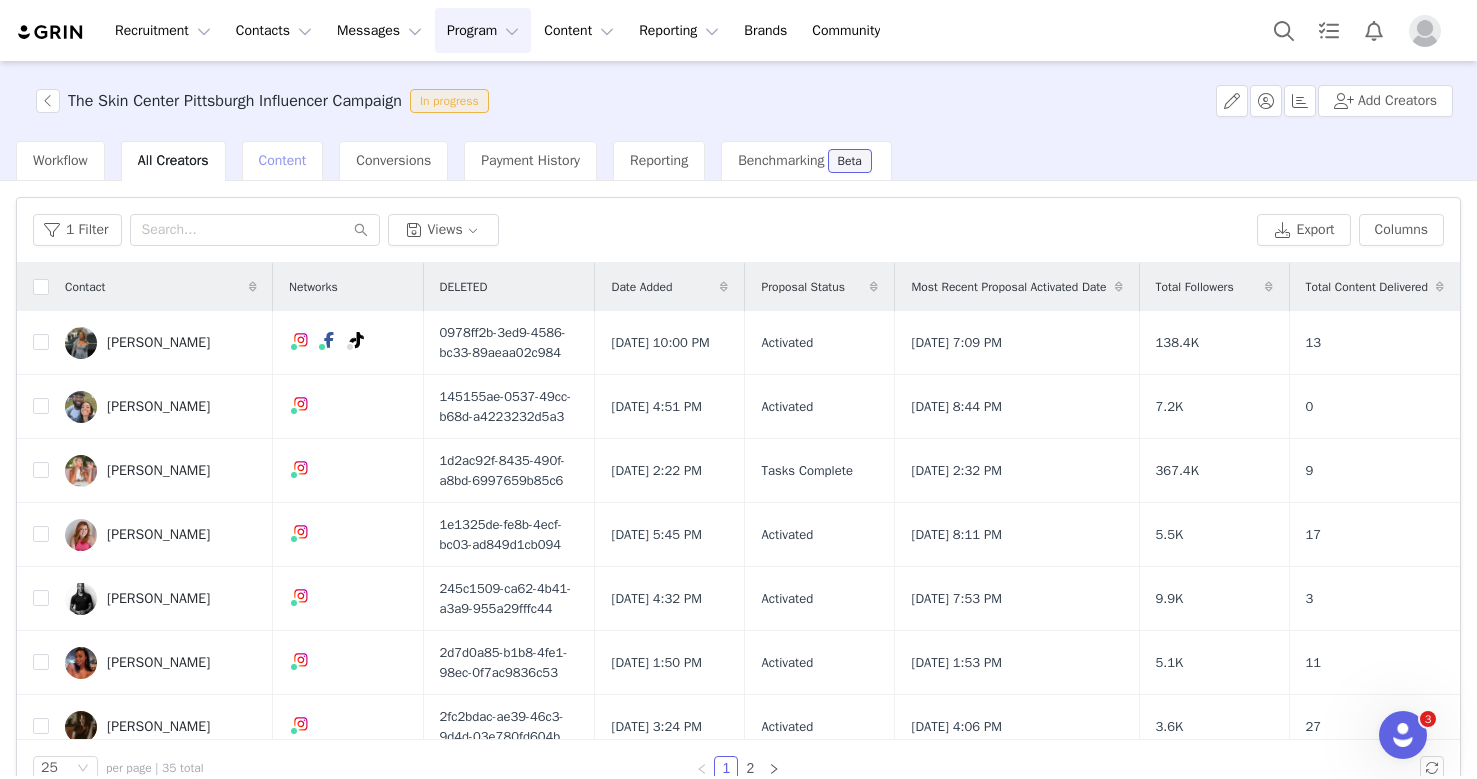 click on "Content" at bounding box center (283, 160) 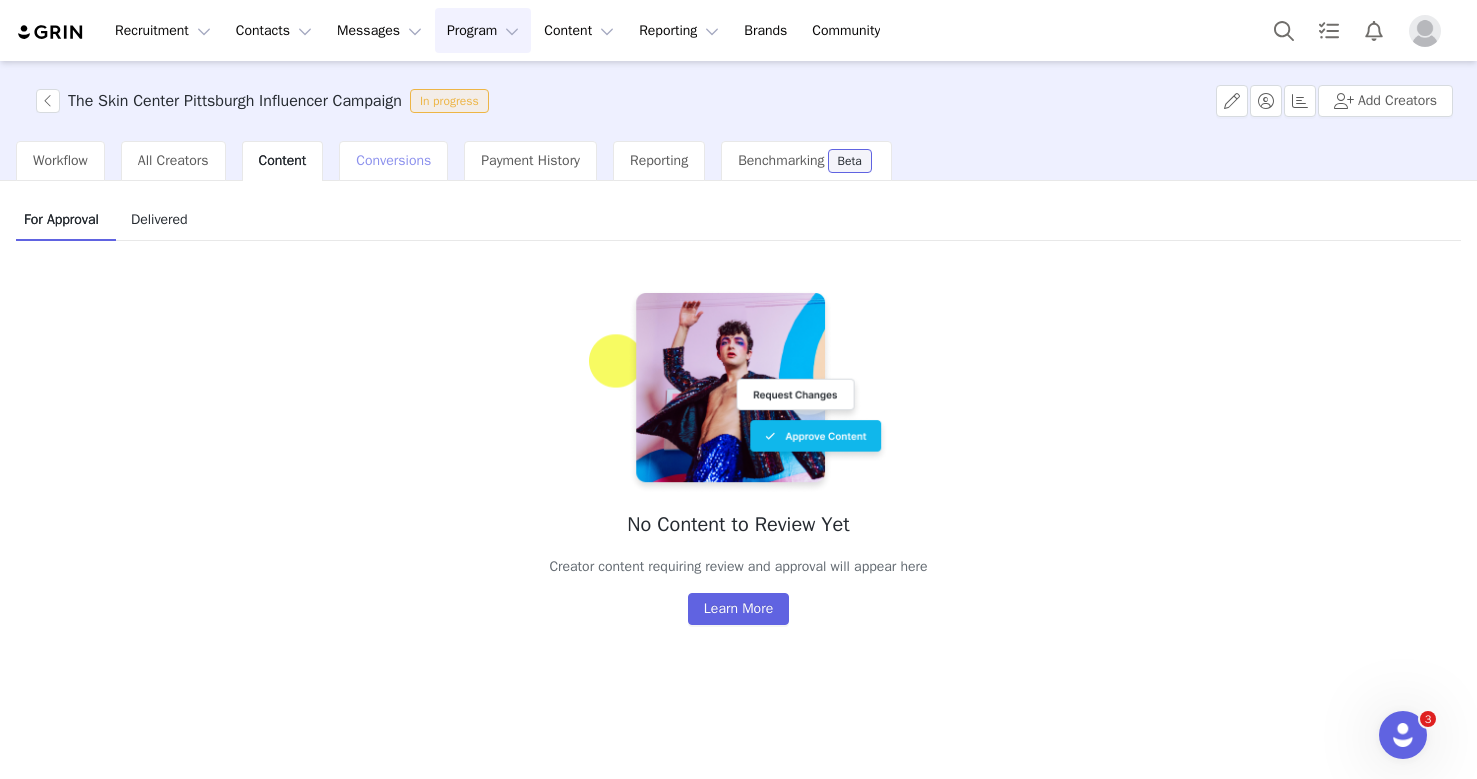 click on "Conversions" at bounding box center (393, 160) 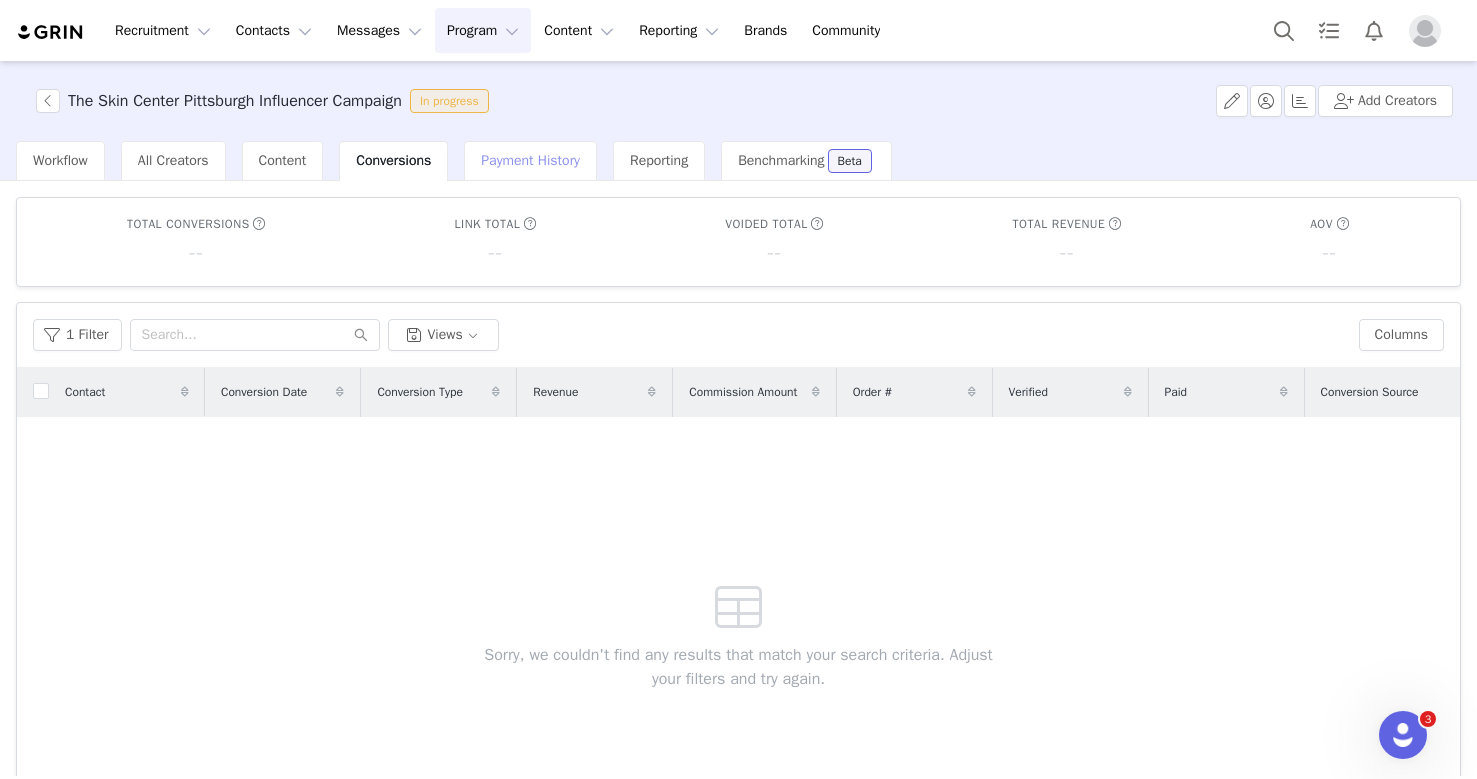 click on "Payment History" at bounding box center (530, 160) 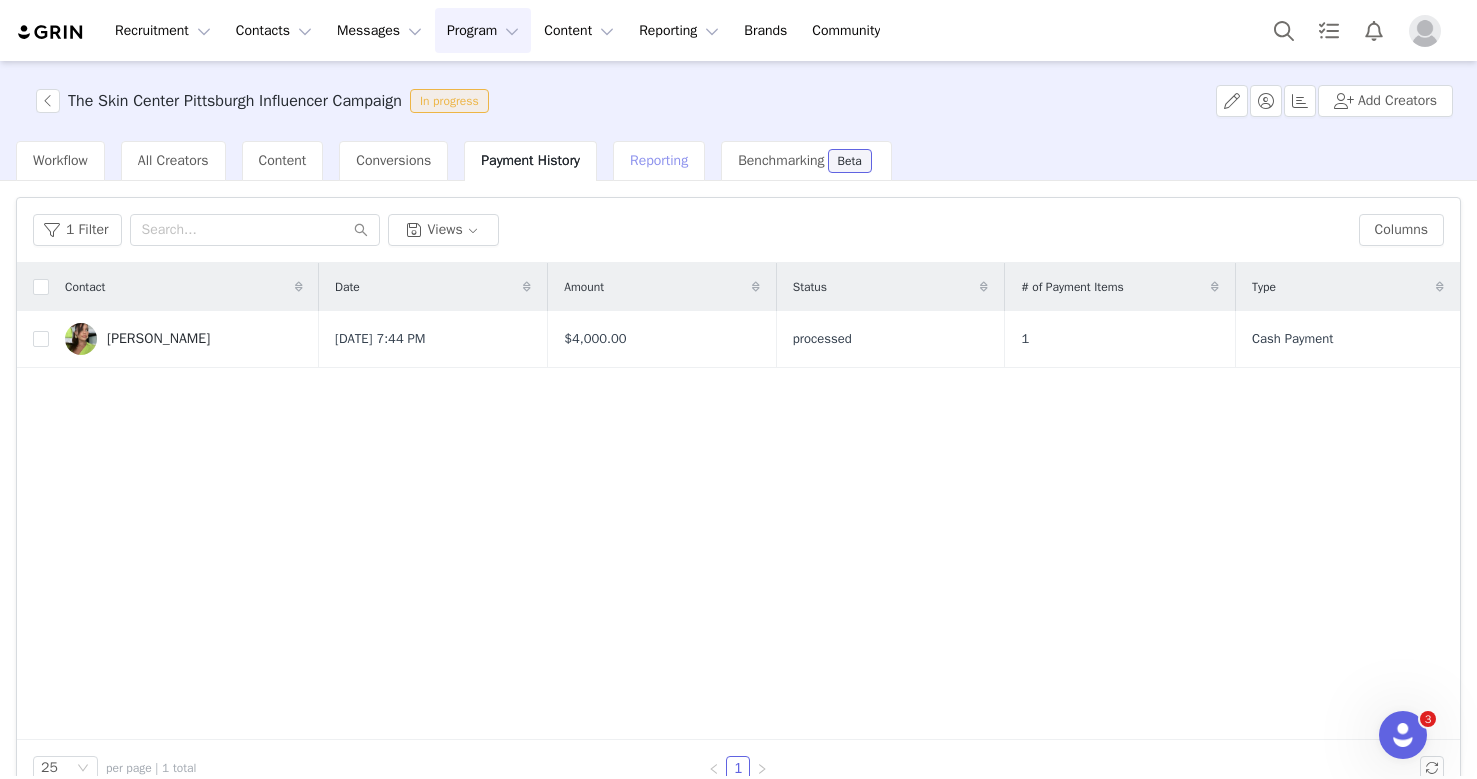 click on "Reporting" at bounding box center (659, 160) 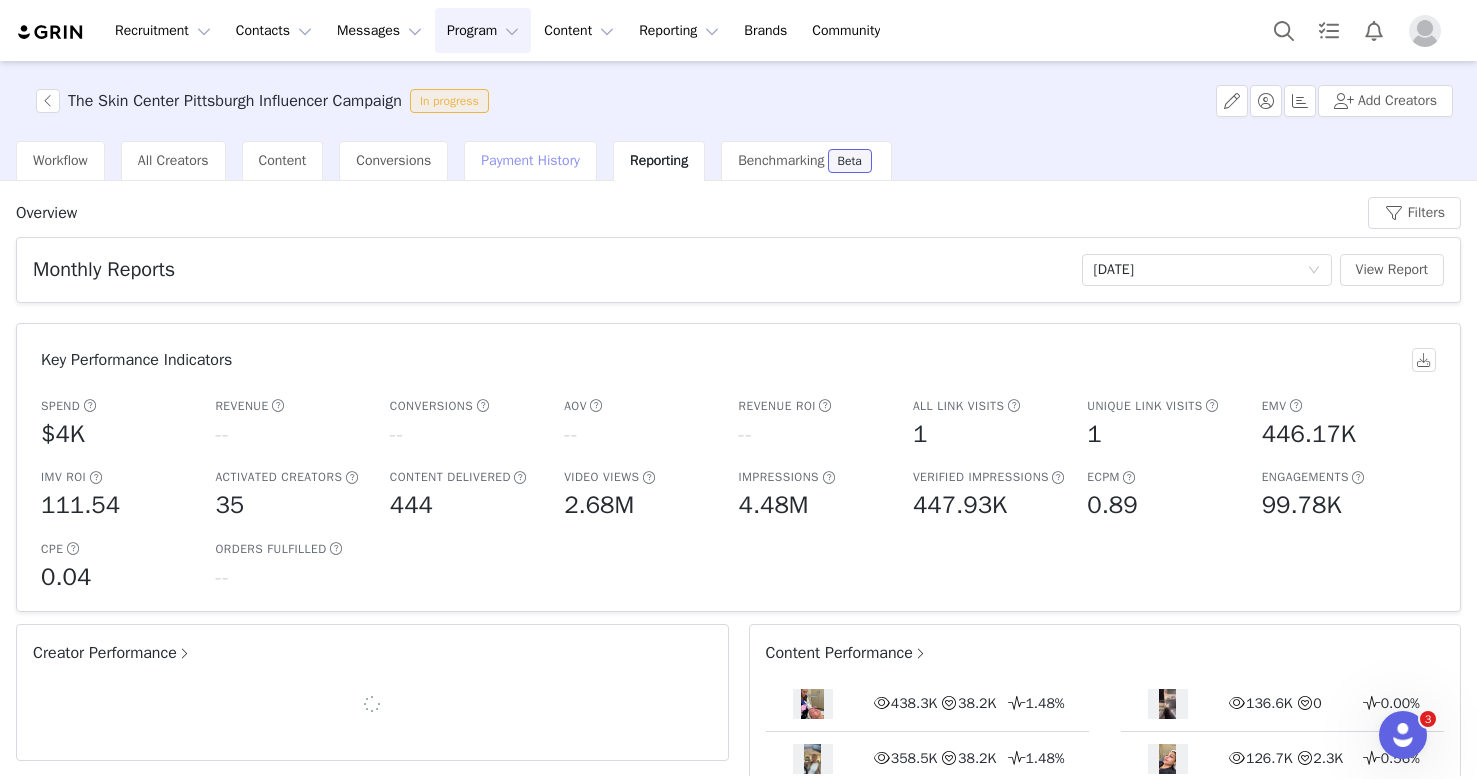 click on "Payment History" at bounding box center [530, 160] 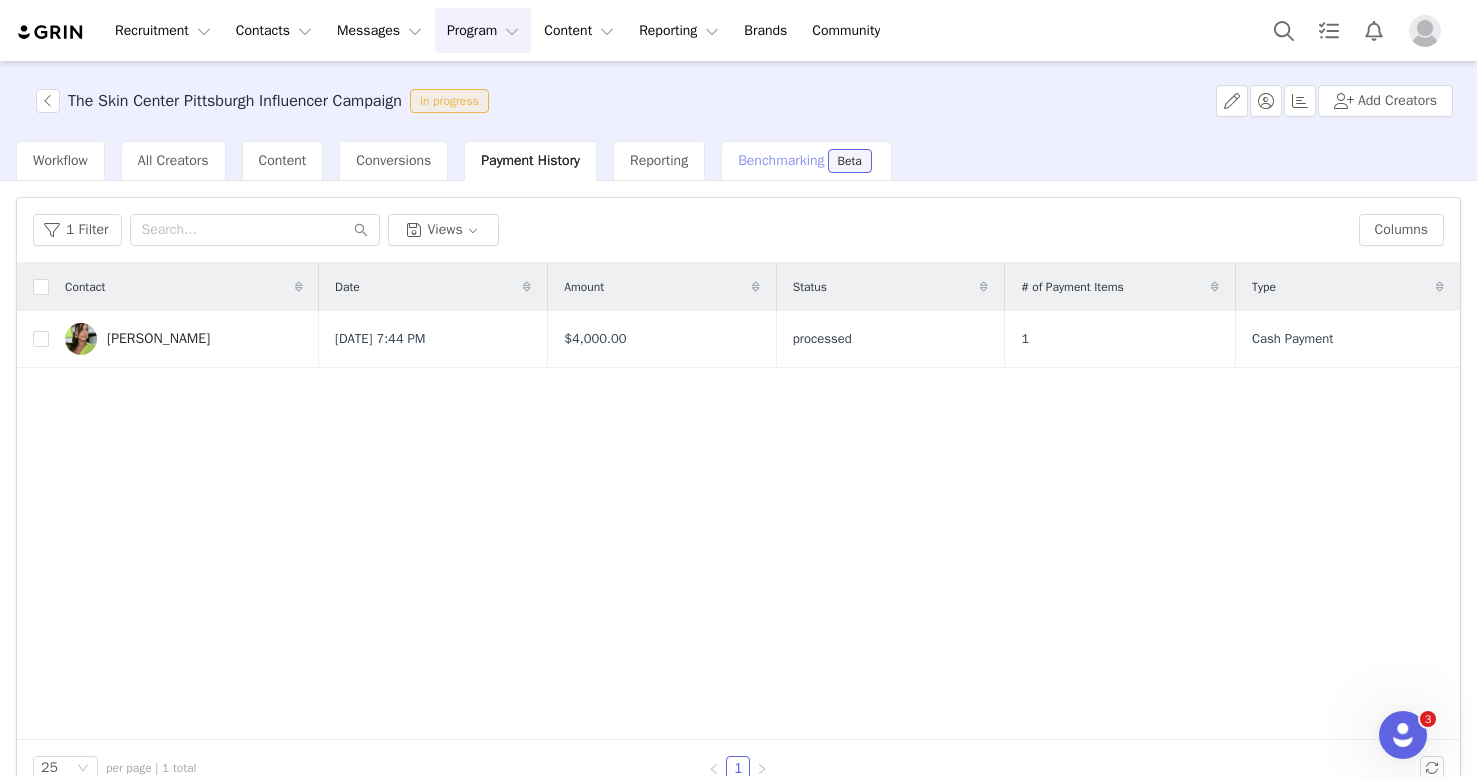click on "Benchmarking Beta" at bounding box center [806, 161] 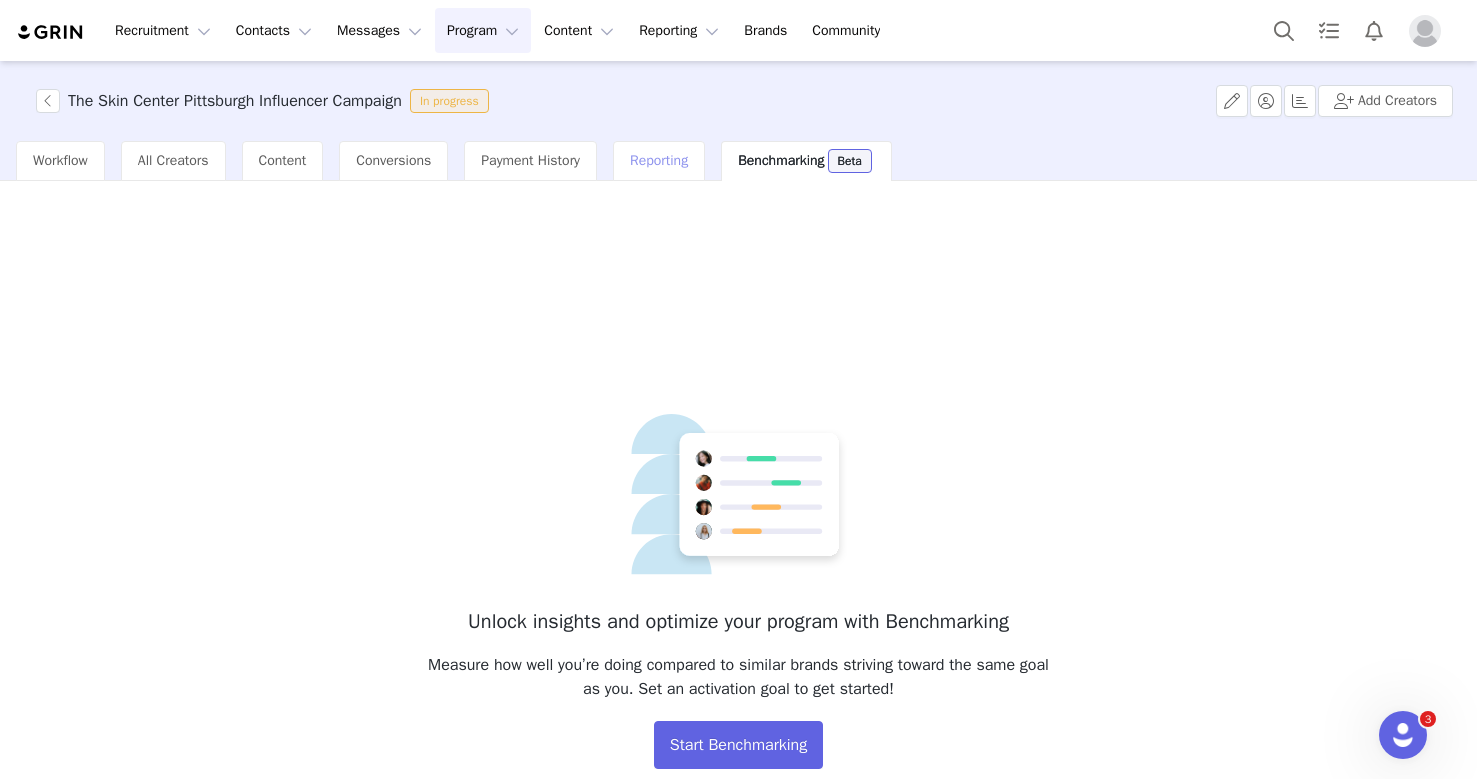 click on "Reporting" at bounding box center (659, 160) 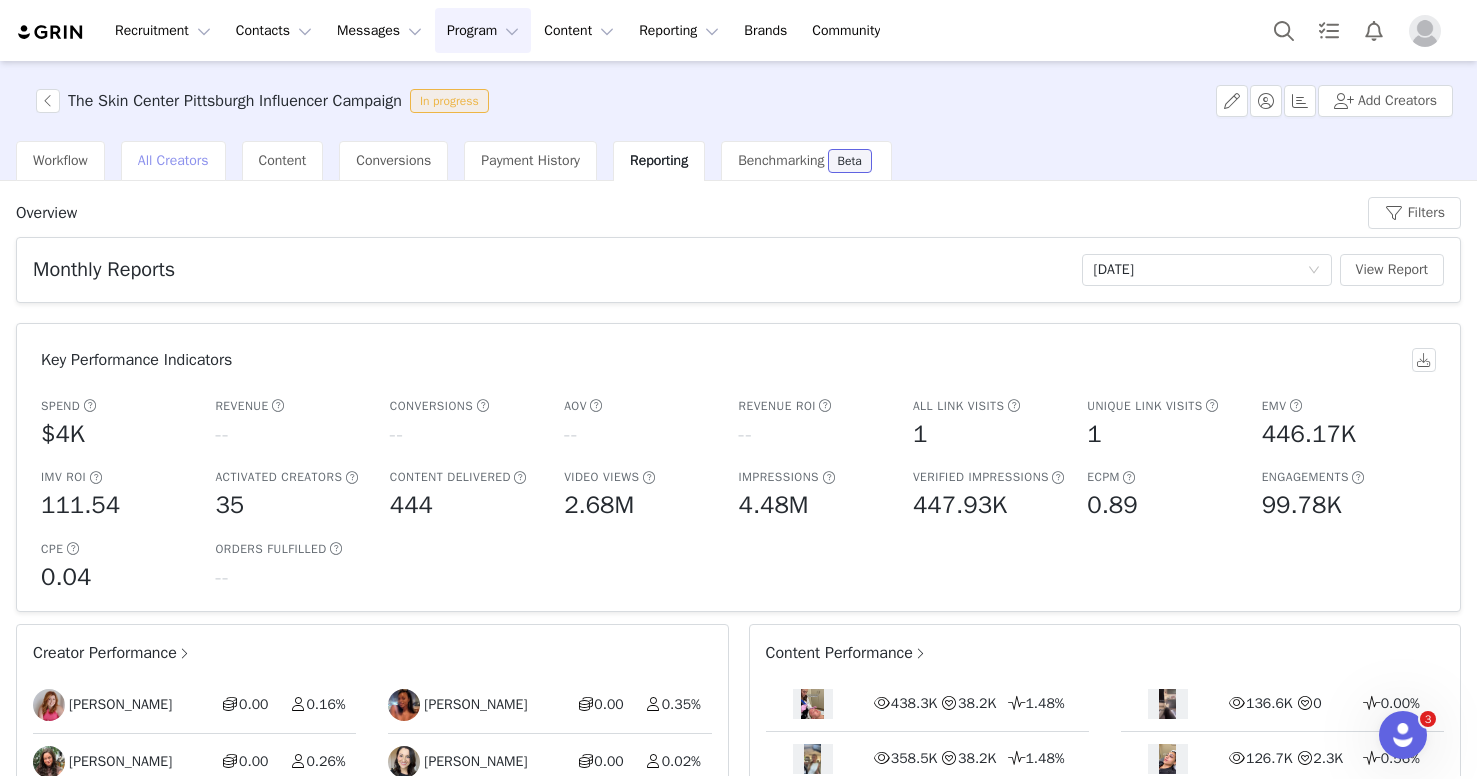 click on "All Creators" at bounding box center (173, 161) 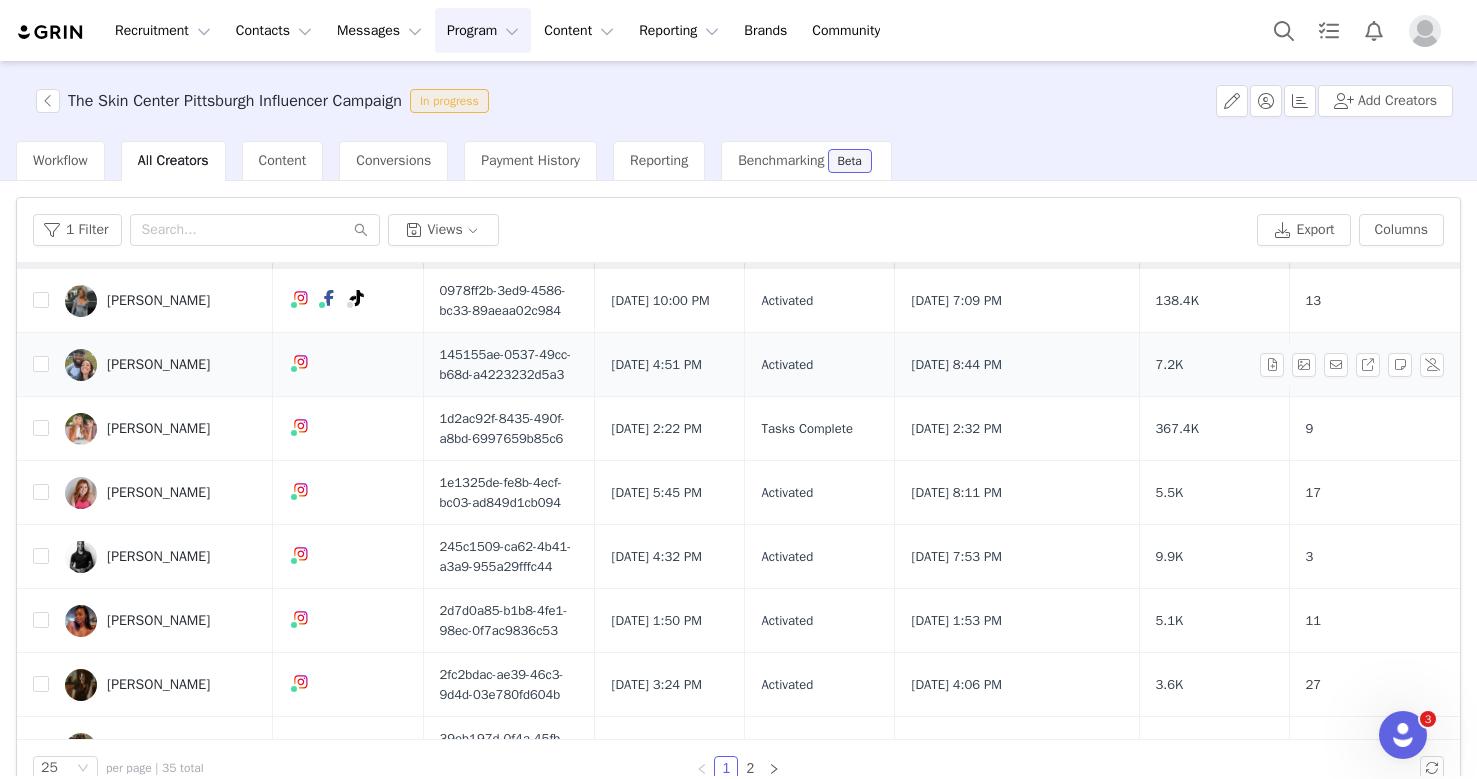 scroll, scrollTop: 60, scrollLeft: 0, axis: vertical 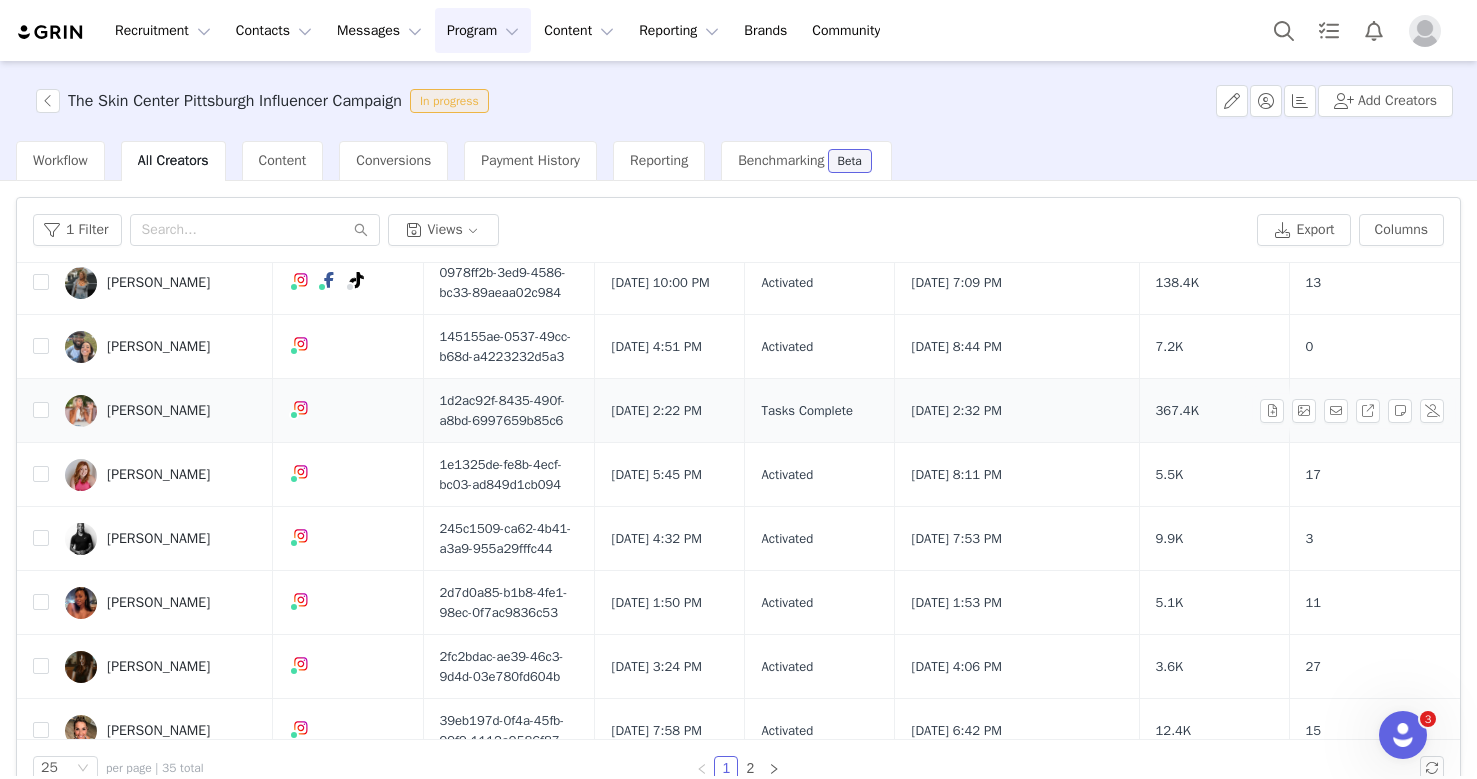 click on "Mar 28, 2024 2:22 PM" at bounding box center (670, 411) 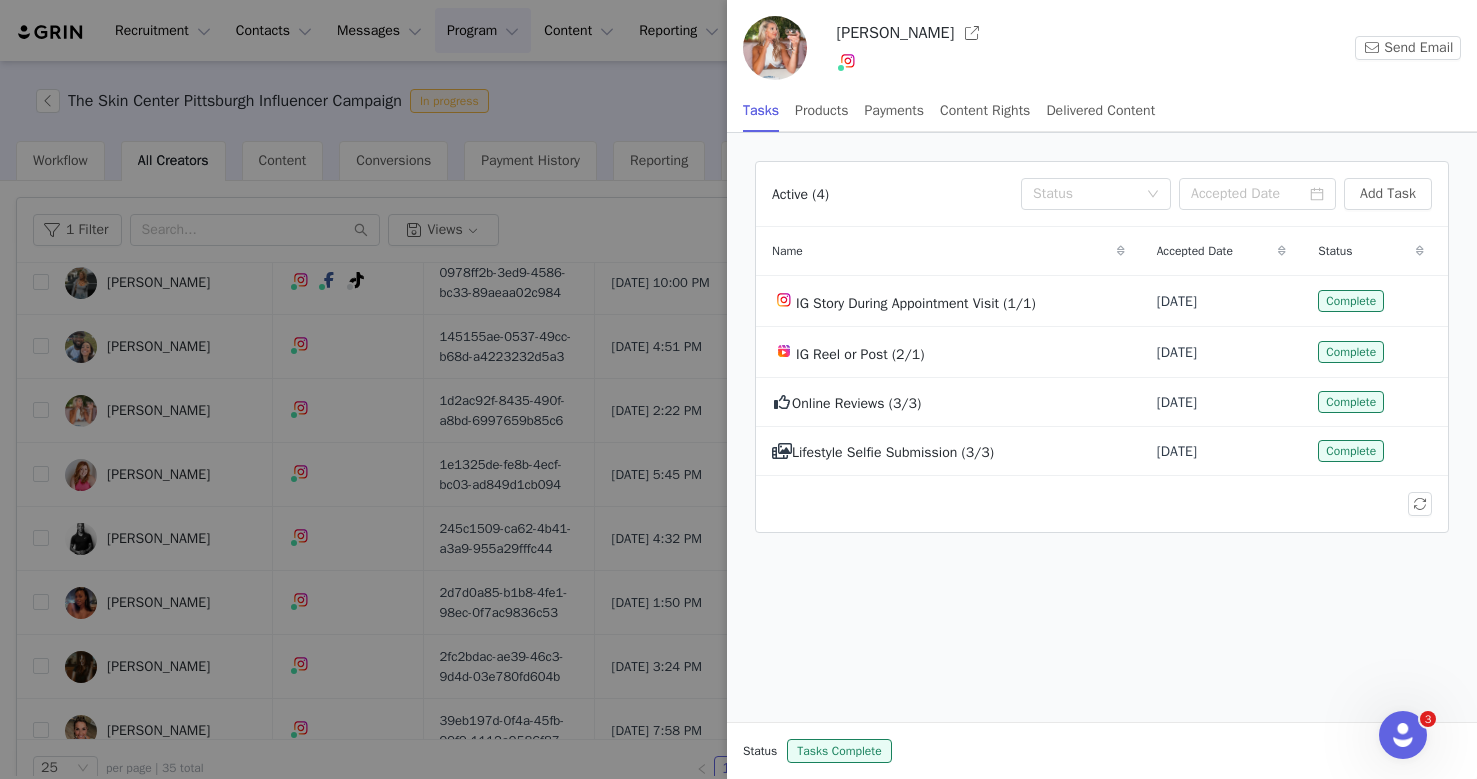 click at bounding box center (738, 389) 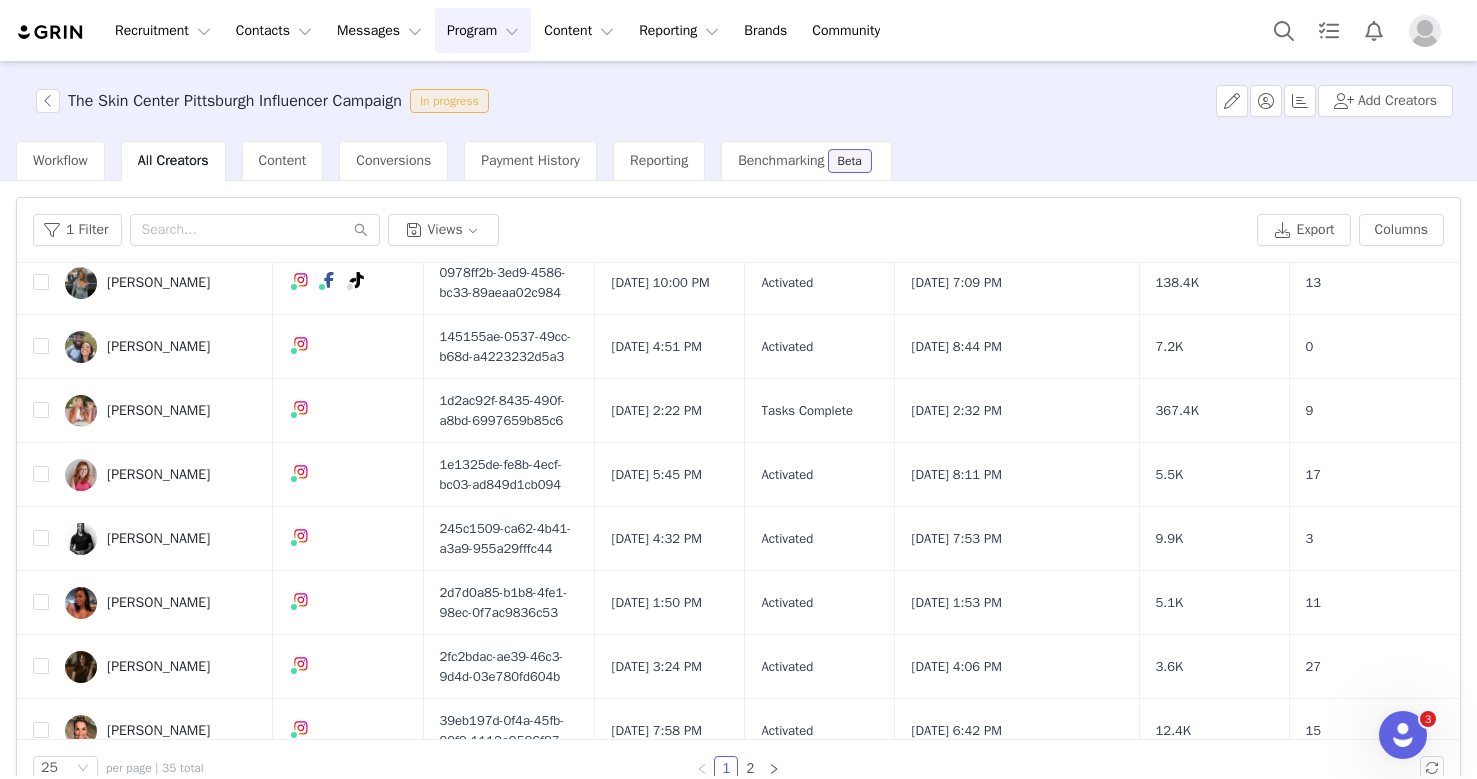 scroll, scrollTop: 0, scrollLeft: 0, axis: both 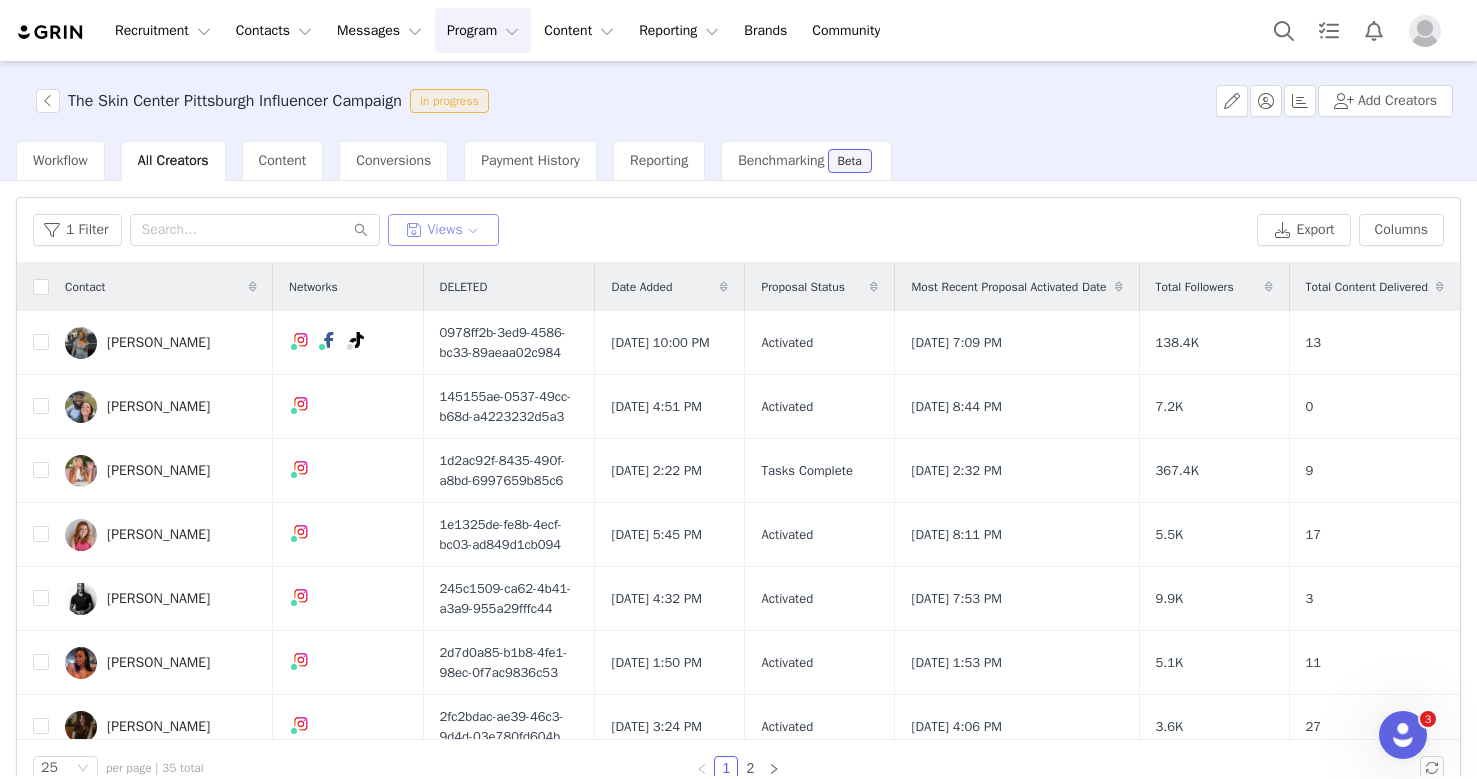 click on "Views" at bounding box center [444, 230] 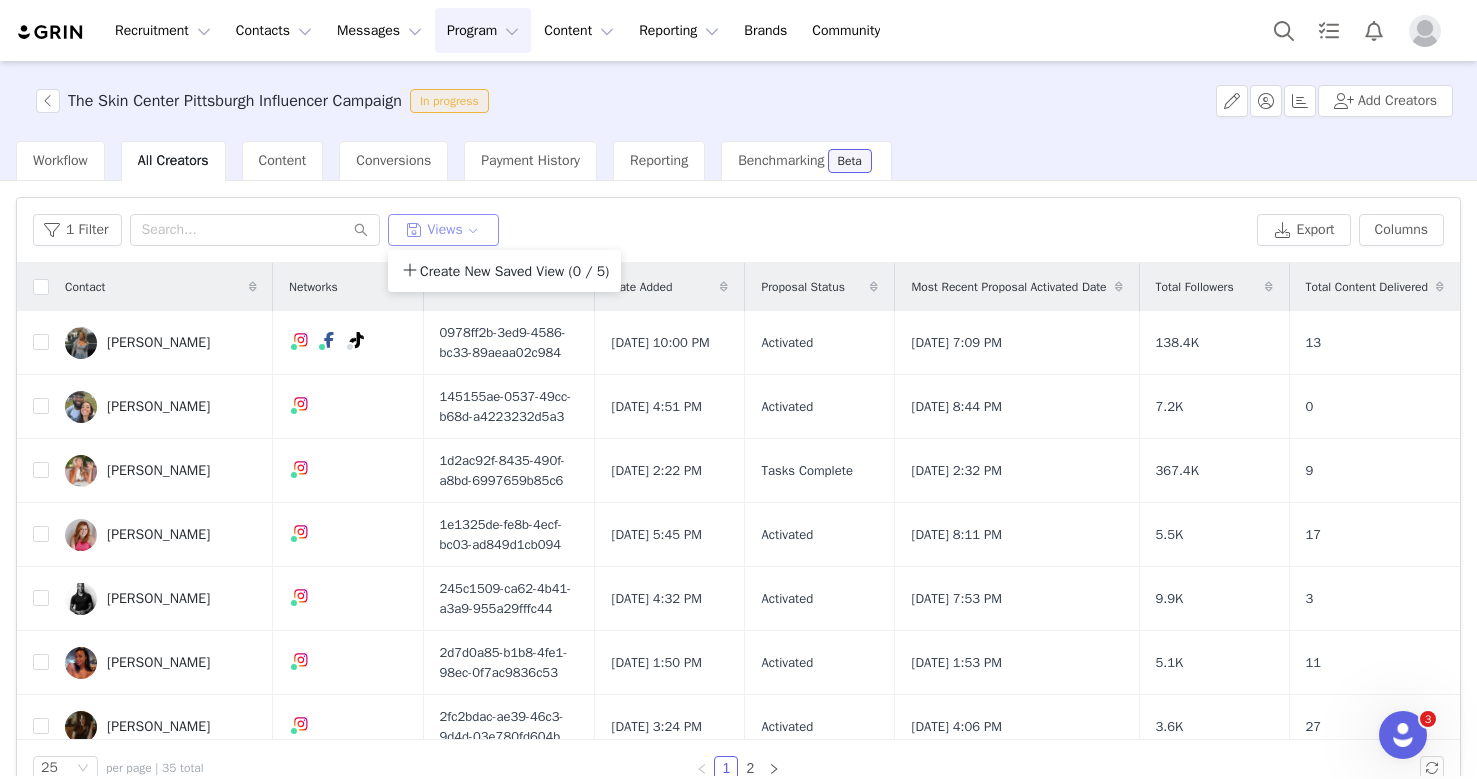 click on "Views" at bounding box center (444, 230) 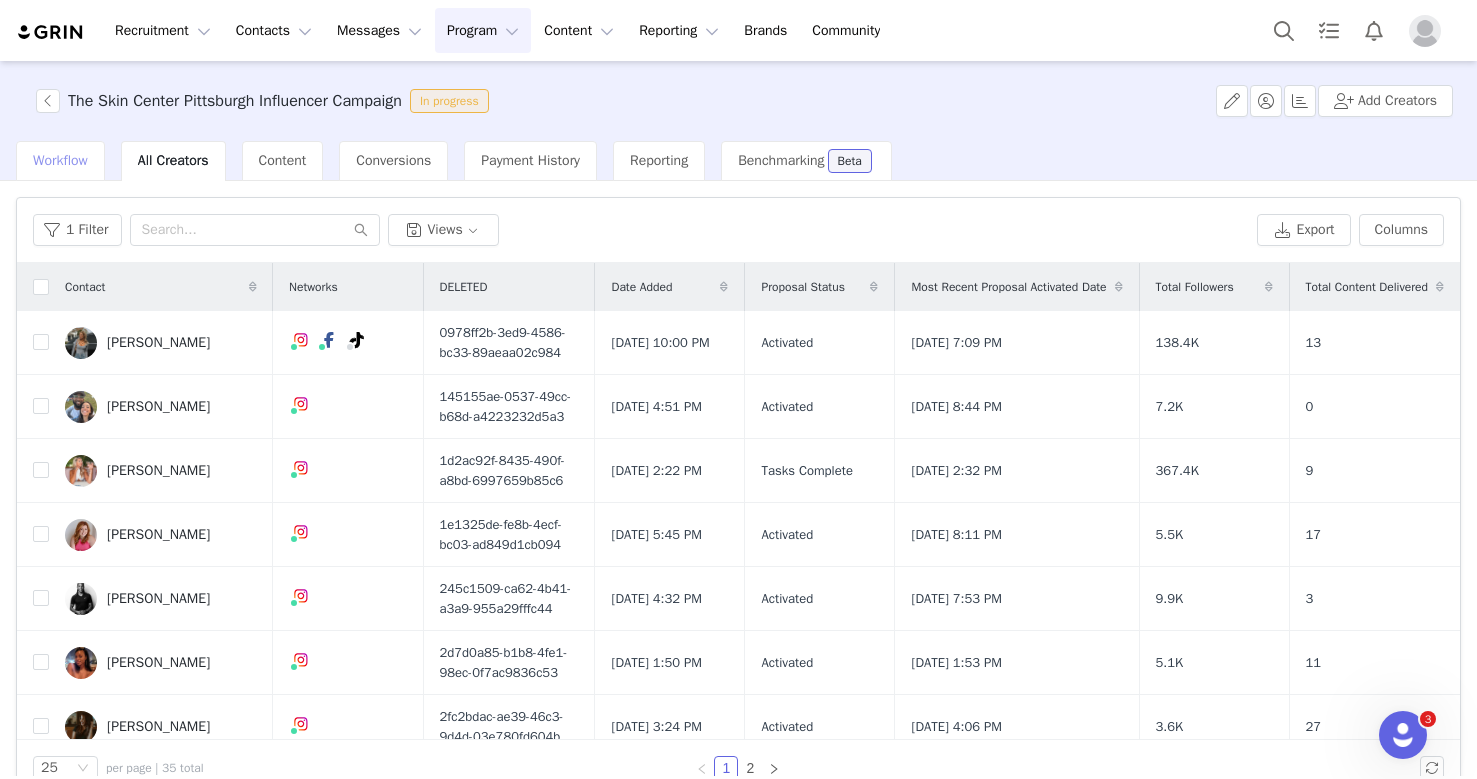 click on "Workflow" at bounding box center (60, 160) 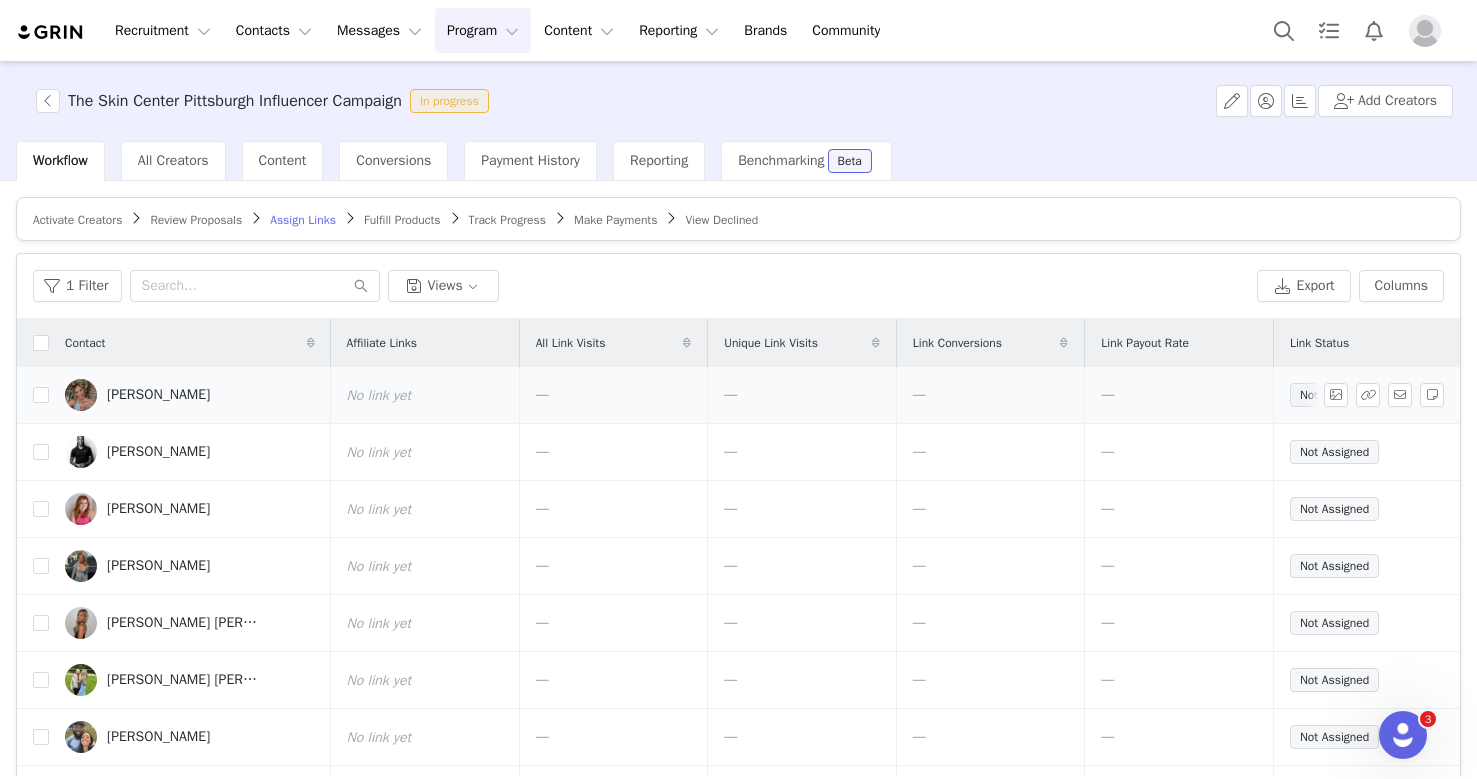 click on "—" at bounding box center [1179, 395] 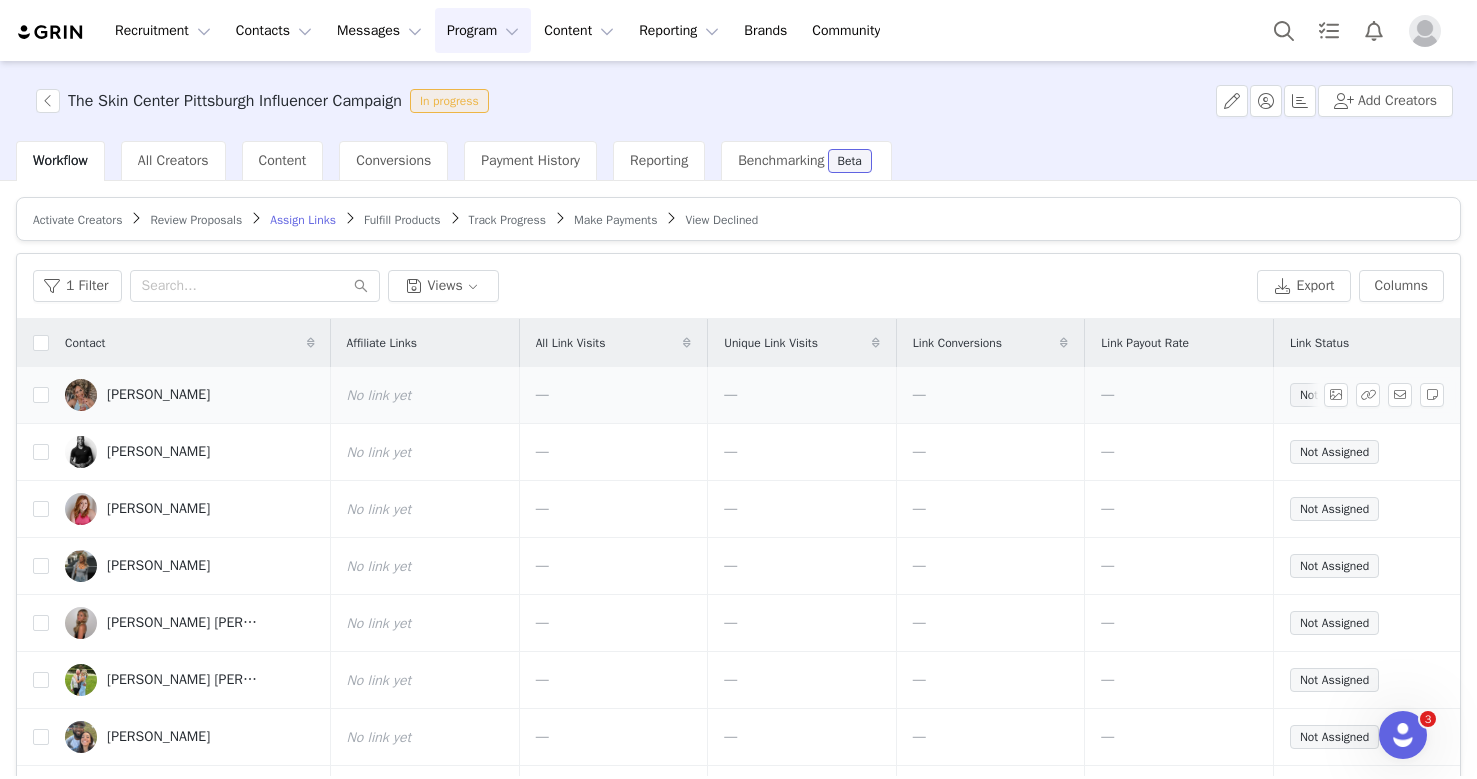 click on "𝐊𝐫𝐲𝐬𝐭𝐚𝐥 𝐃𝐞𝐢𝐮𝐥𝐢𝐢𝐬" at bounding box center (158, 395) 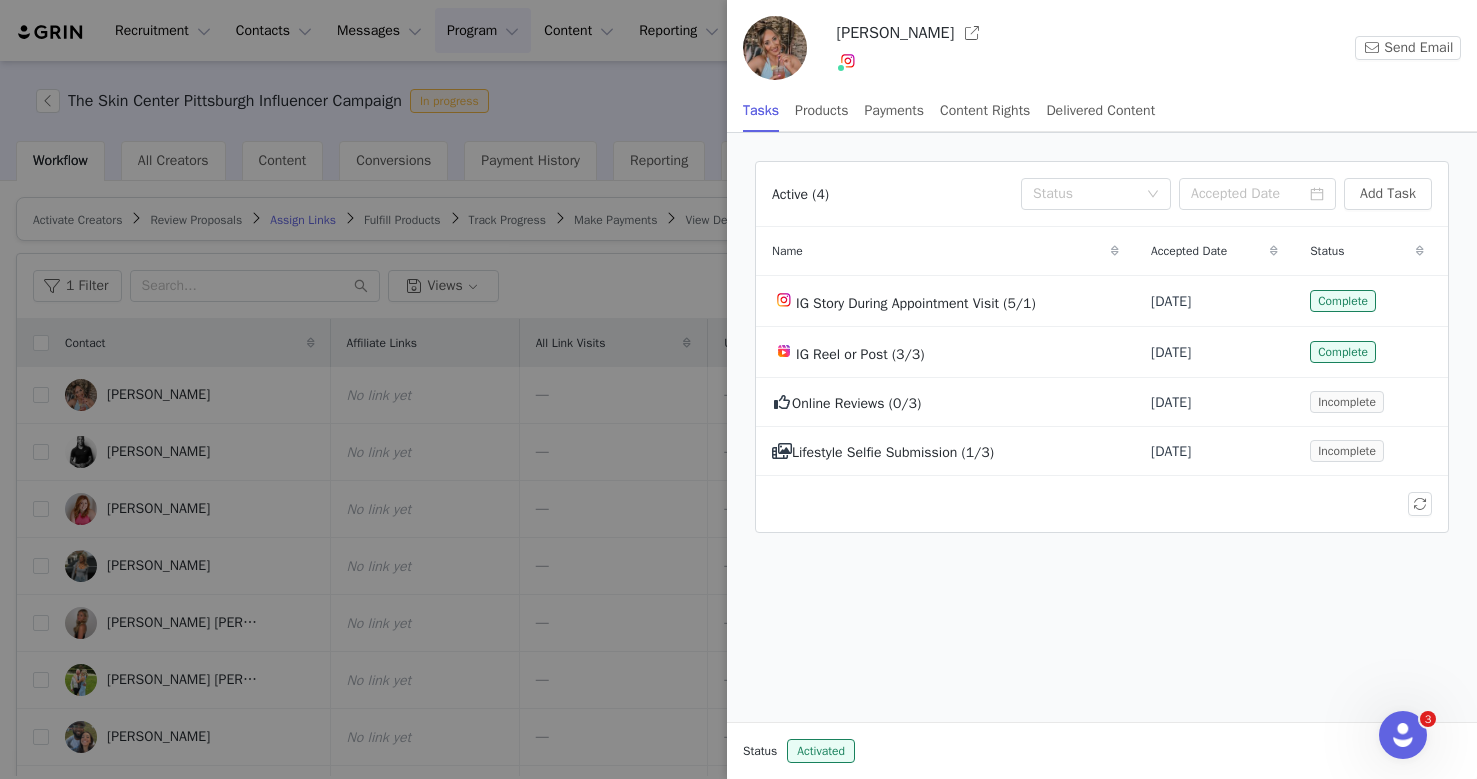 click at bounding box center [738, 389] 